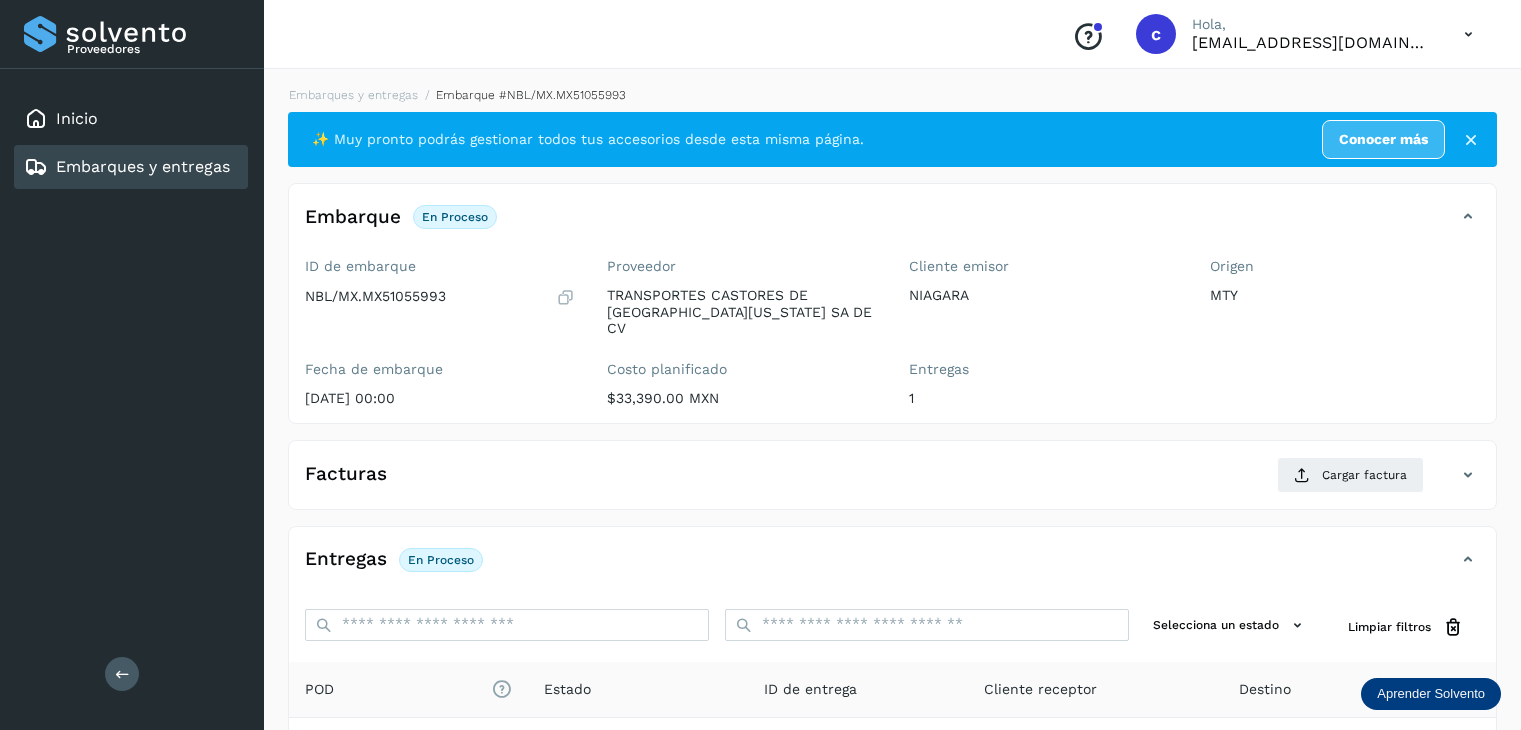 scroll, scrollTop: 231, scrollLeft: 0, axis: vertical 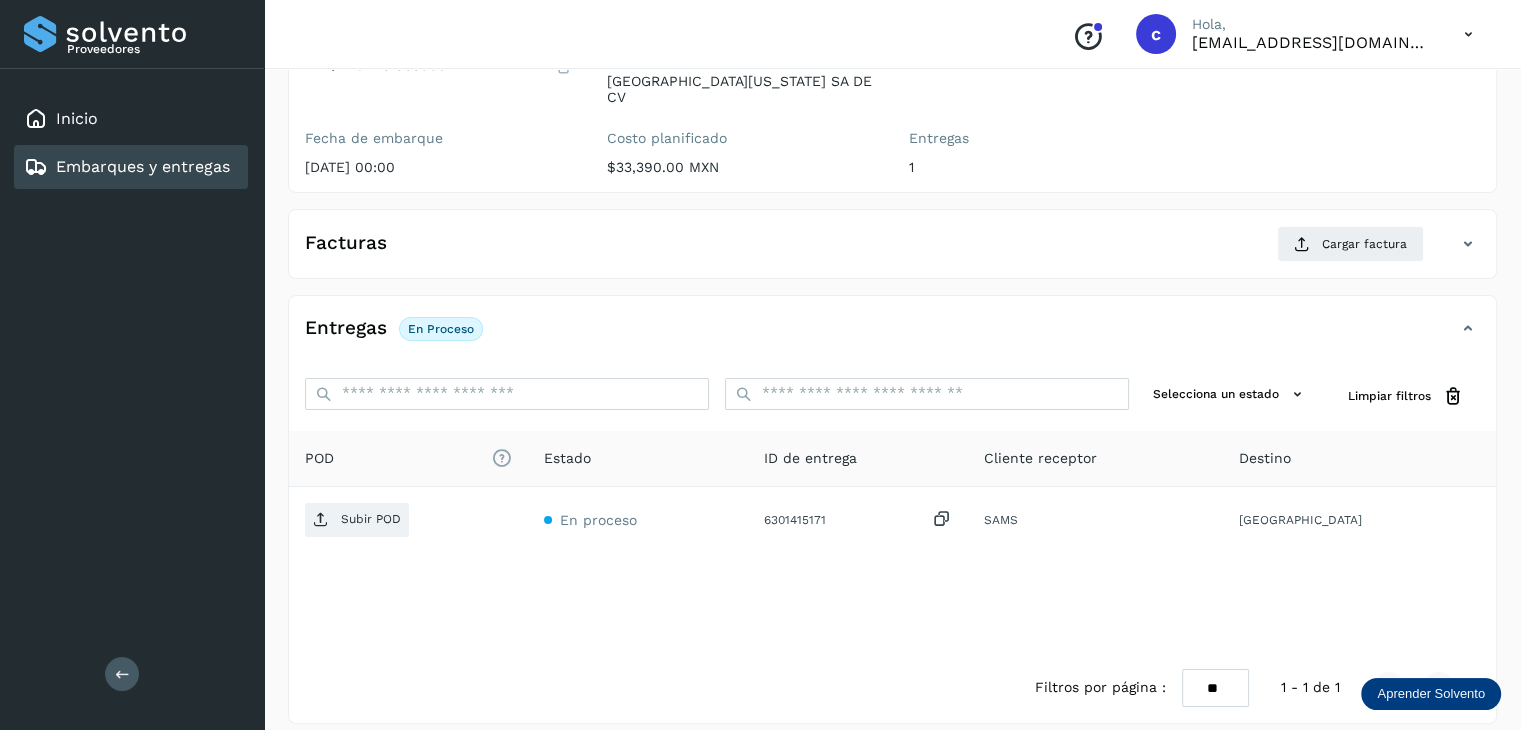 drag, startPoint x: 167, startPoint y: 160, endPoint x: 153, endPoint y: 159, distance: 14.035668 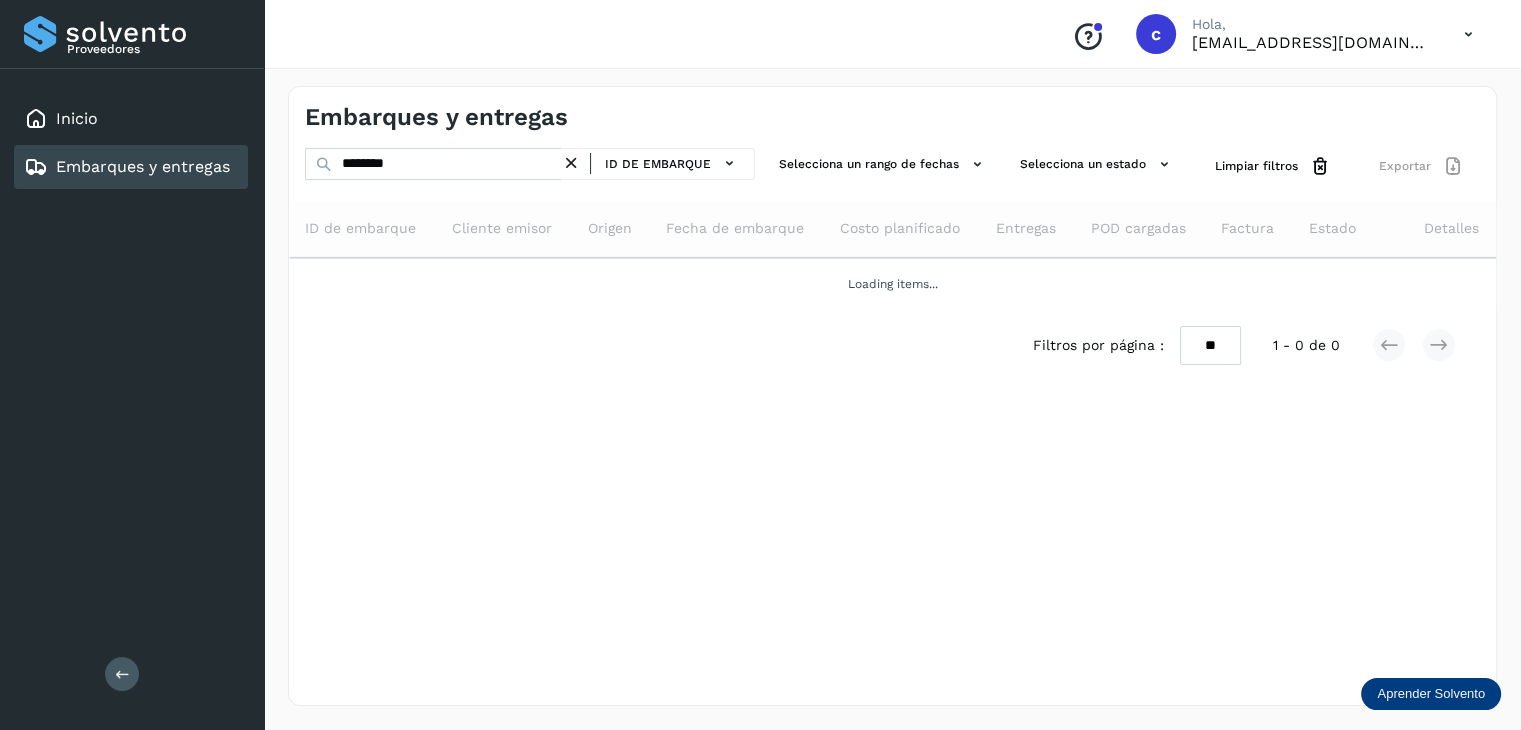 scroll, scrollTop: 0, scrollLeft: 0, axis: both 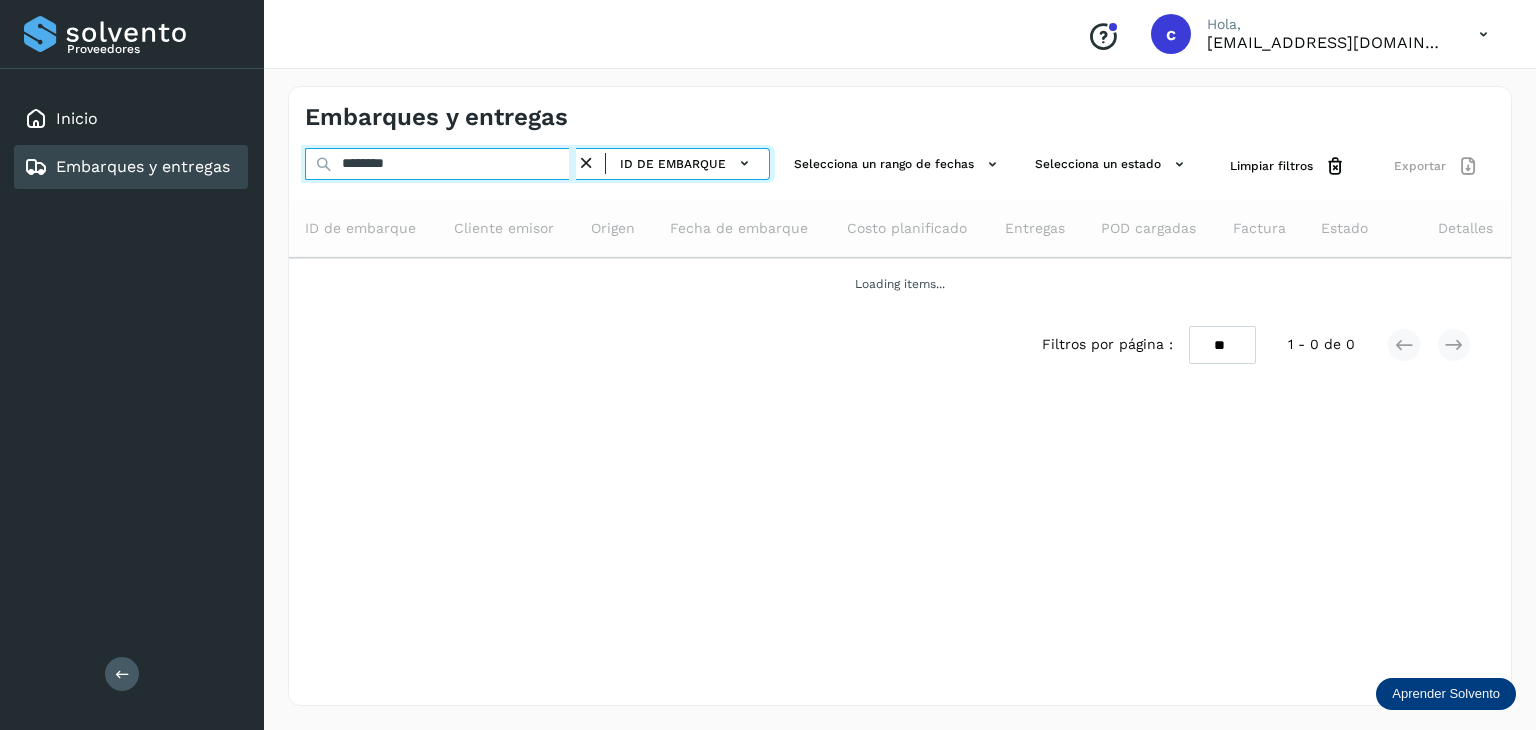 drag, startPoint x: 430, startPoint y: 176, endPoint x: 283, endPoint y: 179, distance: 147.03061 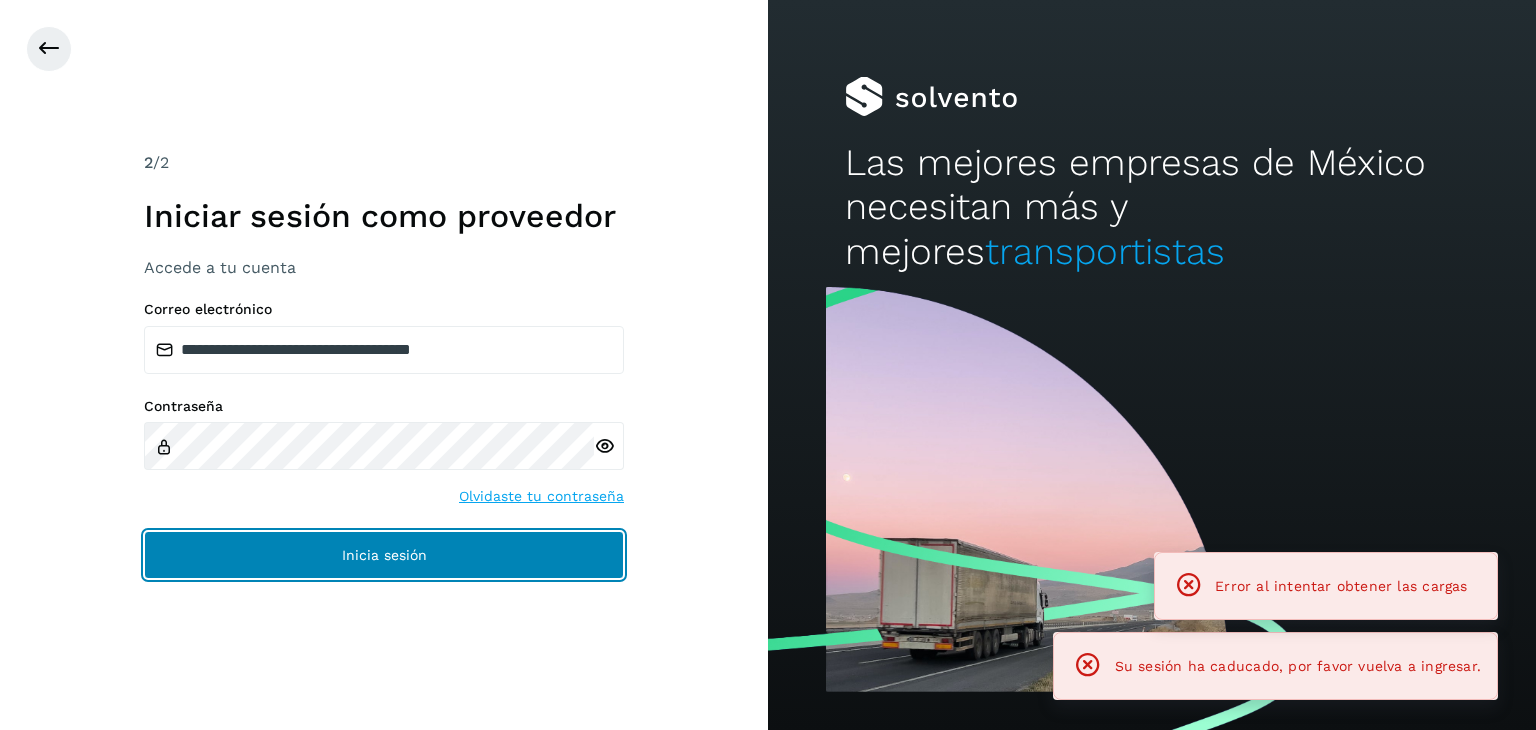 click on "Inicia sesión" at bounding box center [384, 555] 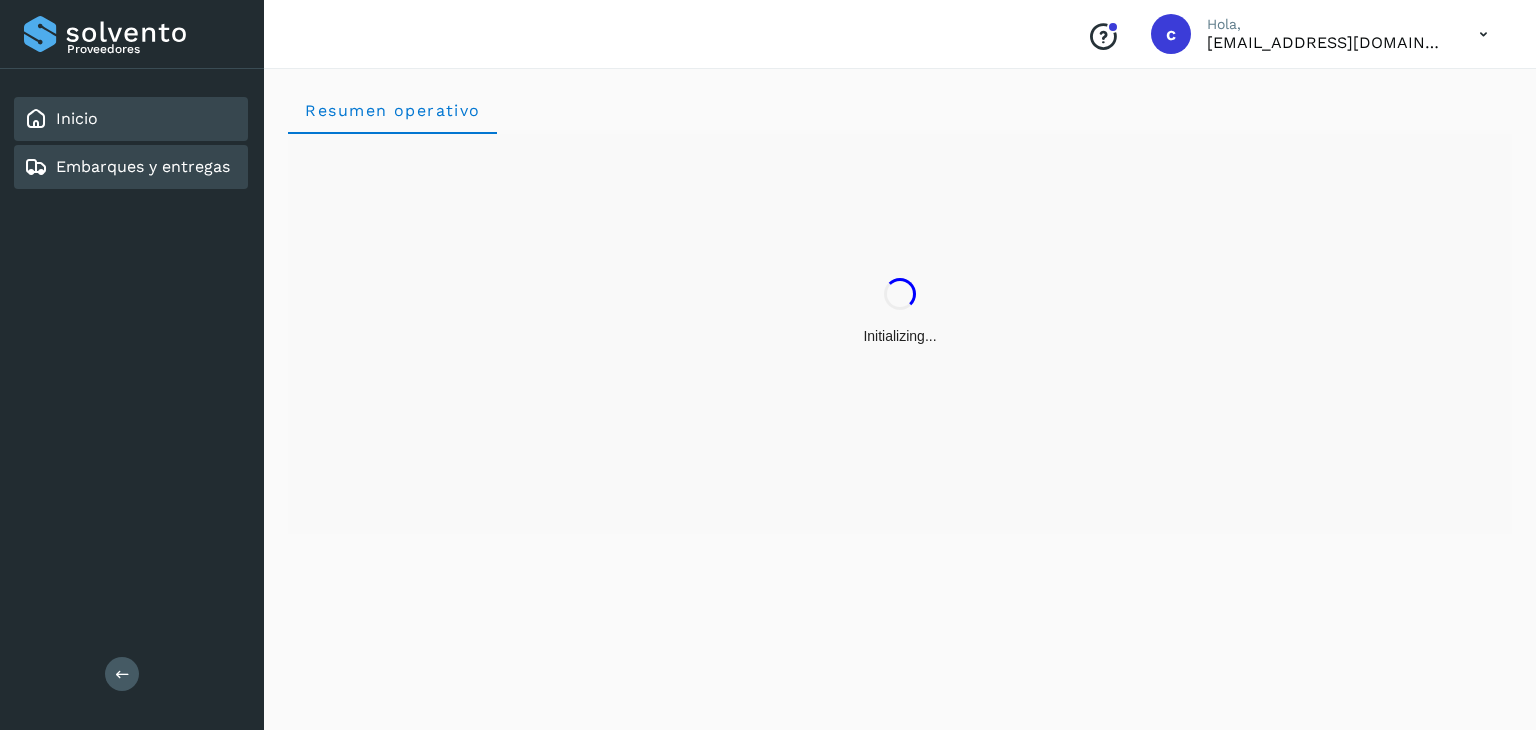 click on "Embarques y entregas" at bounding box center [143, 166] 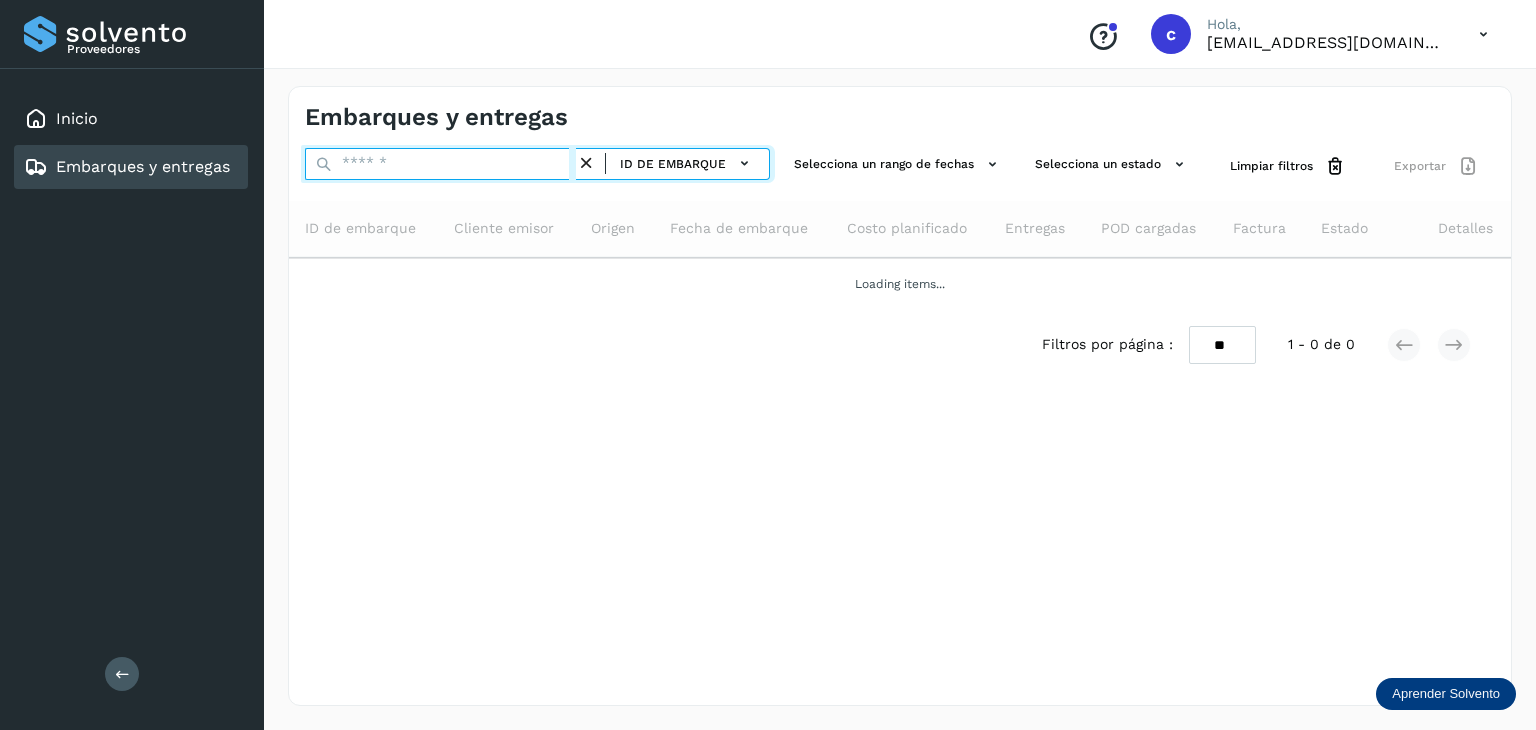 drag, startPoint x: 317, startPoint y: 169, endPoint x: 289, endPoint y: 171, distance: 28.071337 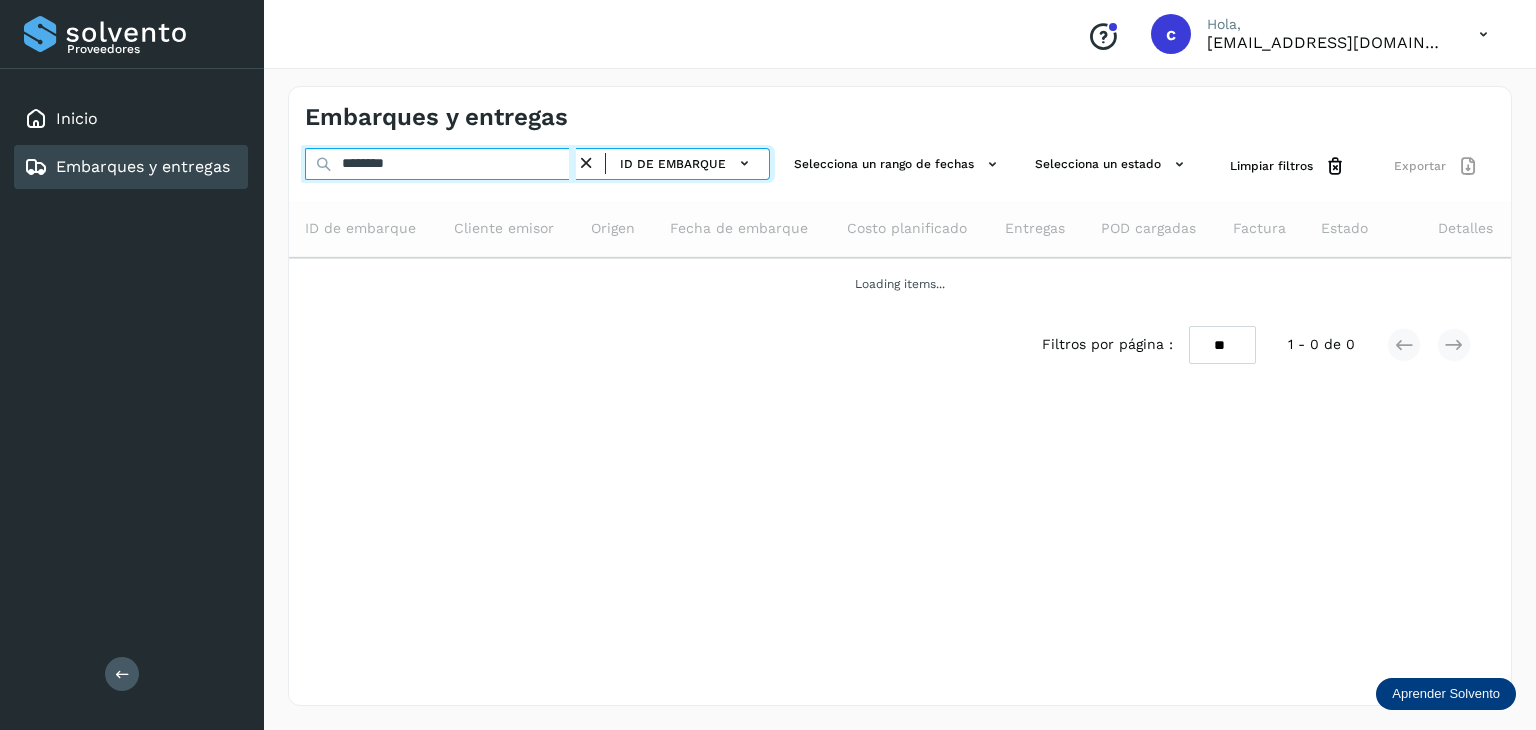 type on "********" 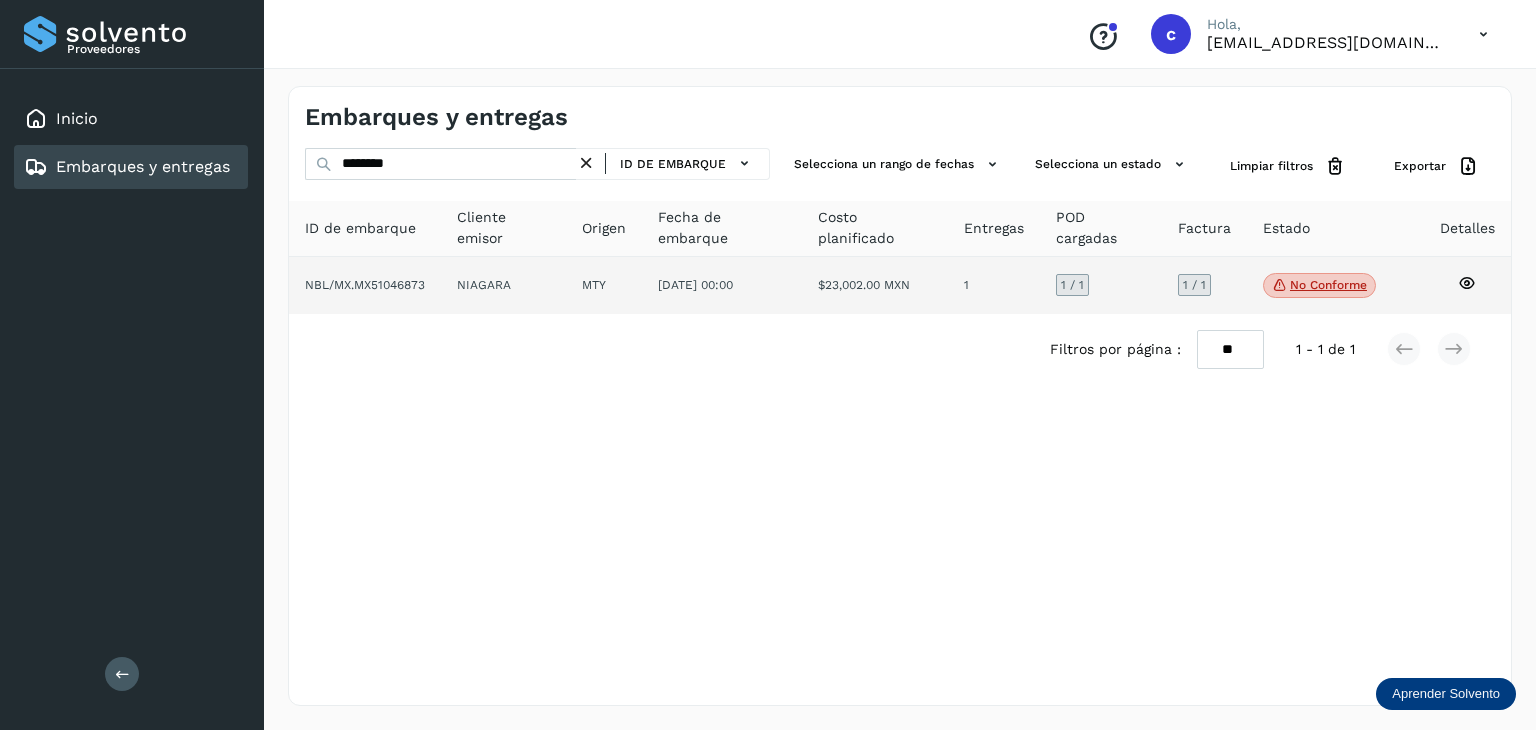 click on "No conforme" 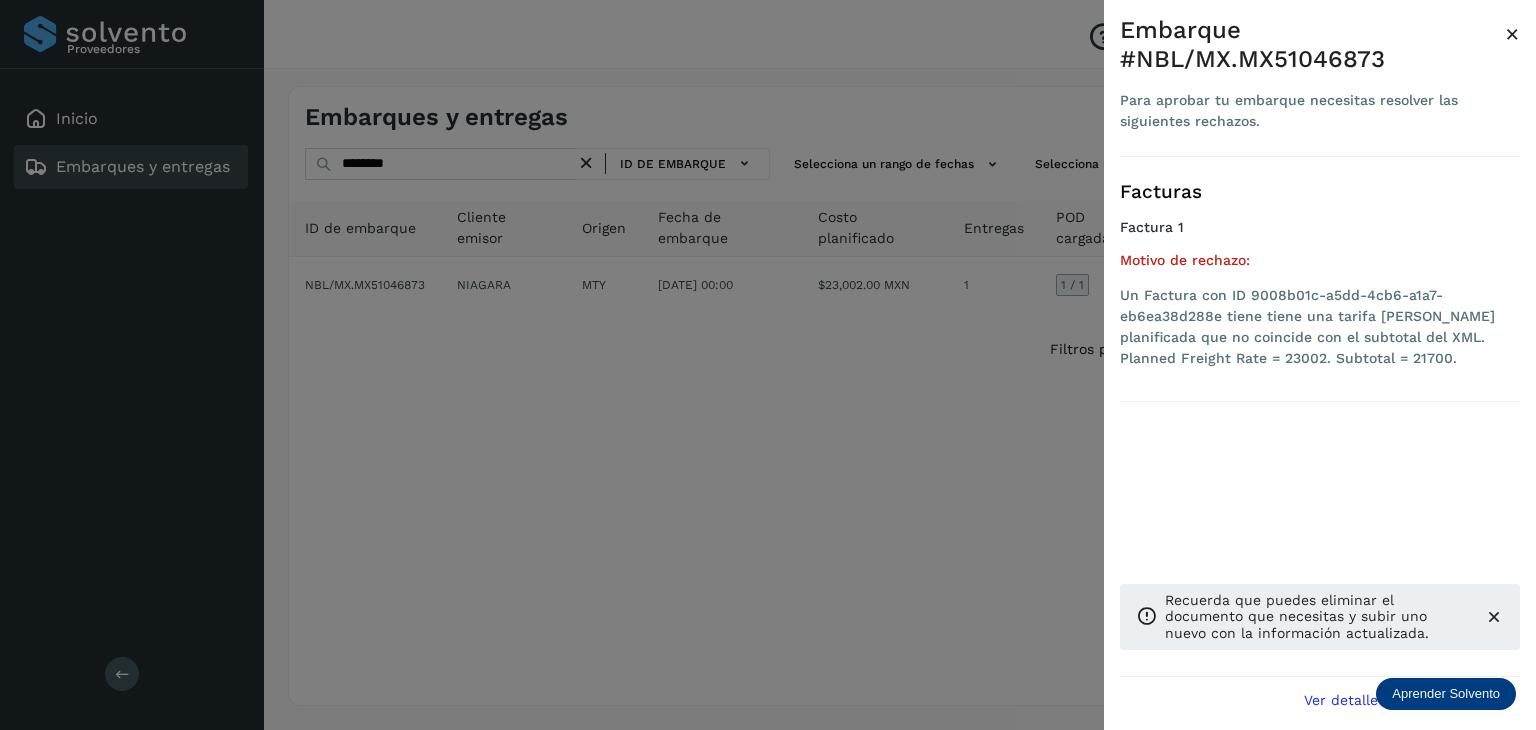 drag, startPoint x: 836, startPoint y: 365, endPoint x: 627, endPoint y: 333, distance: 211.43556 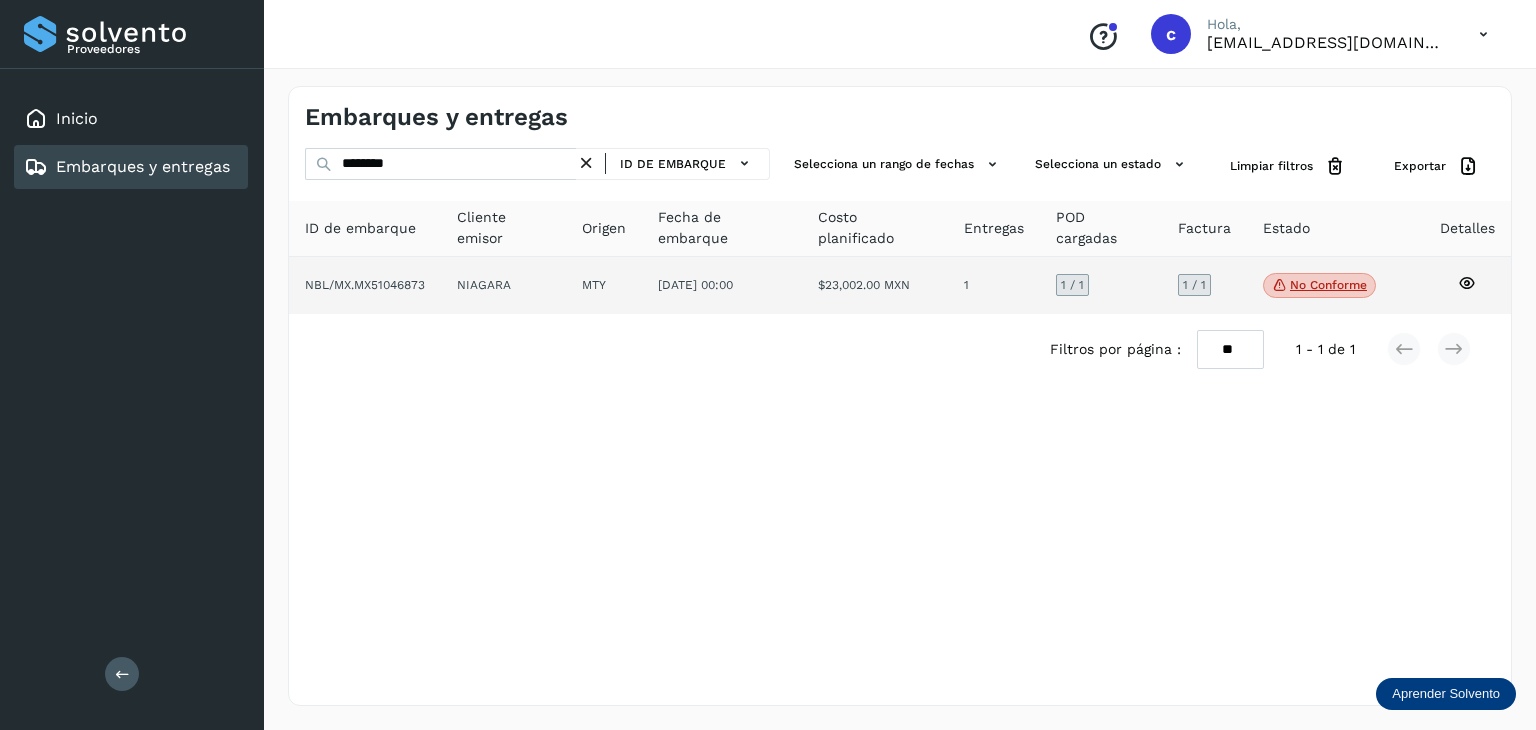 click 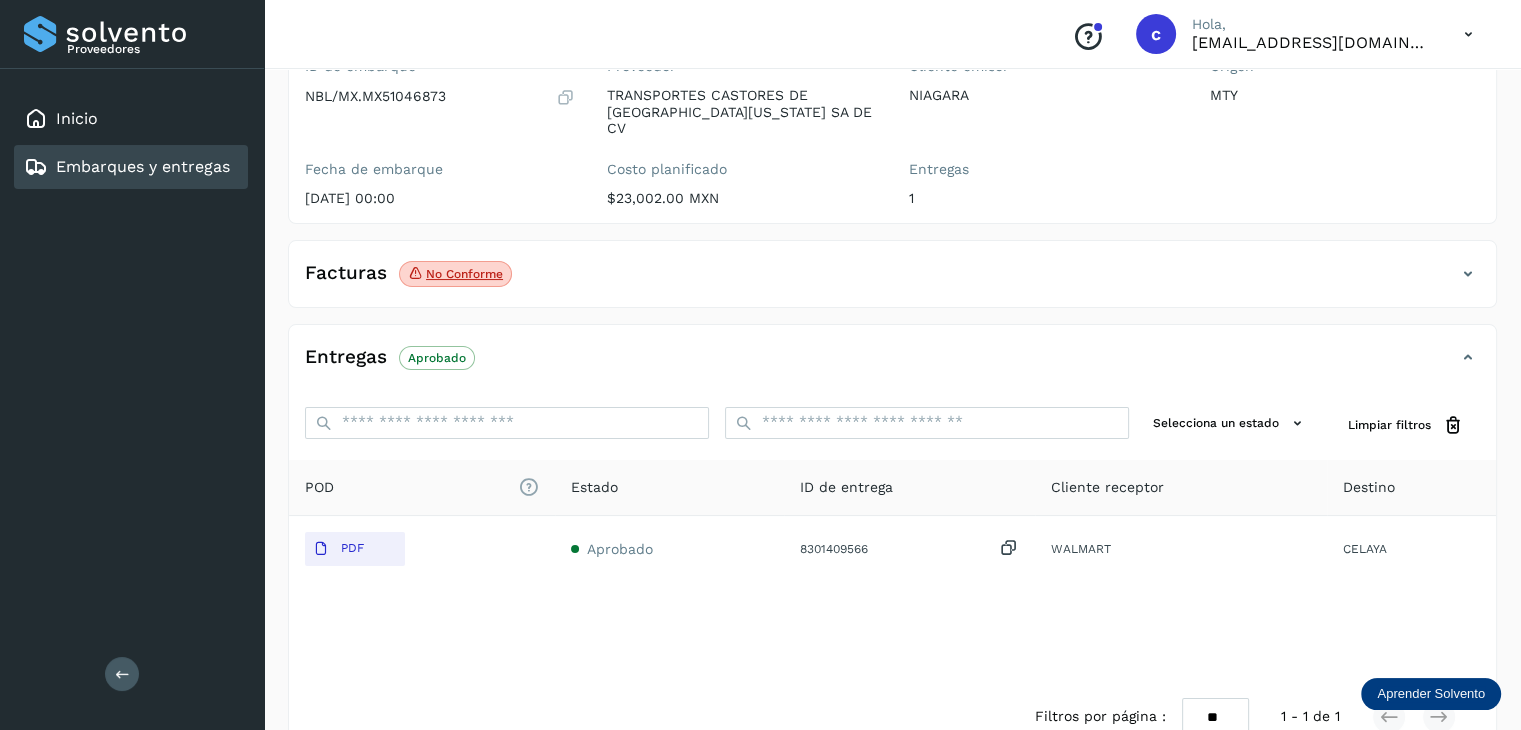 scroll, scrollTop: 100, scrollLeft: 0, axis: vertical 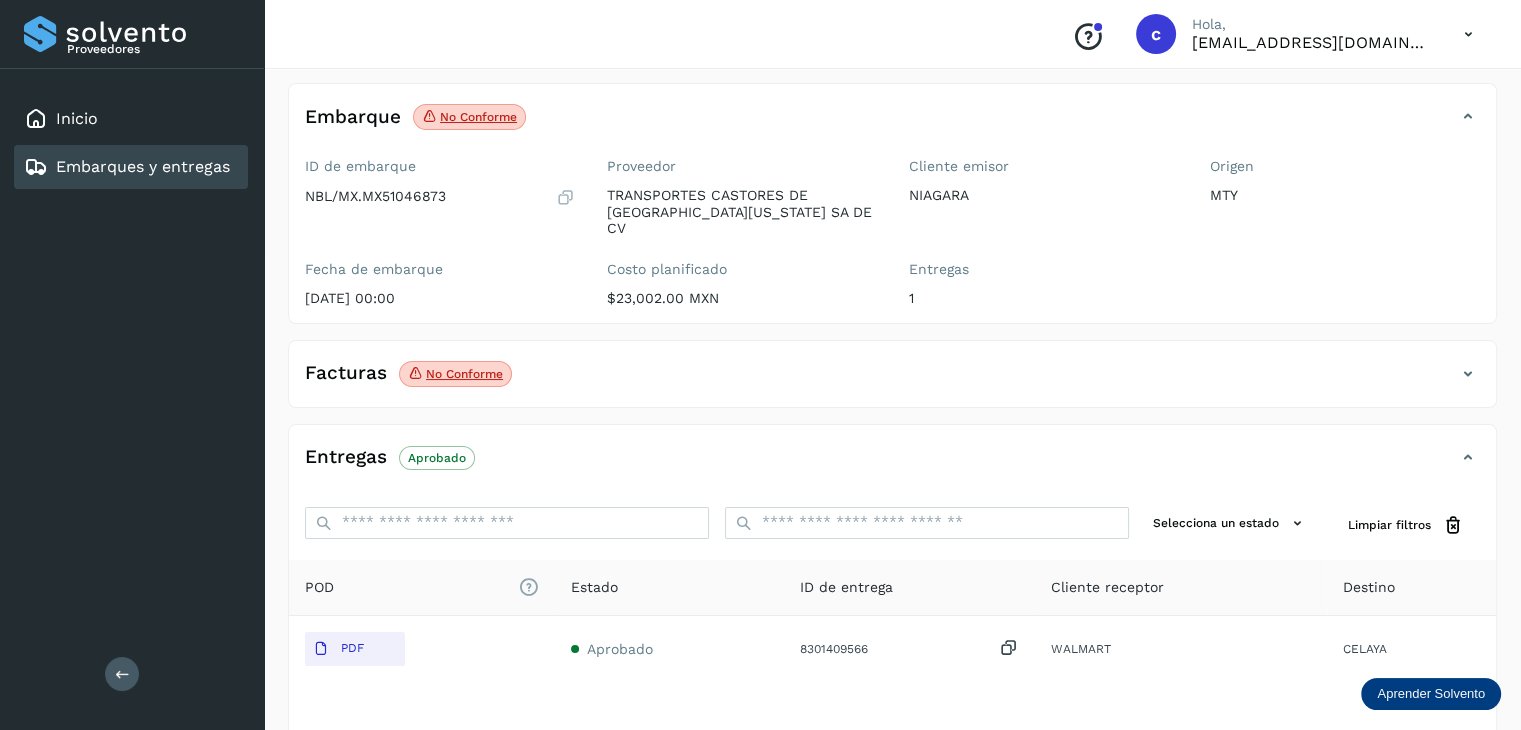 click on "No conforme" 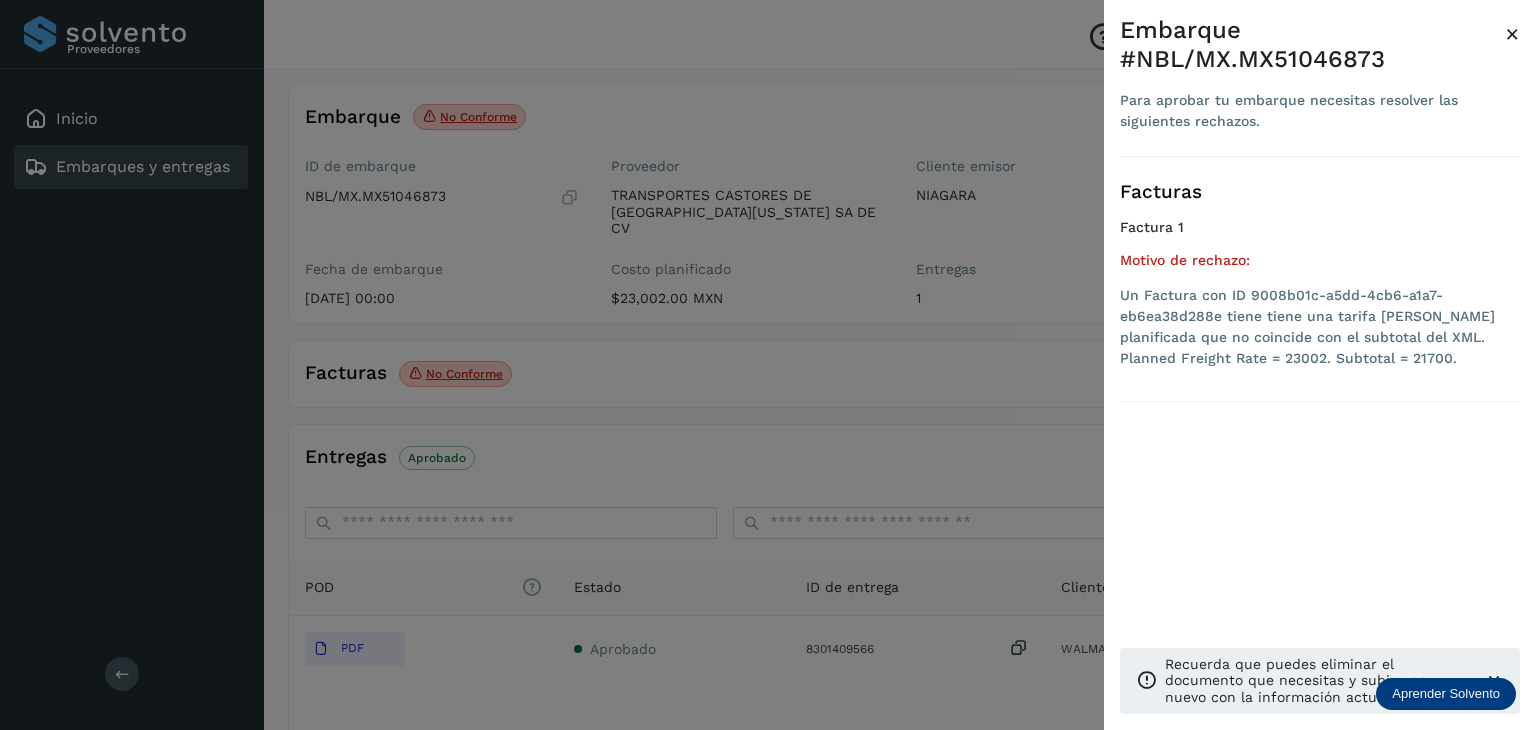 click at bounding box center [768, 365] 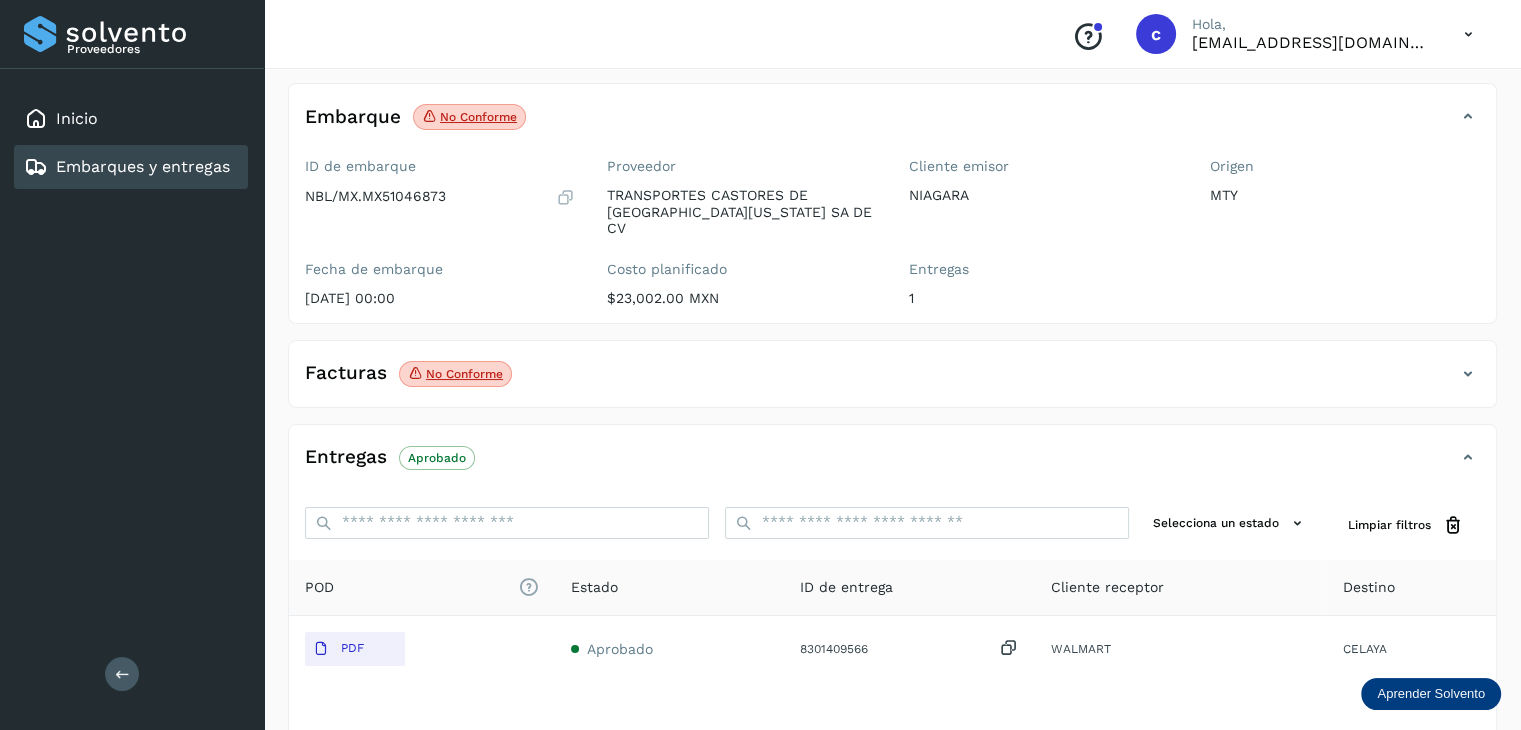 click on "Facturas No conforme" 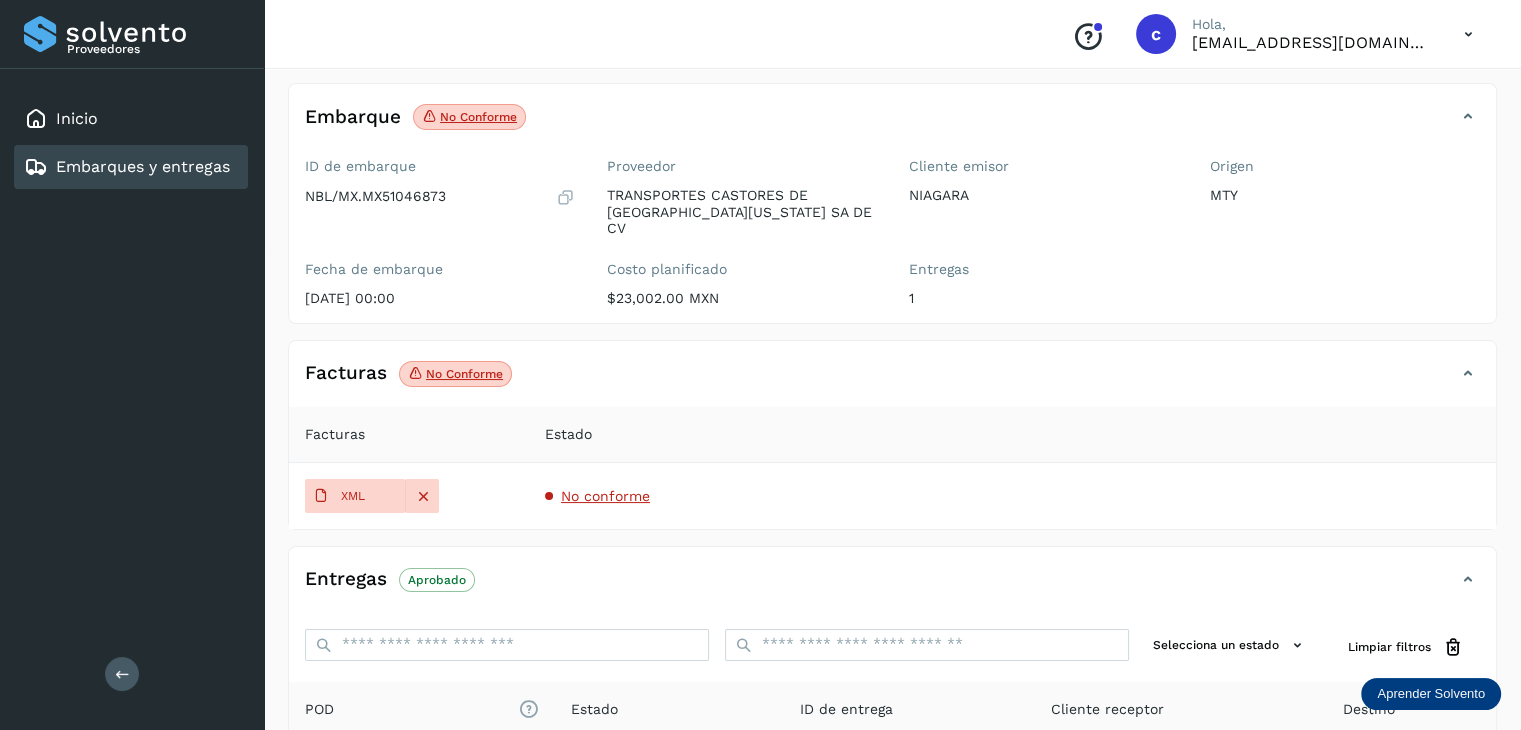click on "Facturas No conforme Facturas Estado XML No conforme" 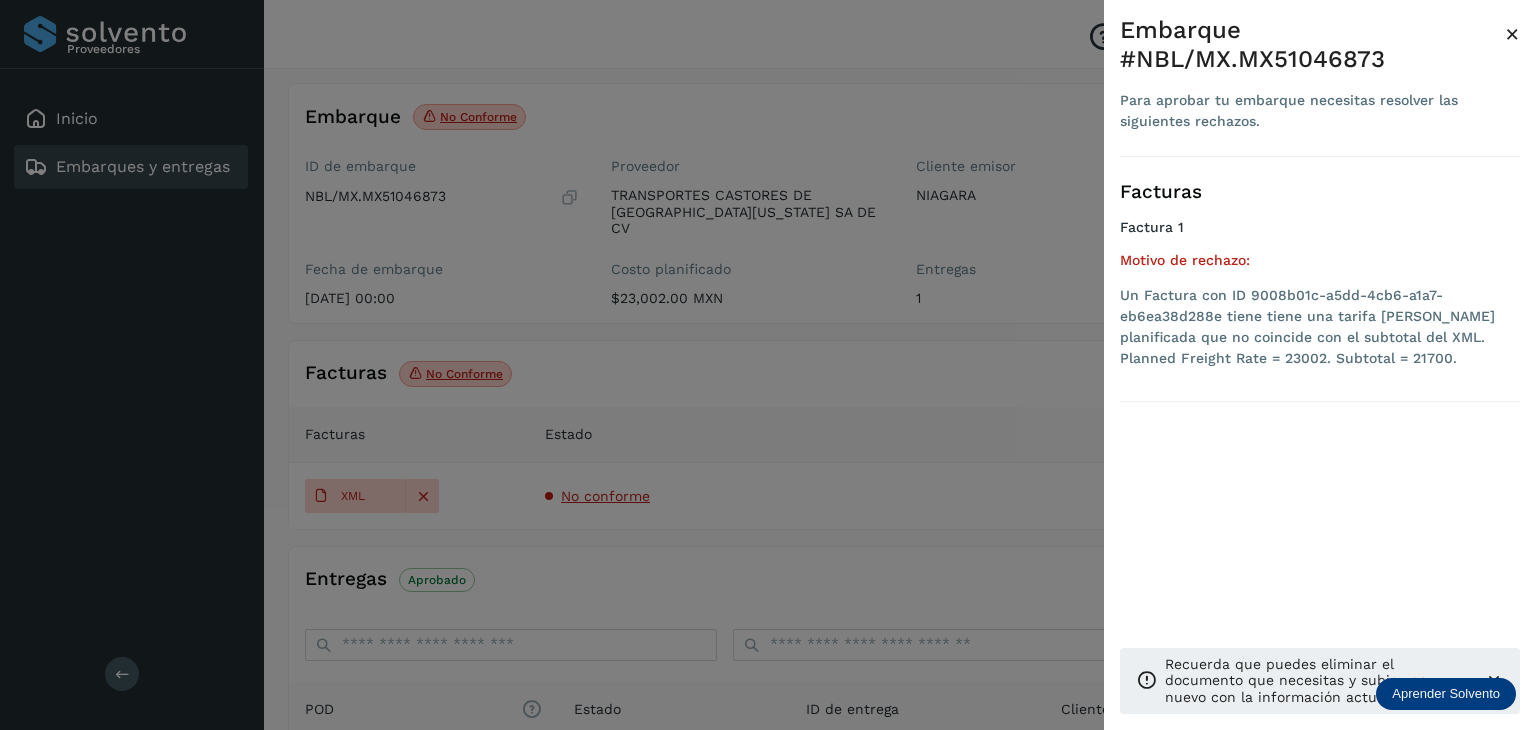 click at bounding box center [768, 365] 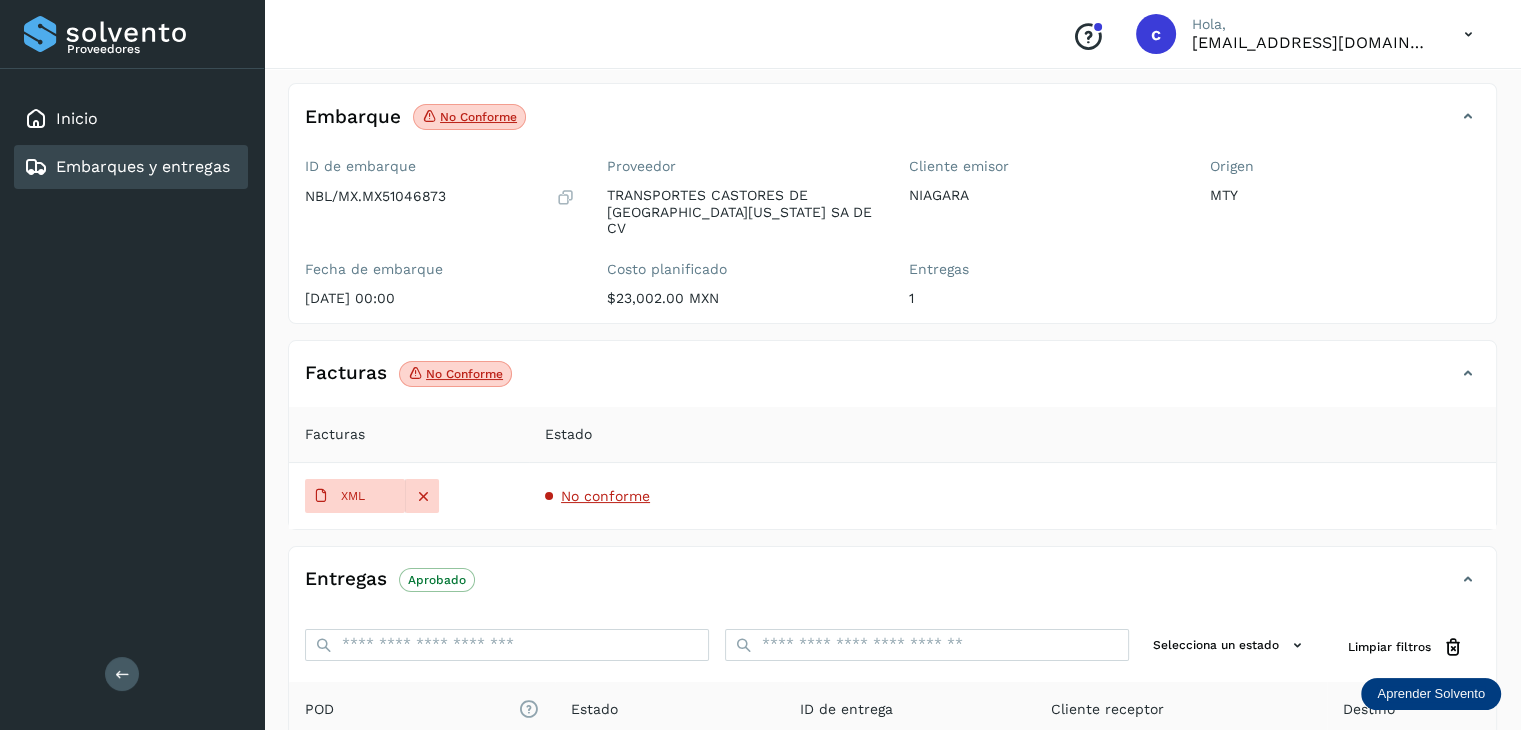 click on "Facturas No conforme" at bounding box center [892, 382] 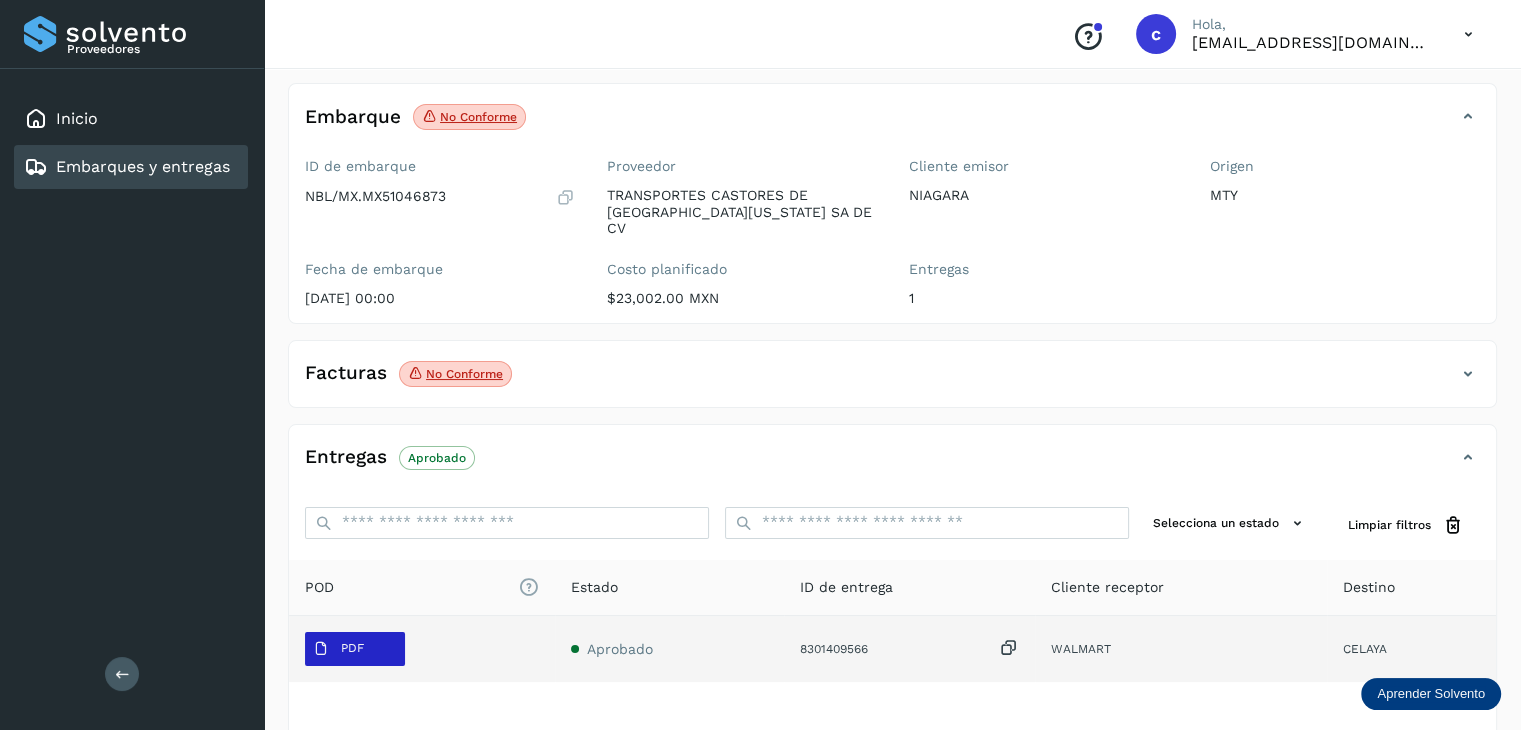 click on "PDF" at bounding box center [355, 649] 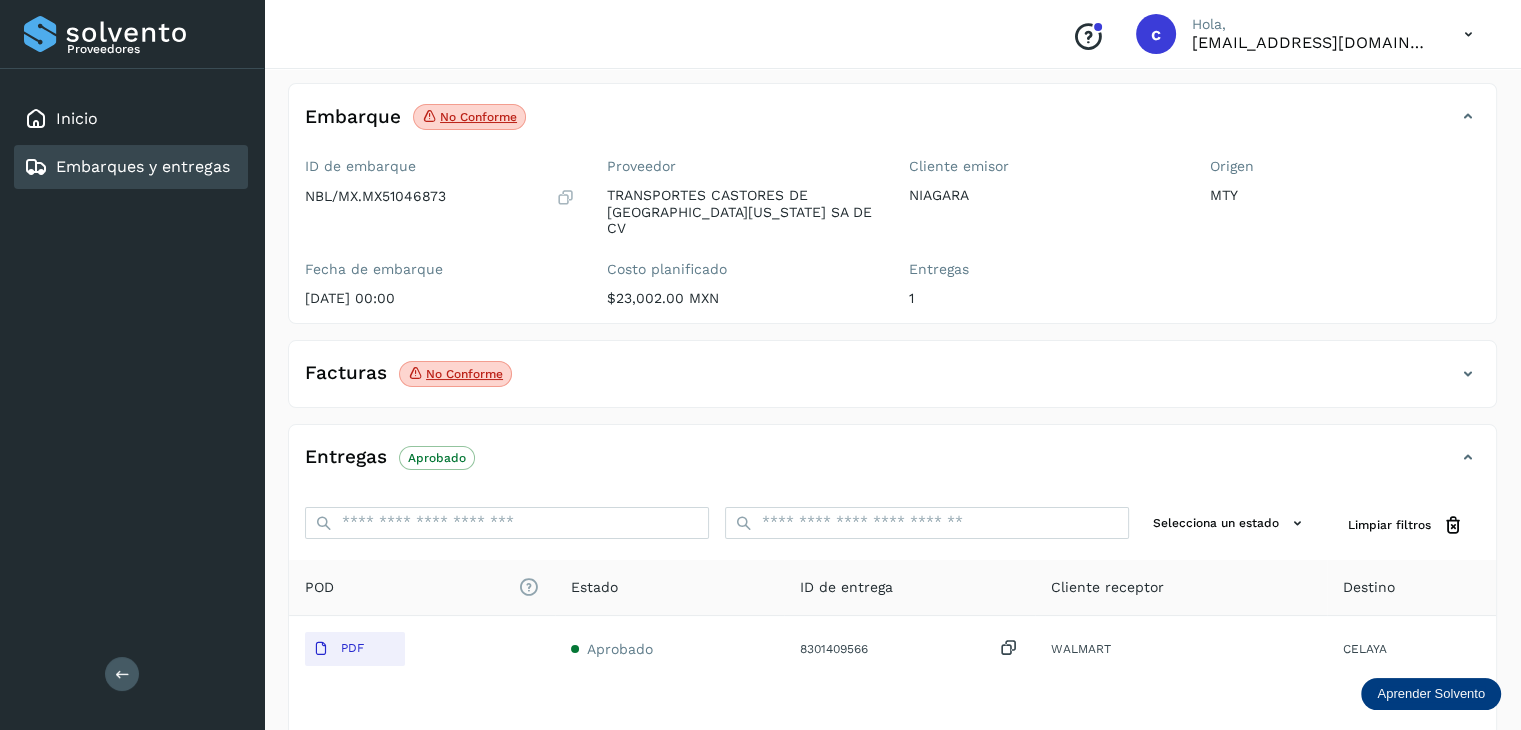 click on "Entregas Aprobado Selecciona un estado Limpiar filtros POD
El tamaño máximo de archivo es de 20 Mb.
Estado ID de entrega Cliente receptor Destino PDF Aprobado 8301409566  WALMART [PERSON_NAME] WALMART 8301409566 PDF Destino: [PERSON_NAME] Aprobado Filtros por página : ** ** ** 1 - 1 de 1" 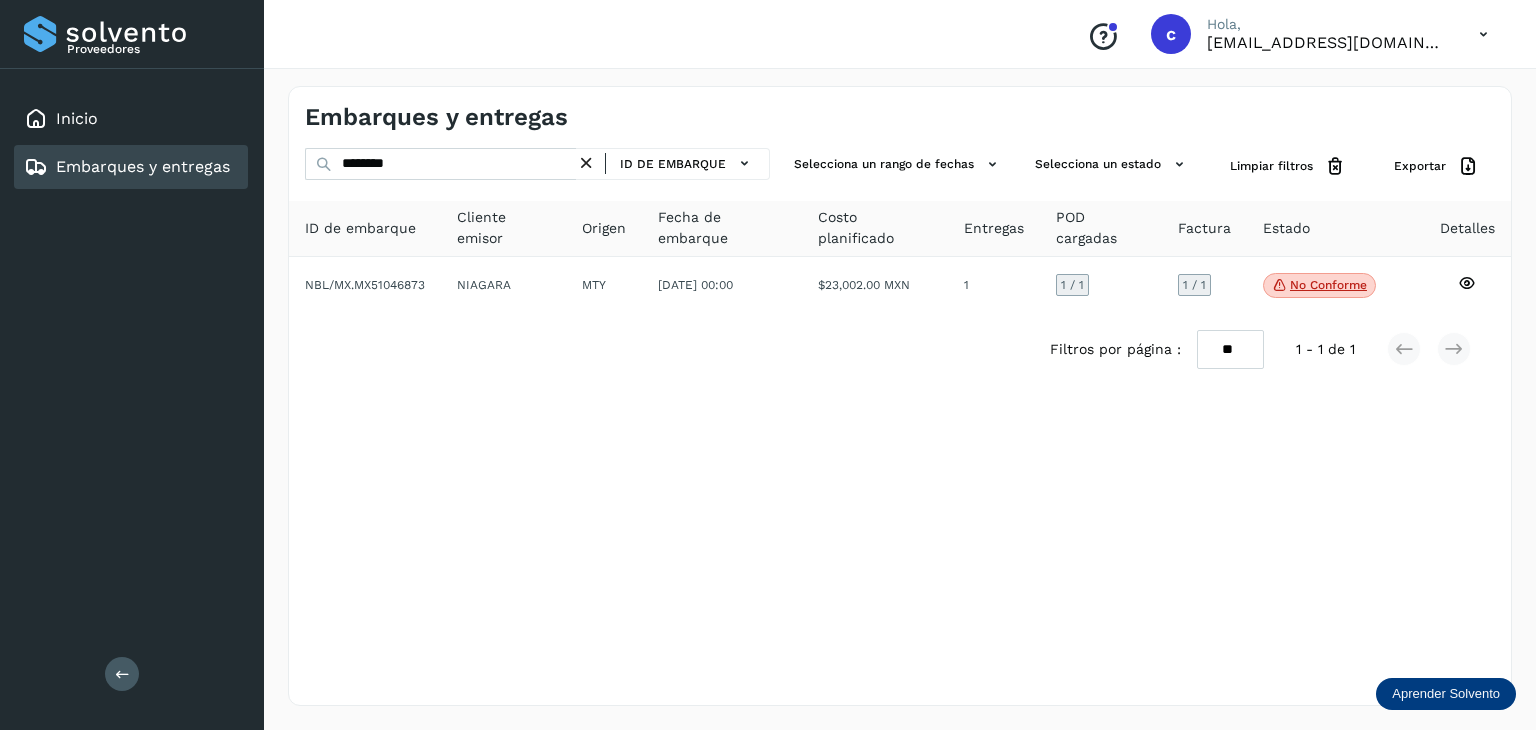 drag, startPoint x: 156, startPoint y: 178, endPoint x: 248, endPoint y: 158, distance: 94.14882 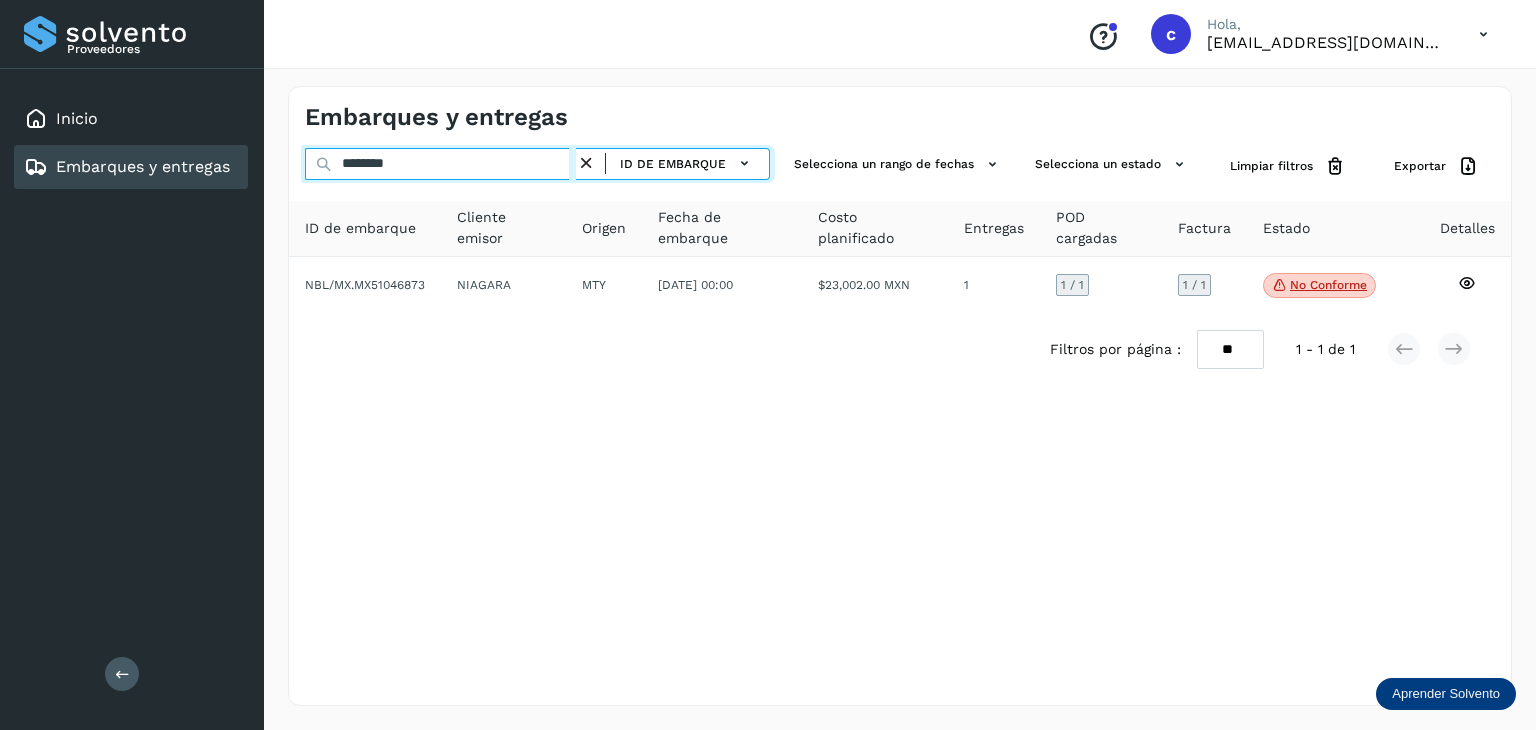 drag, startPoint x: 413, startPoint y: 164, endPoint x: 302, endPoint y: 161, distance: 111.040535 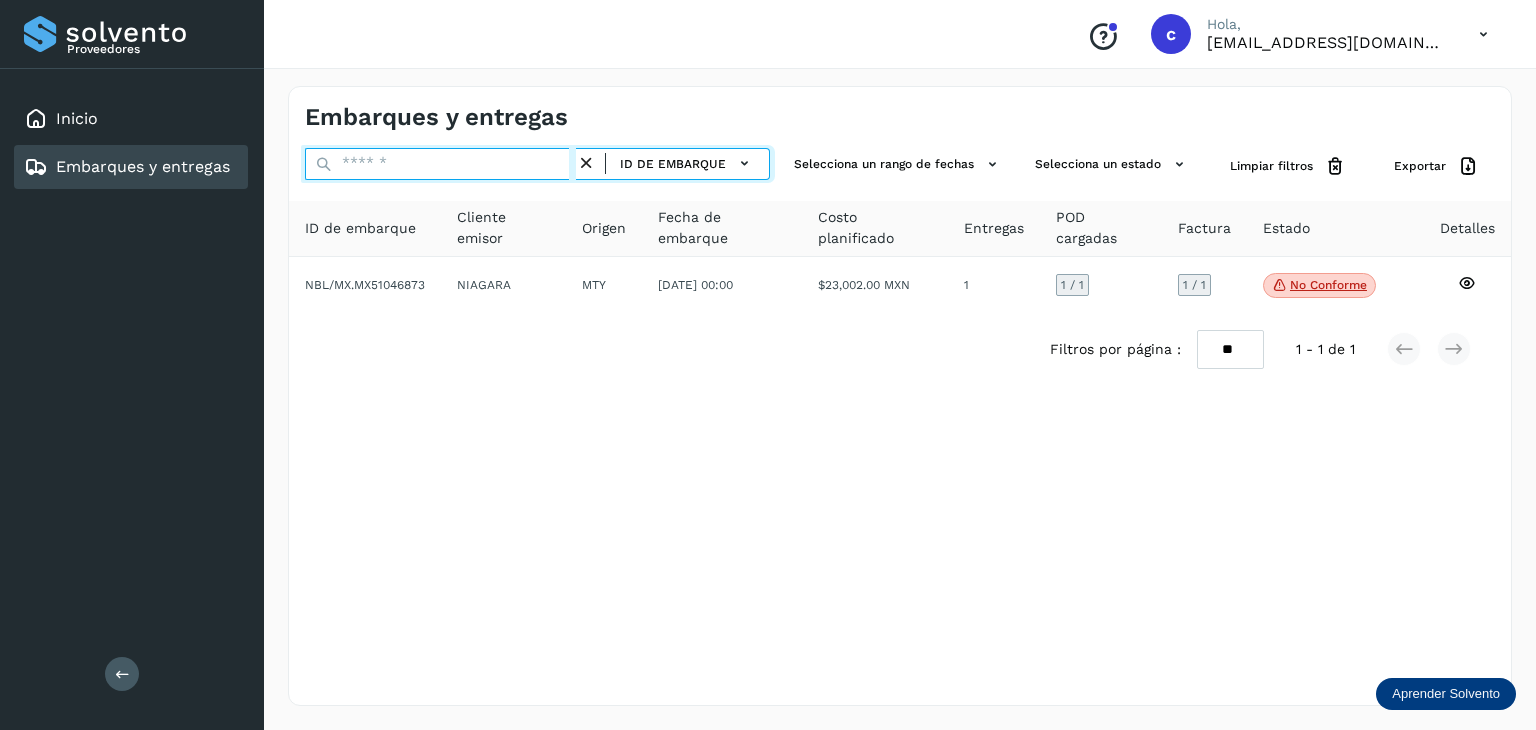 paste on "********" 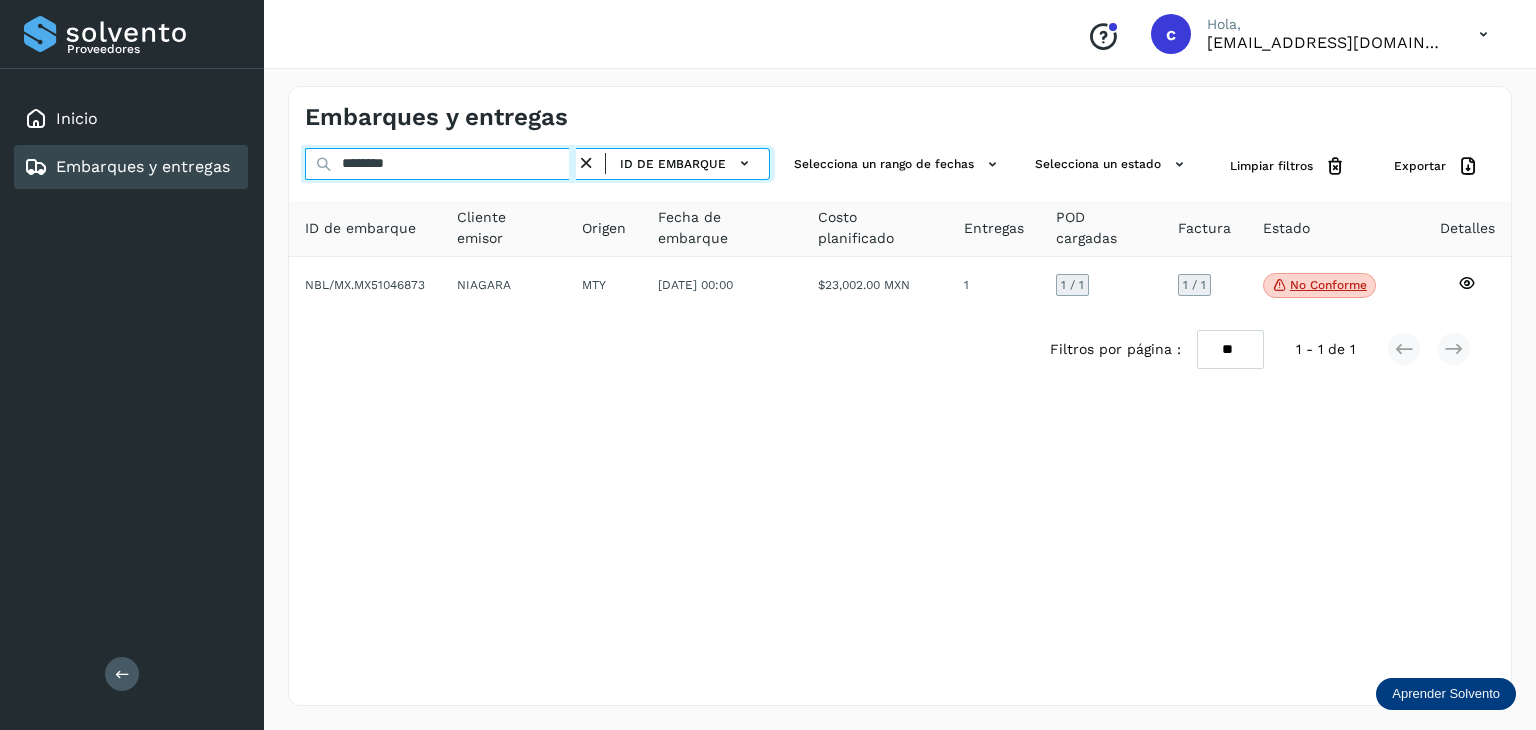 type on "********" 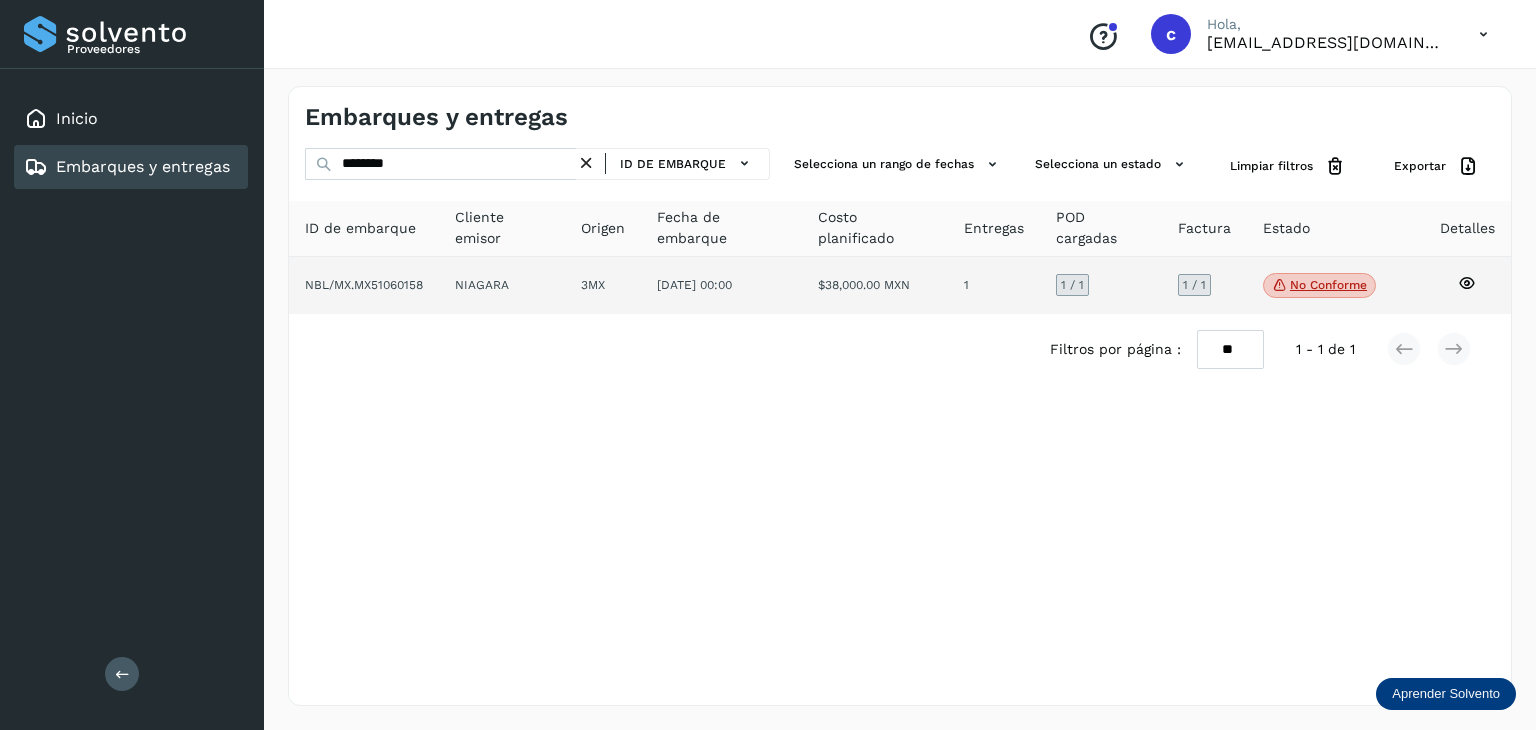click on "No conforme" 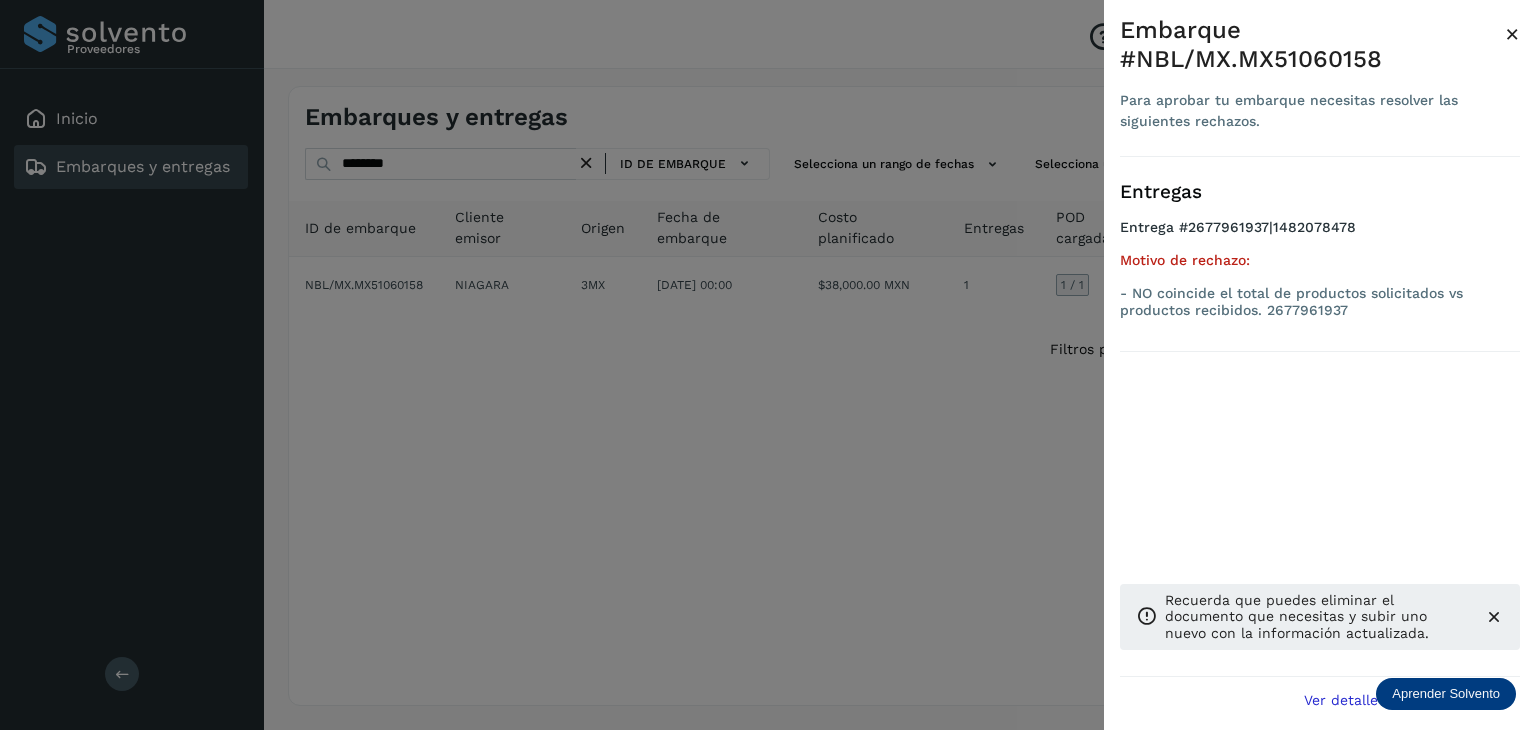 drag, startPoint x: 756, startPoint y: 378, endPoint x: 501, endPoint y: 317, distance: 262.19458 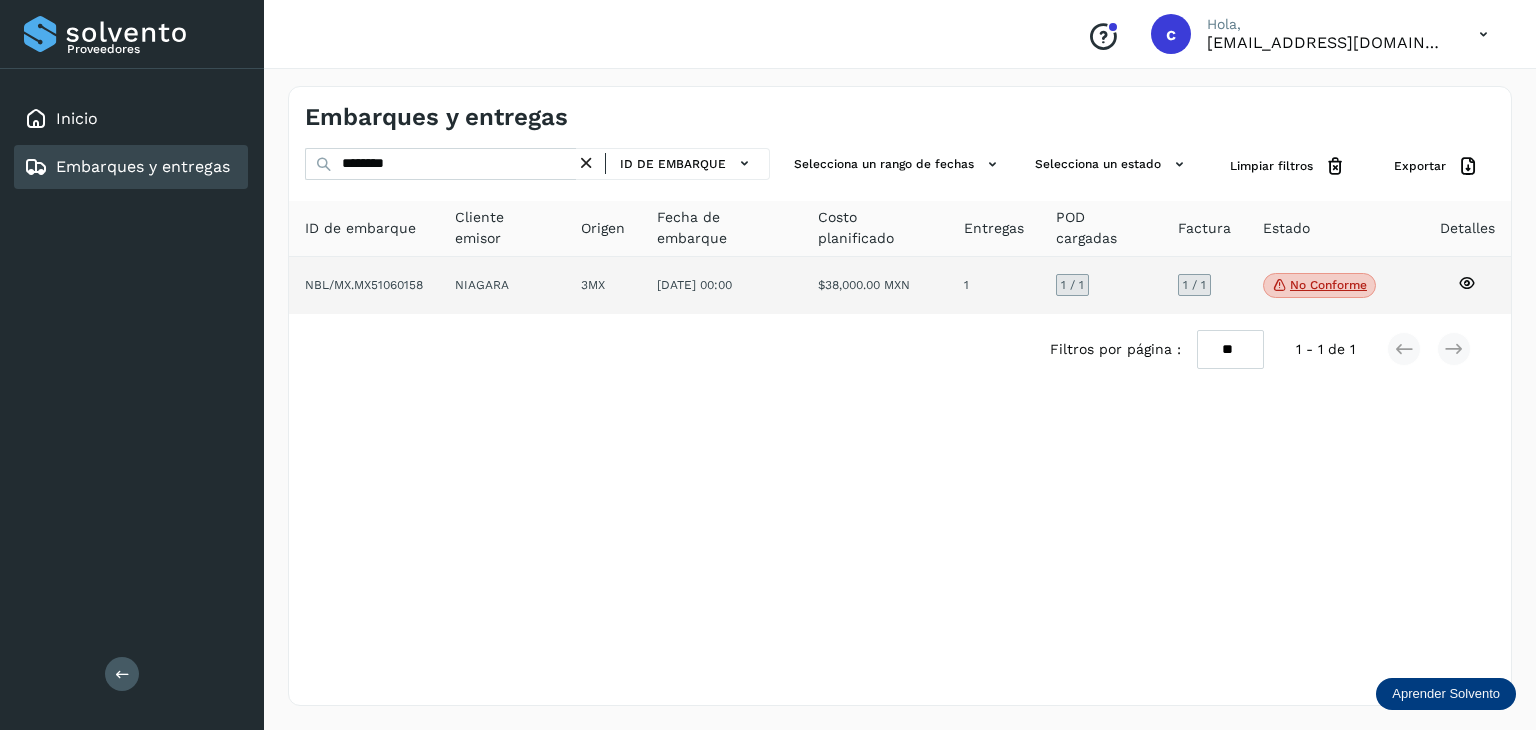 click 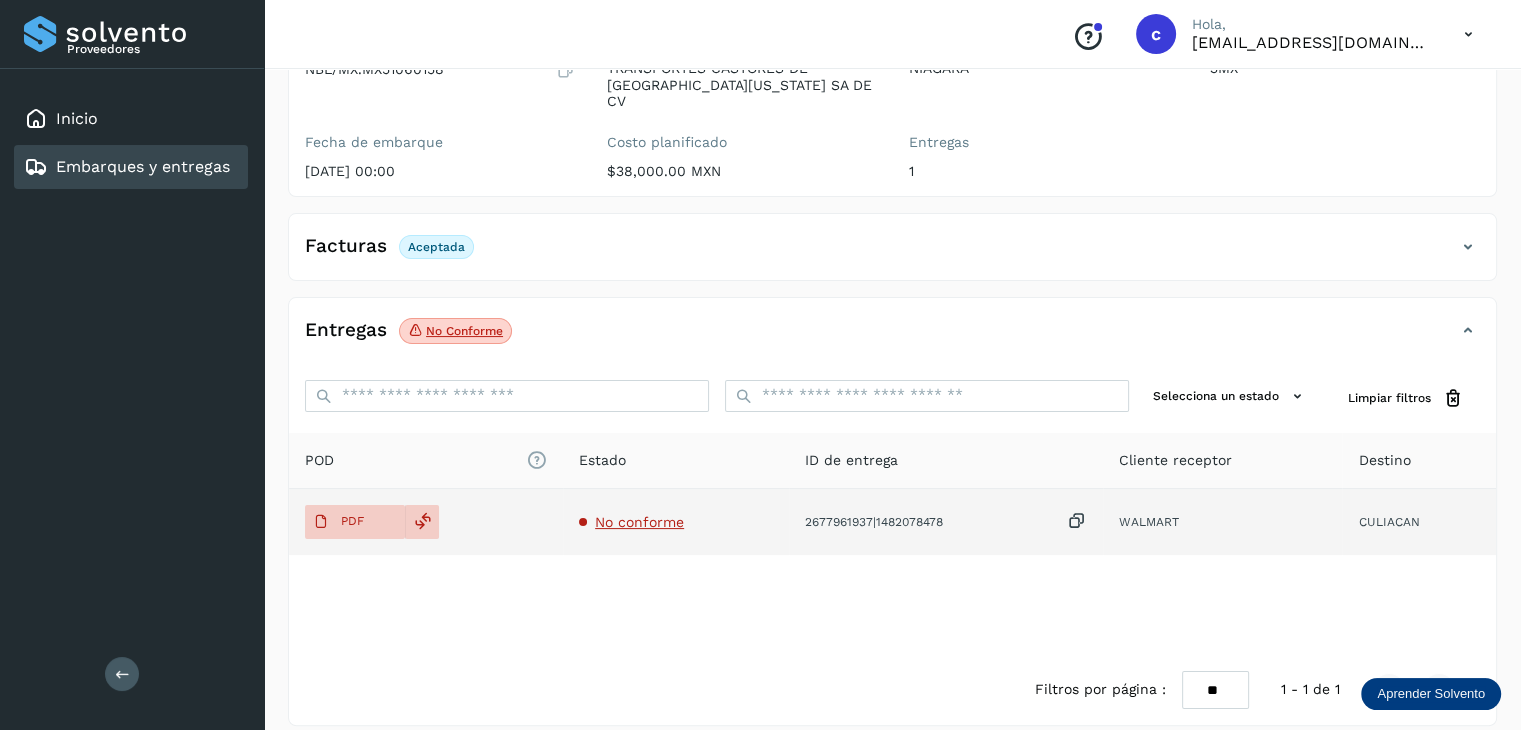 scroll, scrollTop: 229, scrollLeft: 0, axis: vertical 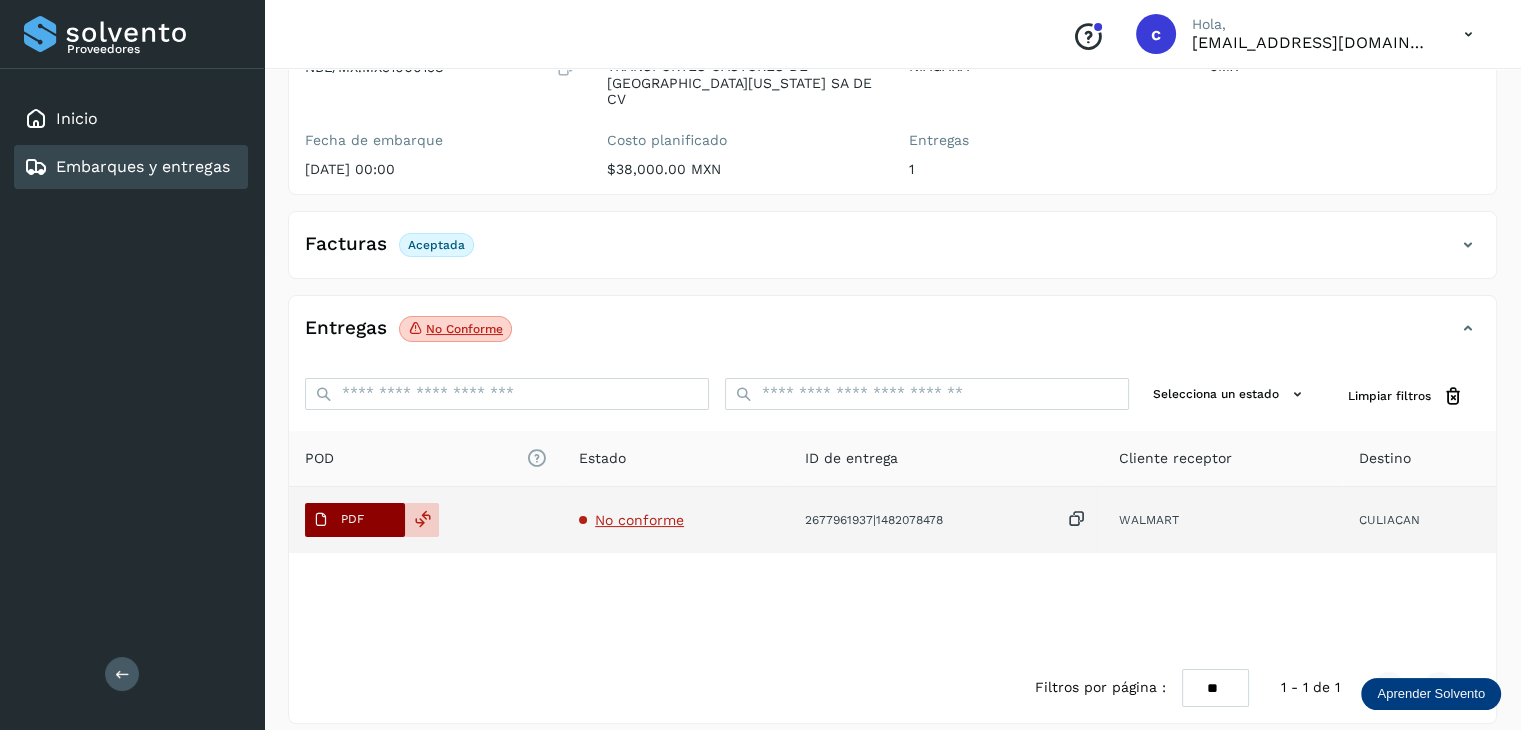 click on "PDF" at bounding box center (355, 520) 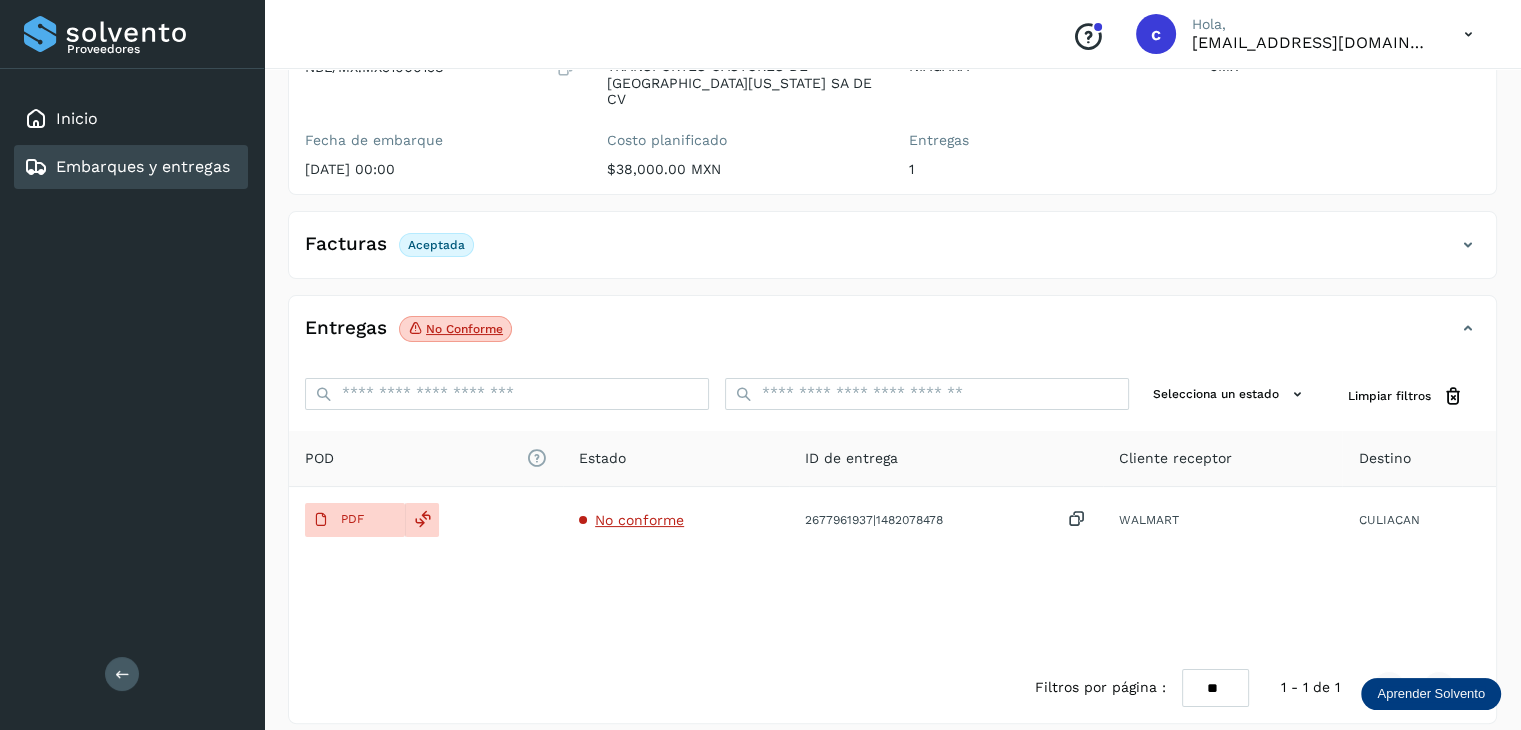 type 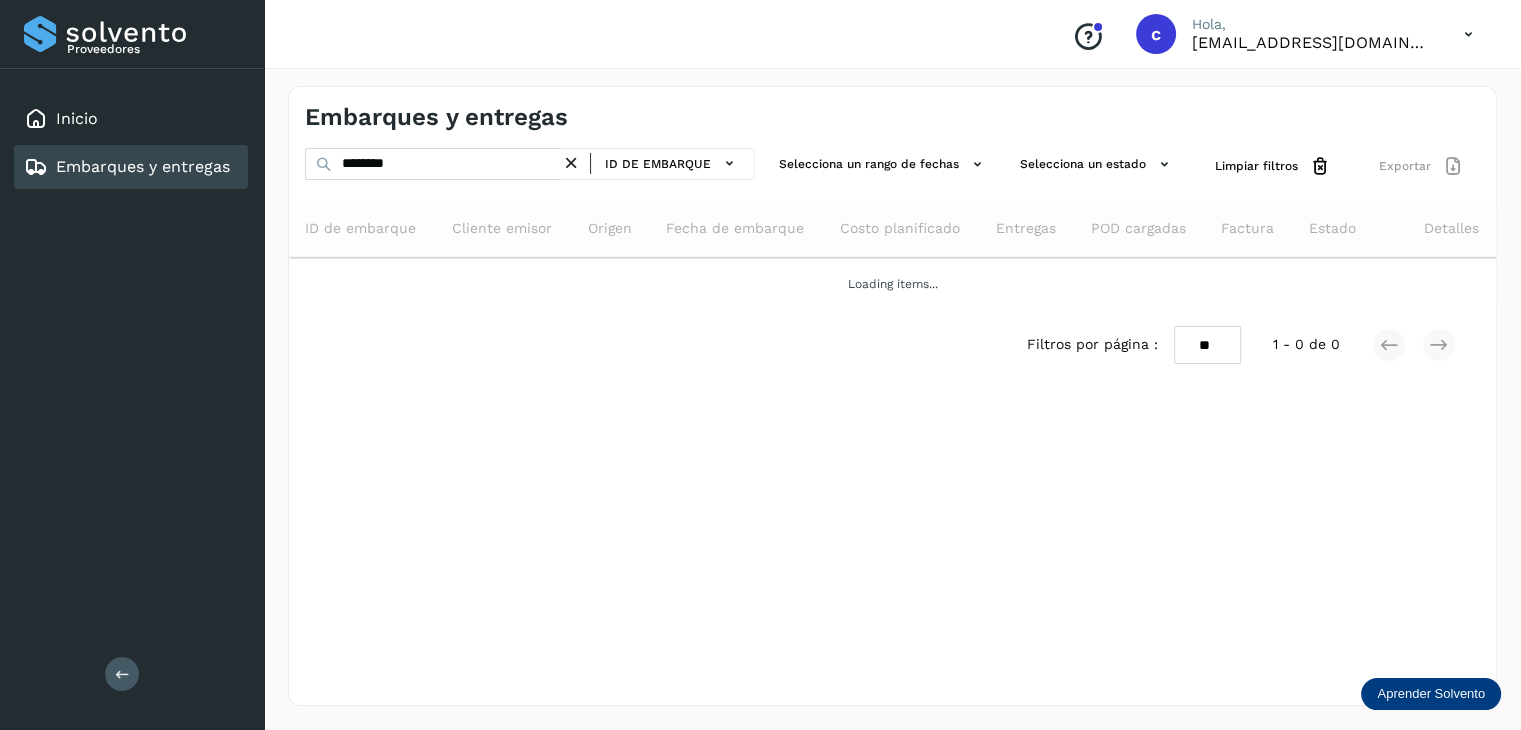 scroll, scrollTop: 0, scrollLeft: 0, axis: both 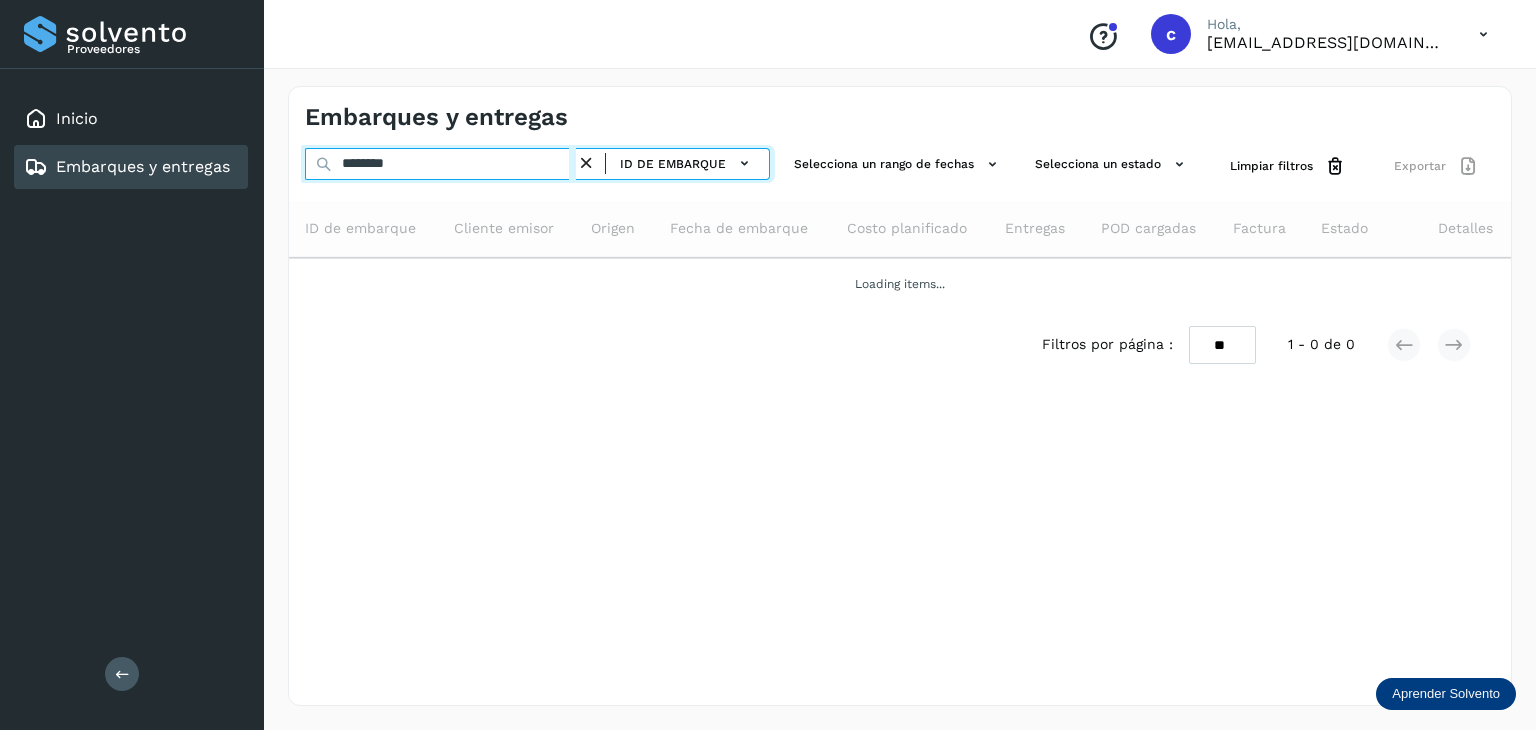 drag, startPoint x: 342, startPoint y: 161, endPoint x: 308, endPoint y: 161, distance: 34 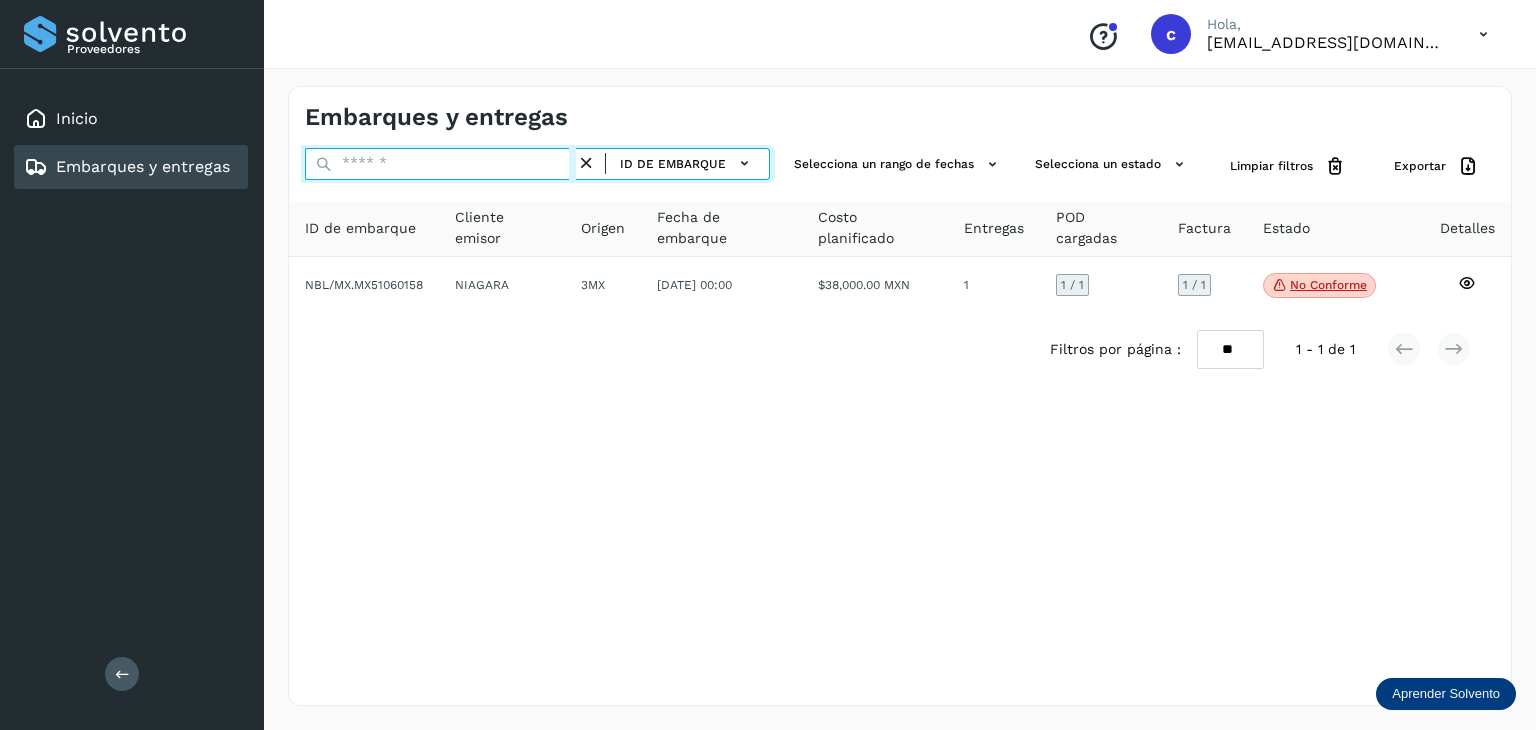 paste on "********" 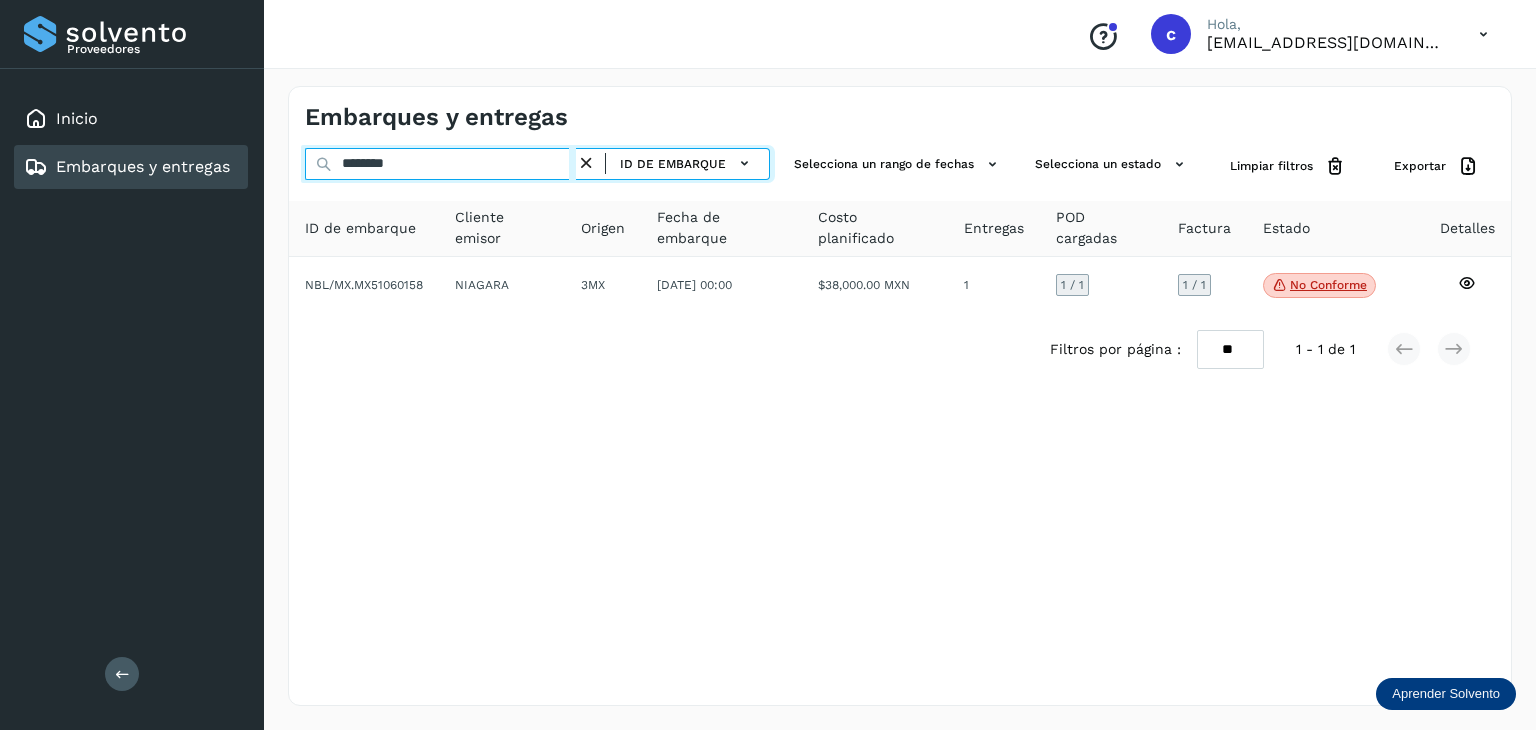 type on "********" 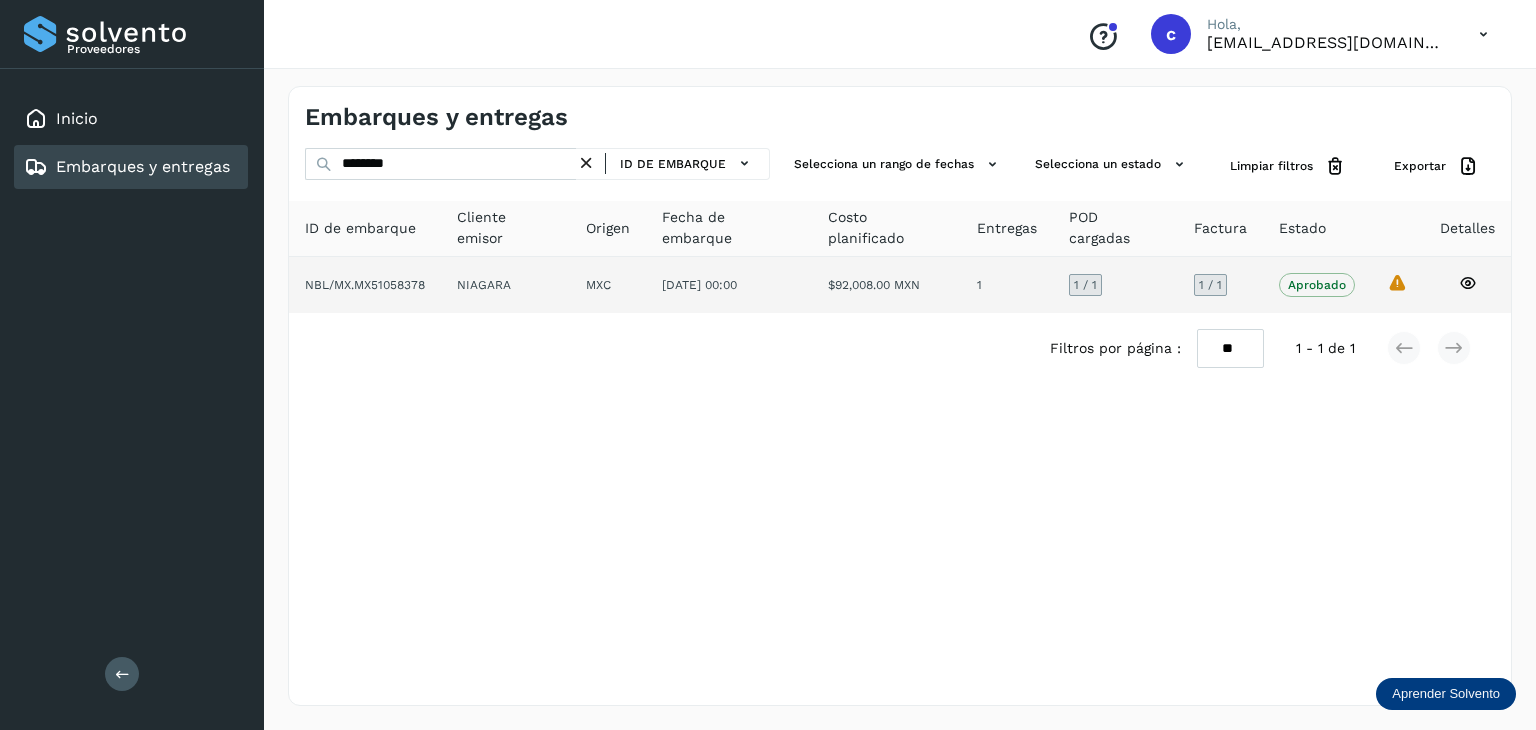 click 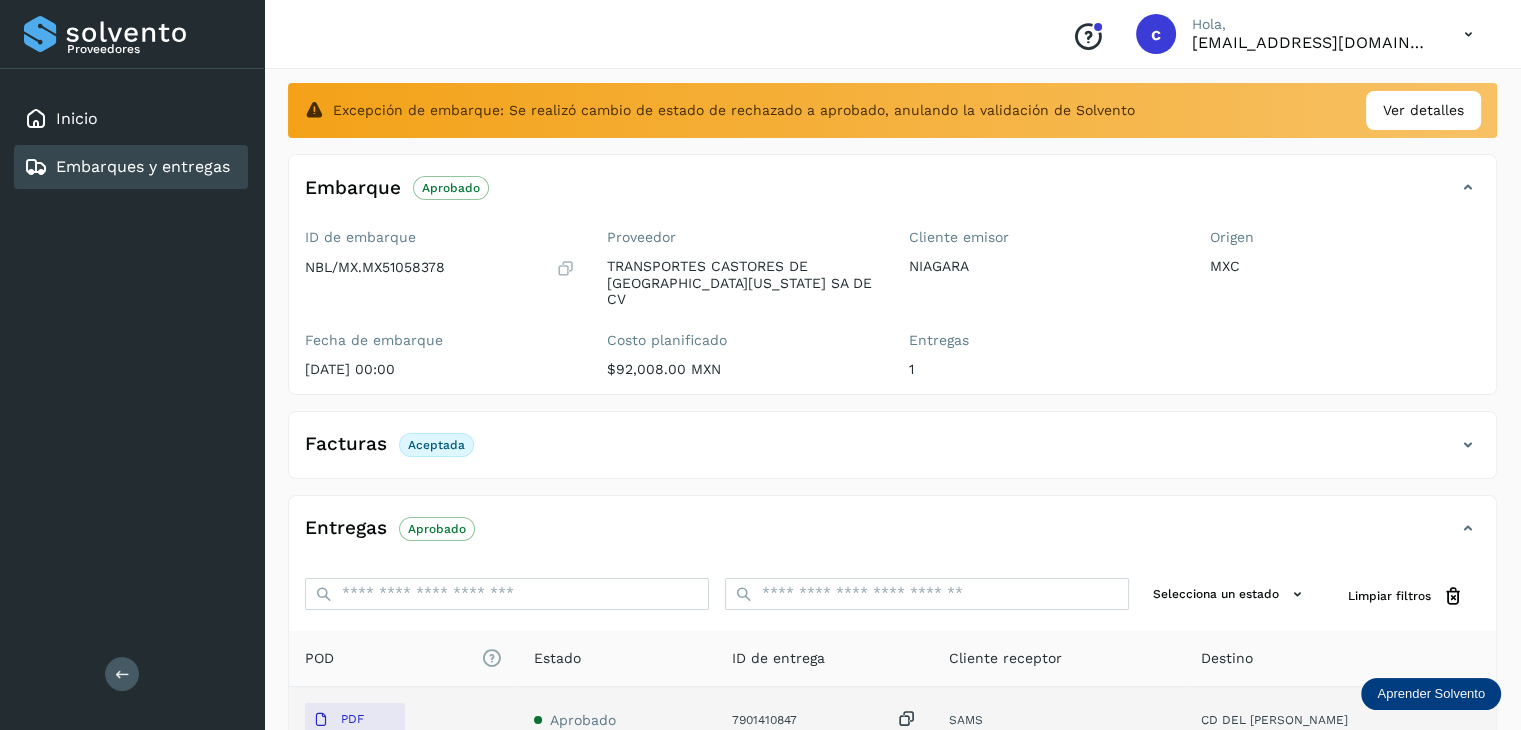 scroll, scrollTop: 300, scrollLeft: 0, axis: vertical 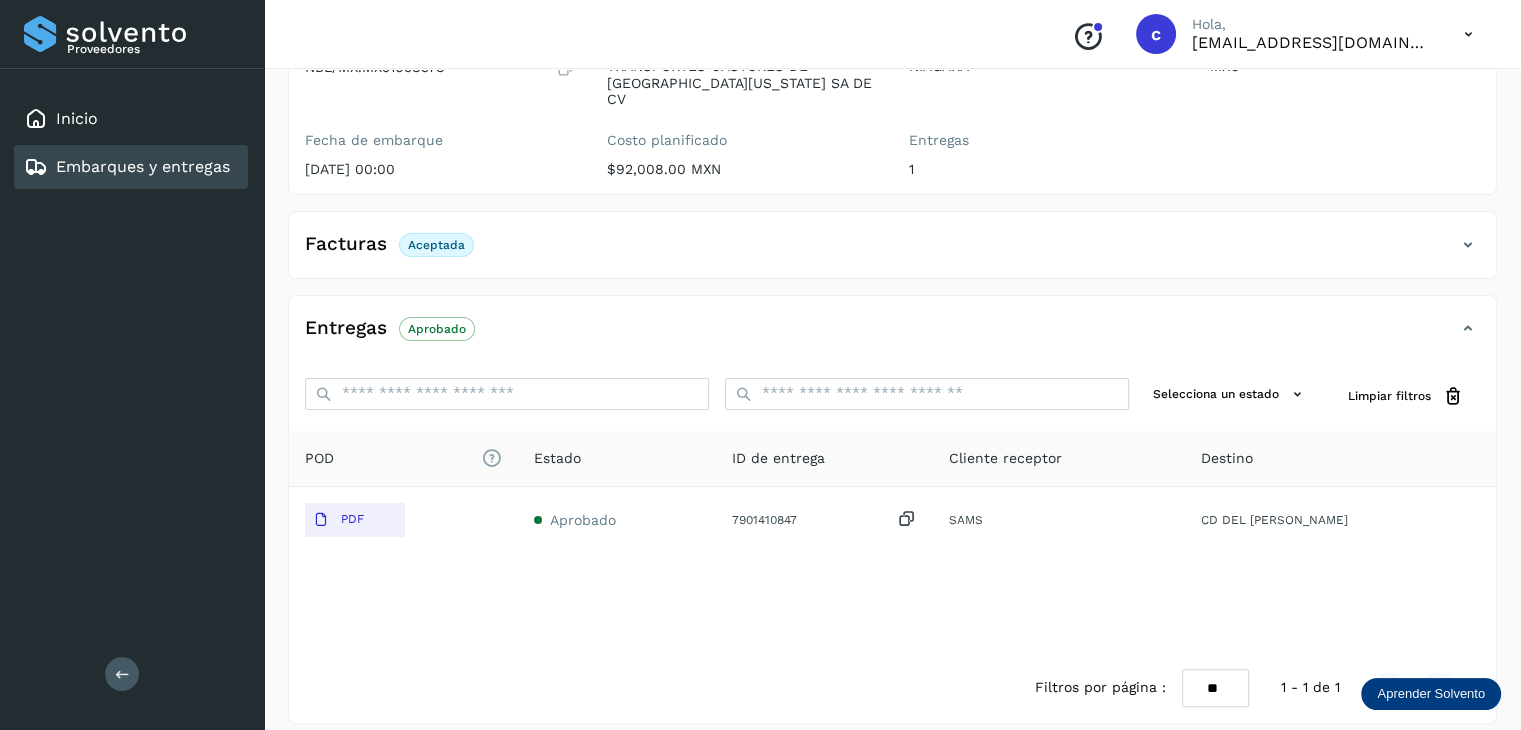 click on "Embarques y entregas" at bounding box center (143, 166) 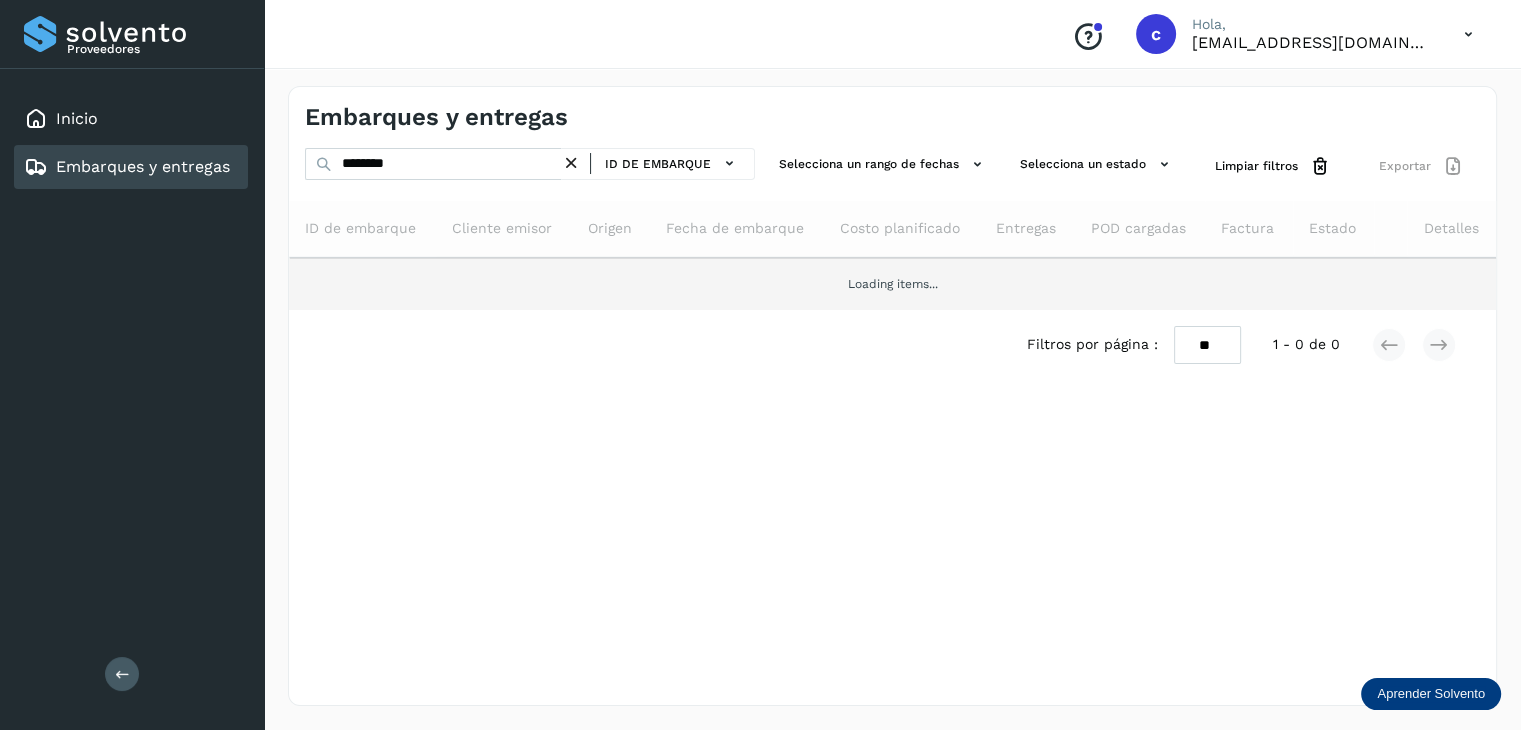 scroll, scrollTop: 0, scrollLeft: 0, axis: both 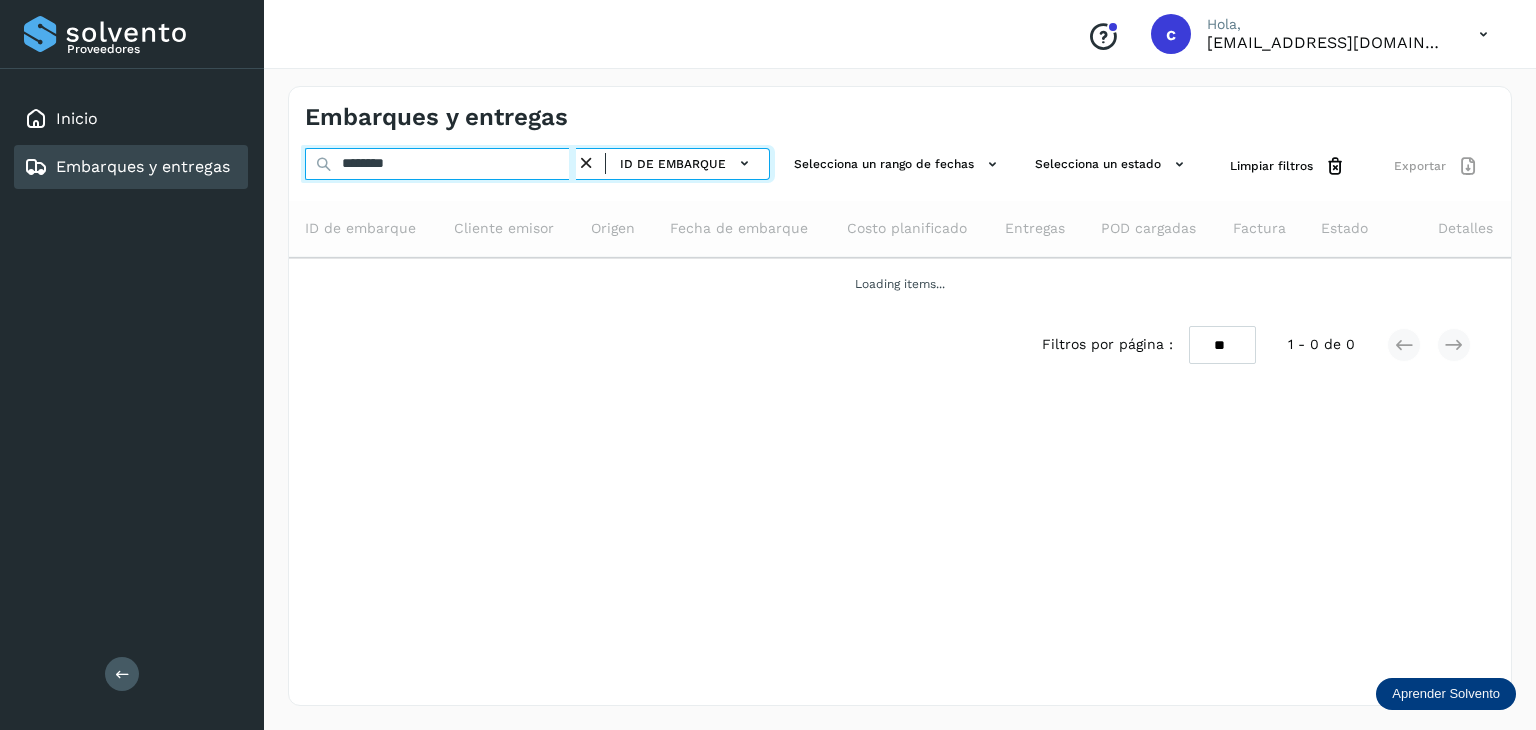 drag, startPoint x: 424, startPoint y: 155, endPoint x: 242, endPoint y: 148, distance: 182.13457 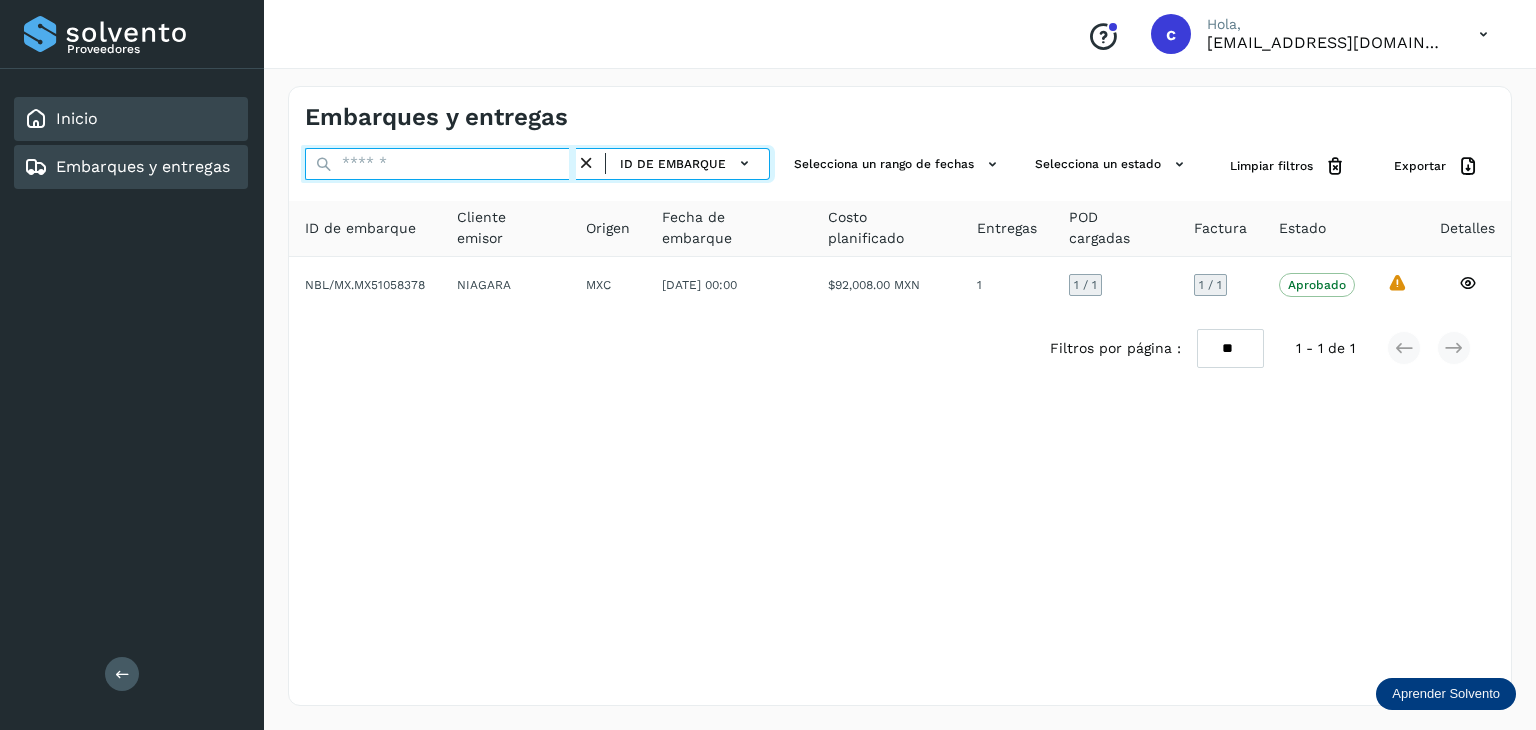 paste on "********" 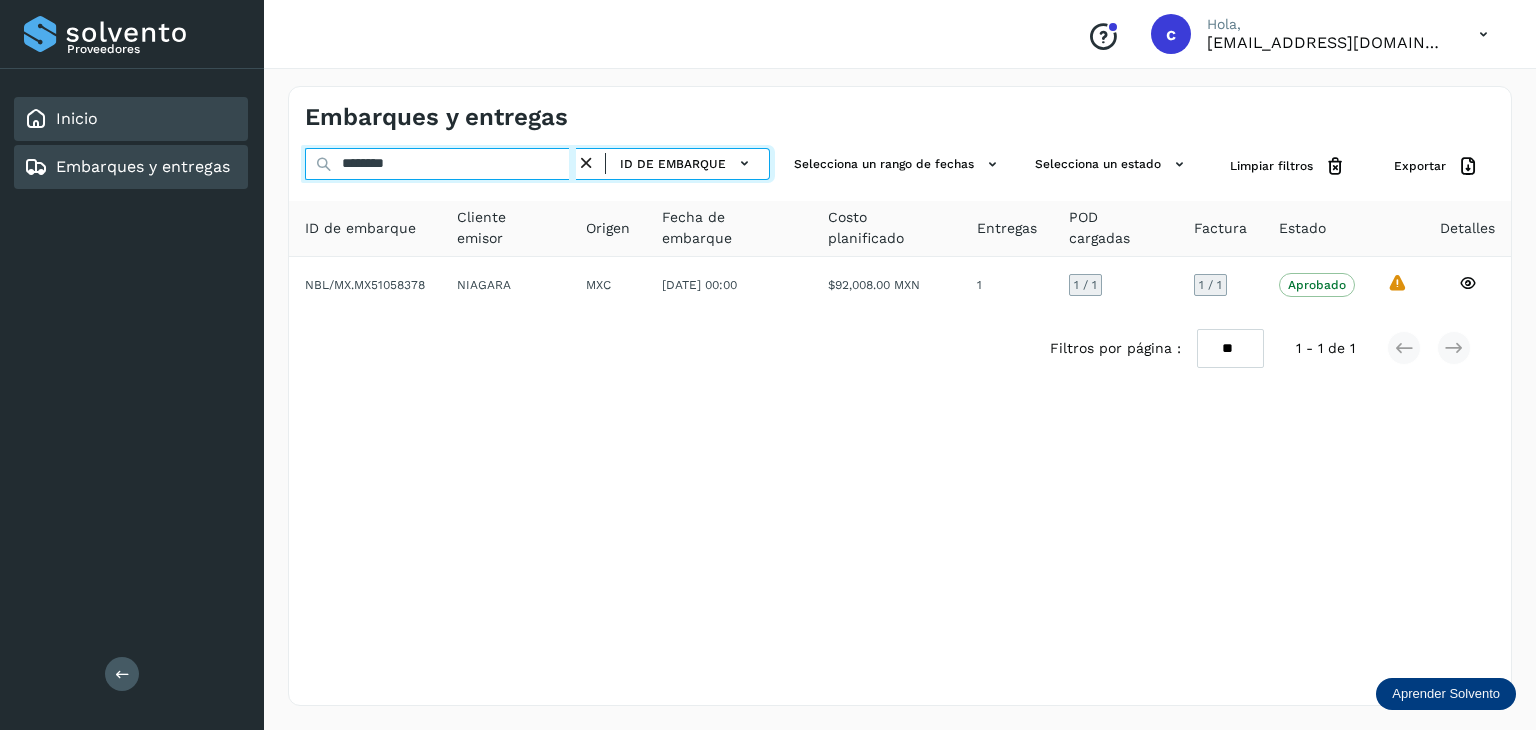type on "********" 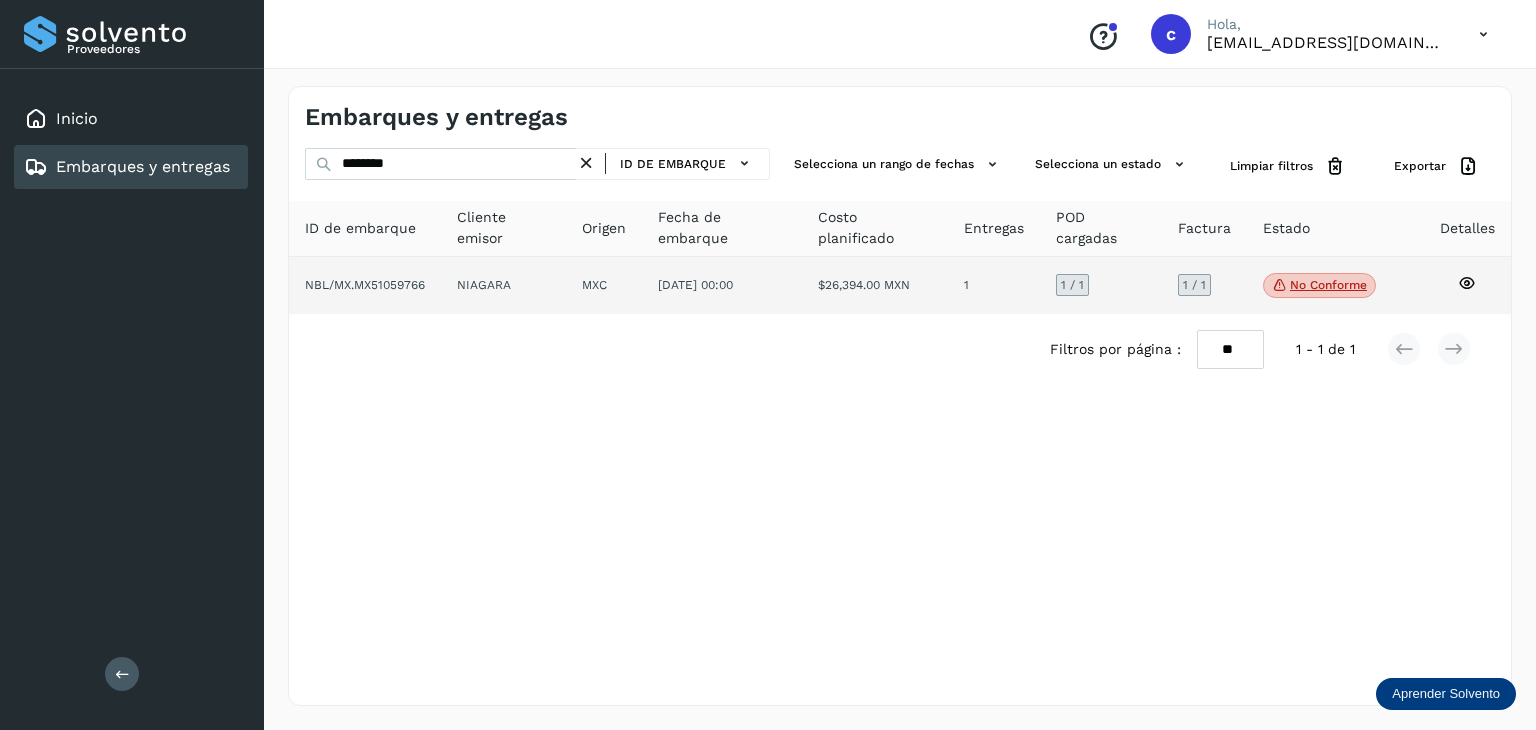 click on "No conforme" 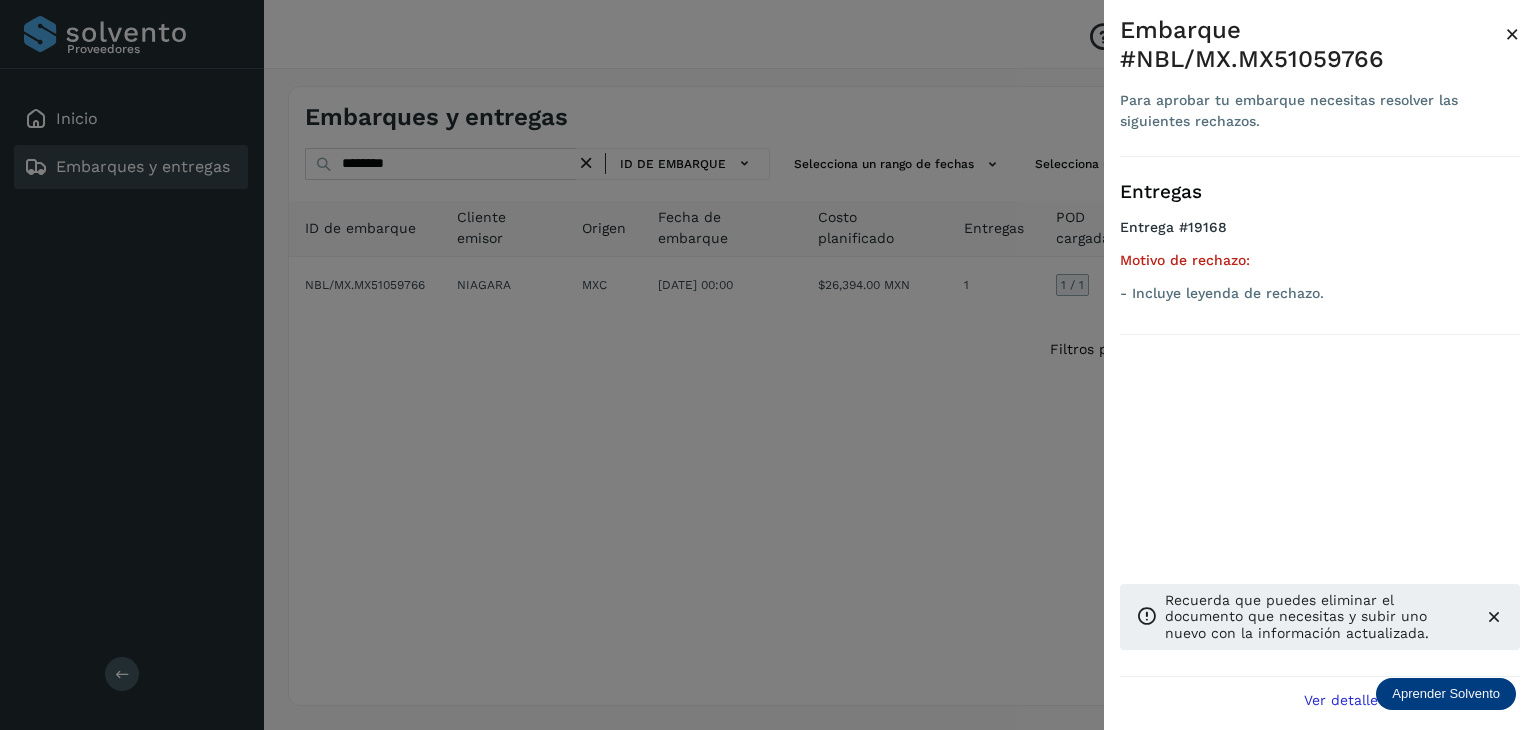 click at bounding box center [768, 365] 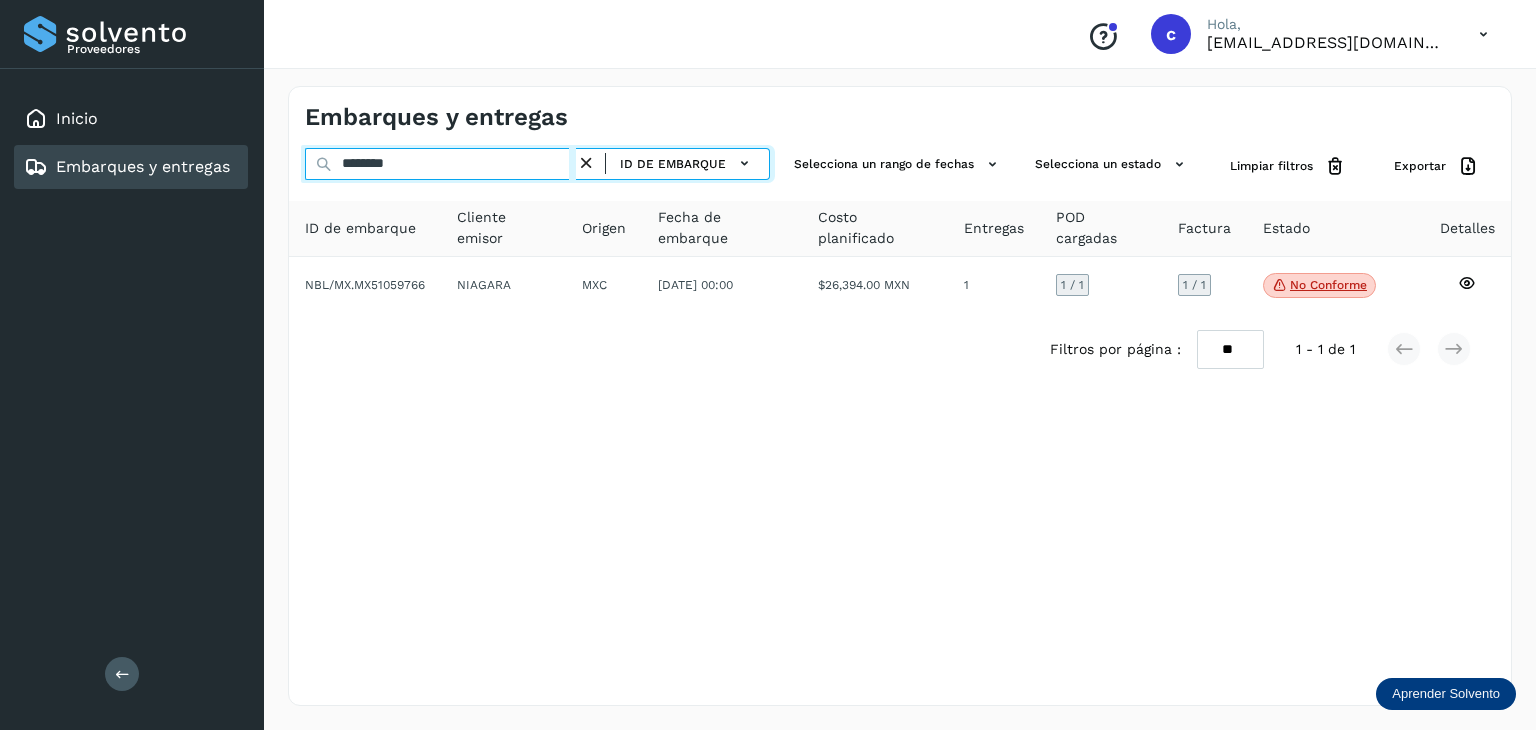 drag, startPoint x: 395, startPoint y: 168, endPoint x: 319, endPoint y: 170, distance: 76.02631 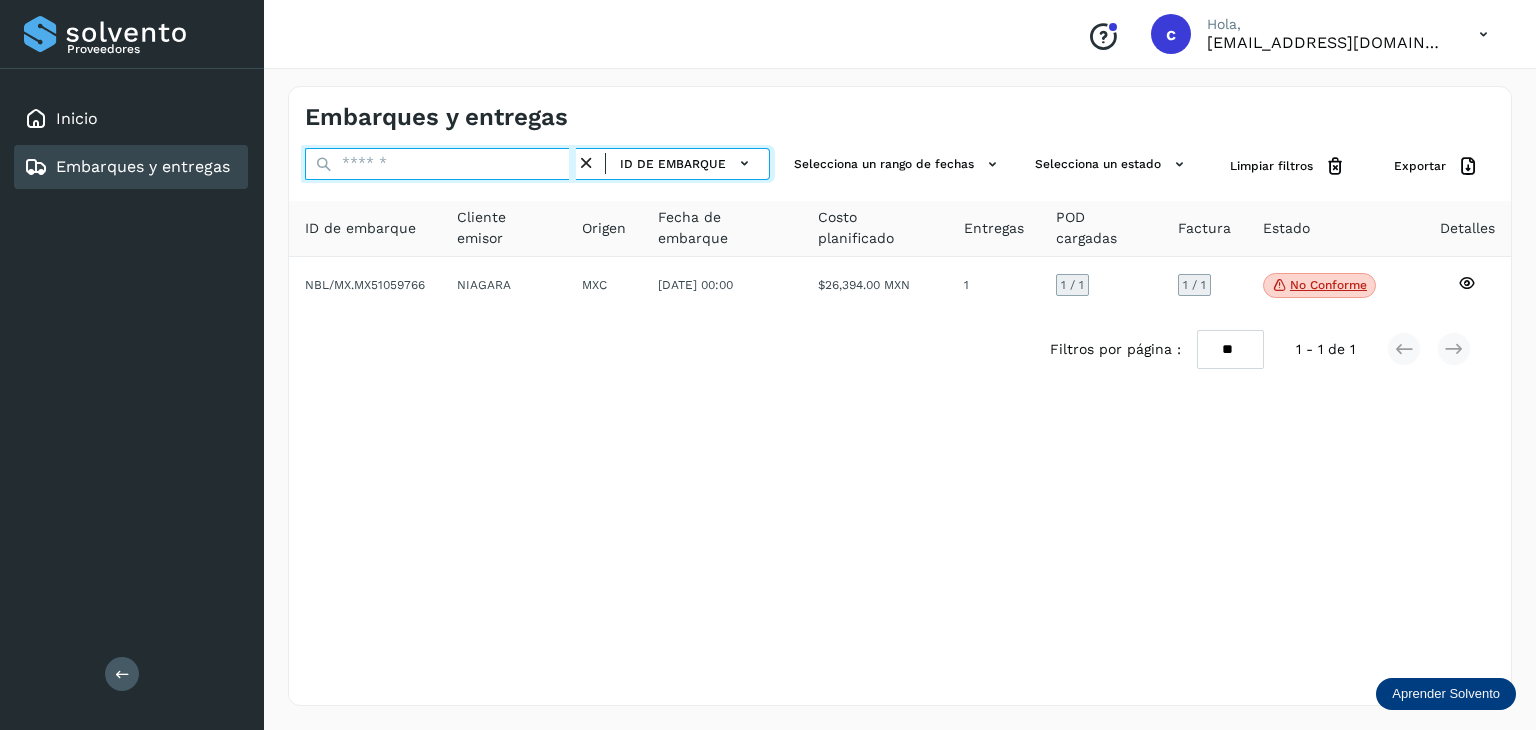 paste on "********" 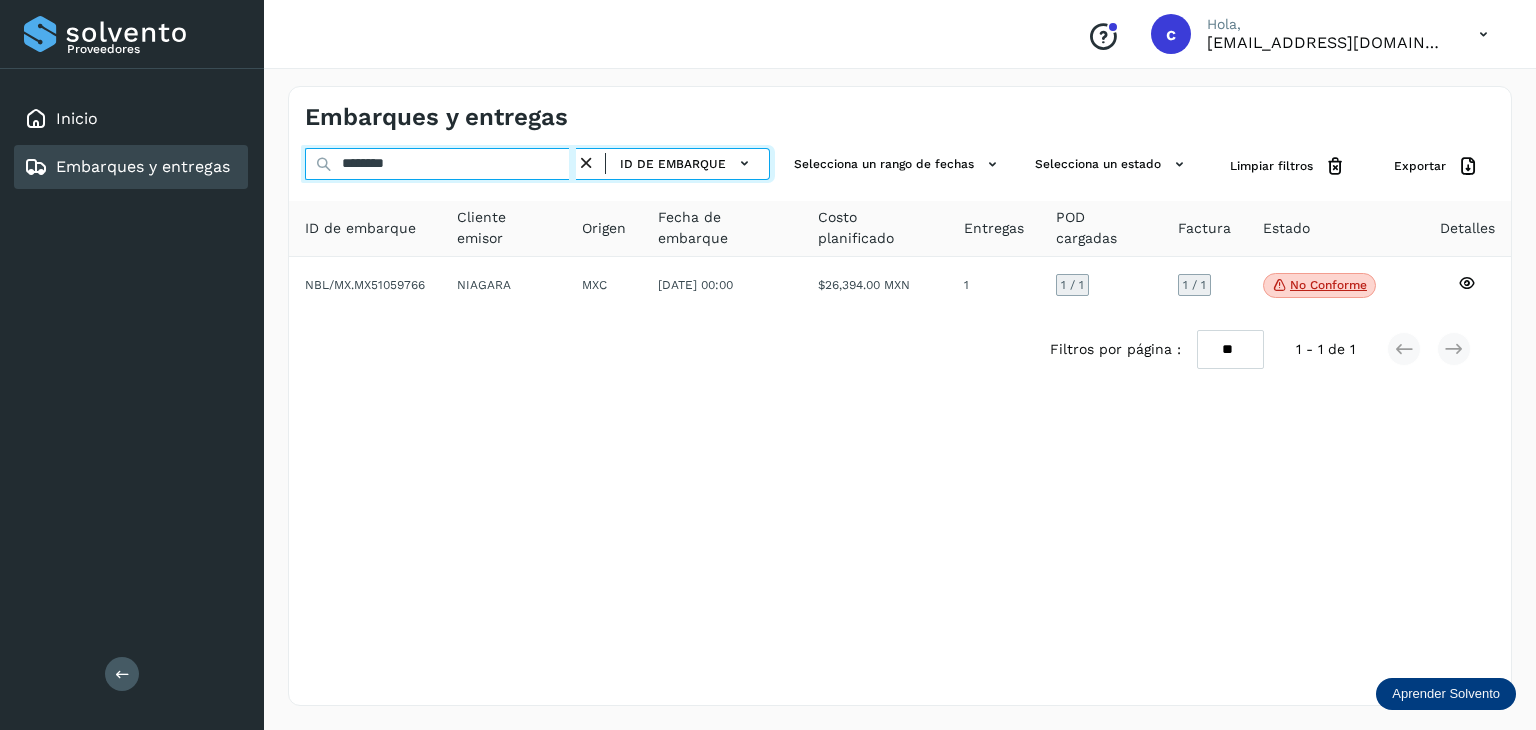 type on "********" 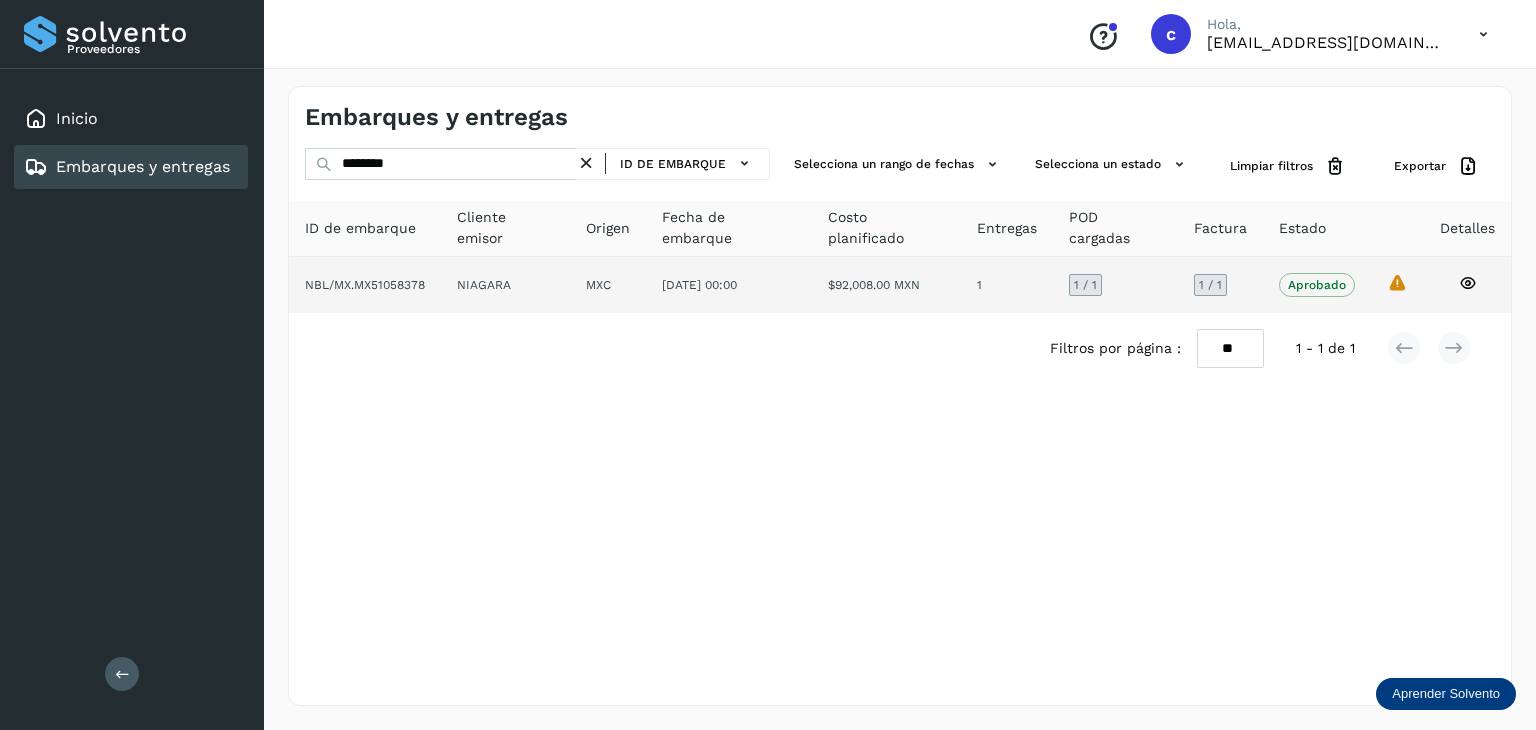 click 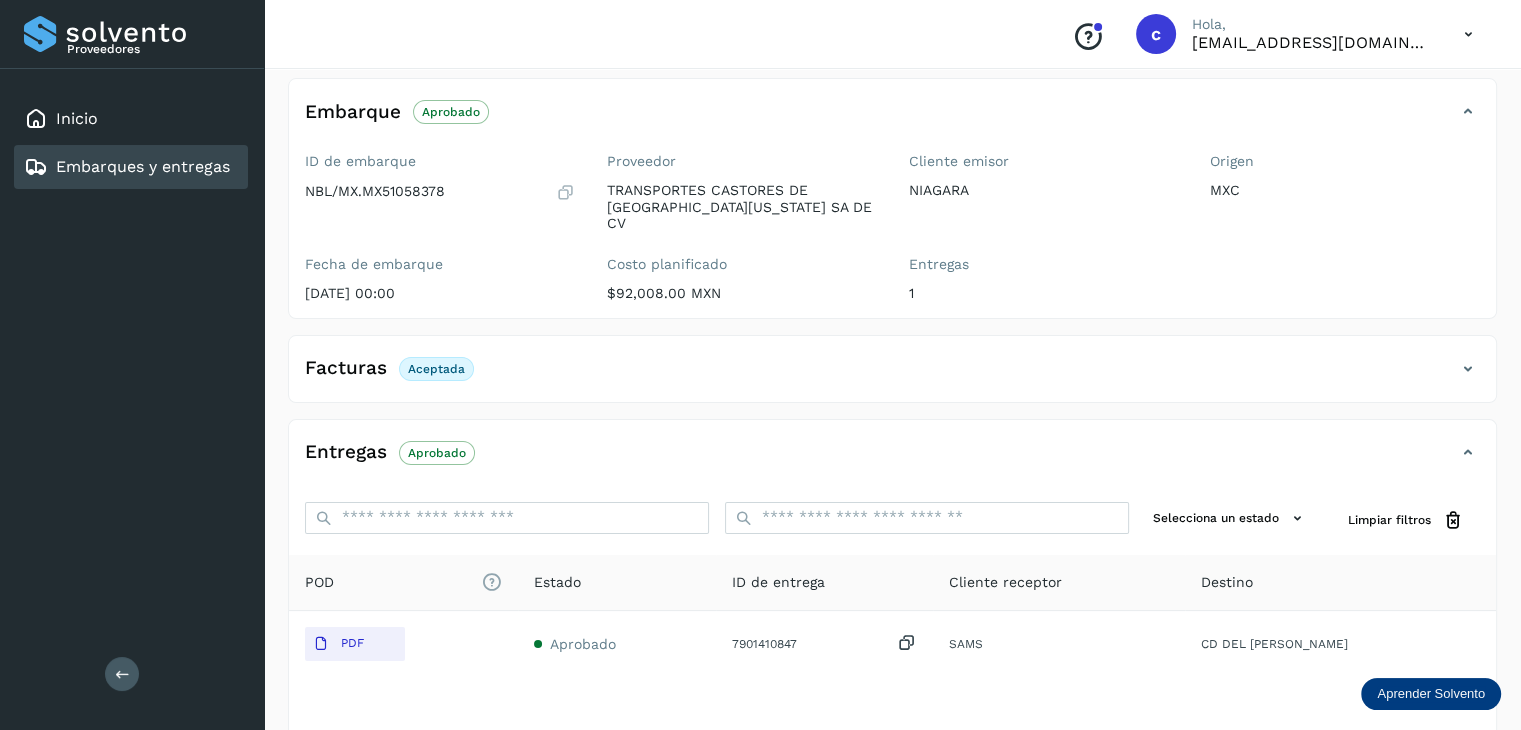 scroll, scrollTop: 0, scrollLeft: 0, axis: both 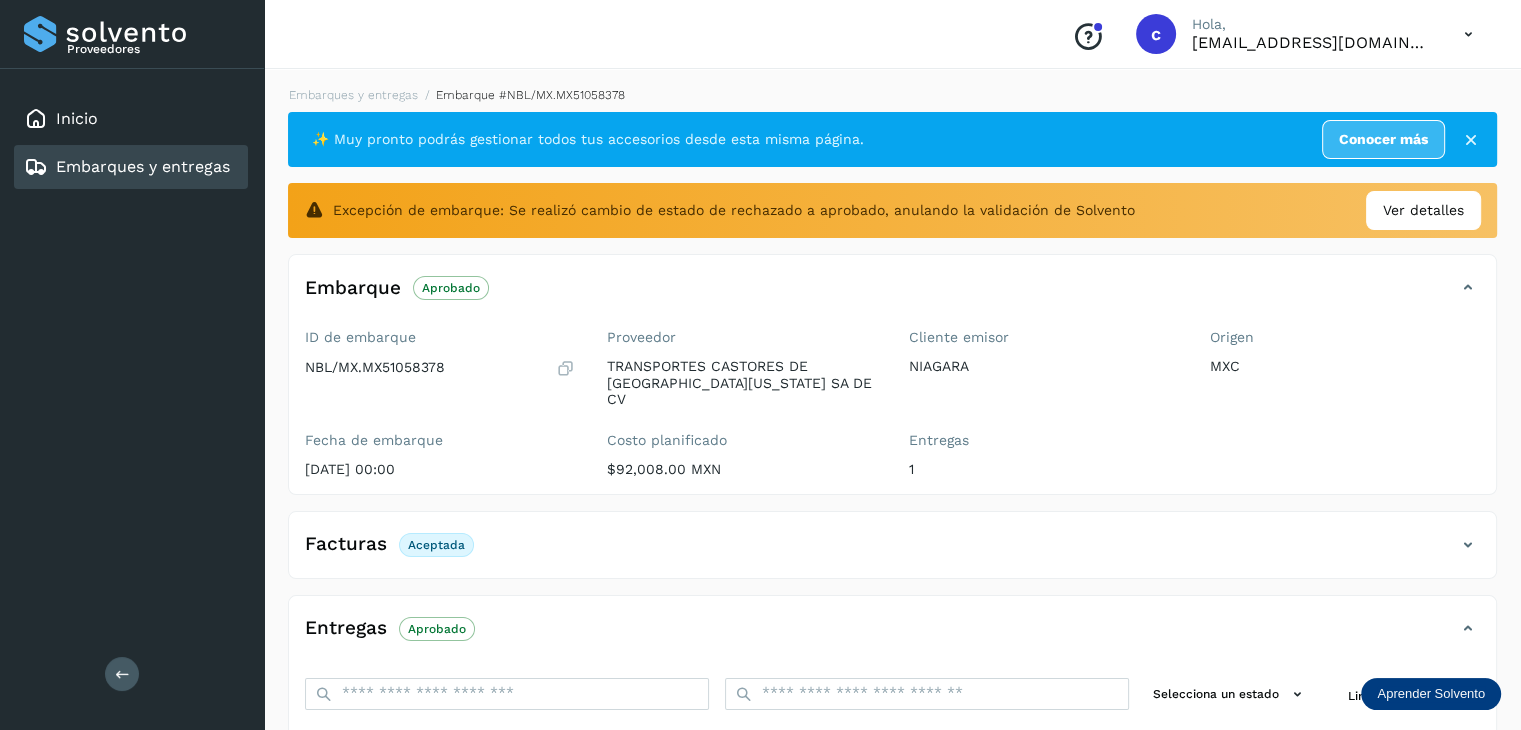 click on "Embarques y entregas" at bounding box center (143, 166) 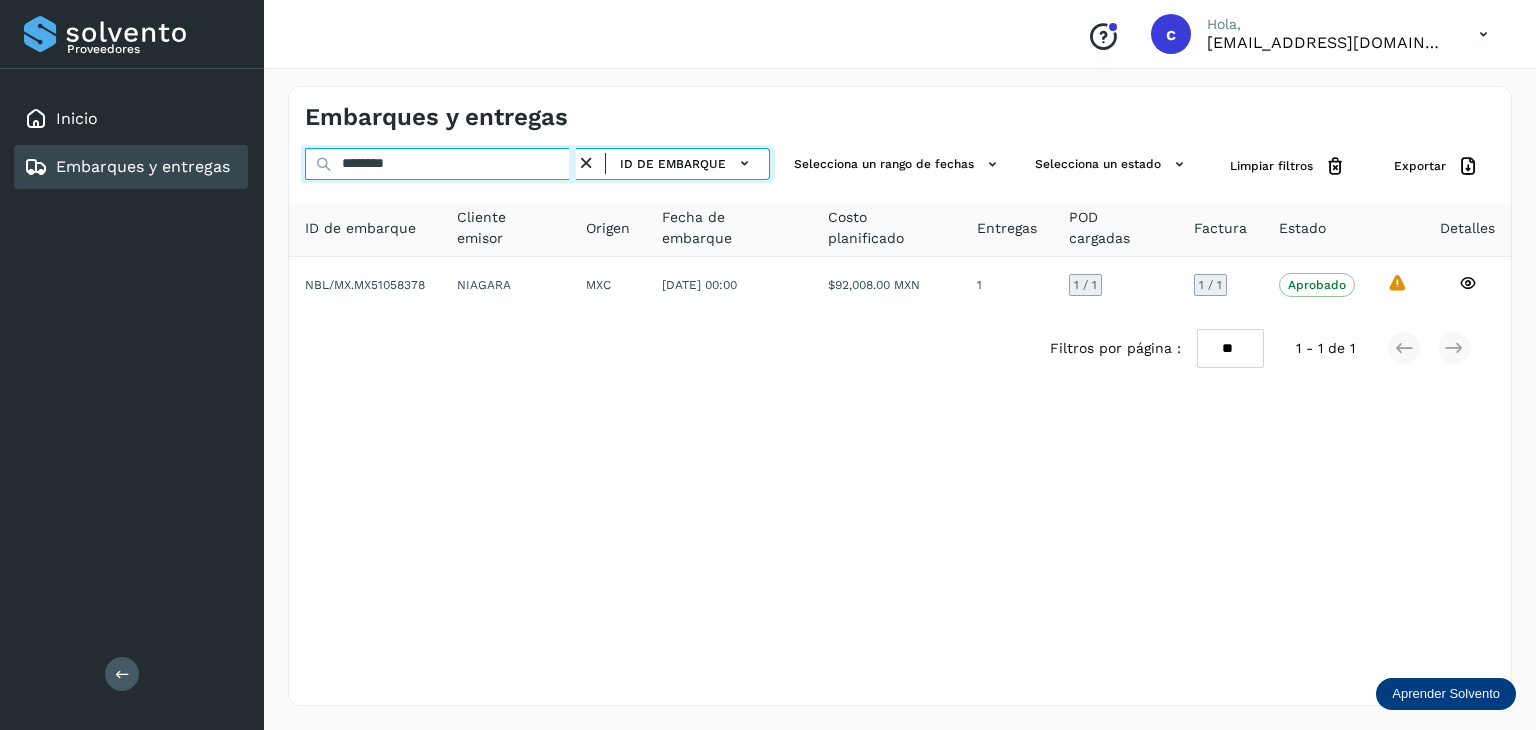 drag, startPoint x: 440, startPoint y: 165, endPoint x: 248, endPoint y: 170, distance: 192.0651 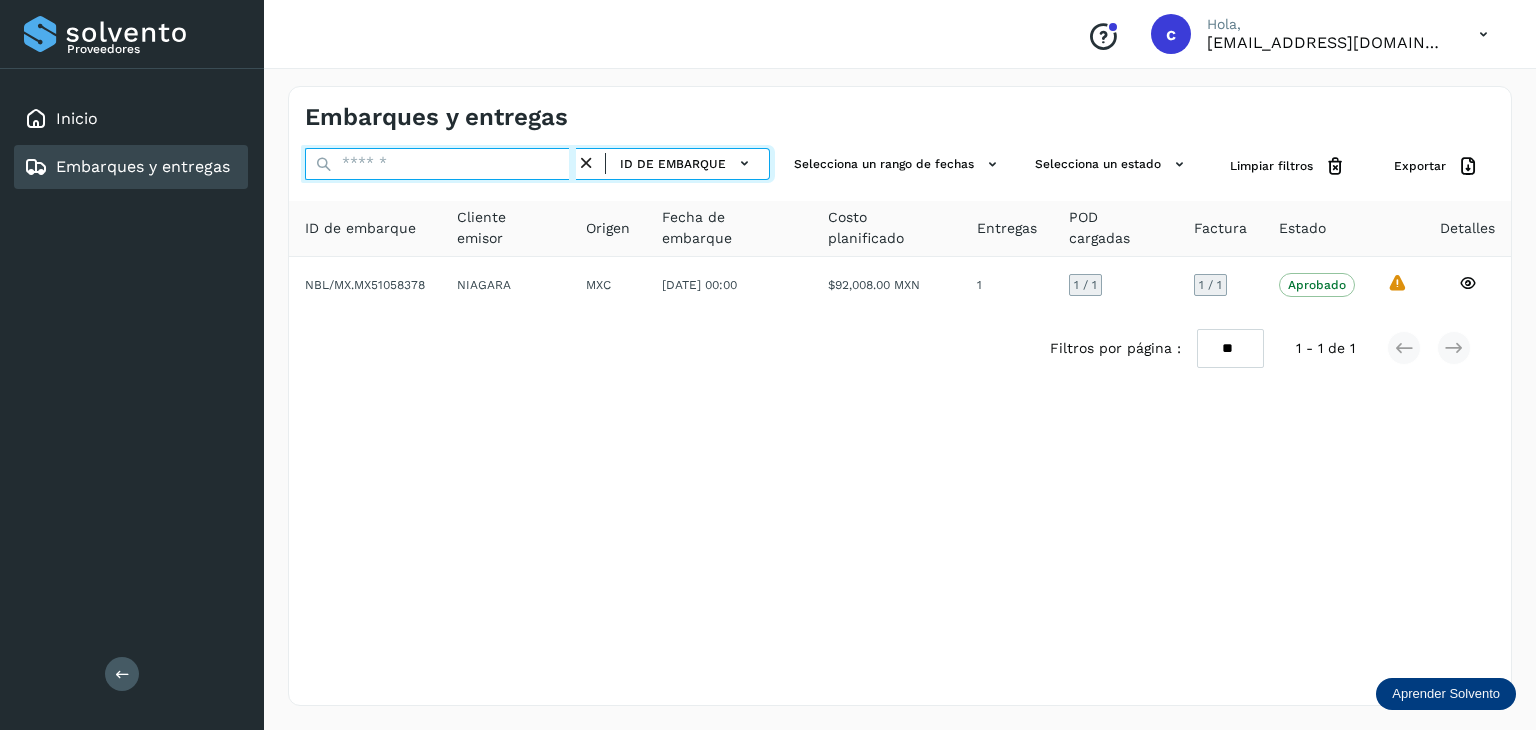 paste on "********" 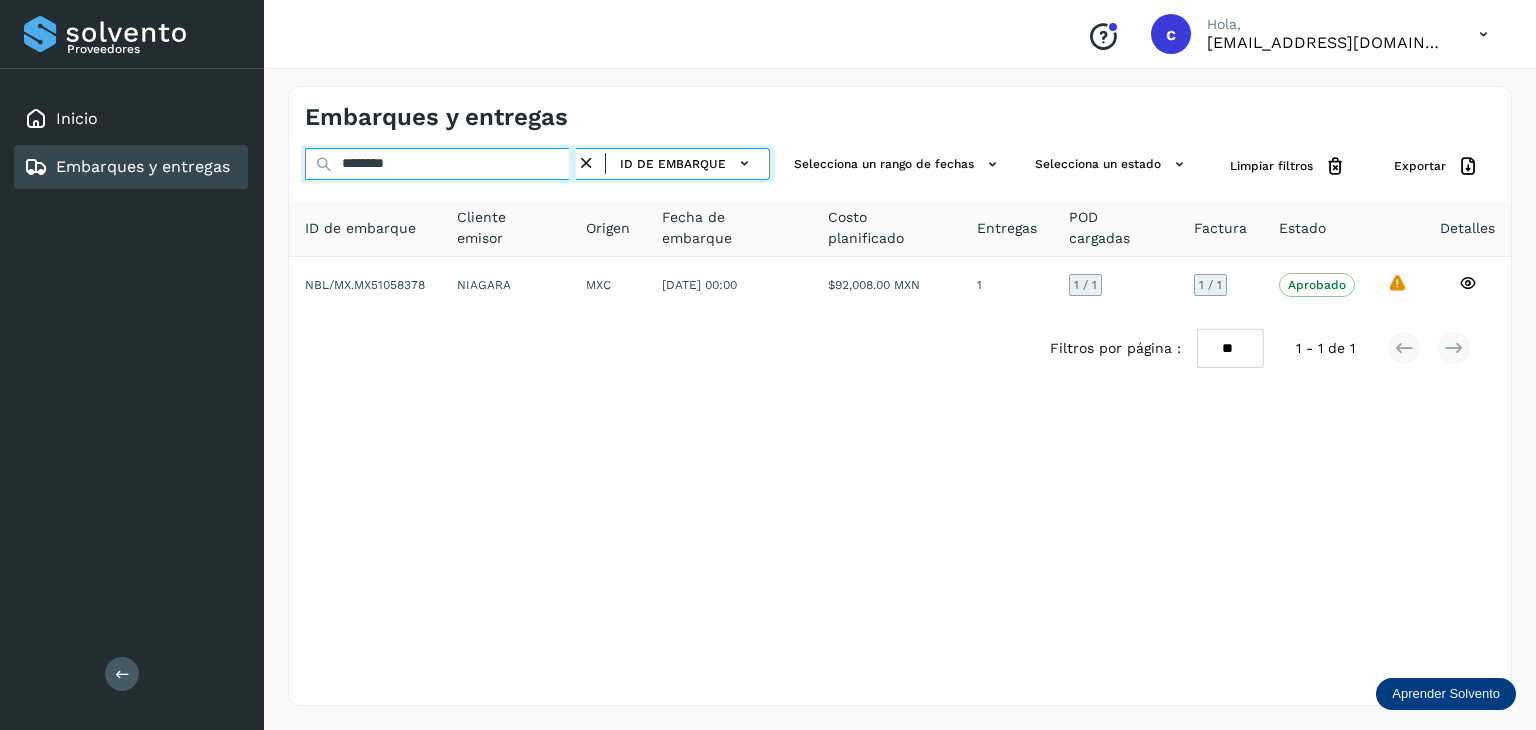 type on "********" 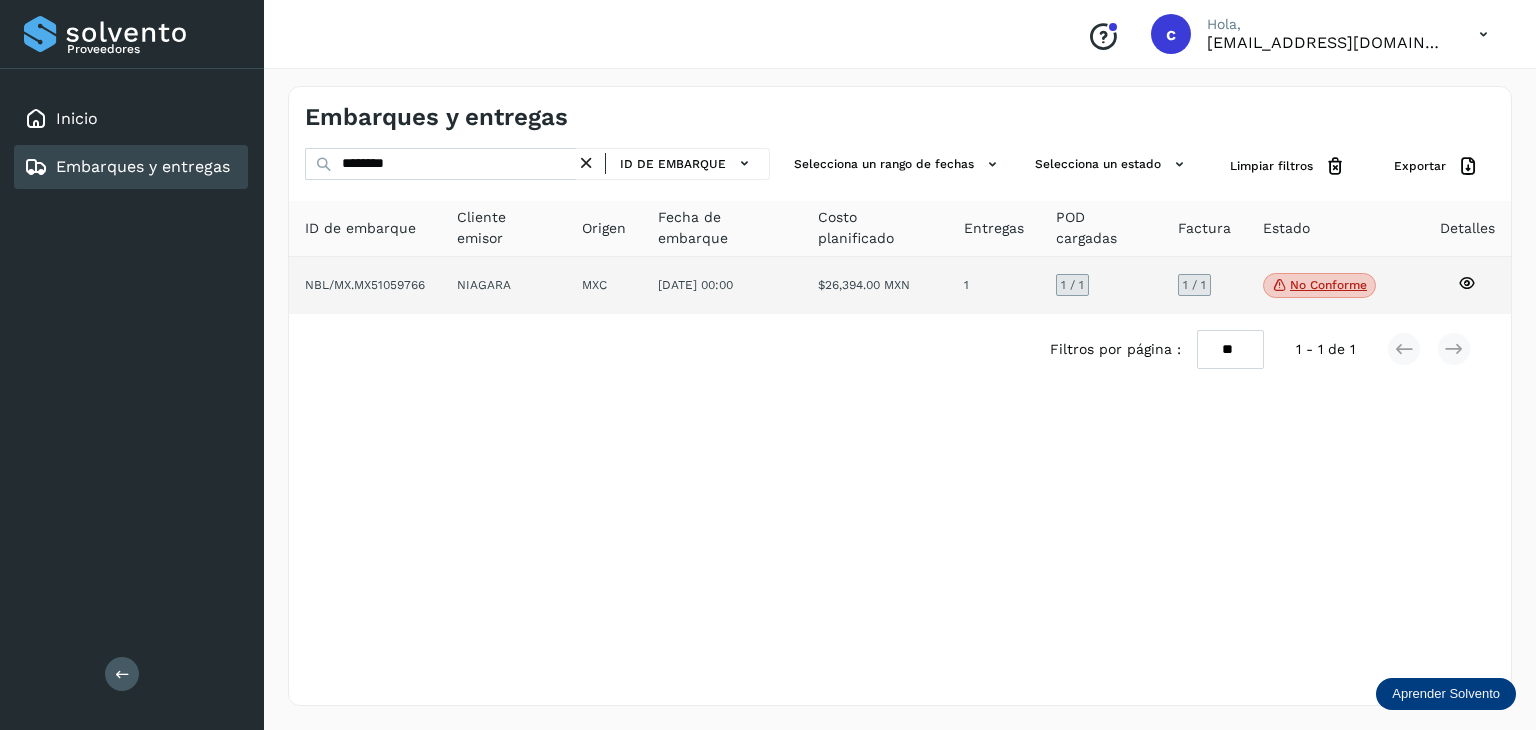 click 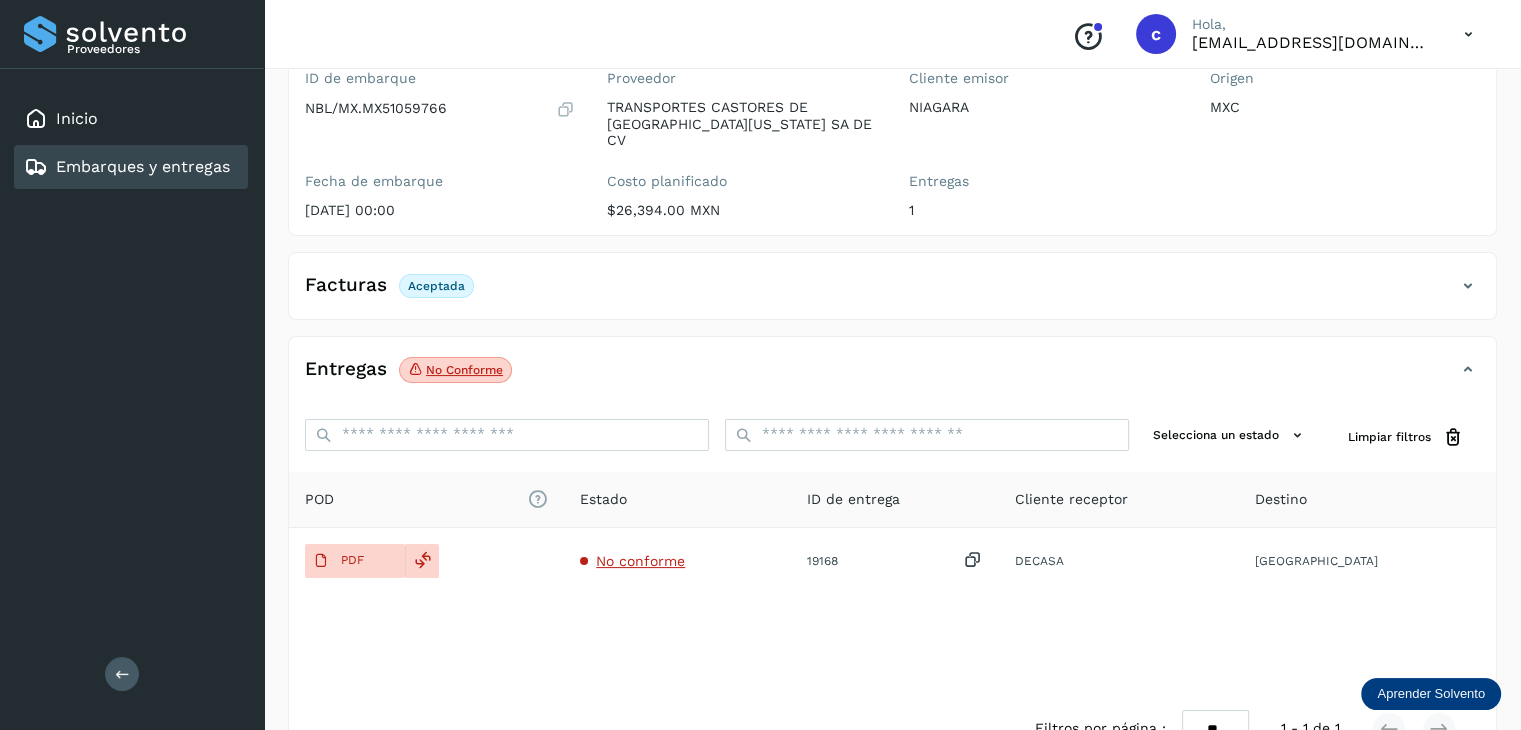 scroll, scrollTop: 200, scrollLeft: 0, axis: vertical 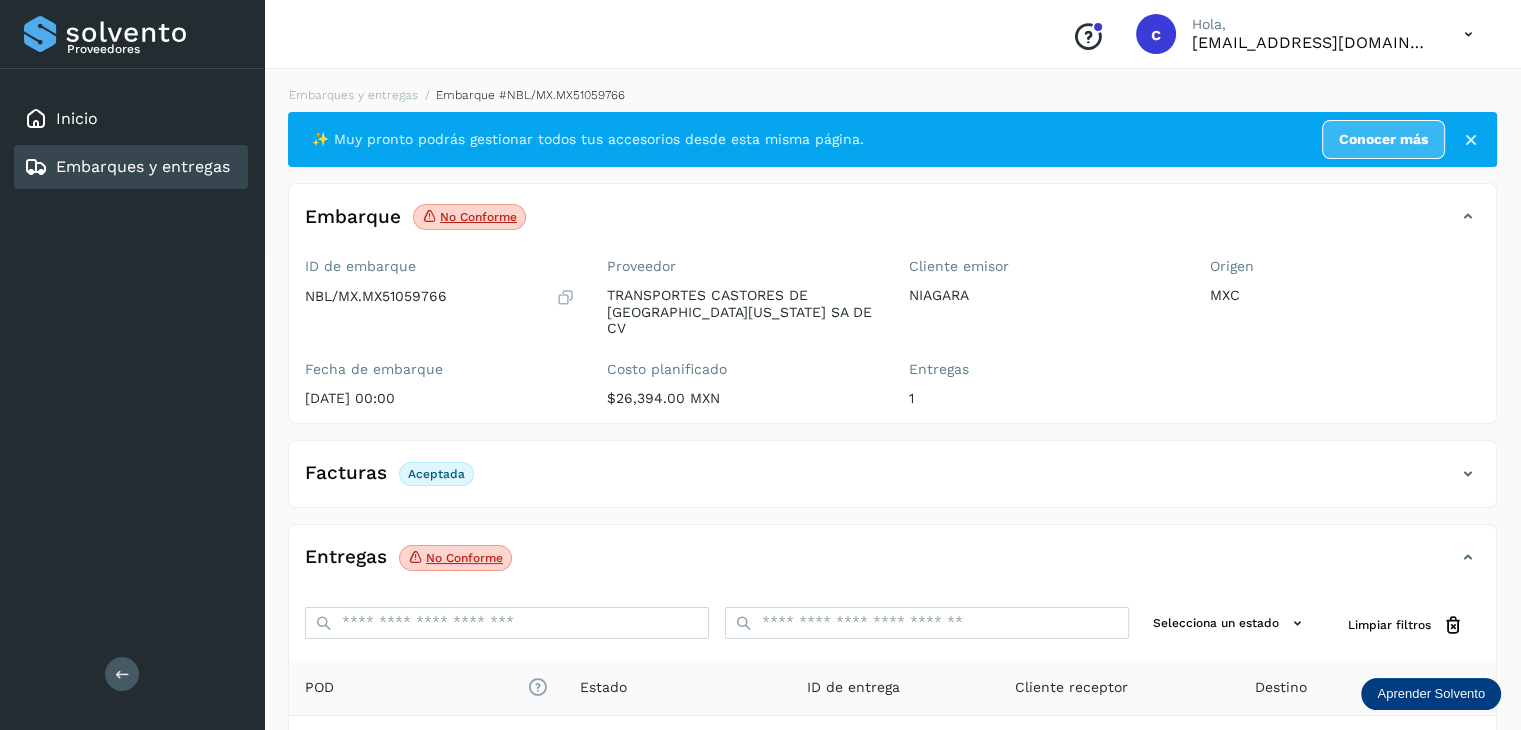 click on "Entregas No conforme" 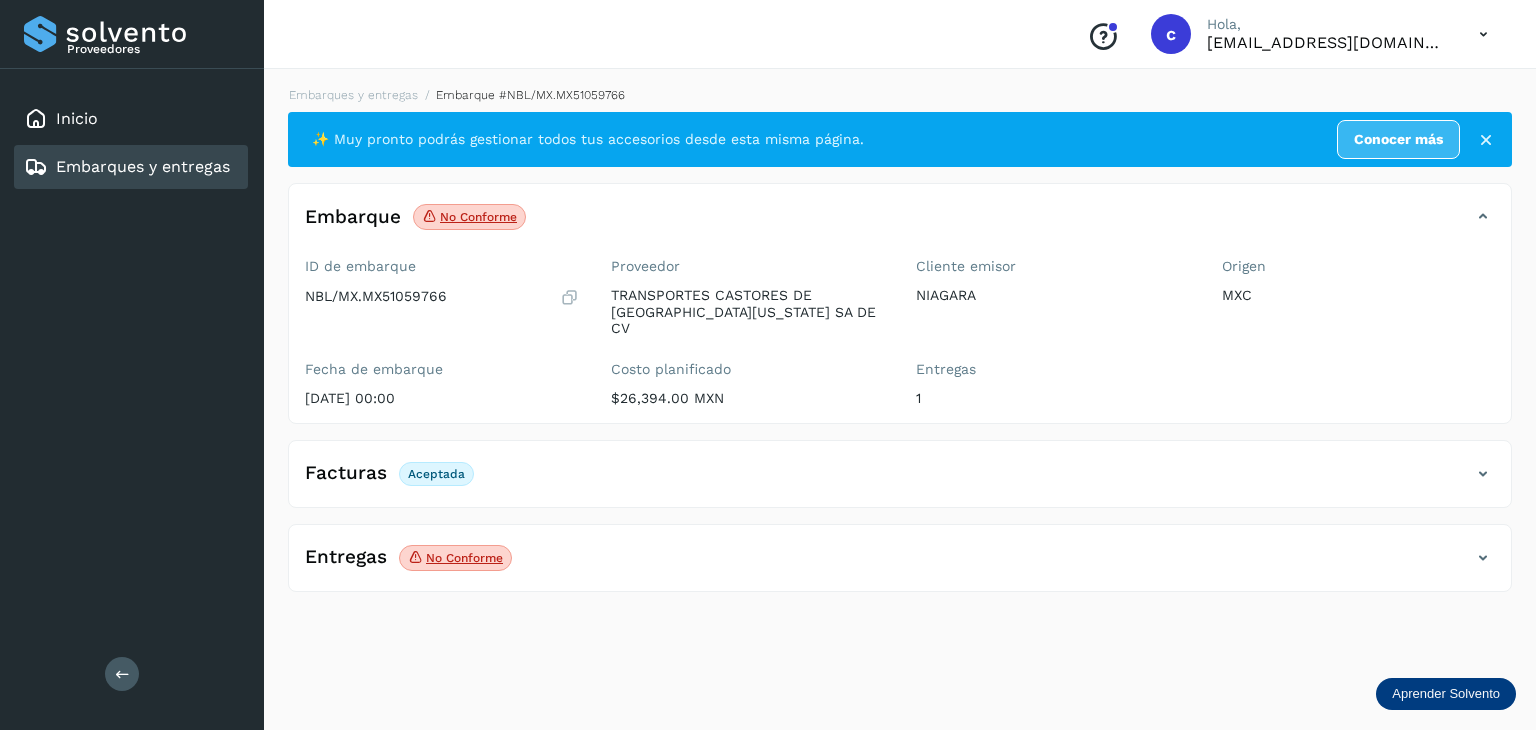 click on "Entregas No conforme" 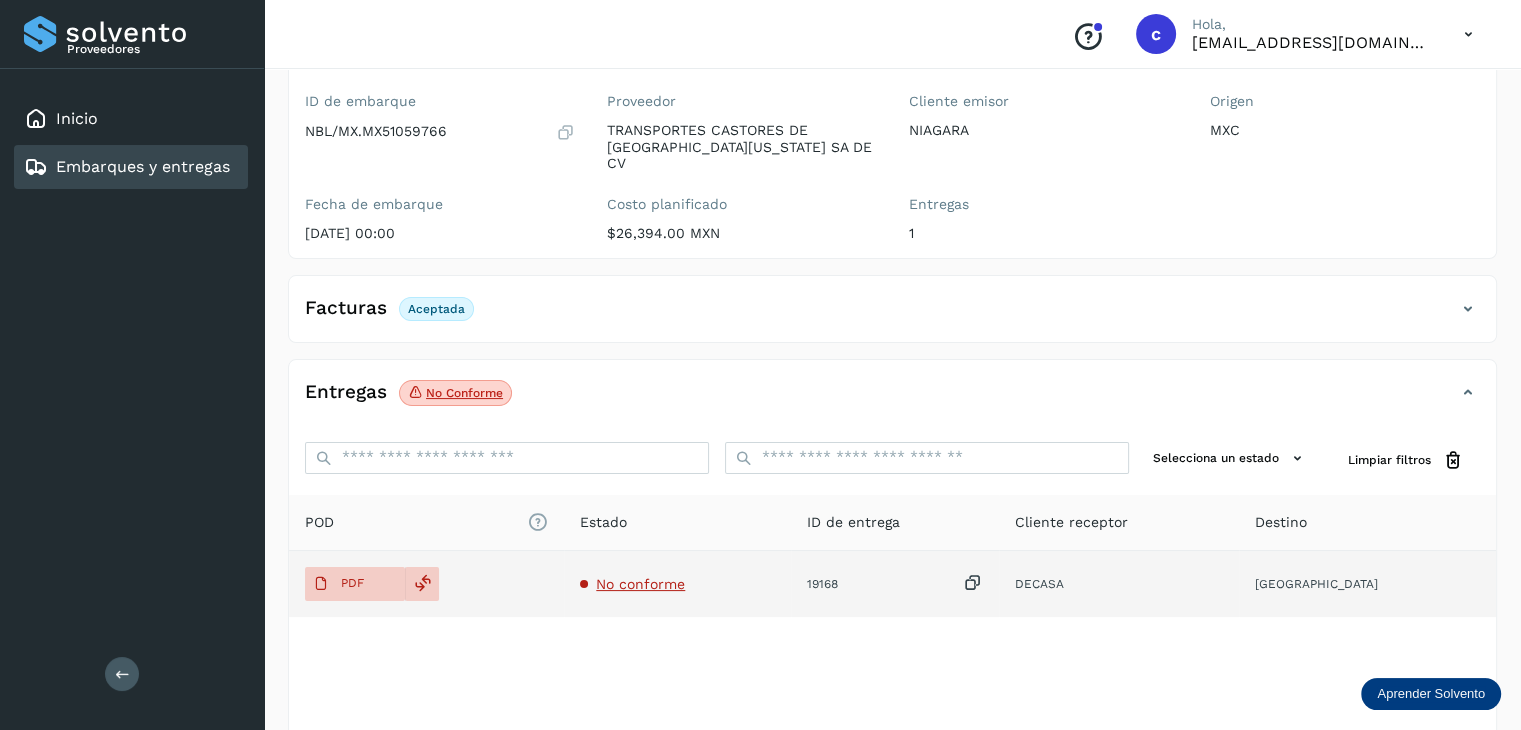 scroll, scrollTop: 200, scrollLeft: 0, axis: vertical 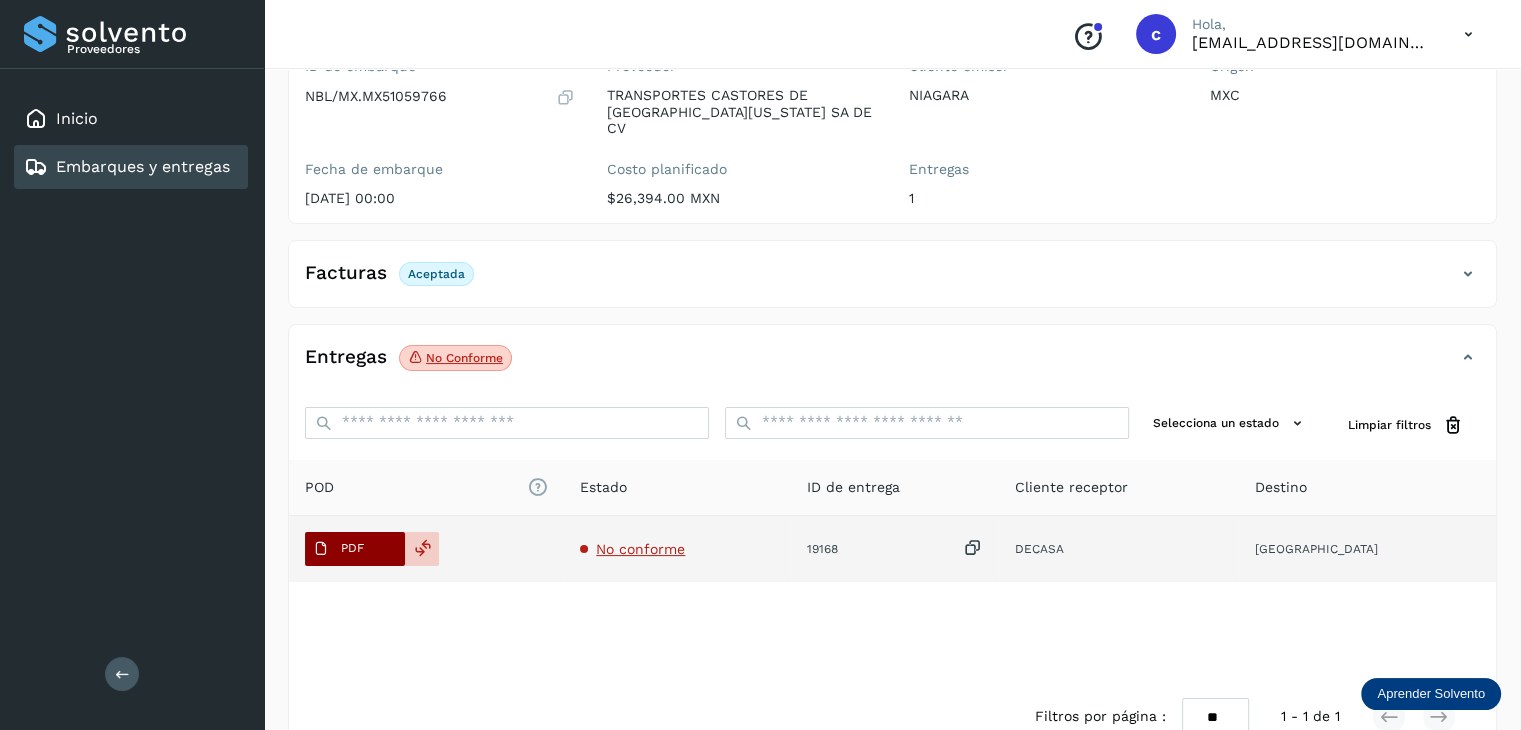 click on "PDF" at bounding box center (338, 549) 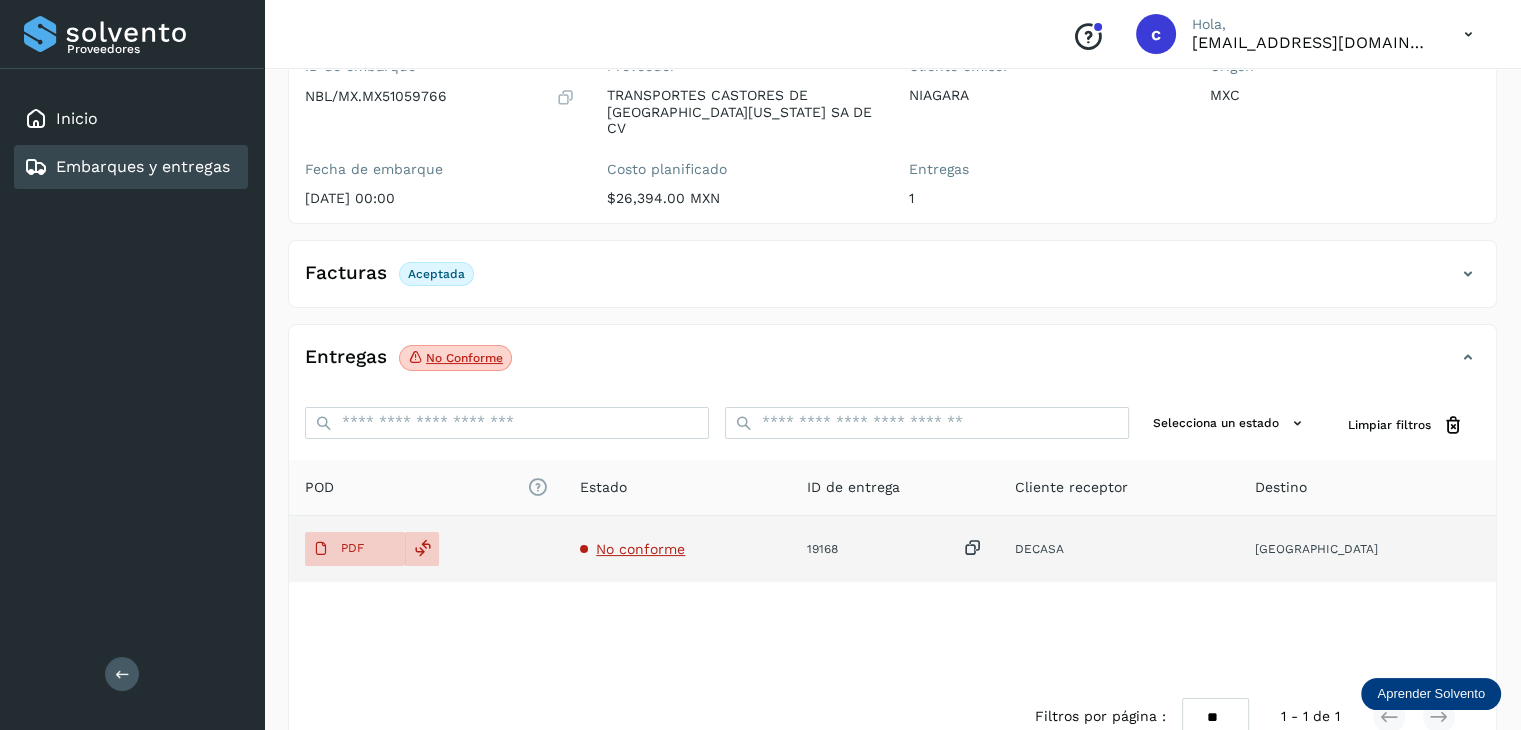 click on "No conforme" at bounding box center (640, 549) 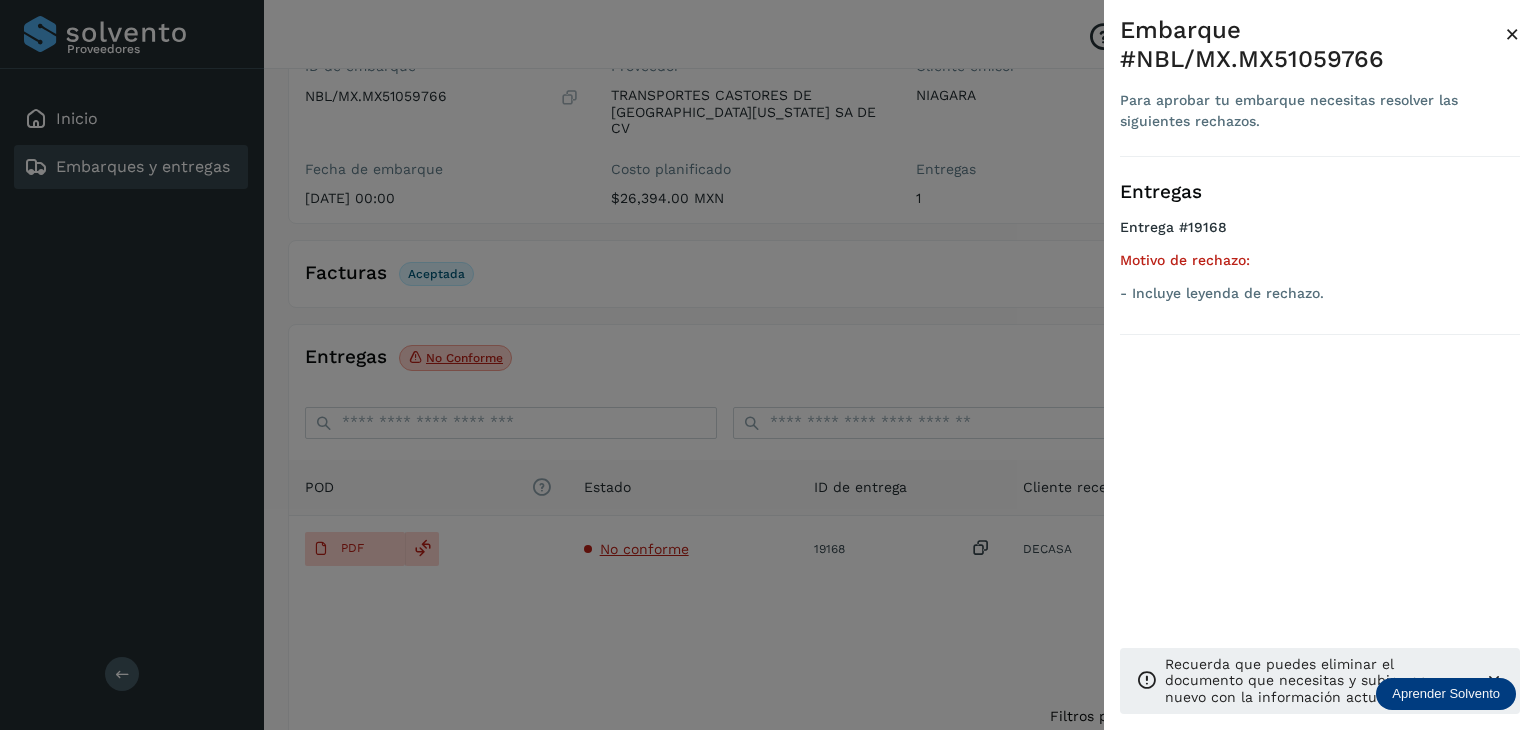 click at bounding box center (768, 365) 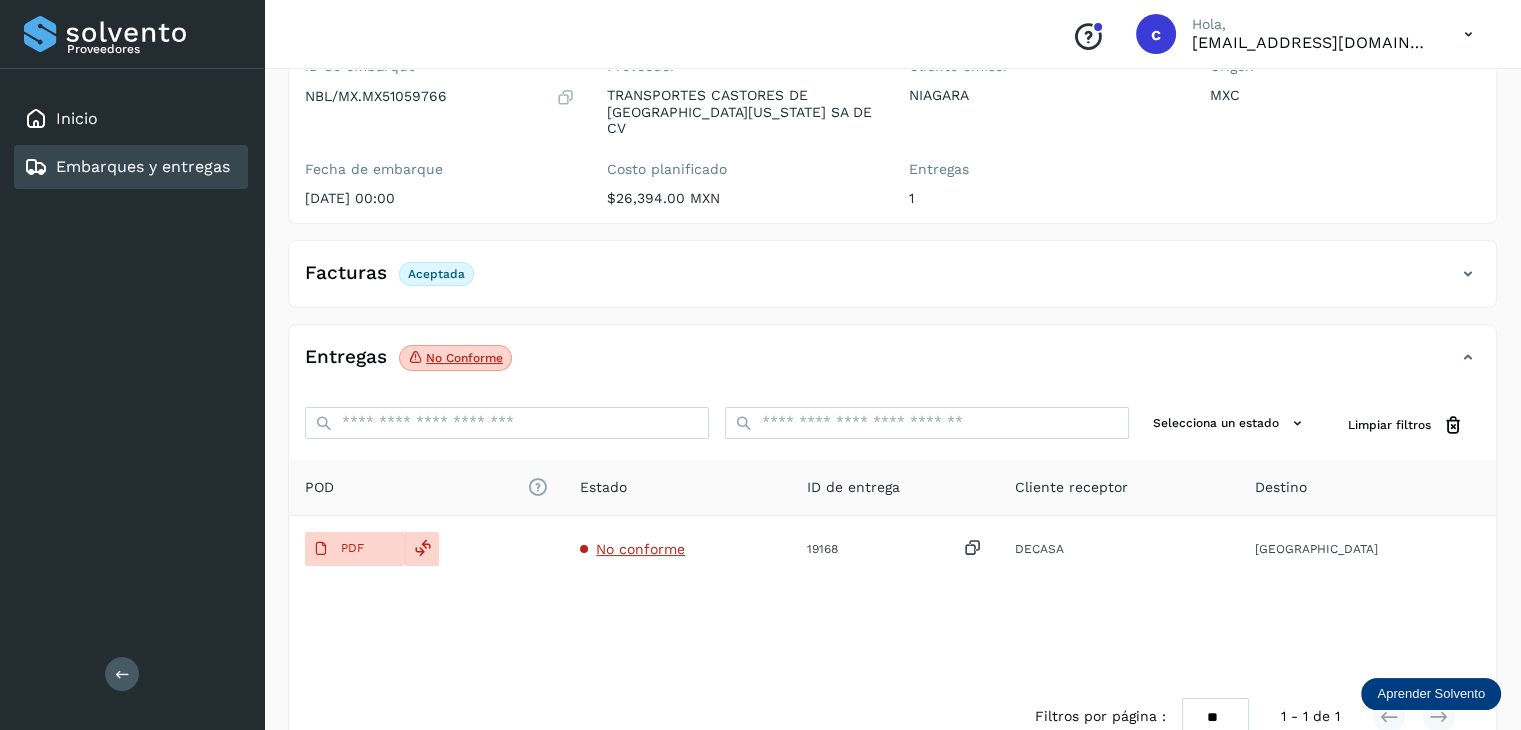 click on "Embarques y entregas" at bounding box center [143, 166] 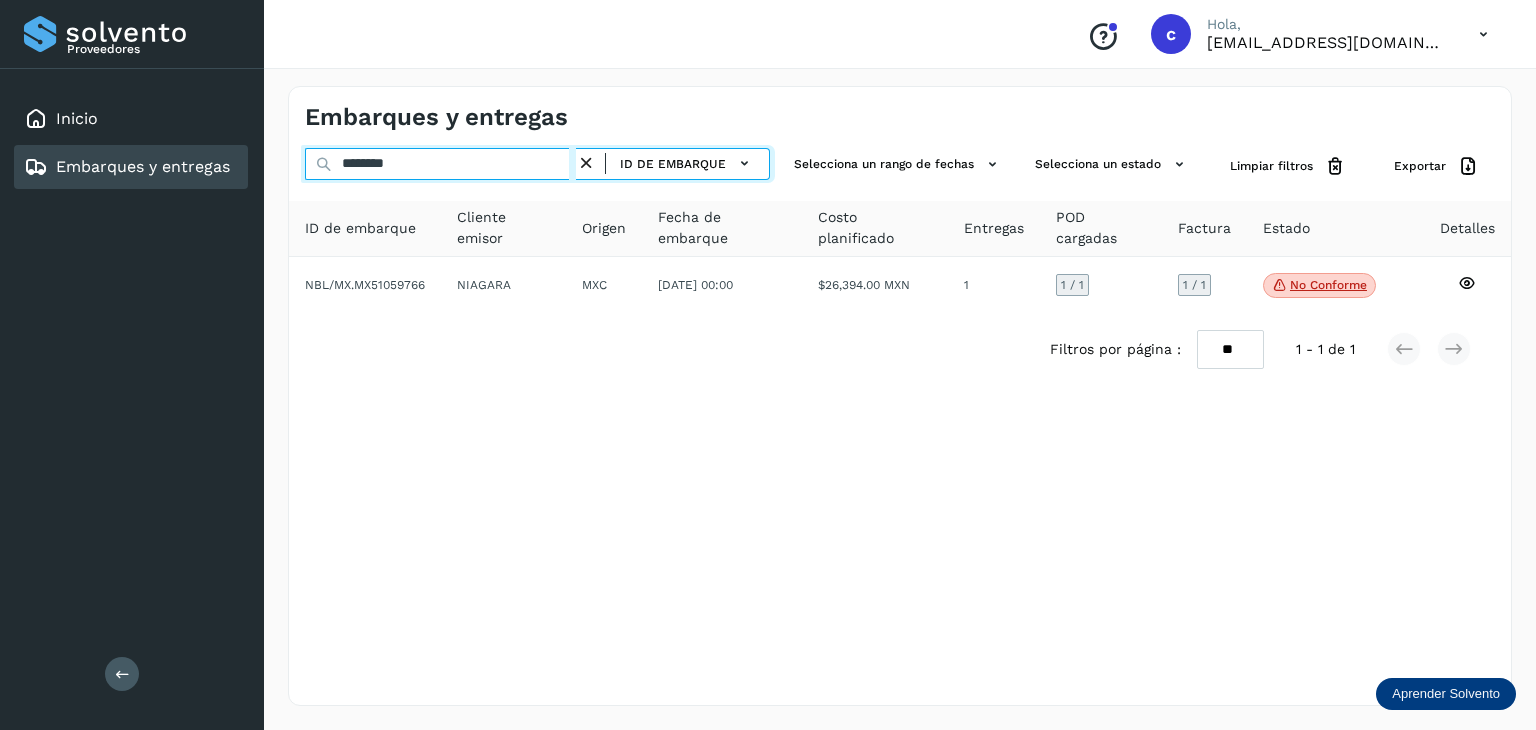 drag, startPoint x: 401, startPoint y: 162, endPoint x: 316, endPoint y: 157, distance: 85.146935 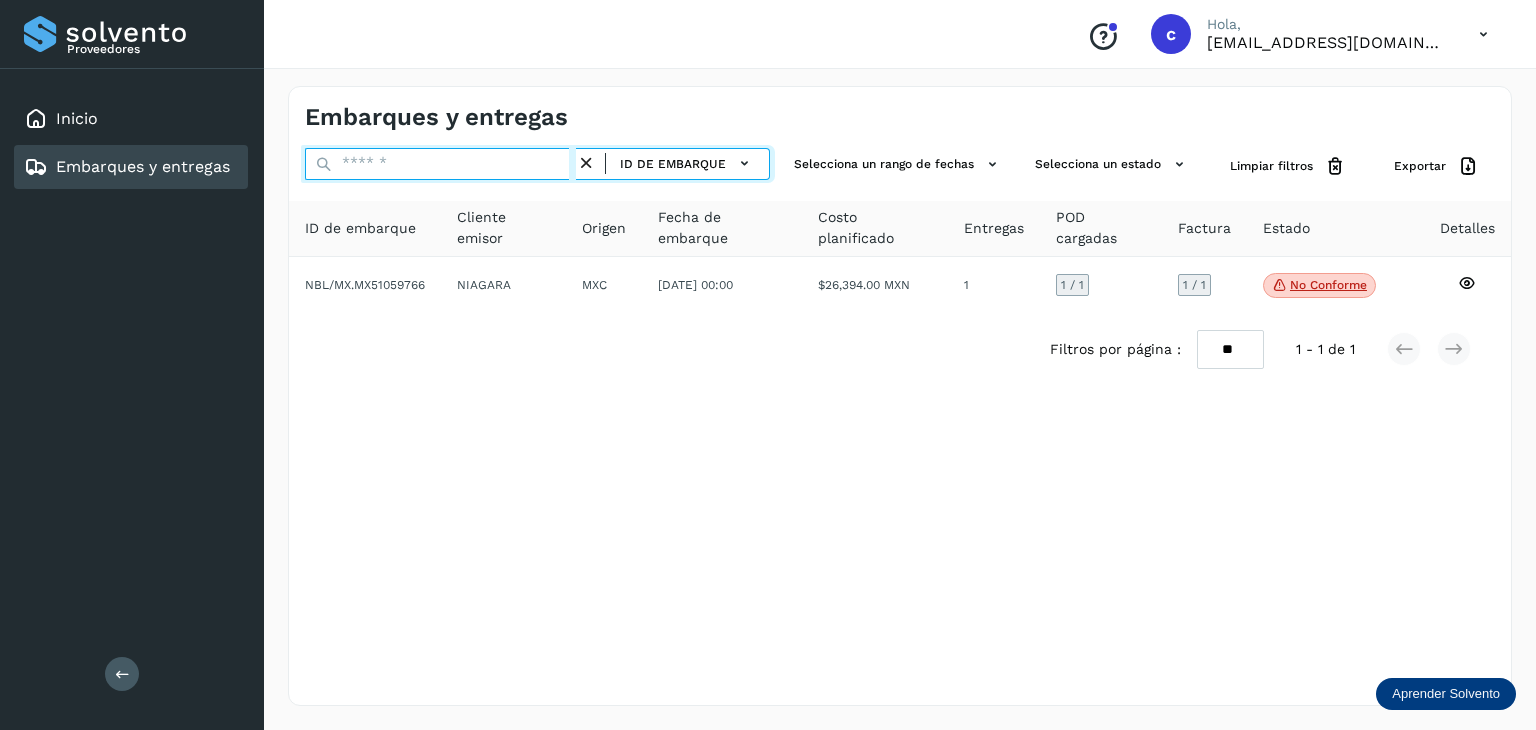 paste on "********" 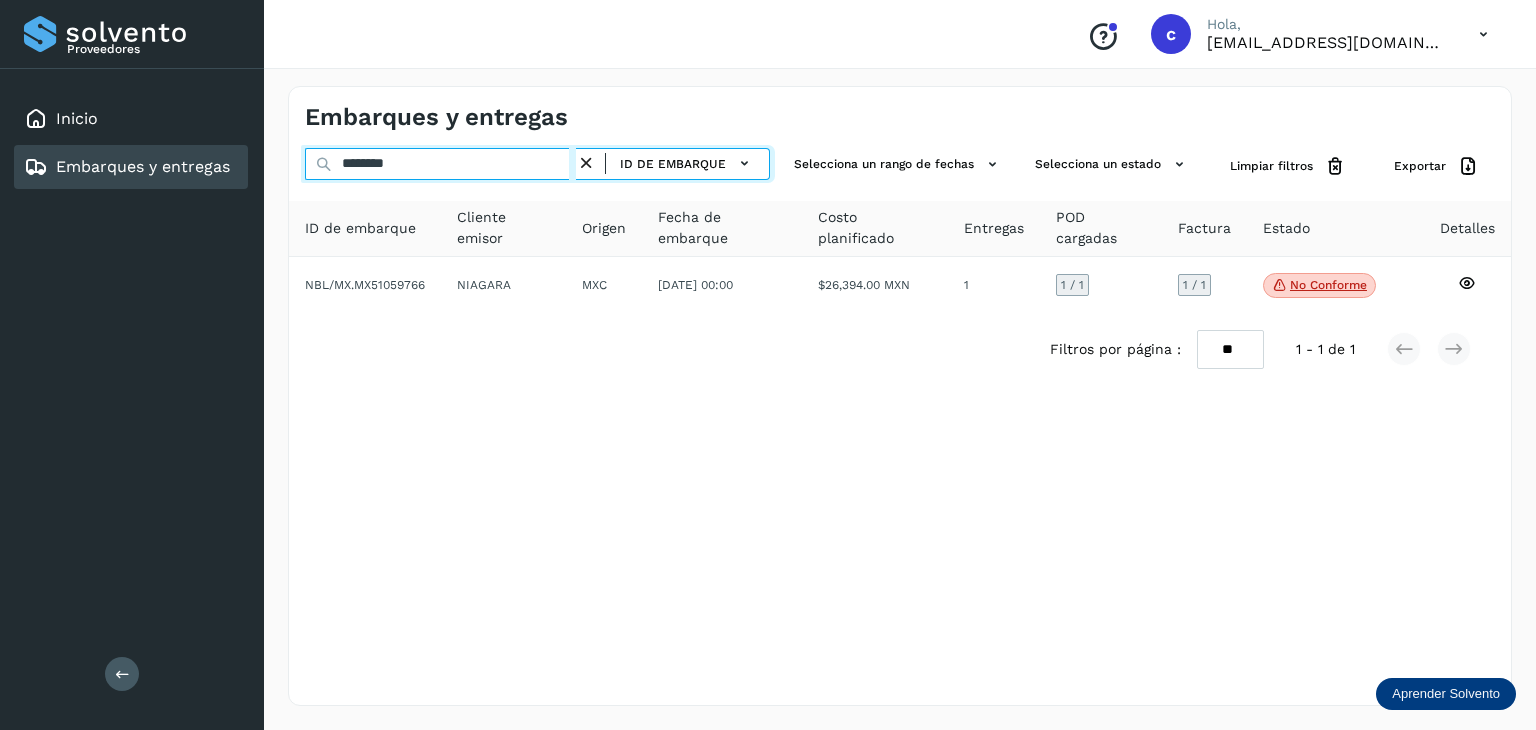 type on "********" 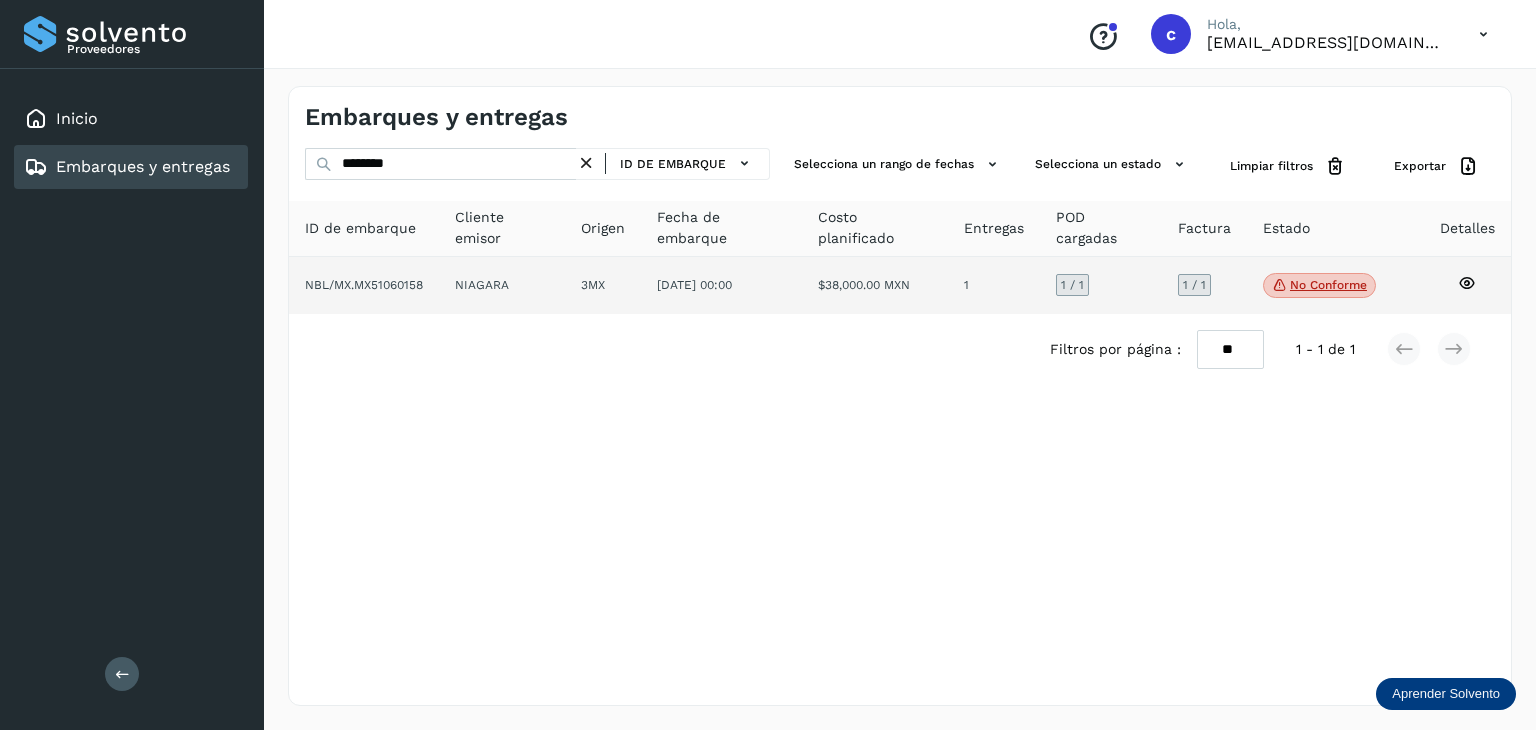 click 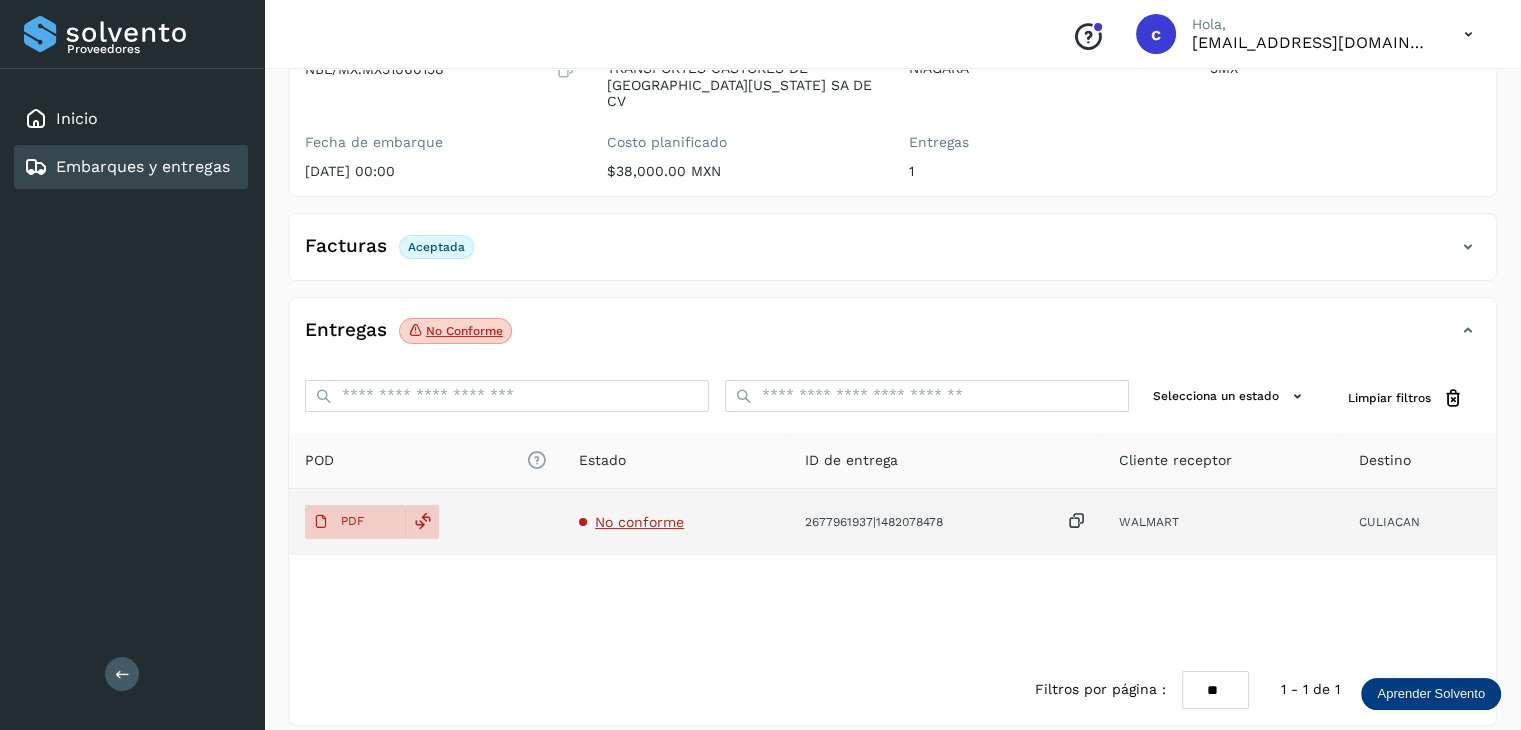 scroll, scrollTop: 229, scrollLeft: 0, axis: vertical 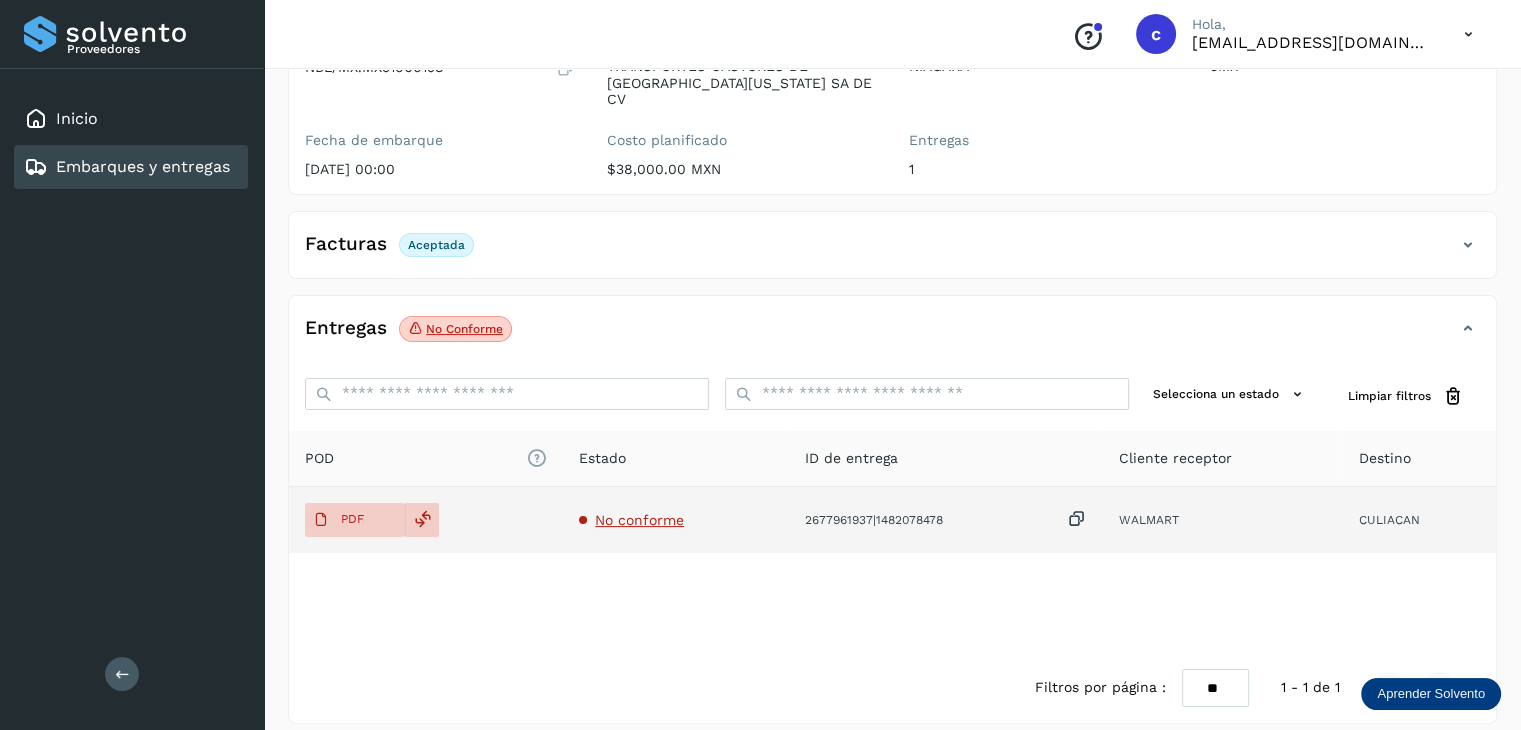 click on "No conforme" at bounding box center (639, 520) 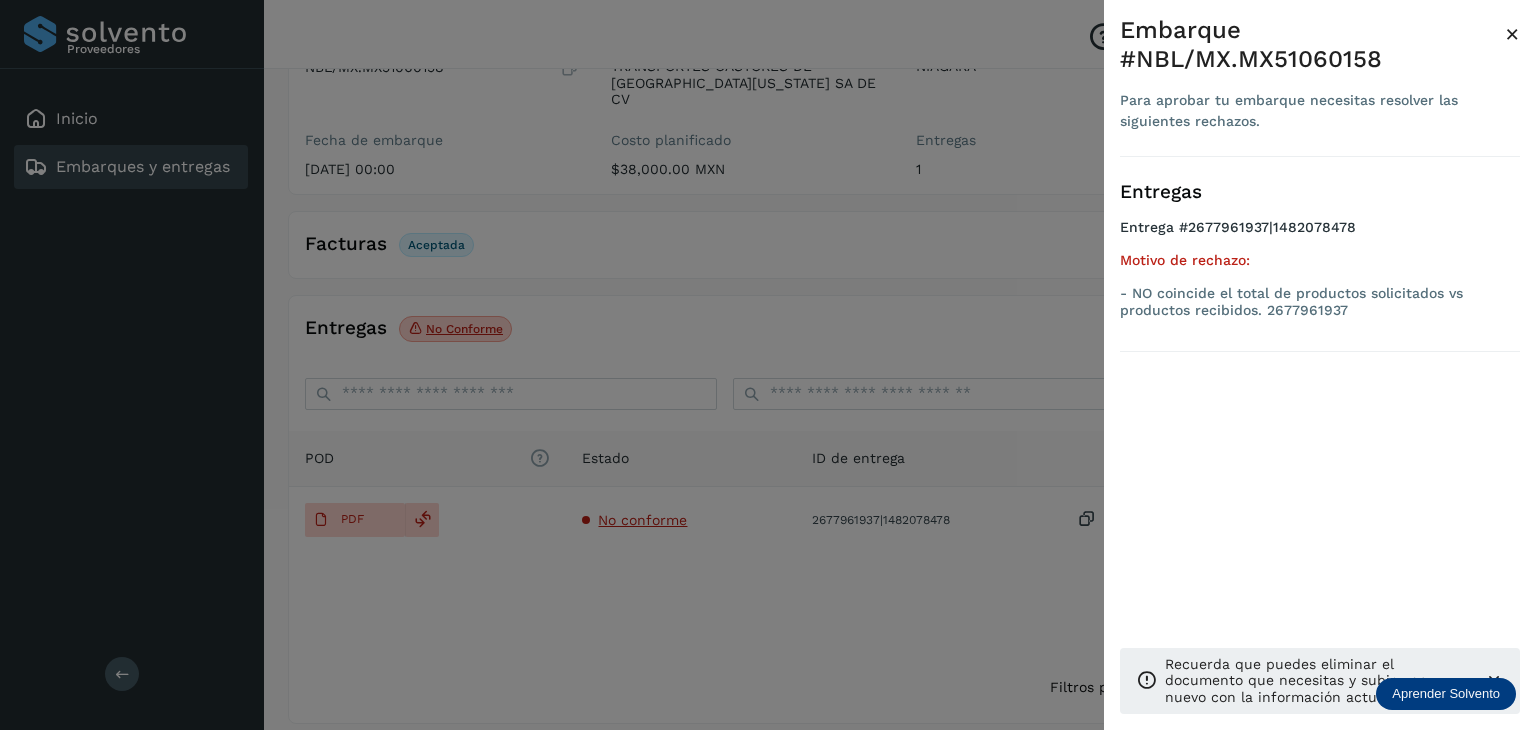 click at bounding box center [768, 365] 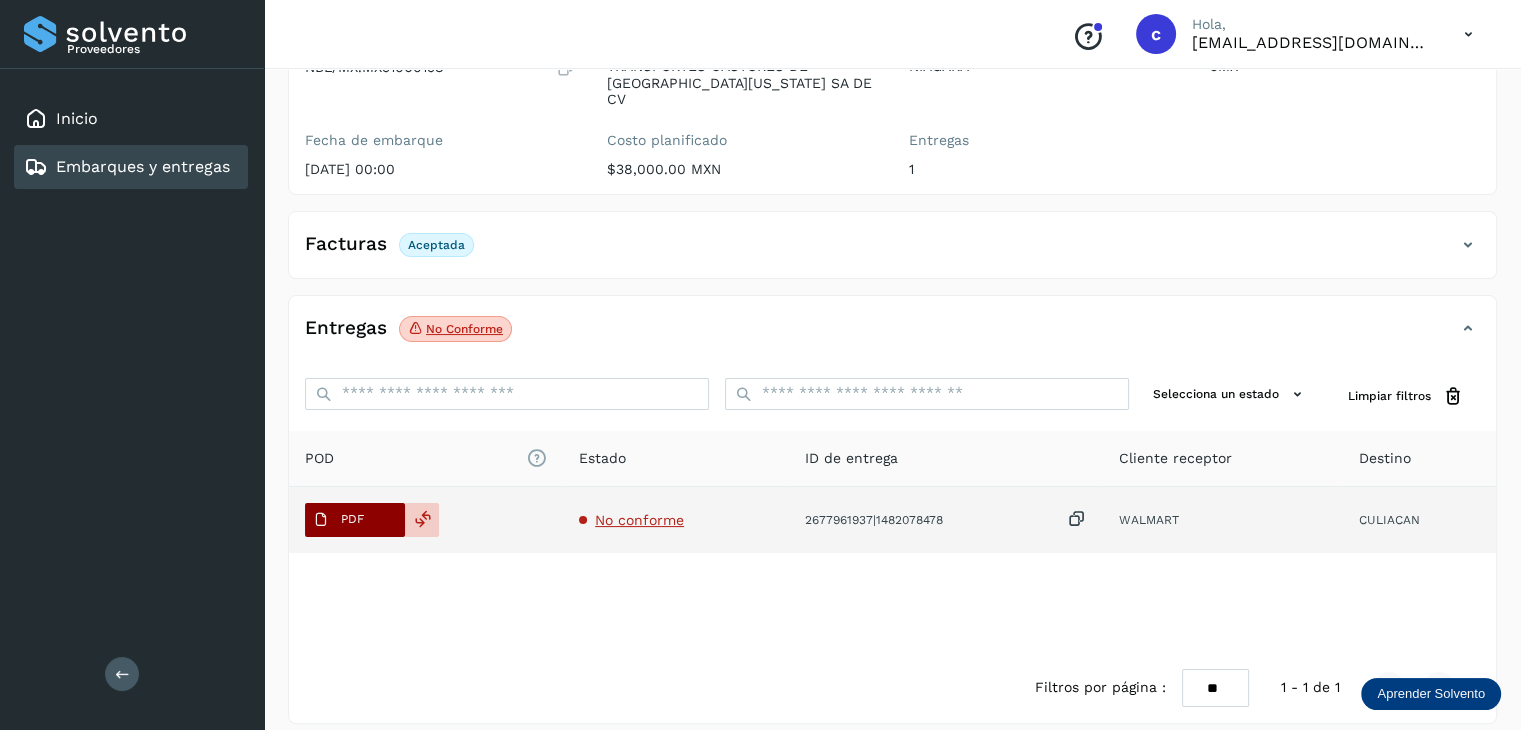 click on "PDF" at bounding box center (352, 519) 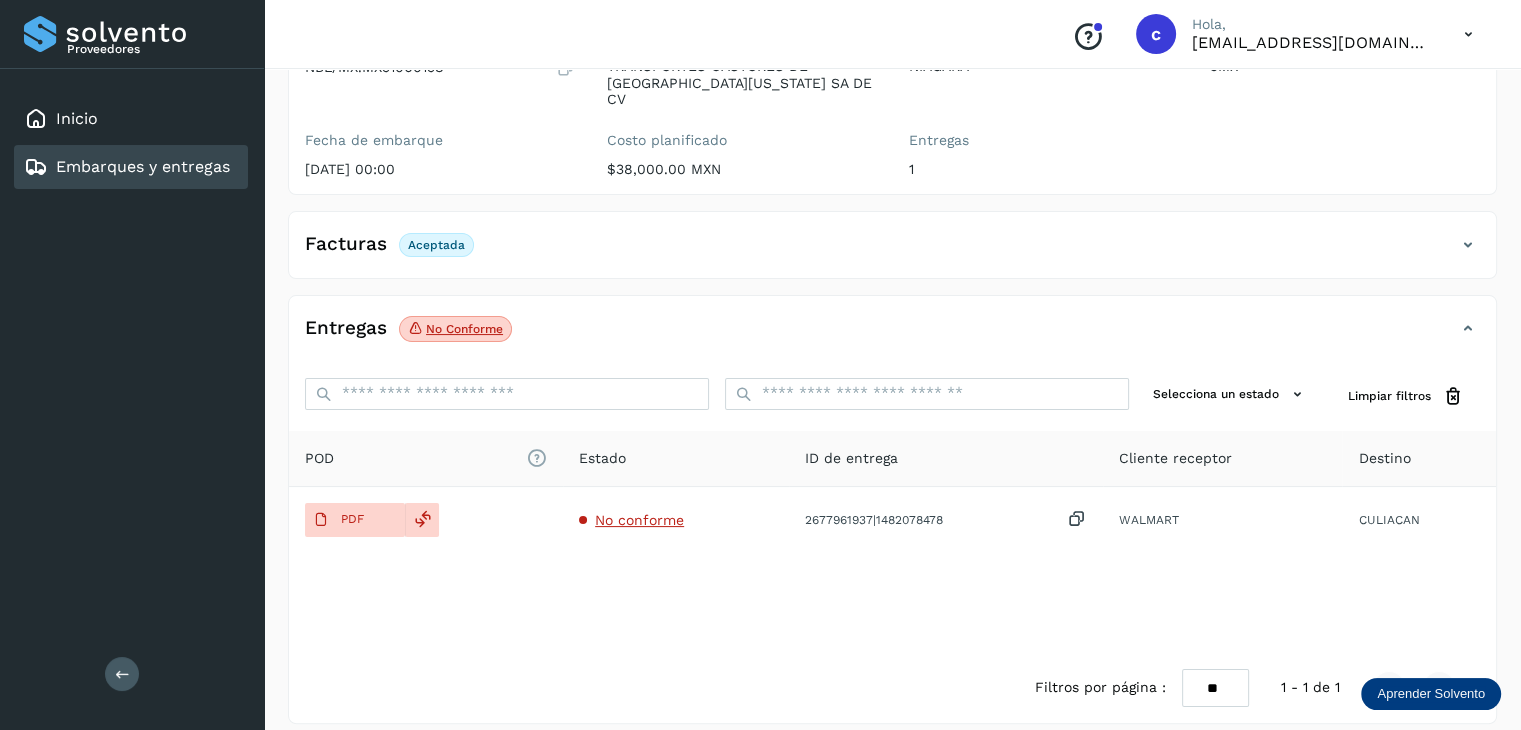 click on "Embarques y entregas" at bounding box center (143, 166) 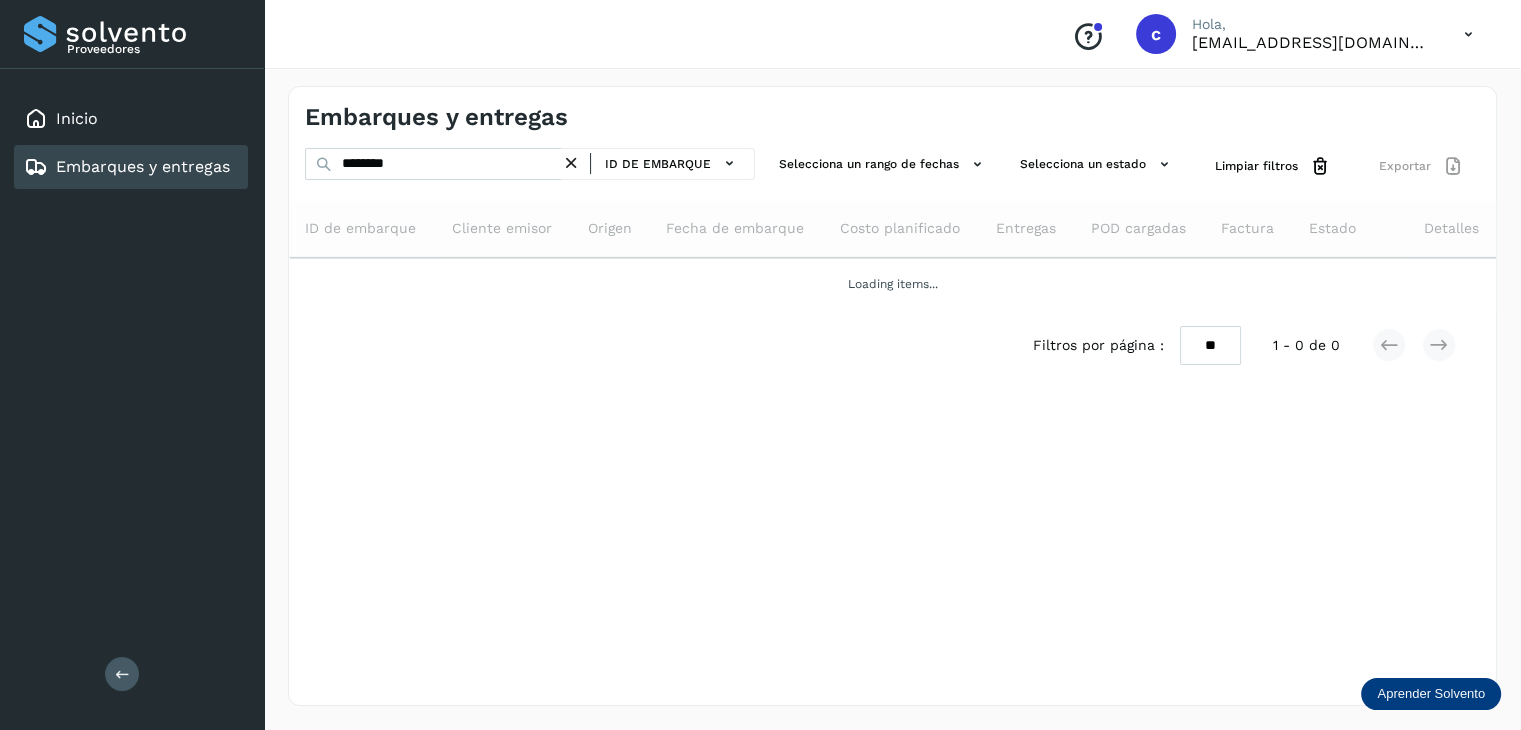 scroll, scrollTop: 0, scrollLeft: 0, axis: both 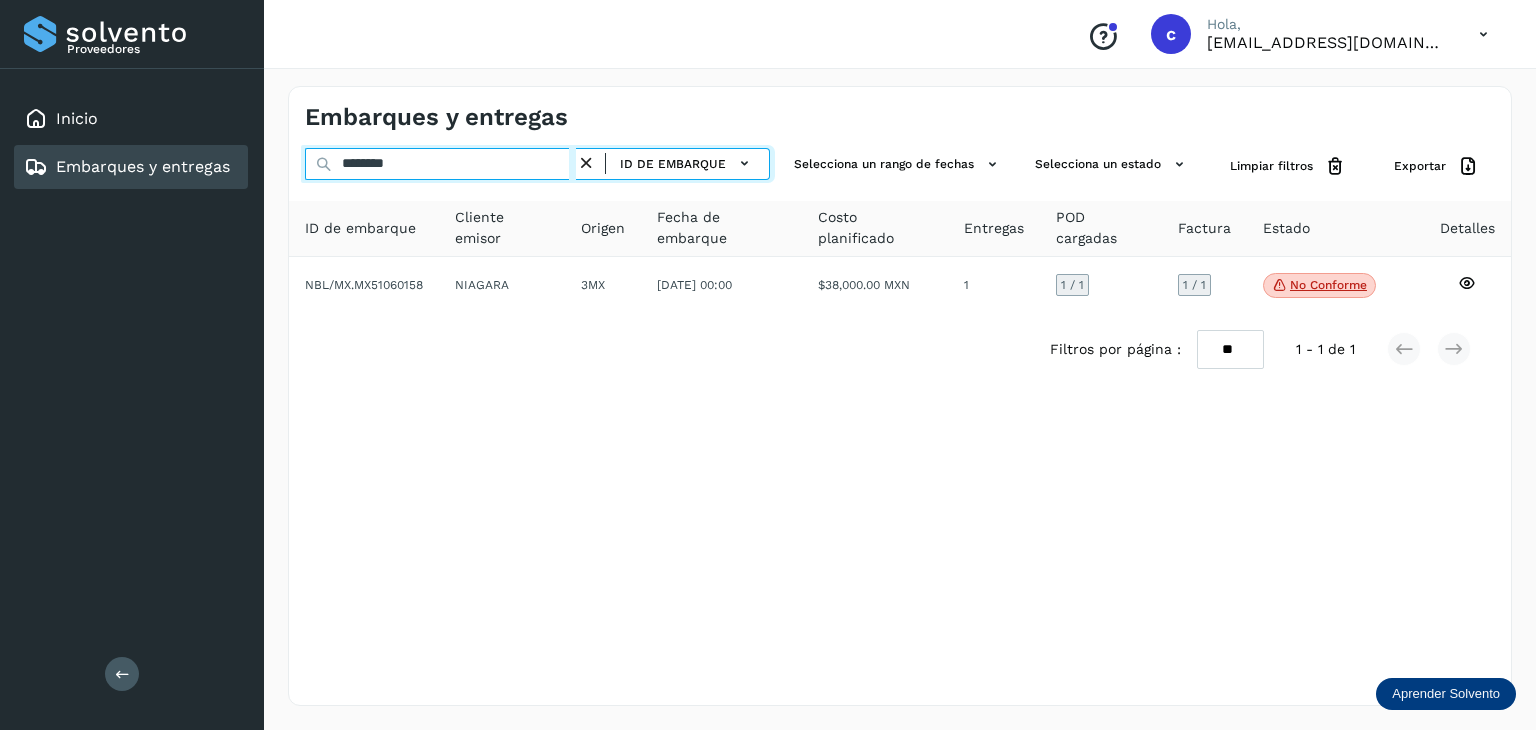 drag, startPoint x: 391, startPoint y: 164, endPoint x: 318, endPoint y: 151, distance: 74.1485 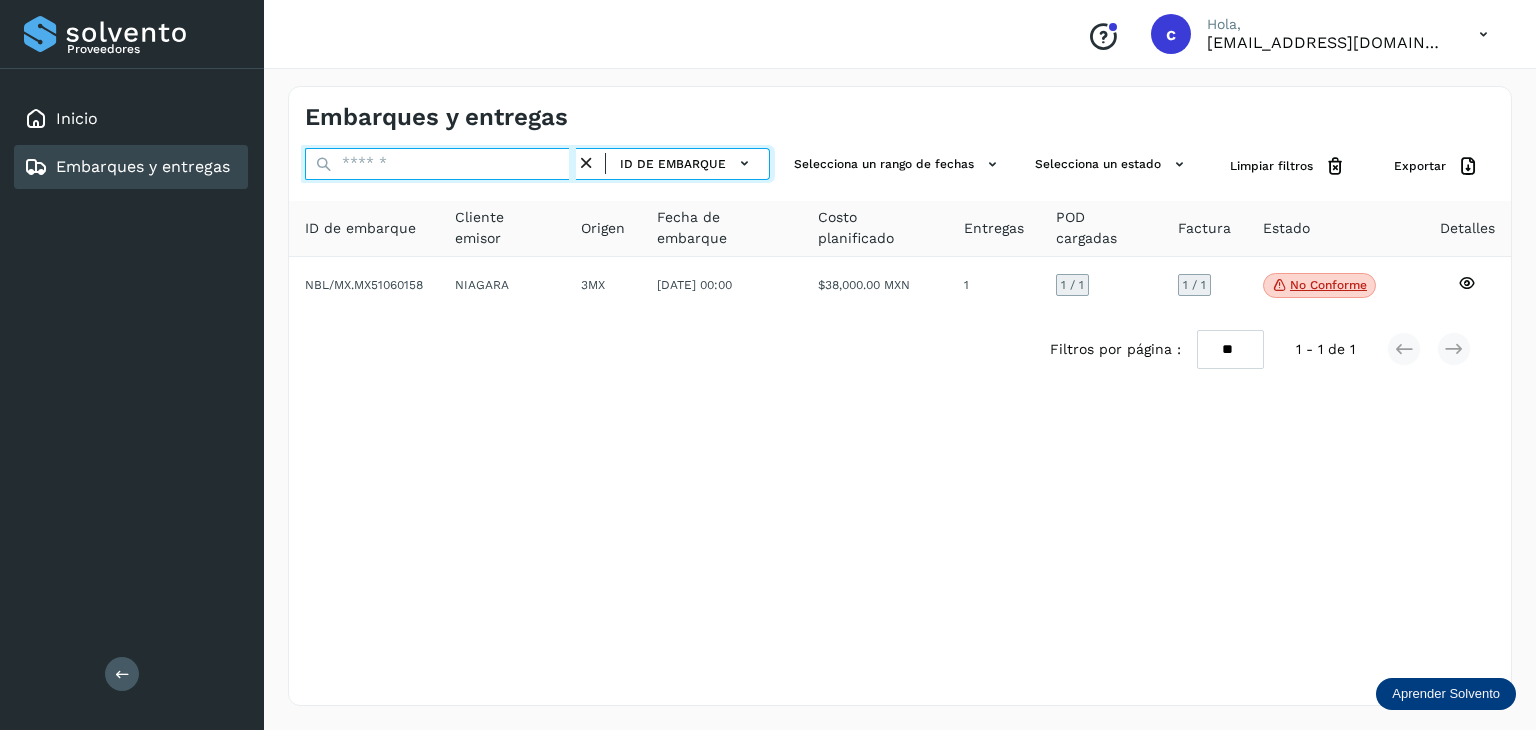 paste on "********" 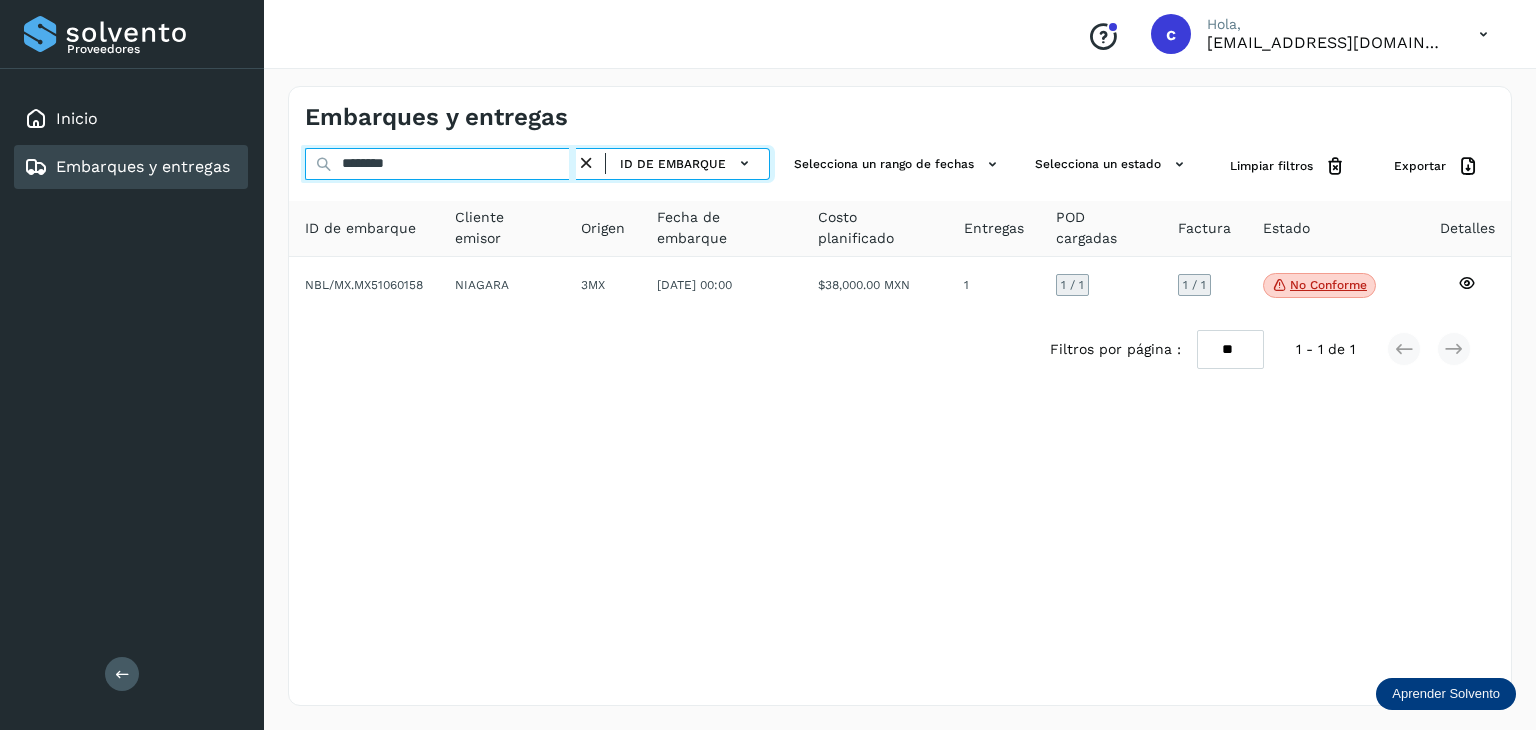 type on "********" 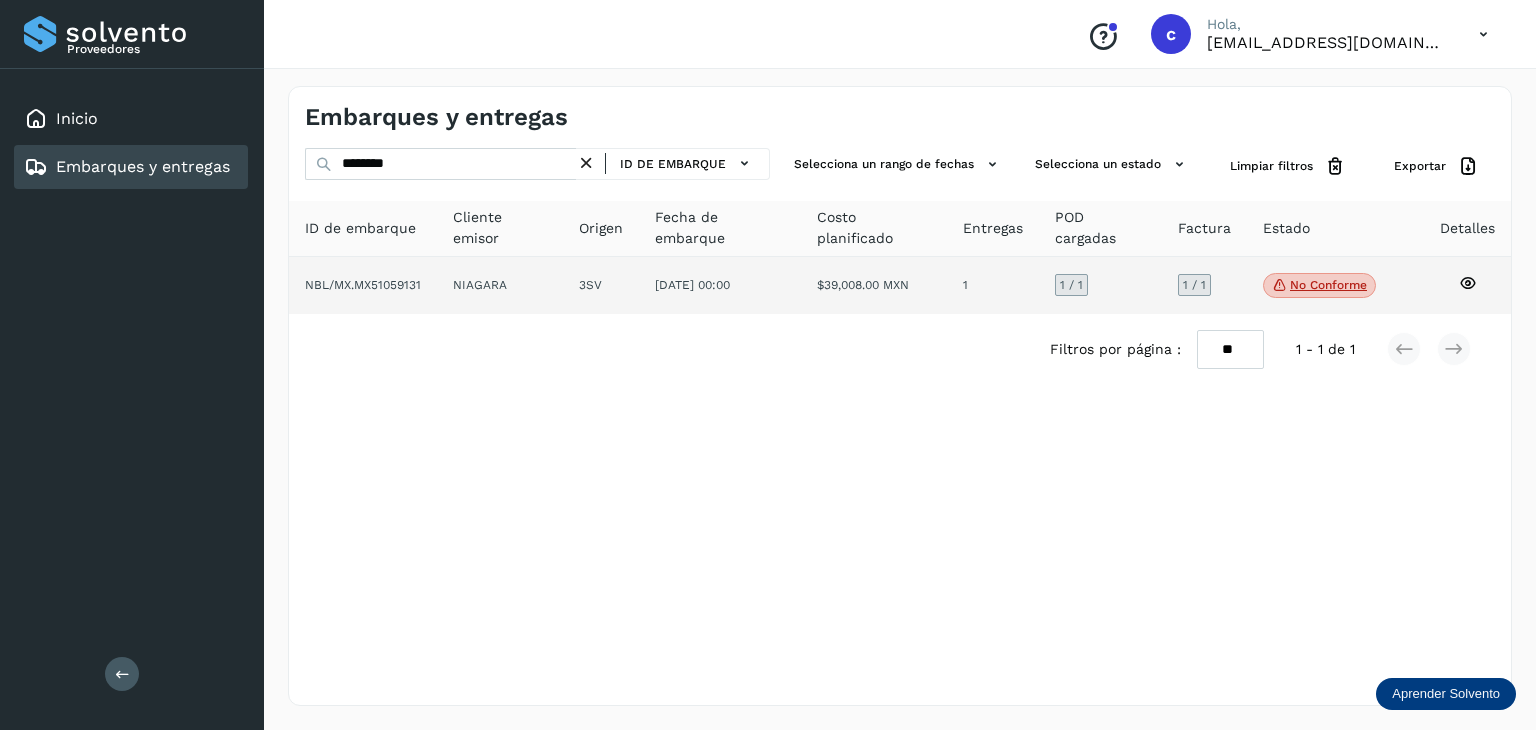 click 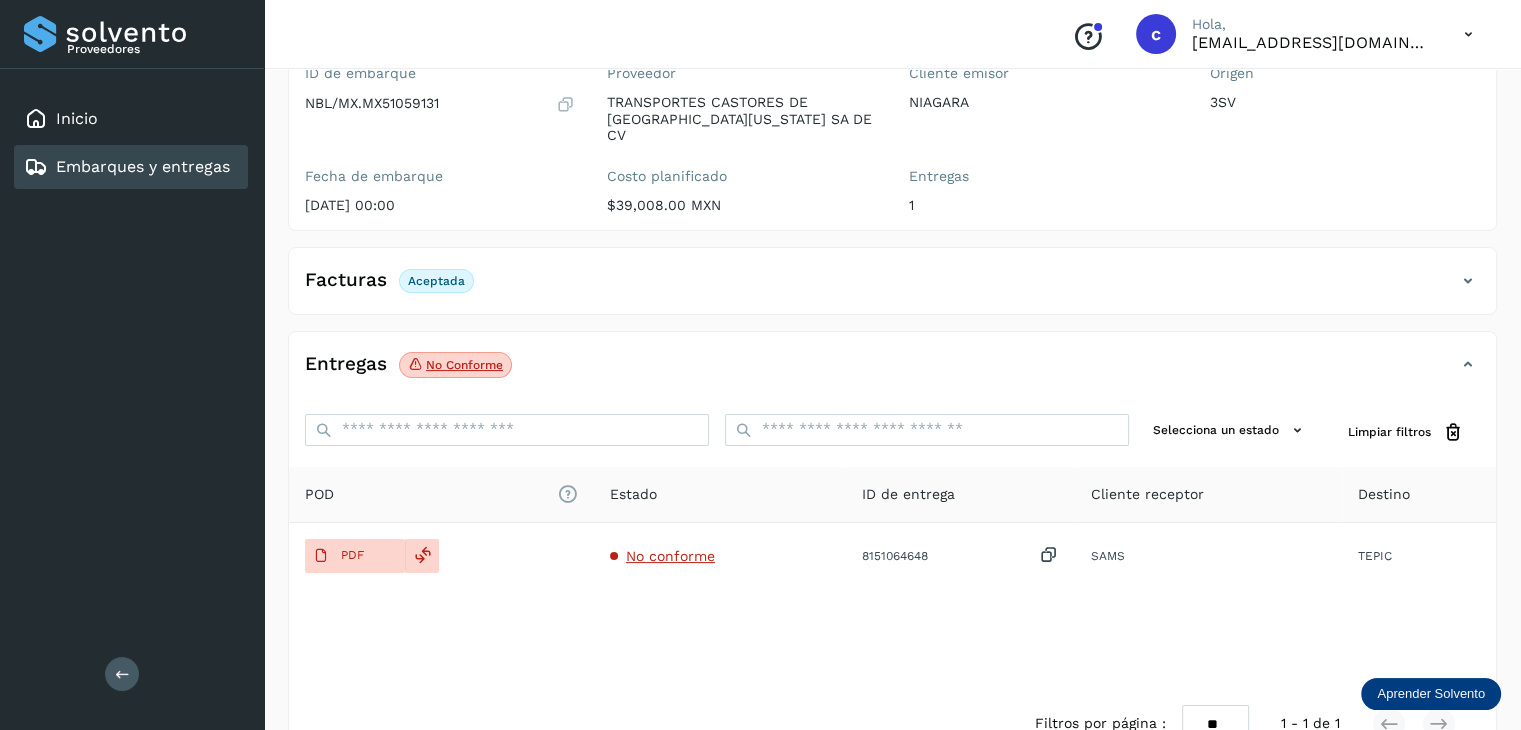 scroll, scrollTop: 229, scrollLeft: 0, axis: vertical 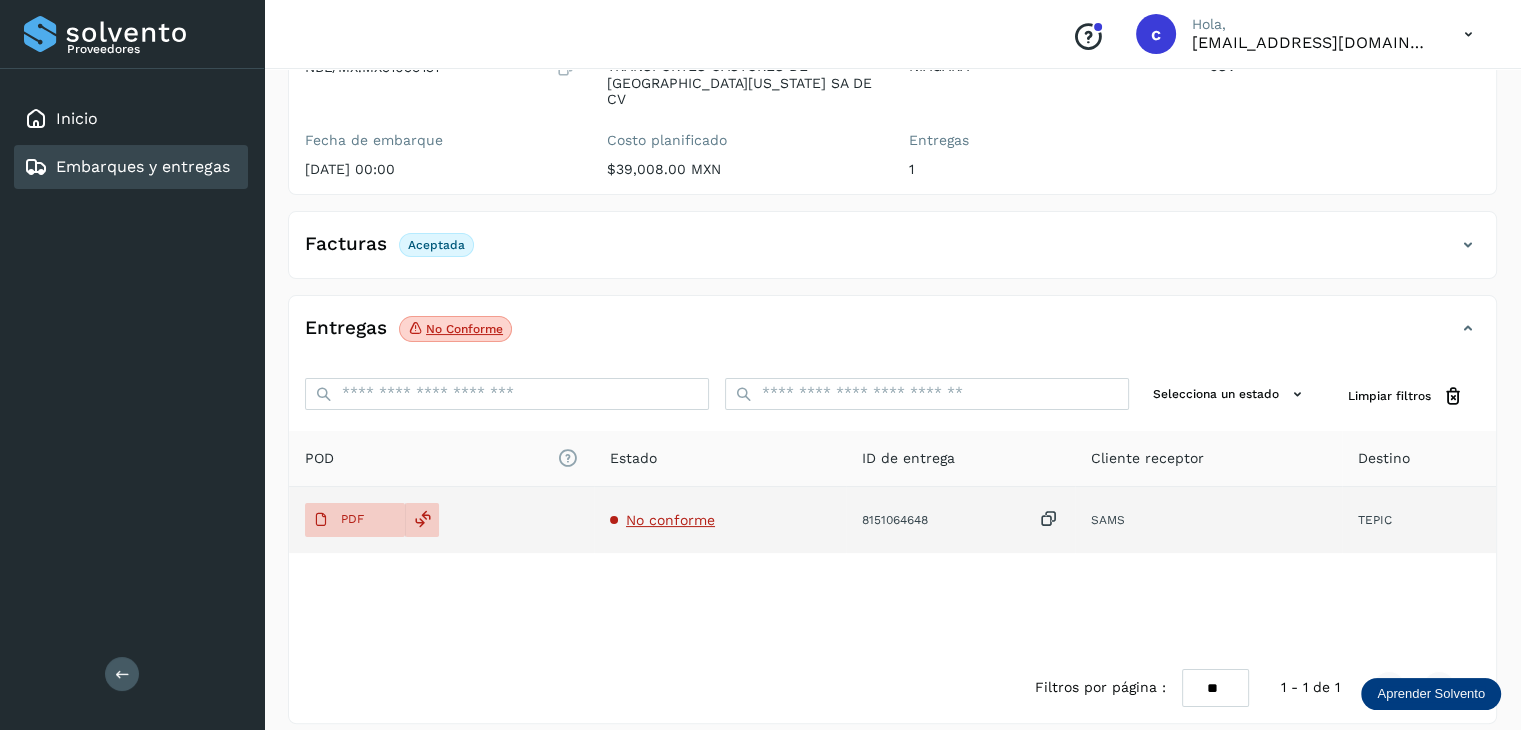 click on "No conforme" at bounding box center (670, 520) 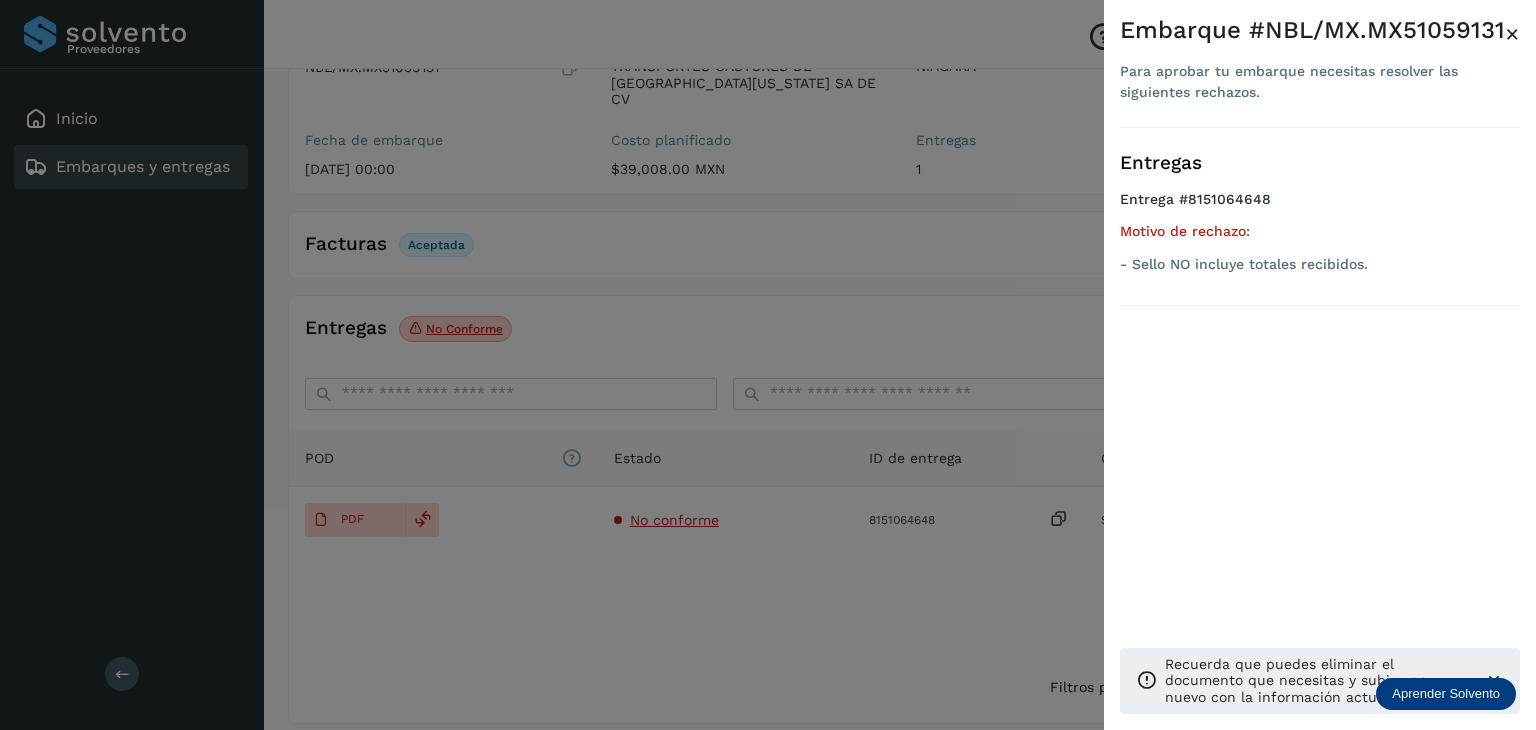 click on "Entregas Entrega #8151064648 Motivo de rechazo: - Sello NO incluye totales recibidos. Recuerda que puedes eliminar el documento que necesitas y subir uno nuevo con la información actualizada." at bounding box center (1320, 437) 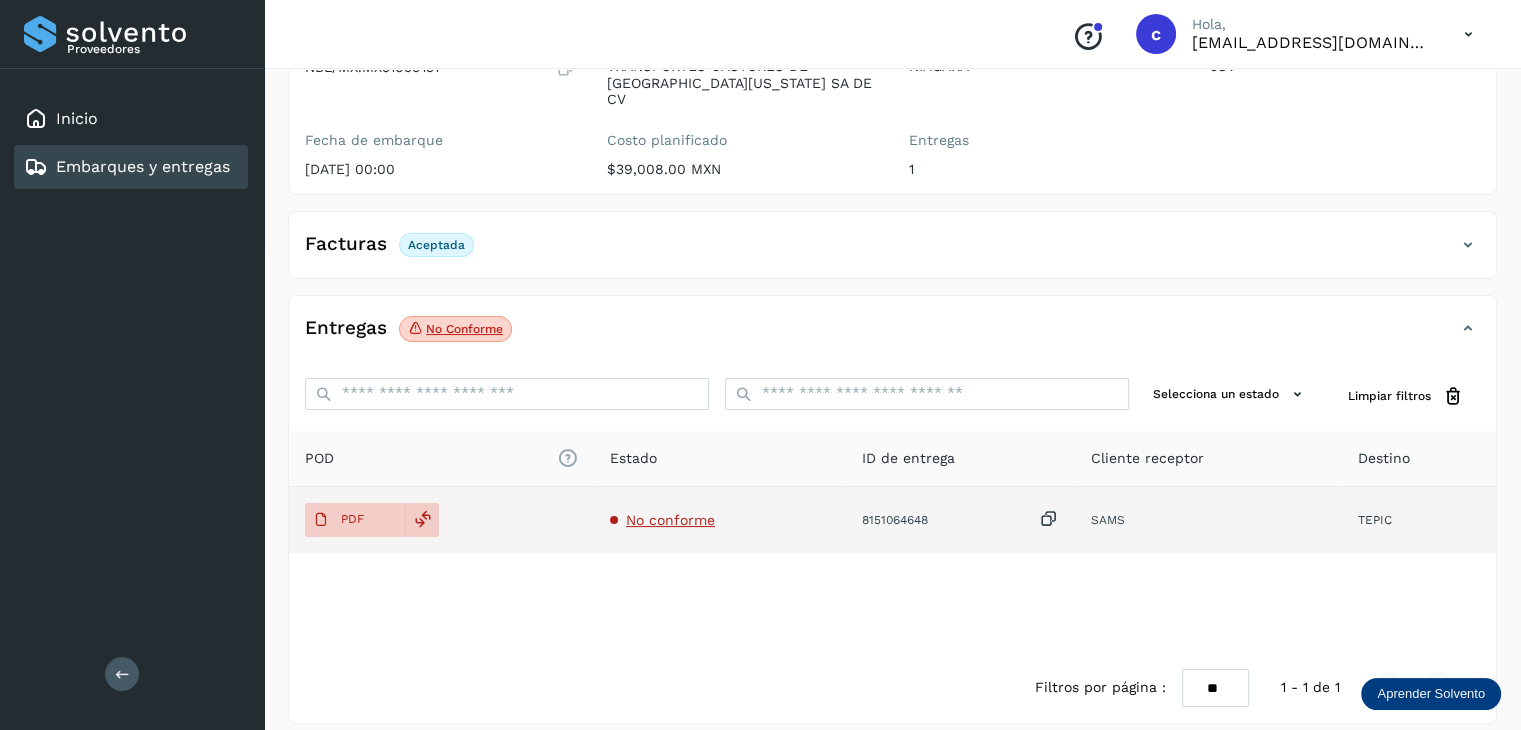click on "No conforme" 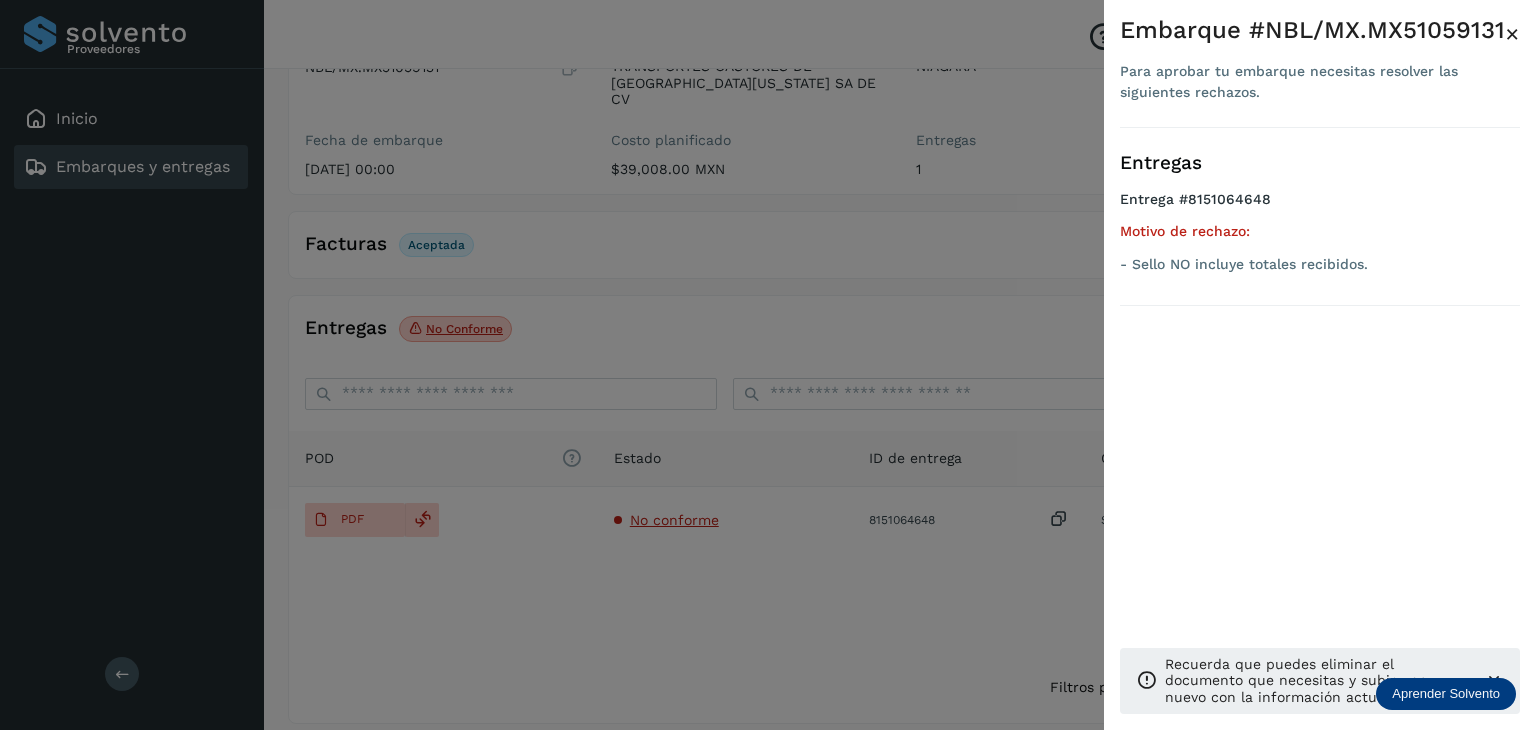 click at bounding box center (768, 365) 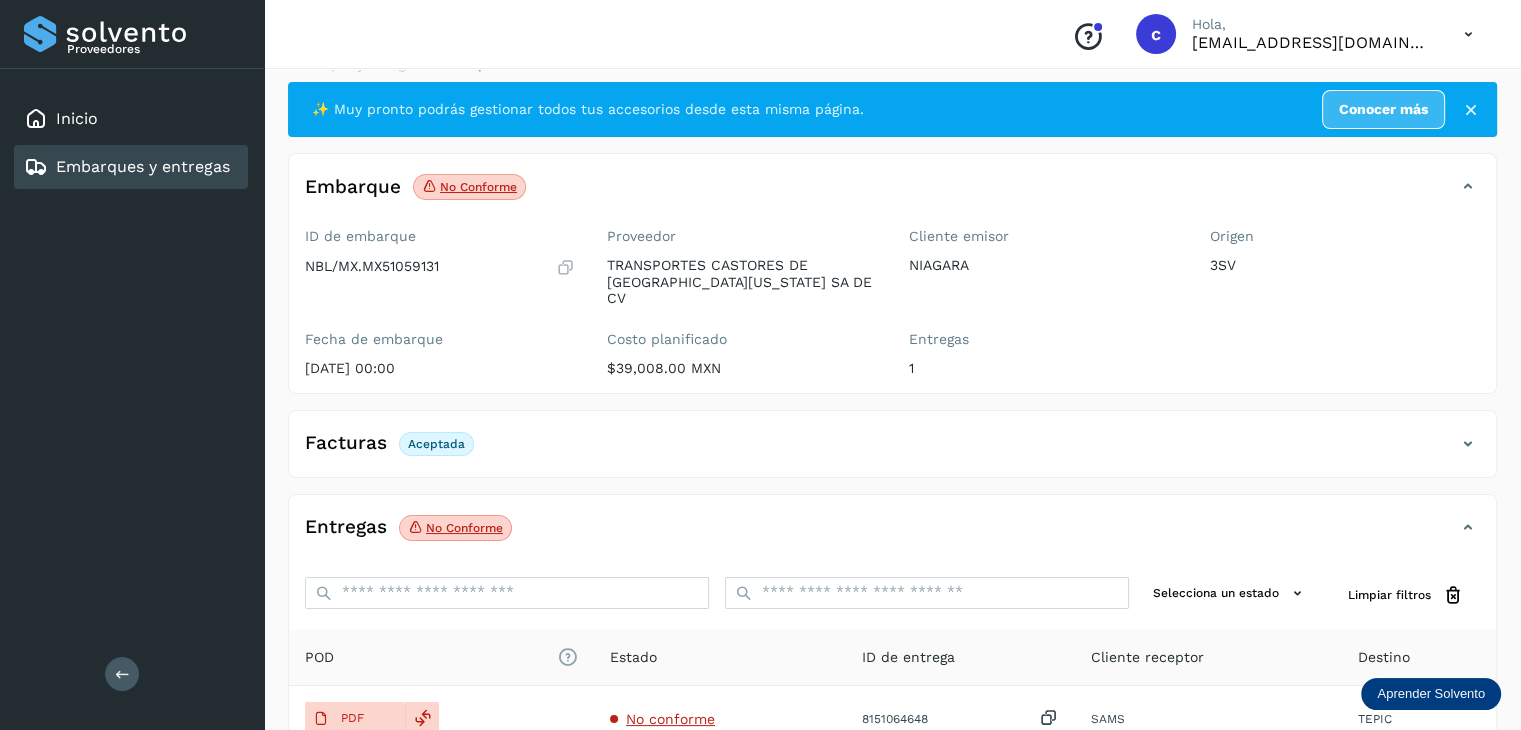 scroll, scrollTop: 29, scrollLeft: 0, axis: vertical 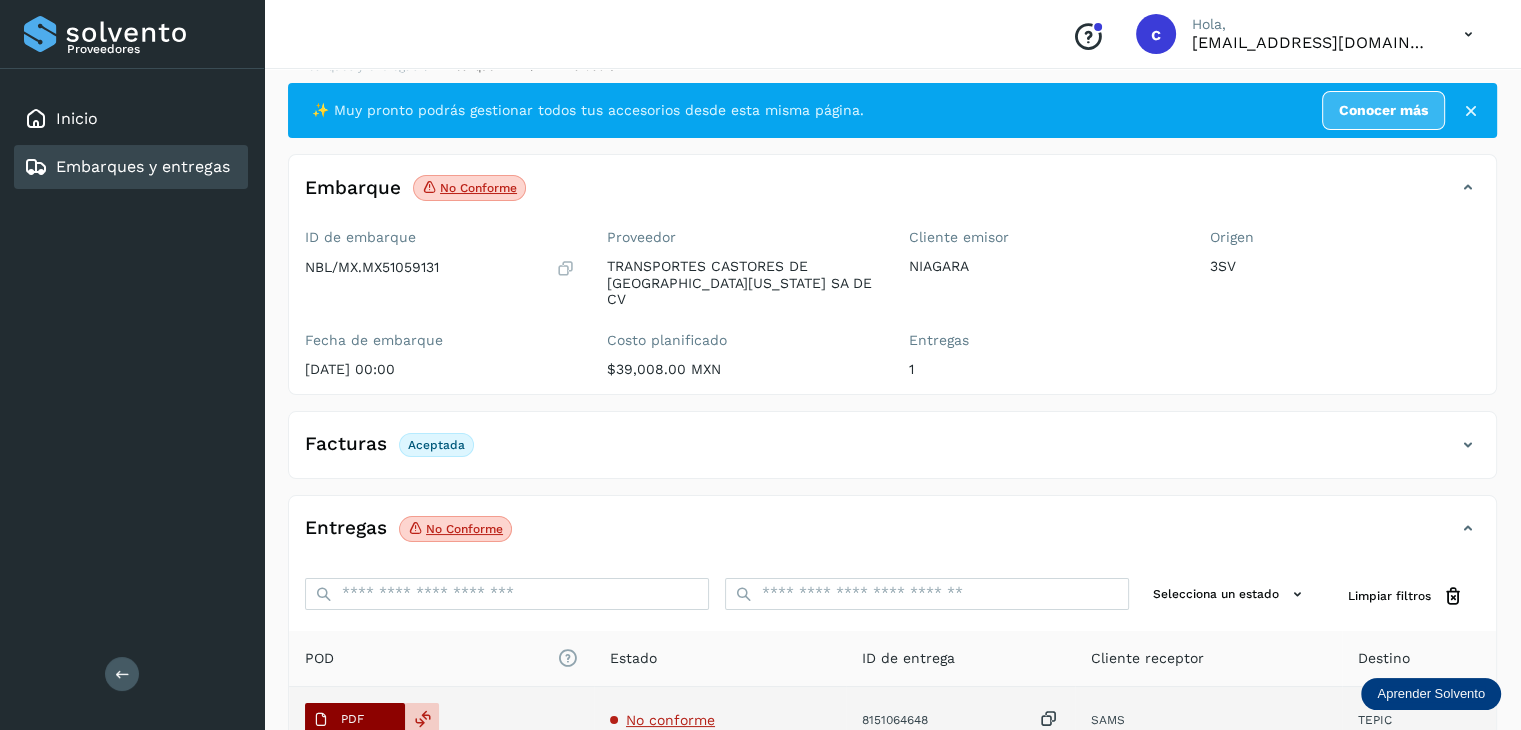 click on "PDF" at bounding box center [352, 719] 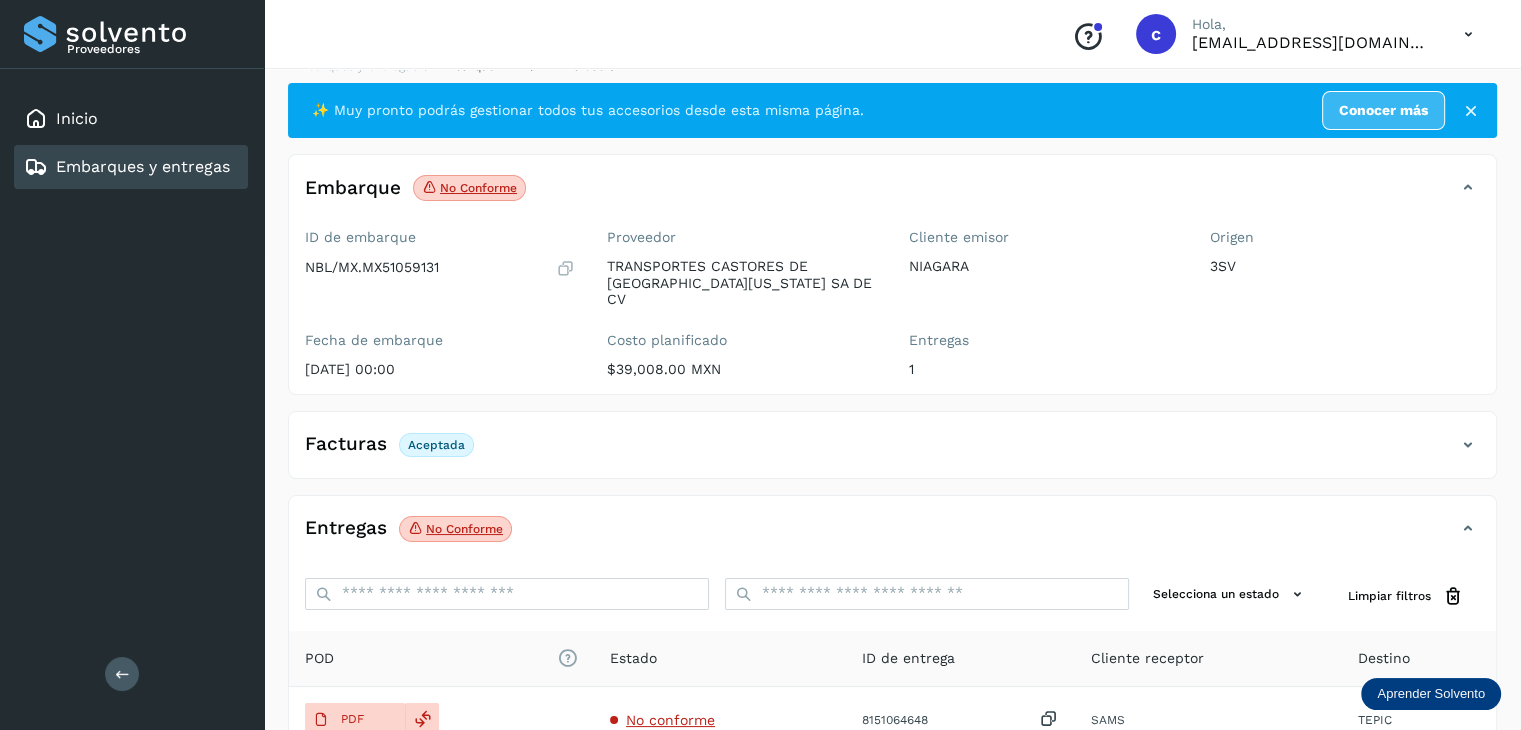 click on "Embarques y entregas" 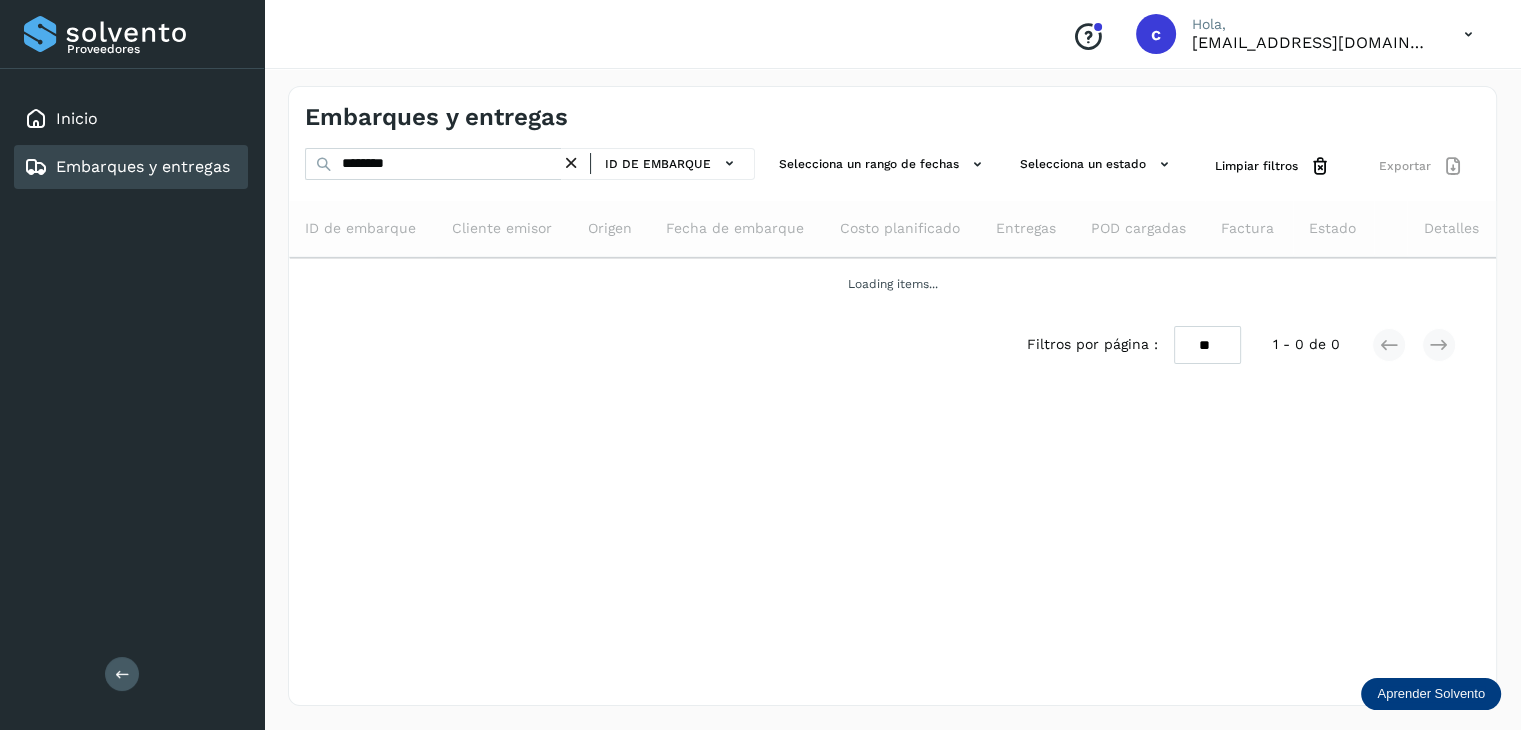 scroll, scrollTop: 0, scrollLeft: 0, axis: both 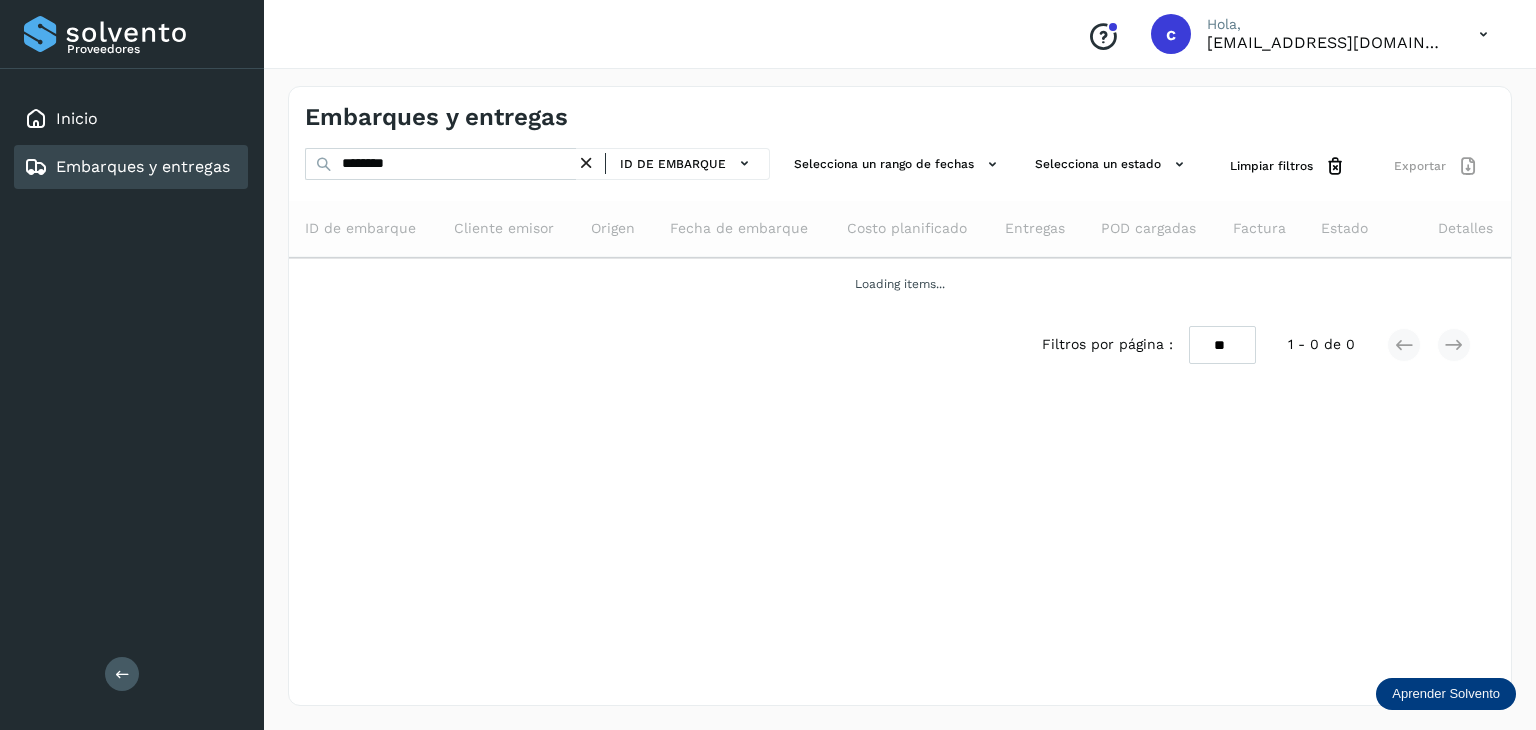 click on "Embarques y entregas" at bounding box center [143, 166] 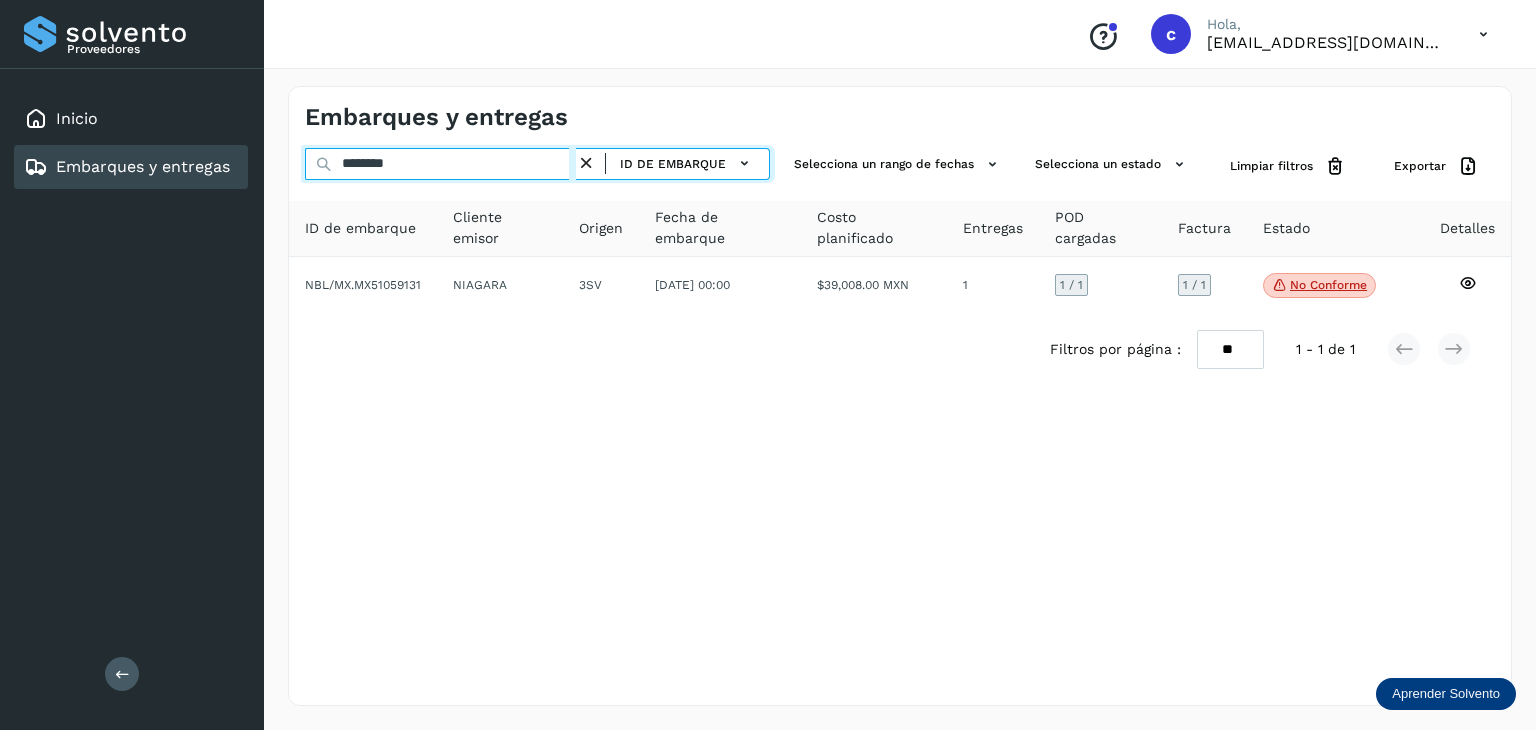 drag, startPoint x: 411, startPoint y: 164, endPoint x: 320, endPoint y: 219, distance: 106.32967 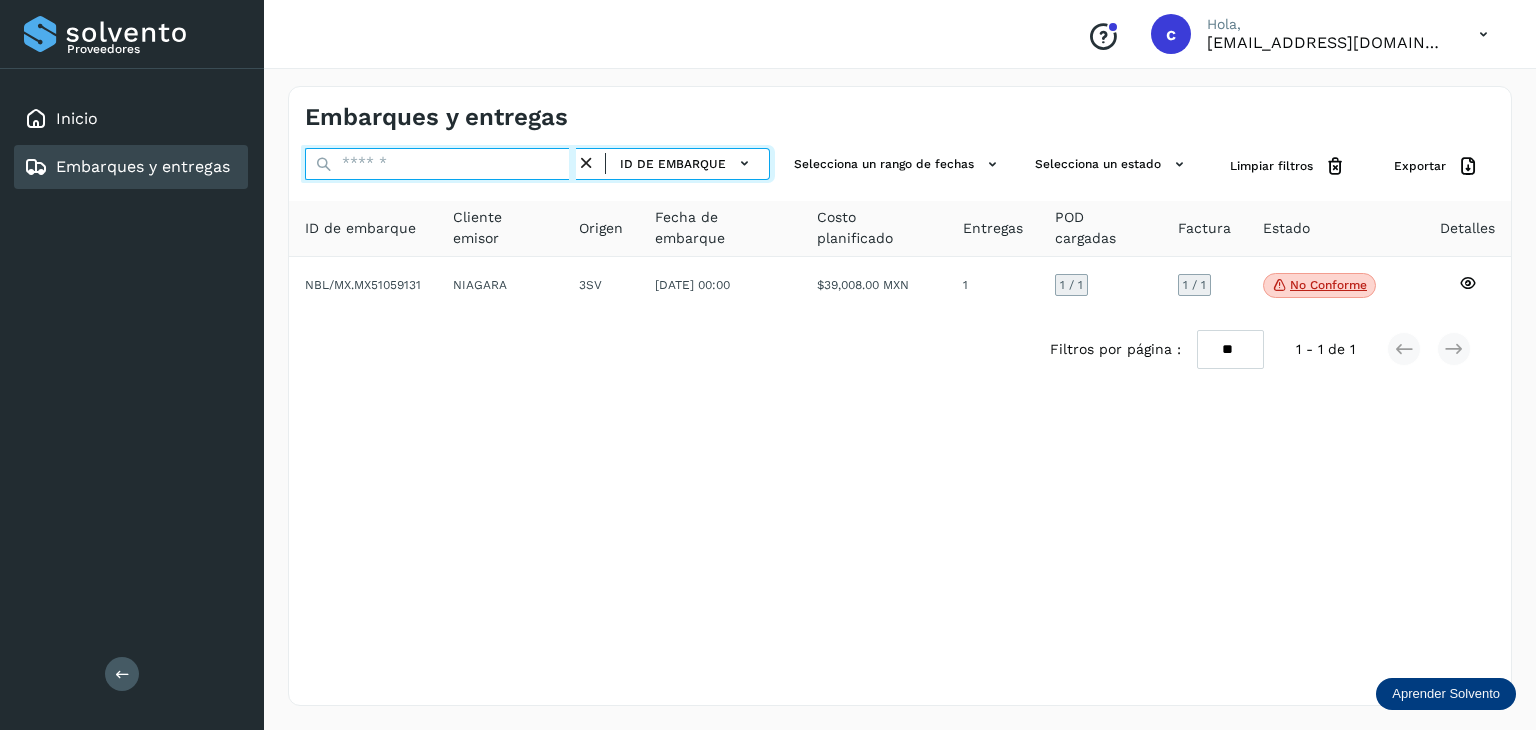 paste on "********" 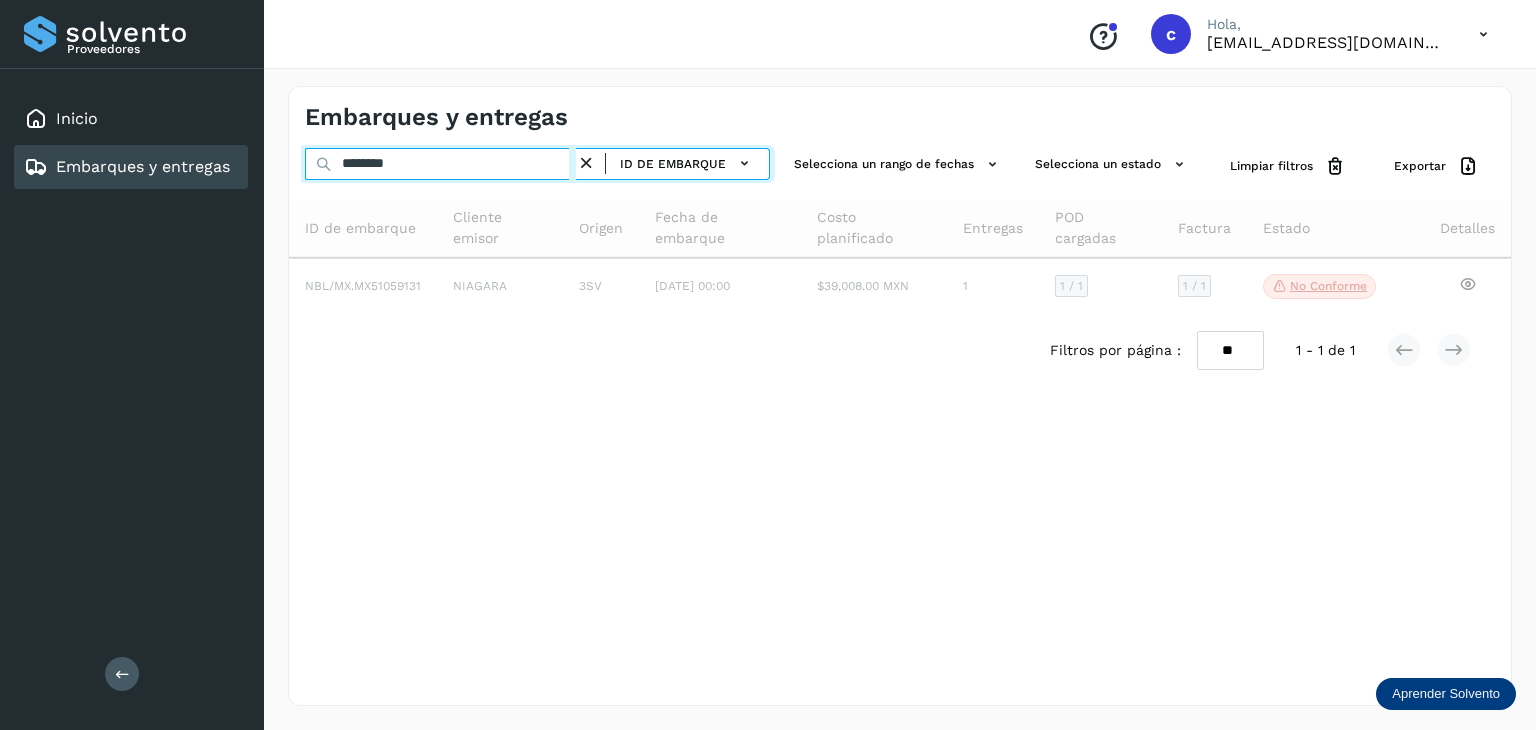 type on "********" 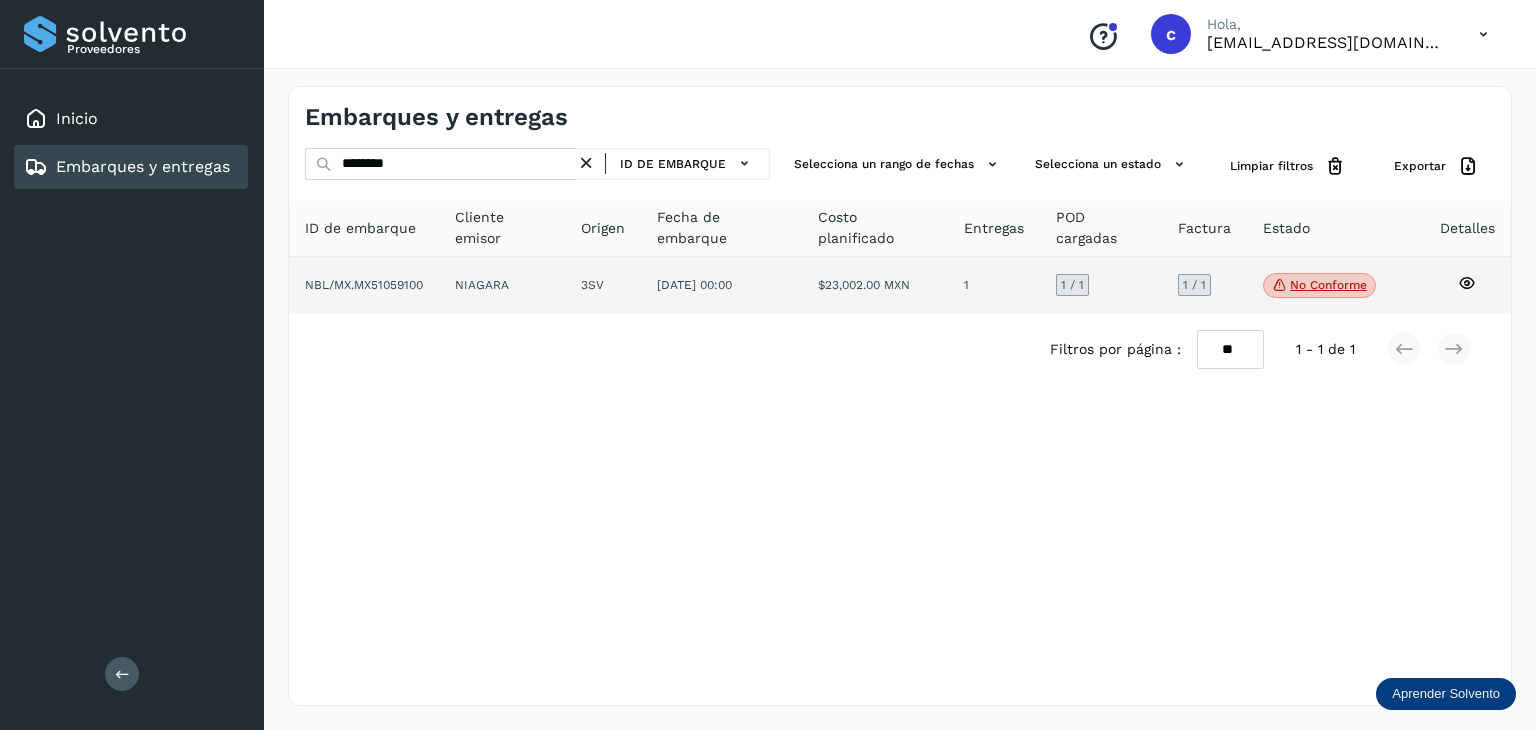 click on "No conforme" 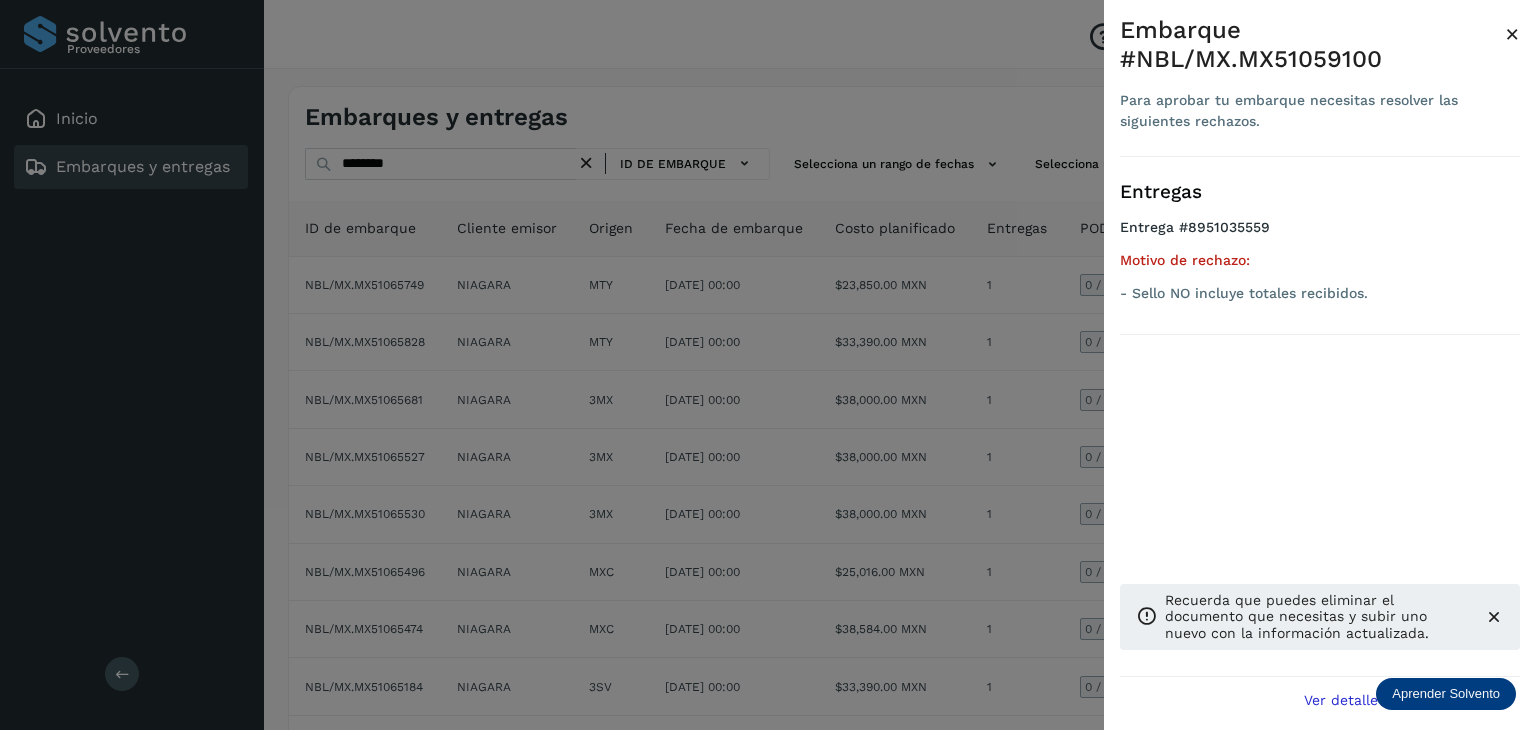 click at bounding box center (768, 365) 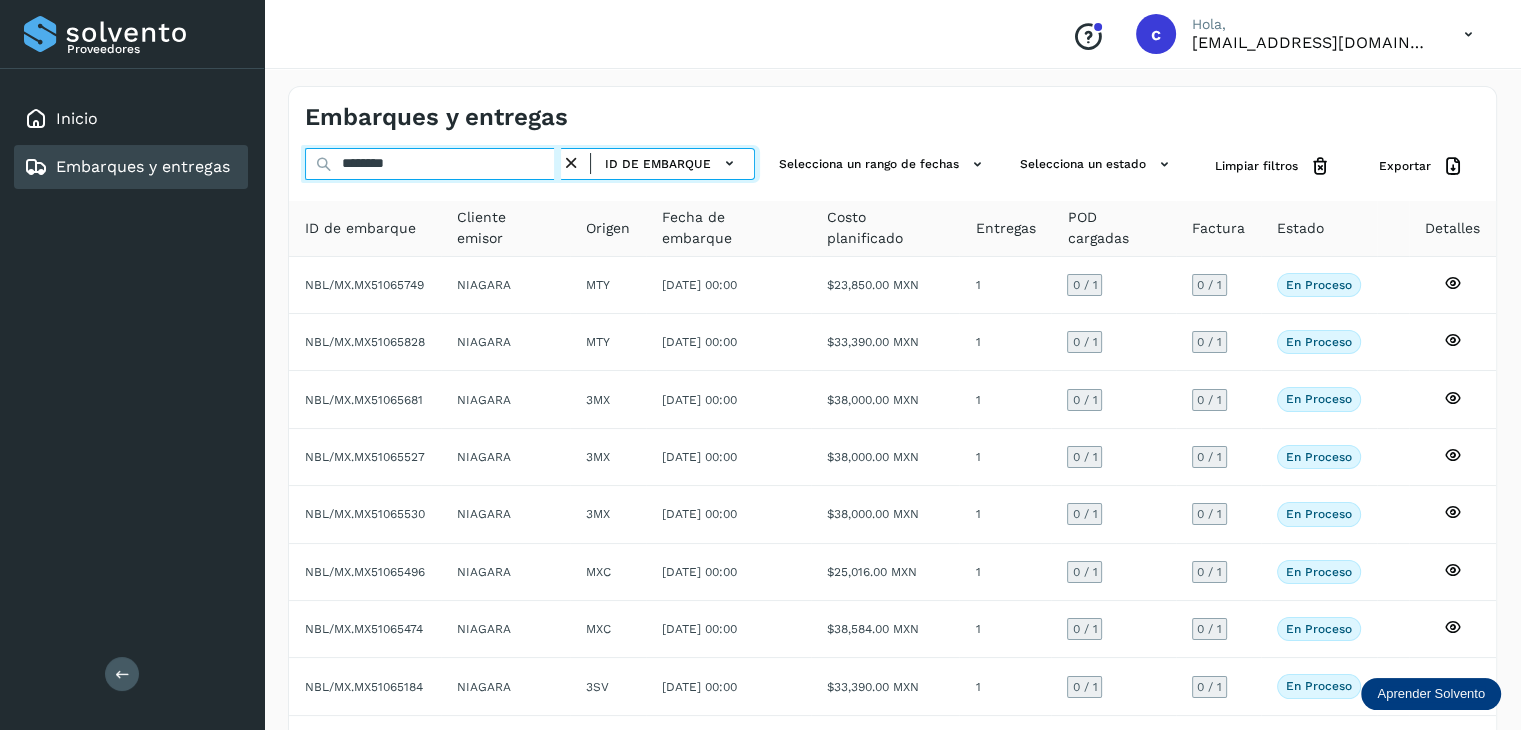 drag, startPoint x: 414, startPoint y: 164, endPoint x: 327, endPoint y: 157, distance: 87.28116 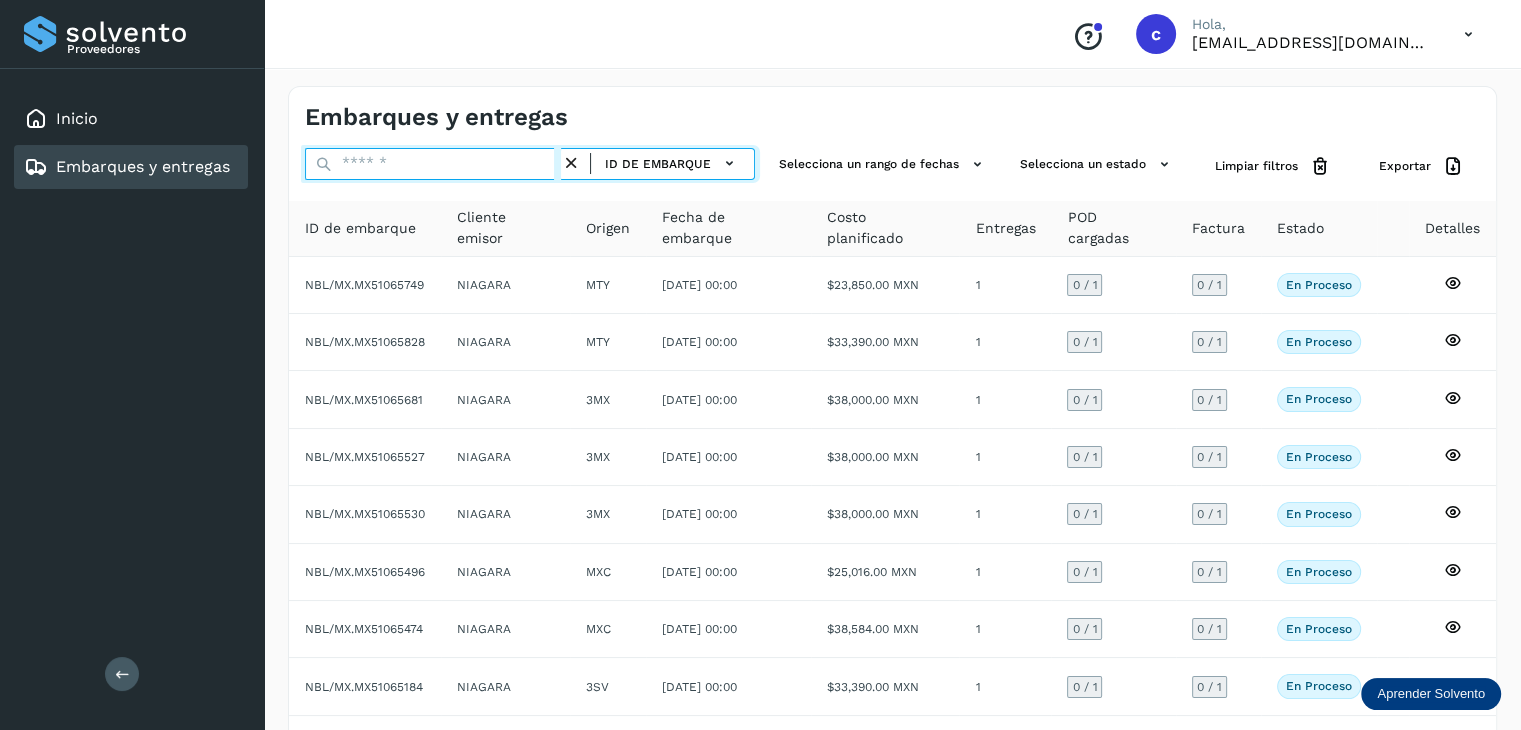 paste on "********" 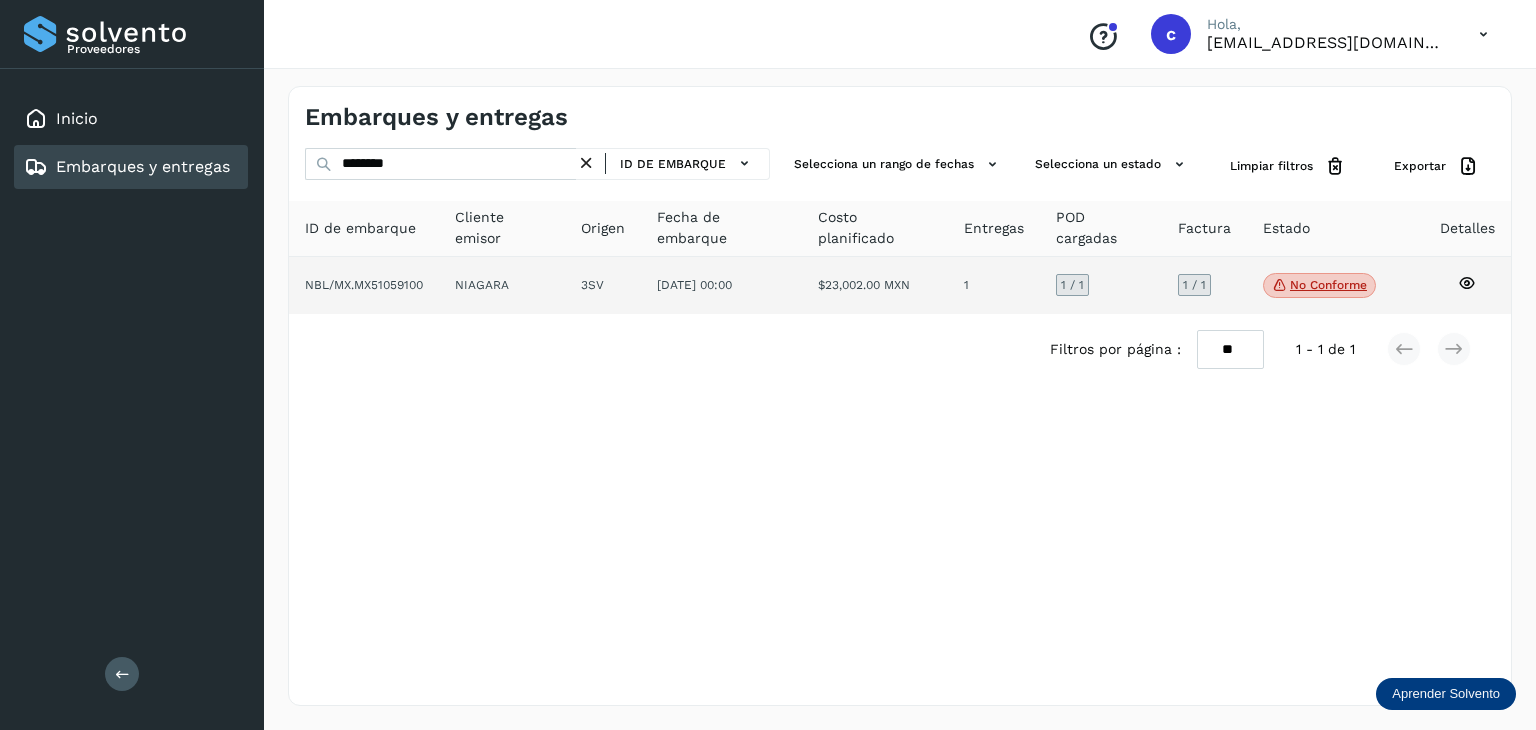 click on "No conforme" 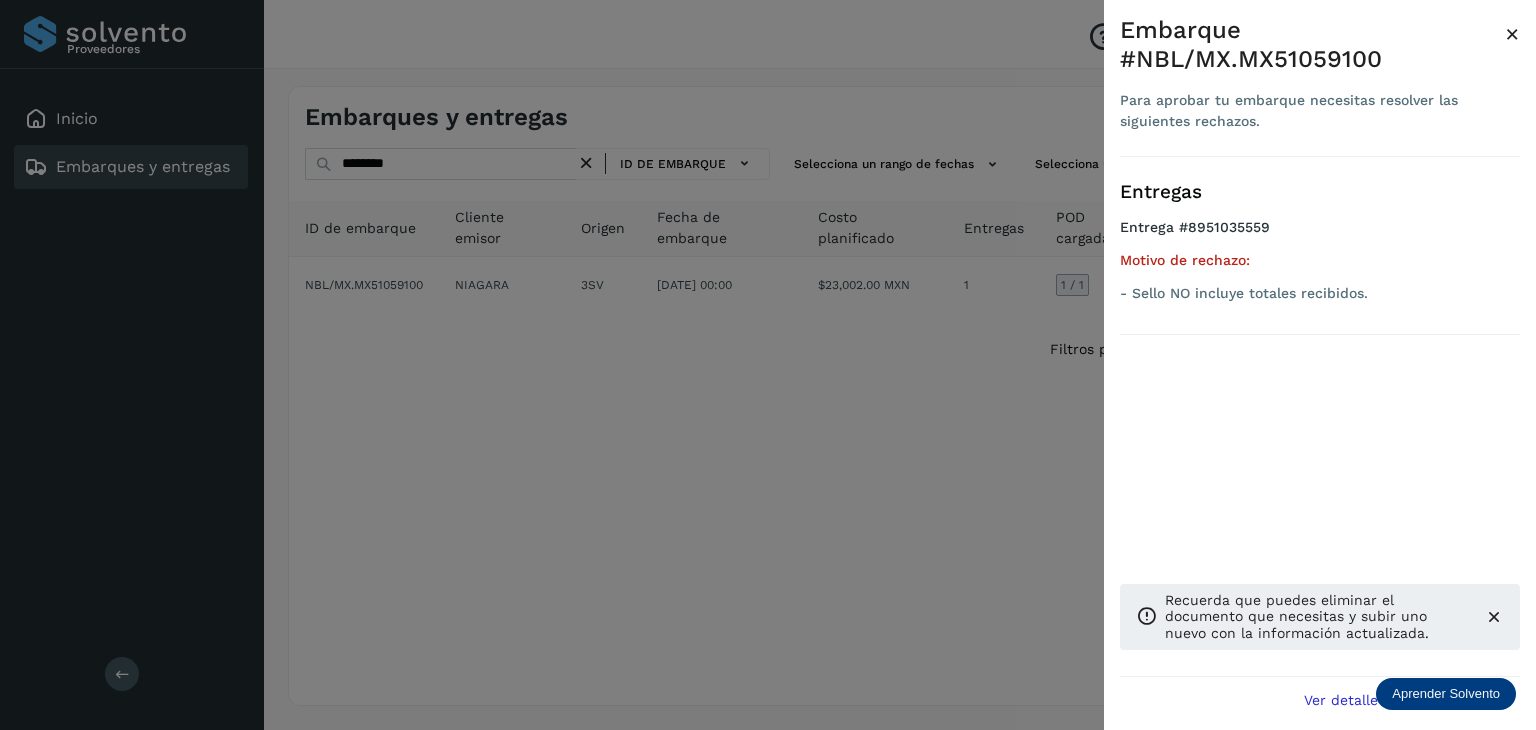drag, startPoint x: 188, startPoint y: 166, endPoint x: 215, endPoint y: 171, distance: 27.45906 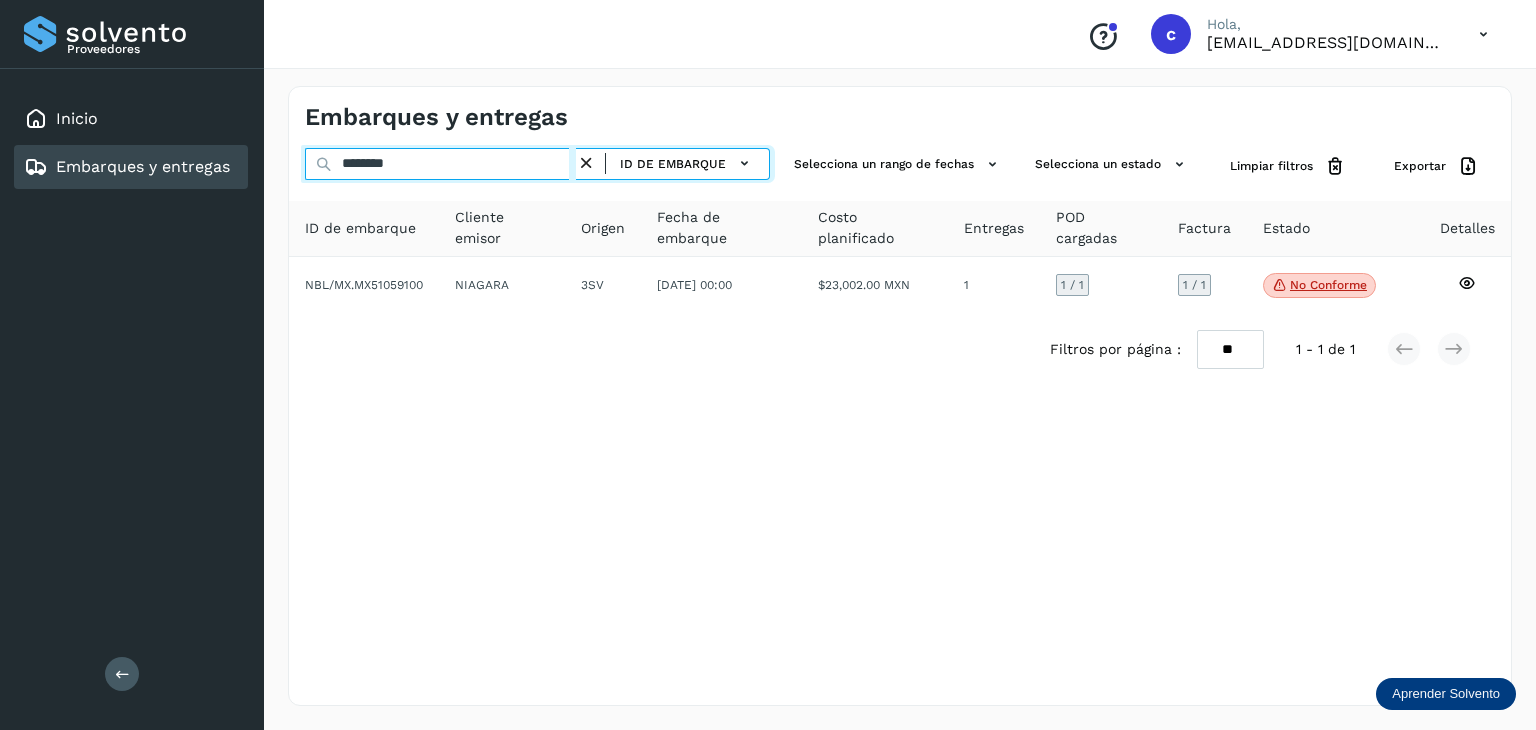 click on "******** ID de embarque Selecciona un rango de fechas  Selecciona un estado Limpiar filtros Exportar" at bounding box center [900, 166] 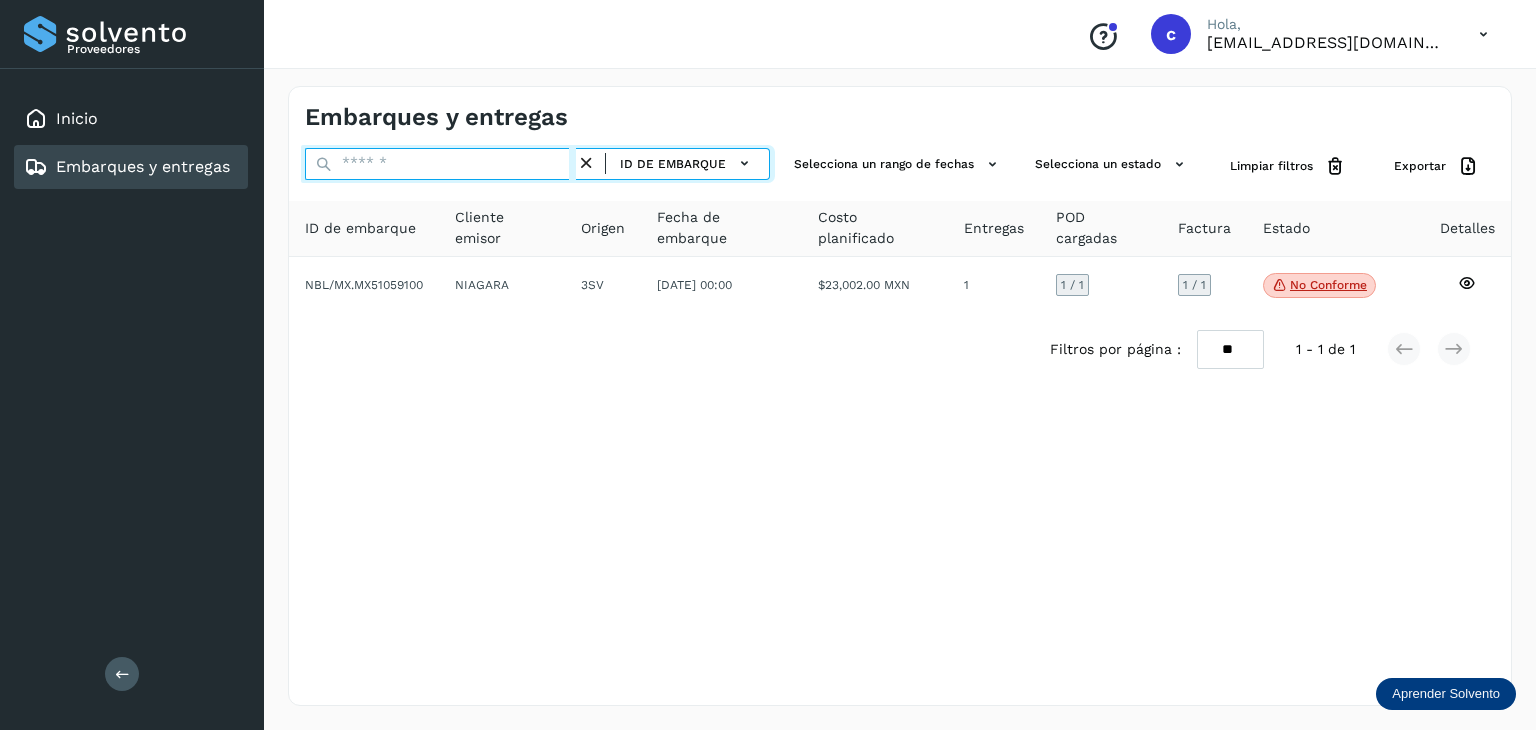 paste on "********" 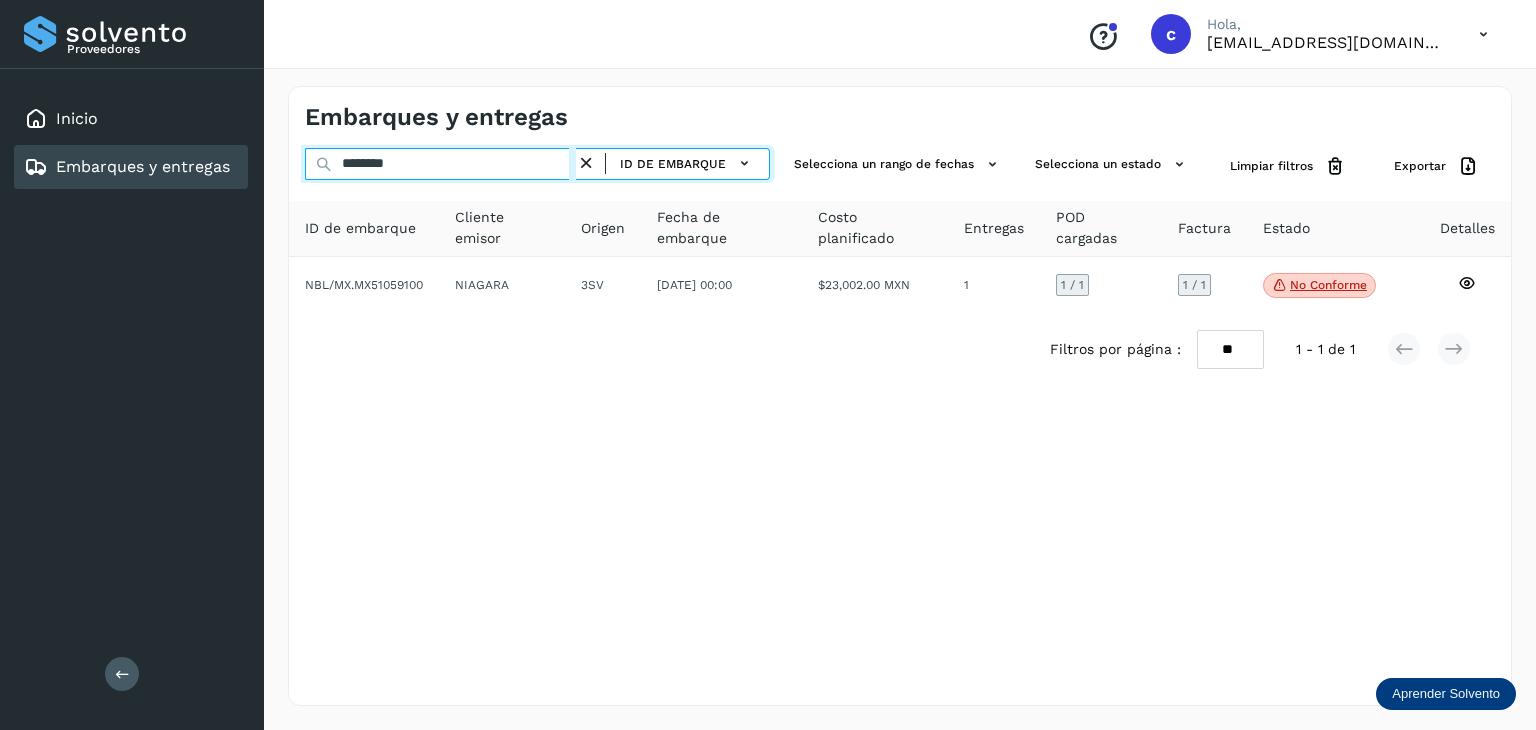 type on "********" 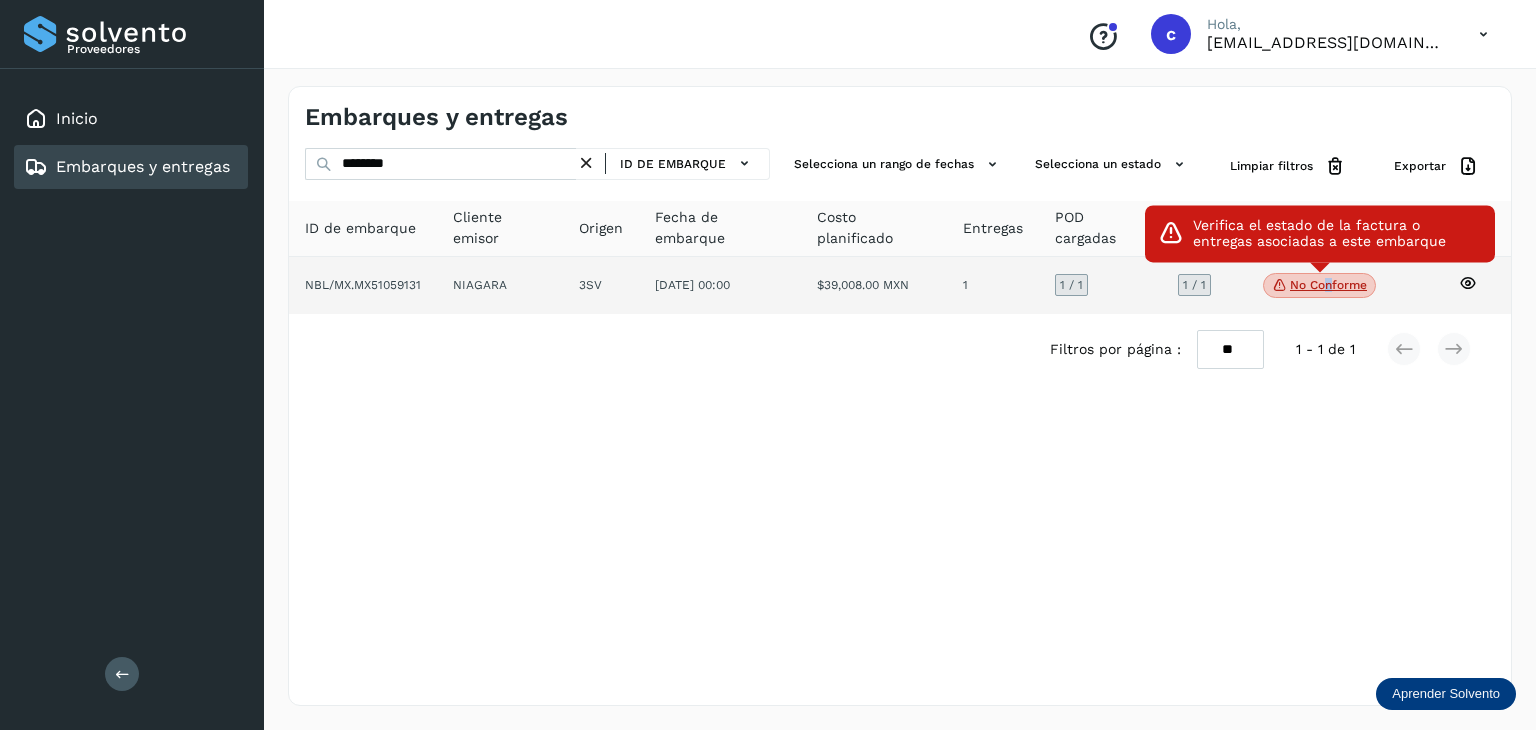 click on "No conforme" 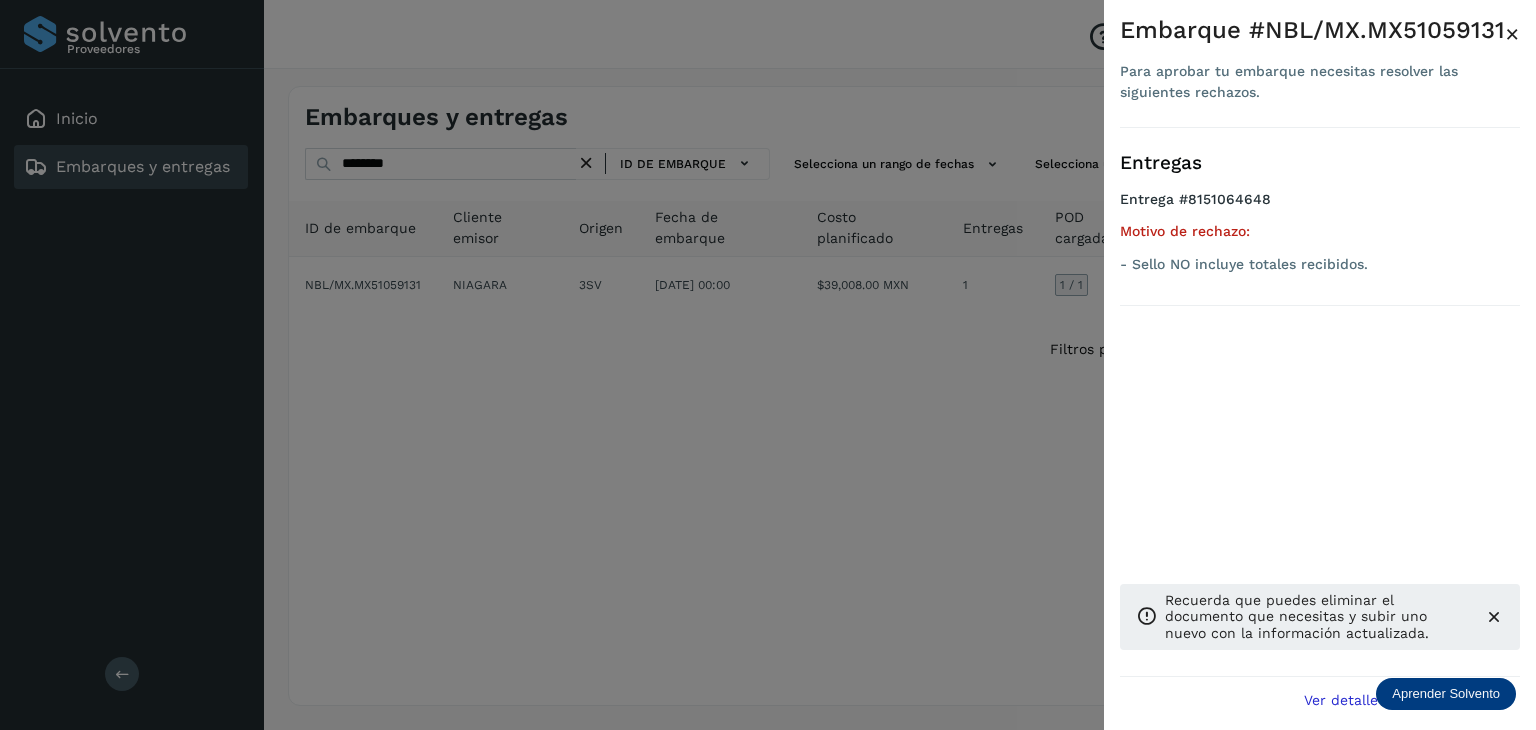 drag, startPoint x: 378, startPoint y: 160, endPoint x: 295, endPoint y: 170, distance: 83.60024 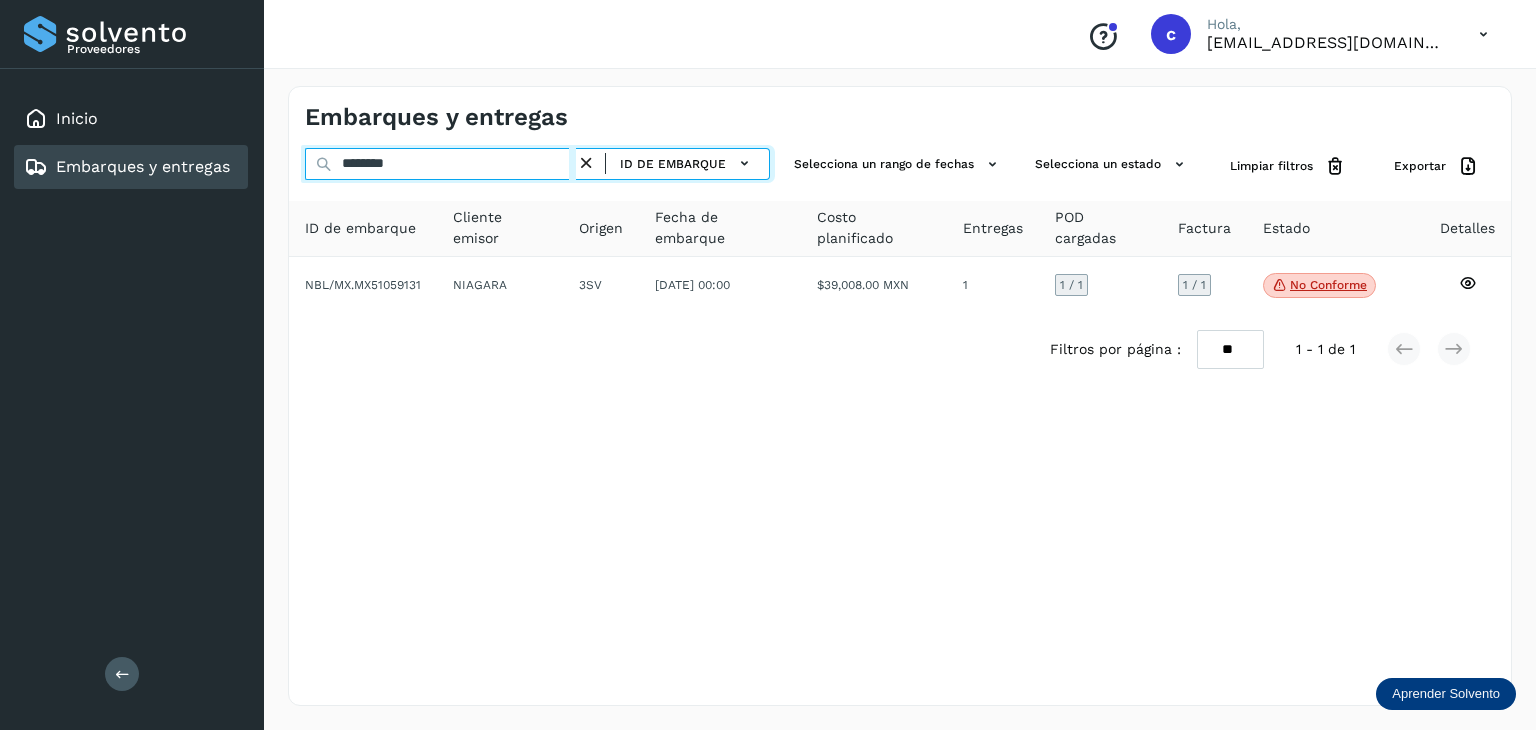 drag, startPoint x: 419, startPoint y: 165, endPoint x: 293, endPoint y: 167, distance: 126.01587 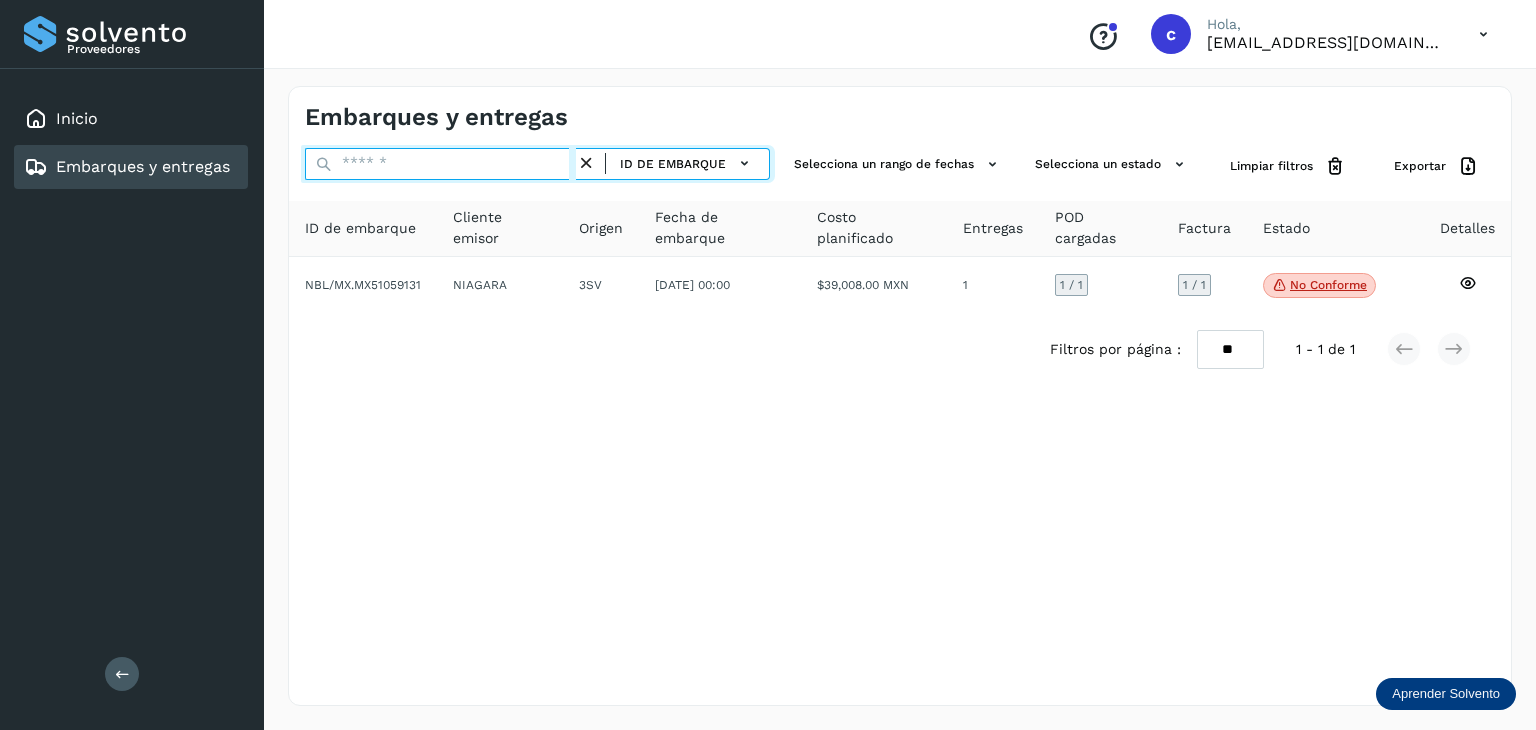 paste on "********" 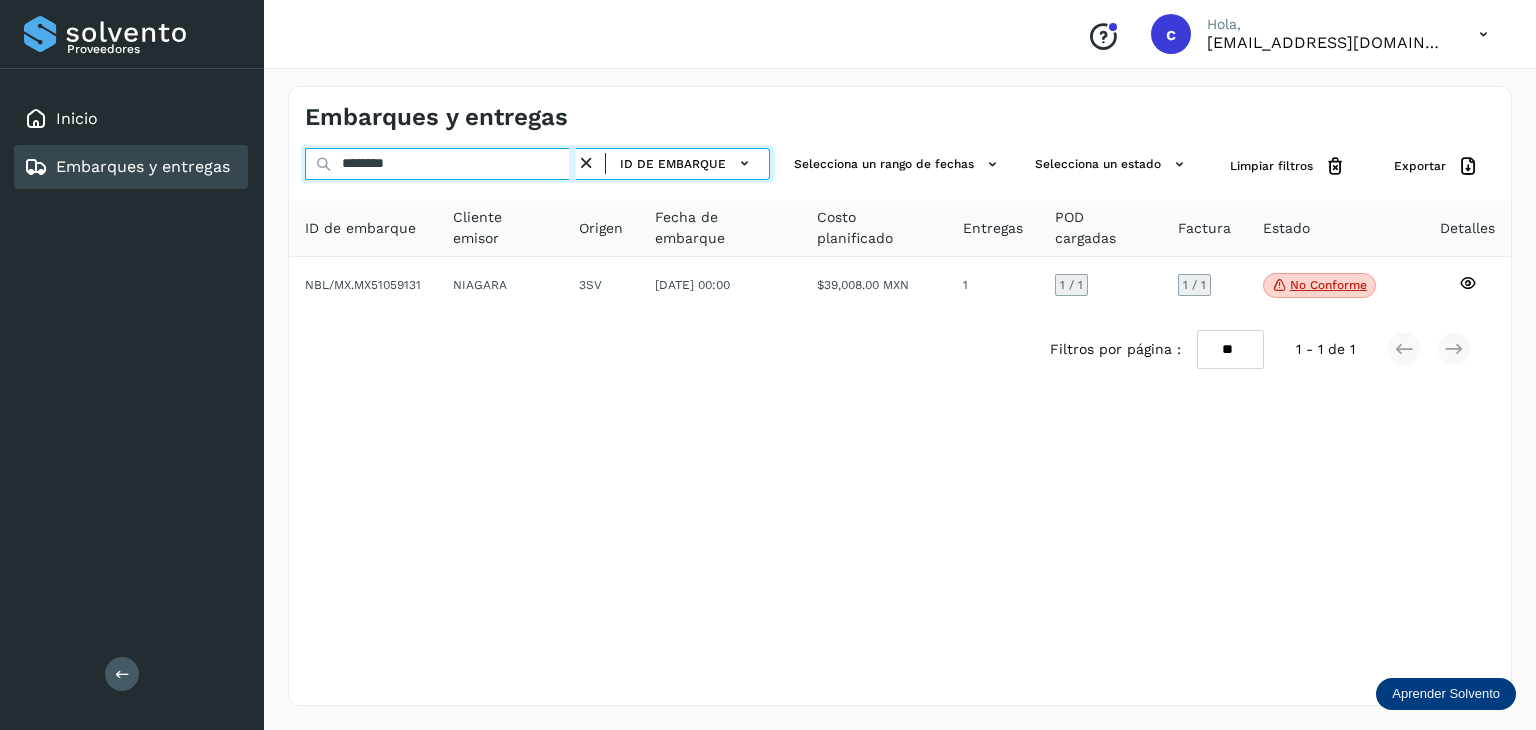 type on "********" 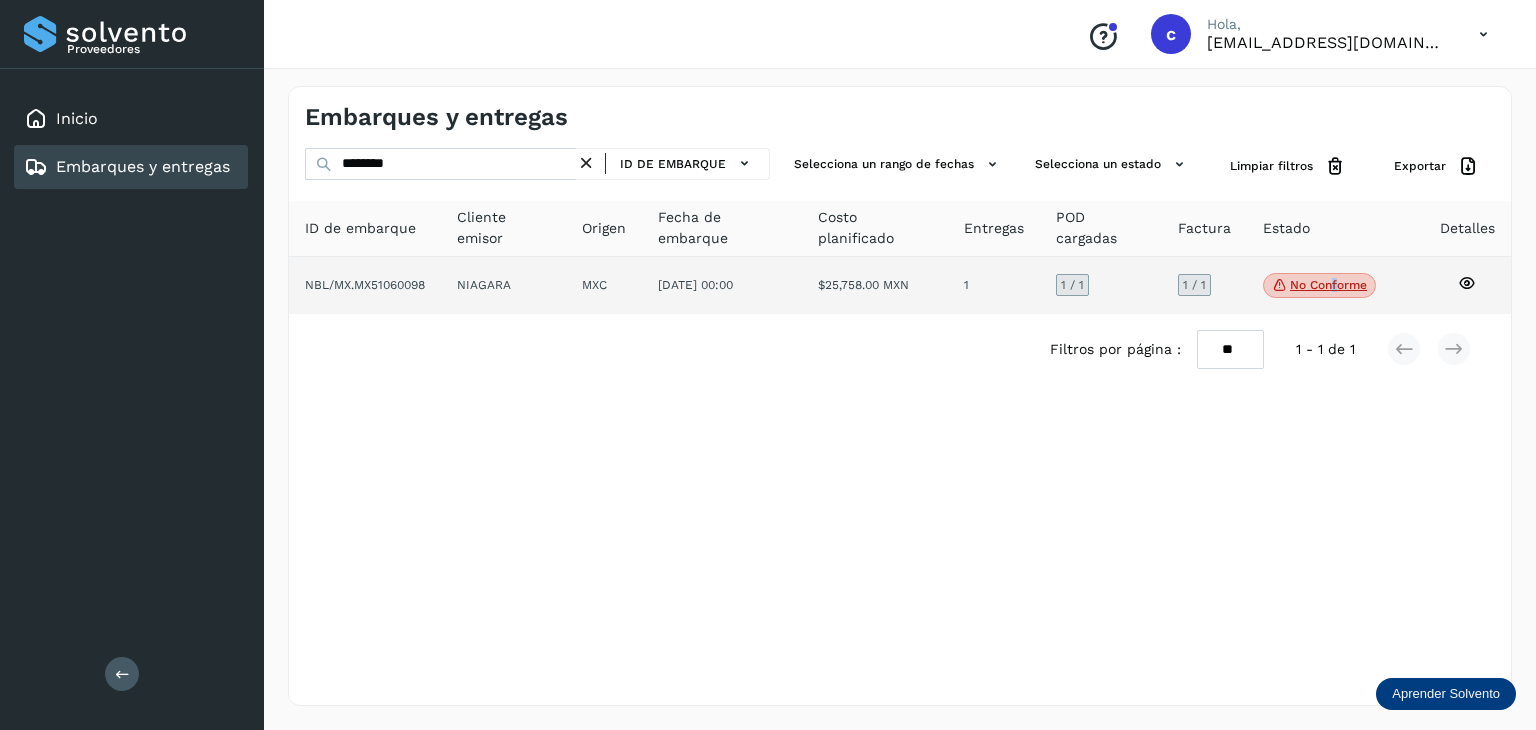 click on "No conforme" 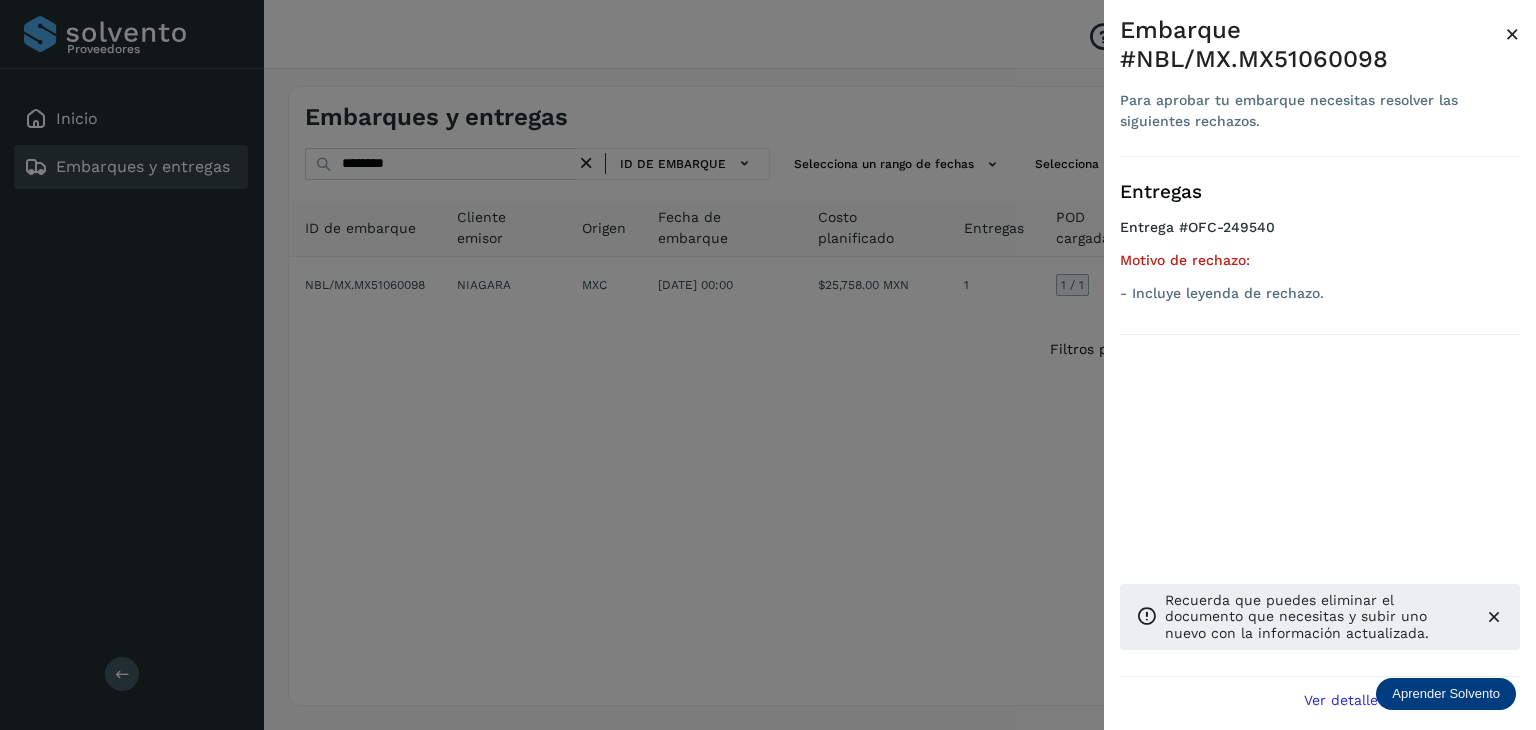drag, startPoint x: 608, startPoint y: 368, endPoint x: 580, endPoint y: 368, distance: 28 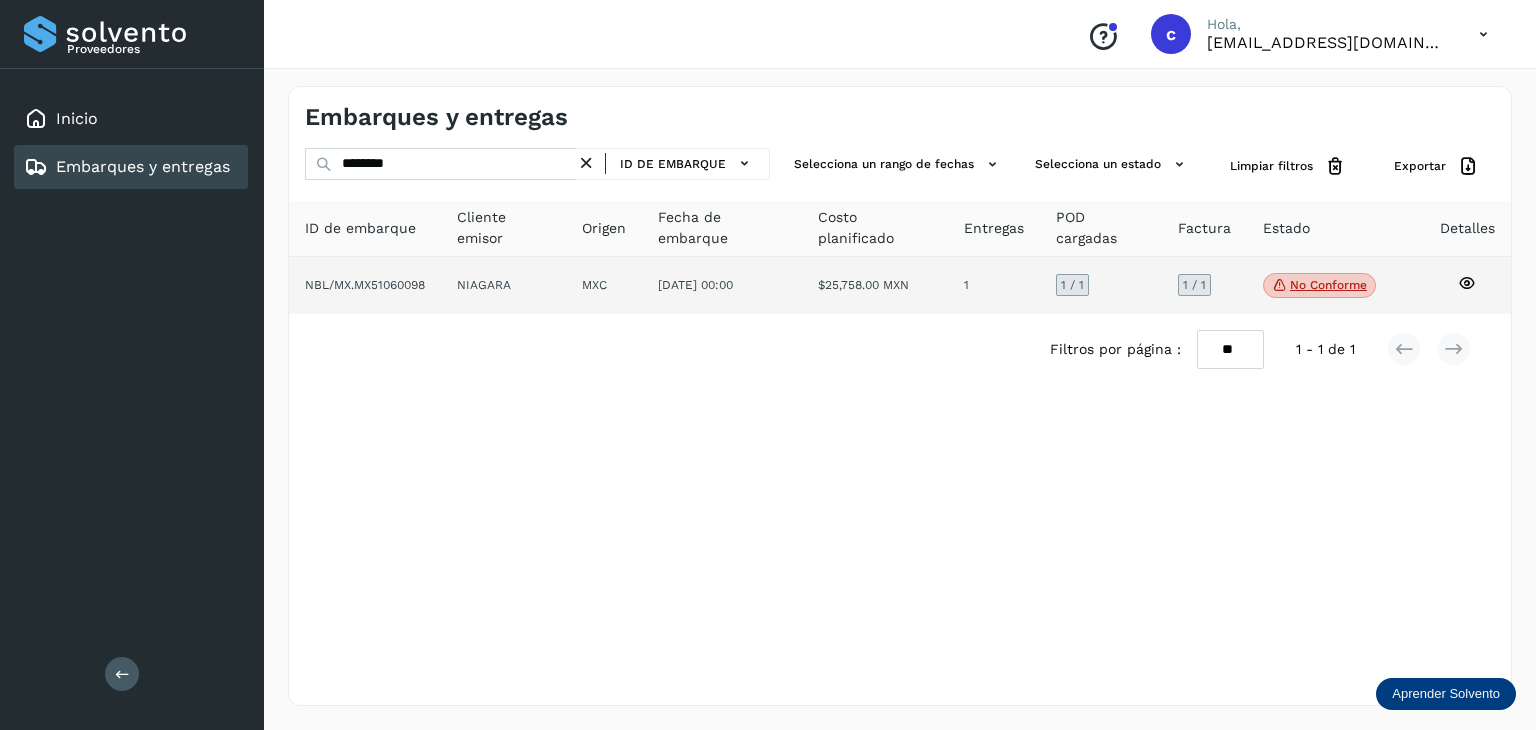 click on "No conforme" 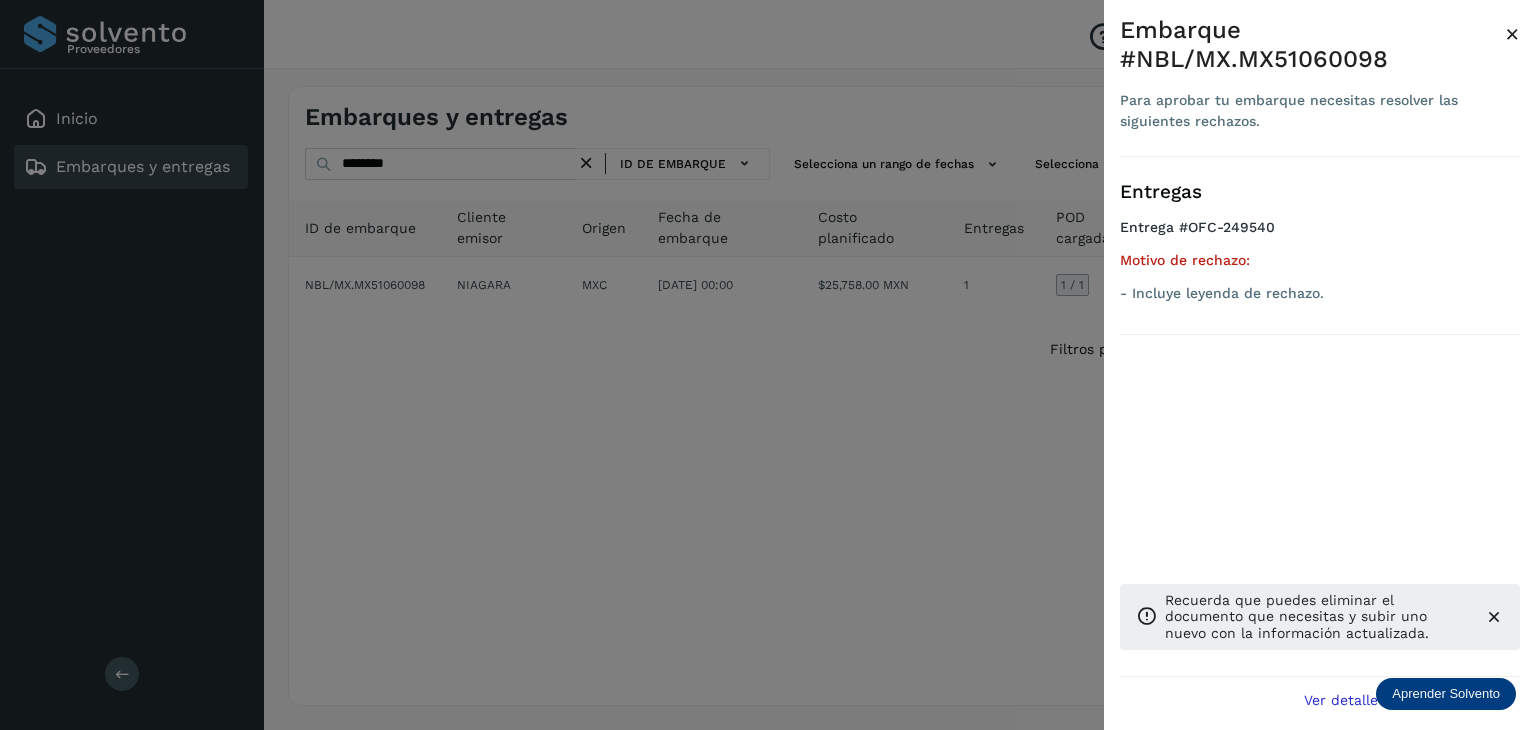 drag, startPoint x: 828, startPoint y: 427, endPoint x: 868, endPoint y: 427, distance: 40 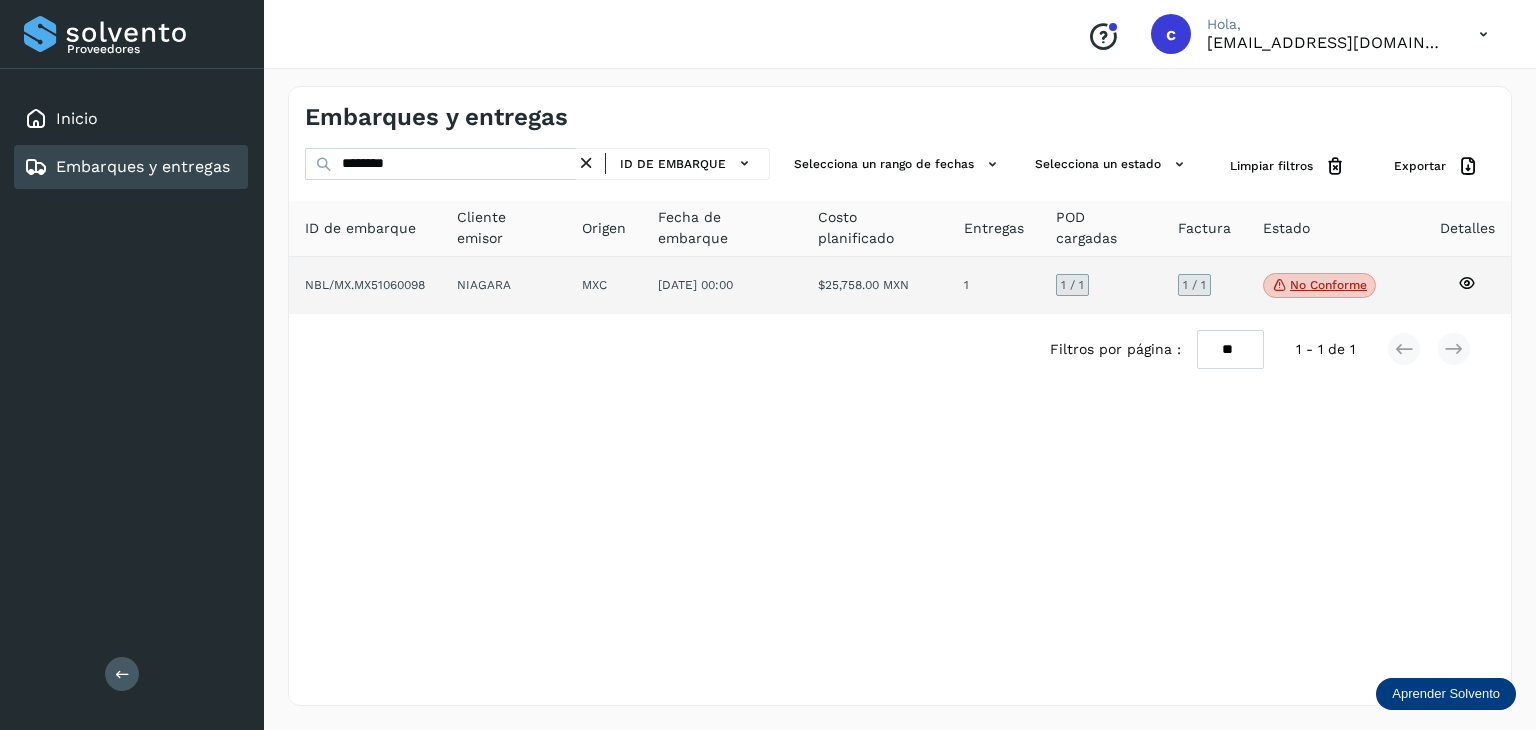 click 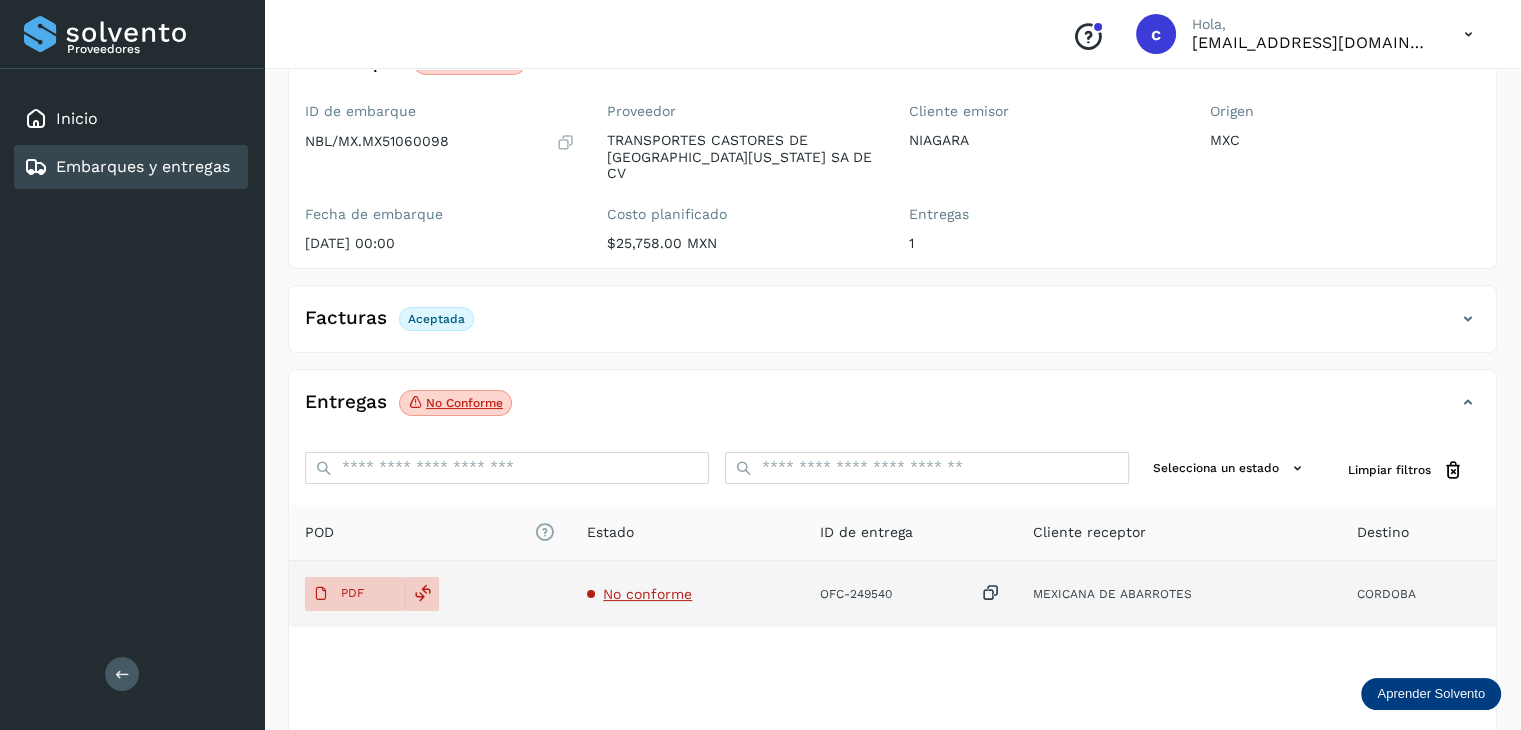 scroll, scrollTop: 200, scrollLeft: 0, axis: vertical 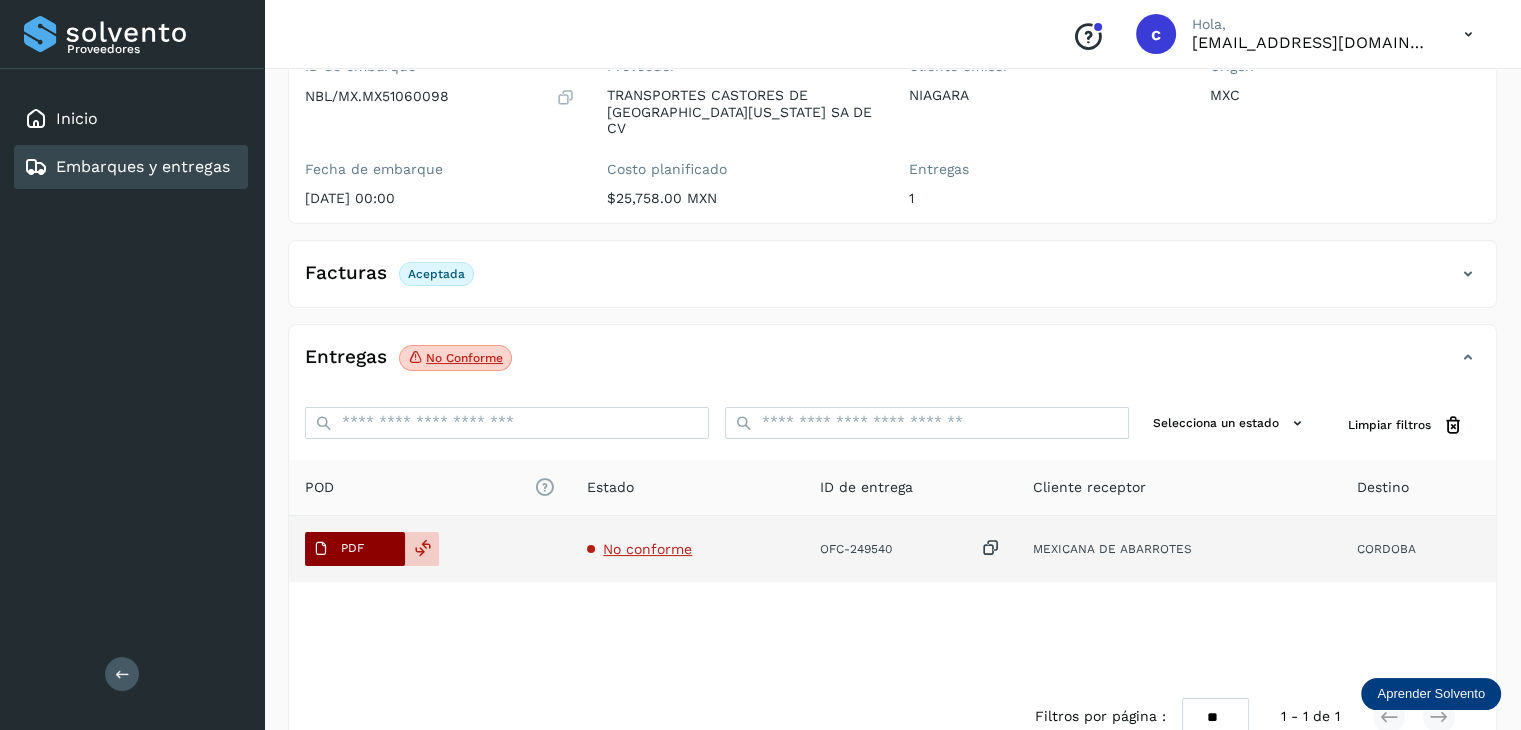 click on "PDF" at bounding box center [355, 549] 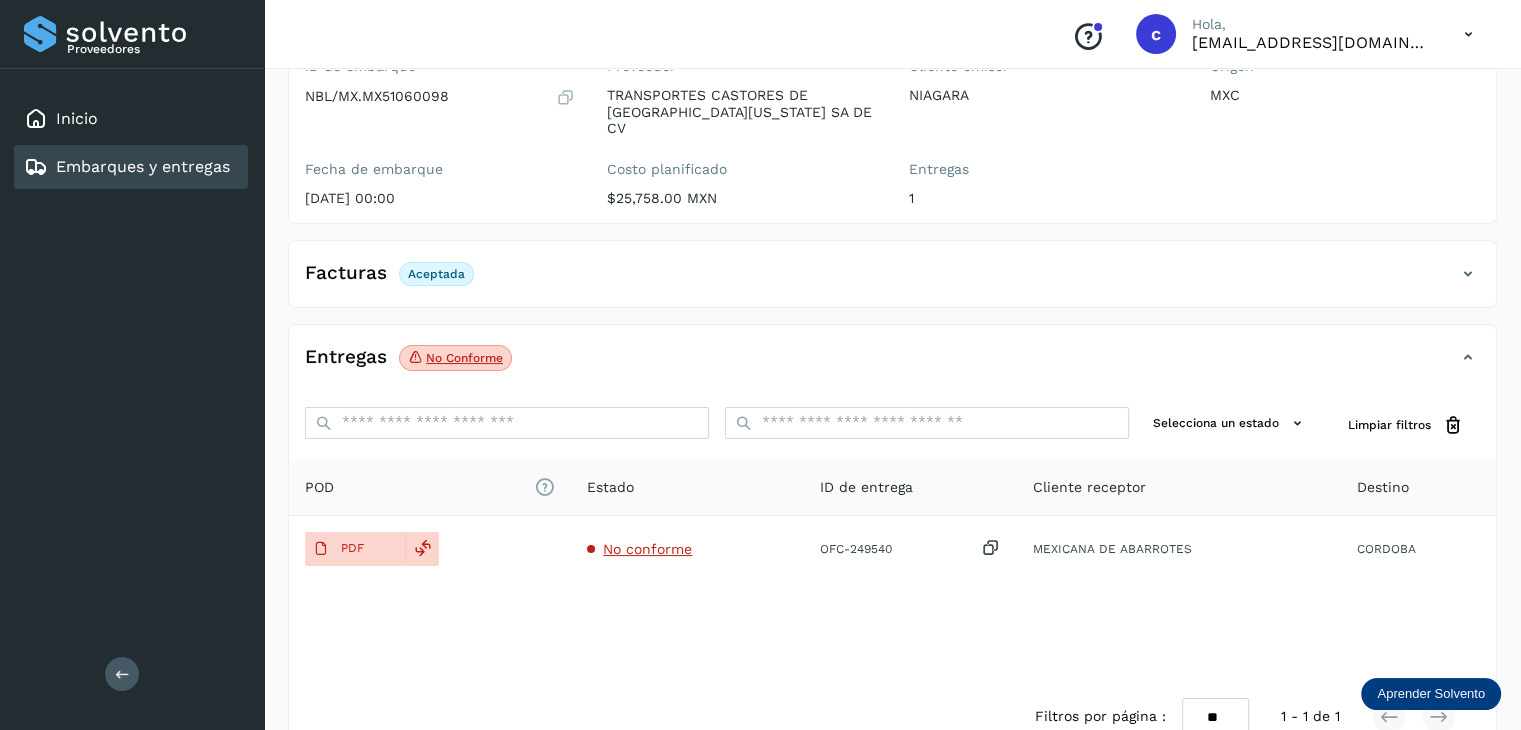 drag, startPoint x: 203, startPoint y: 167, endPoint x: 252, endPoint y: 190, distance: 54.129475 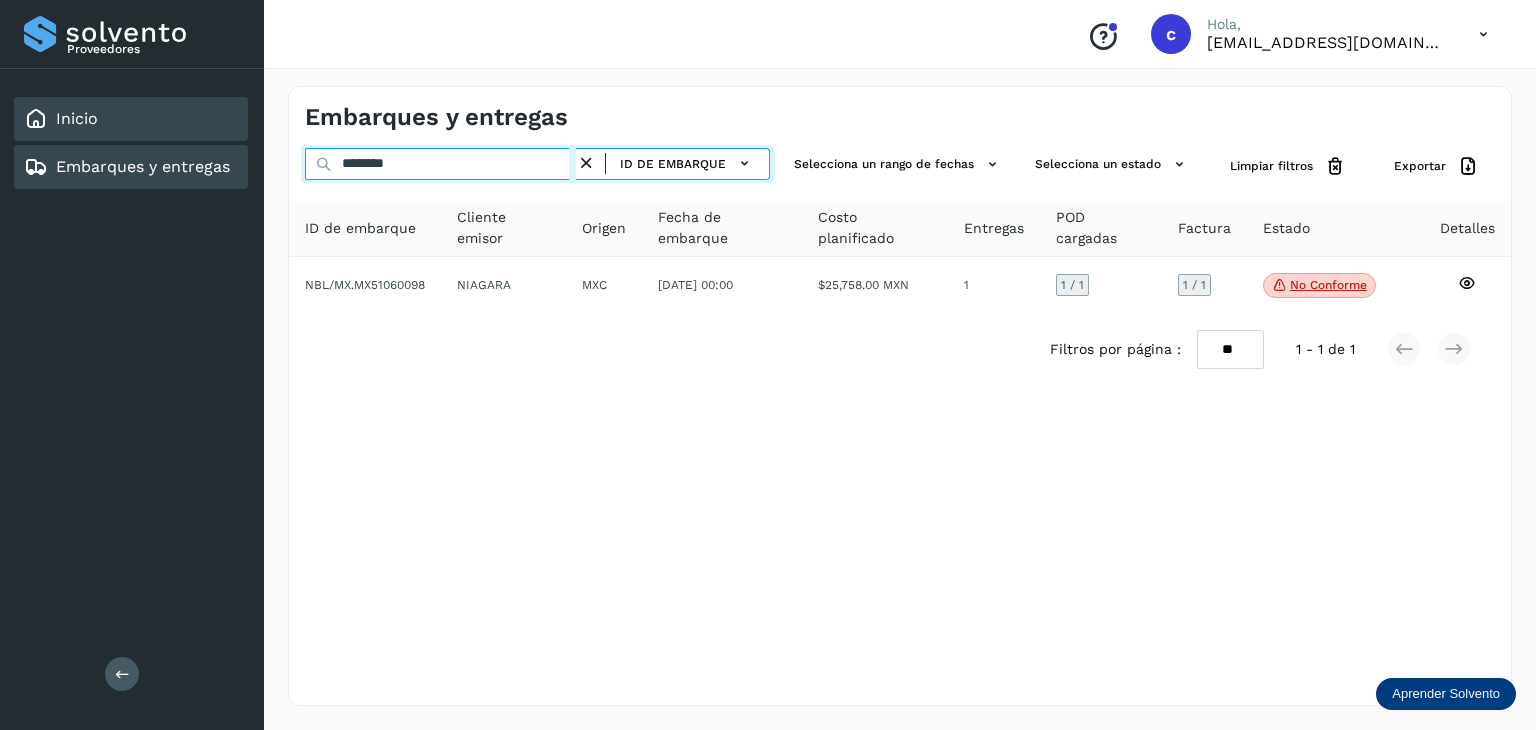 drag, startPoint x: 426, startPoint y: 165, endPoint x: 133, endPoint y: 134, distance: 294.63538 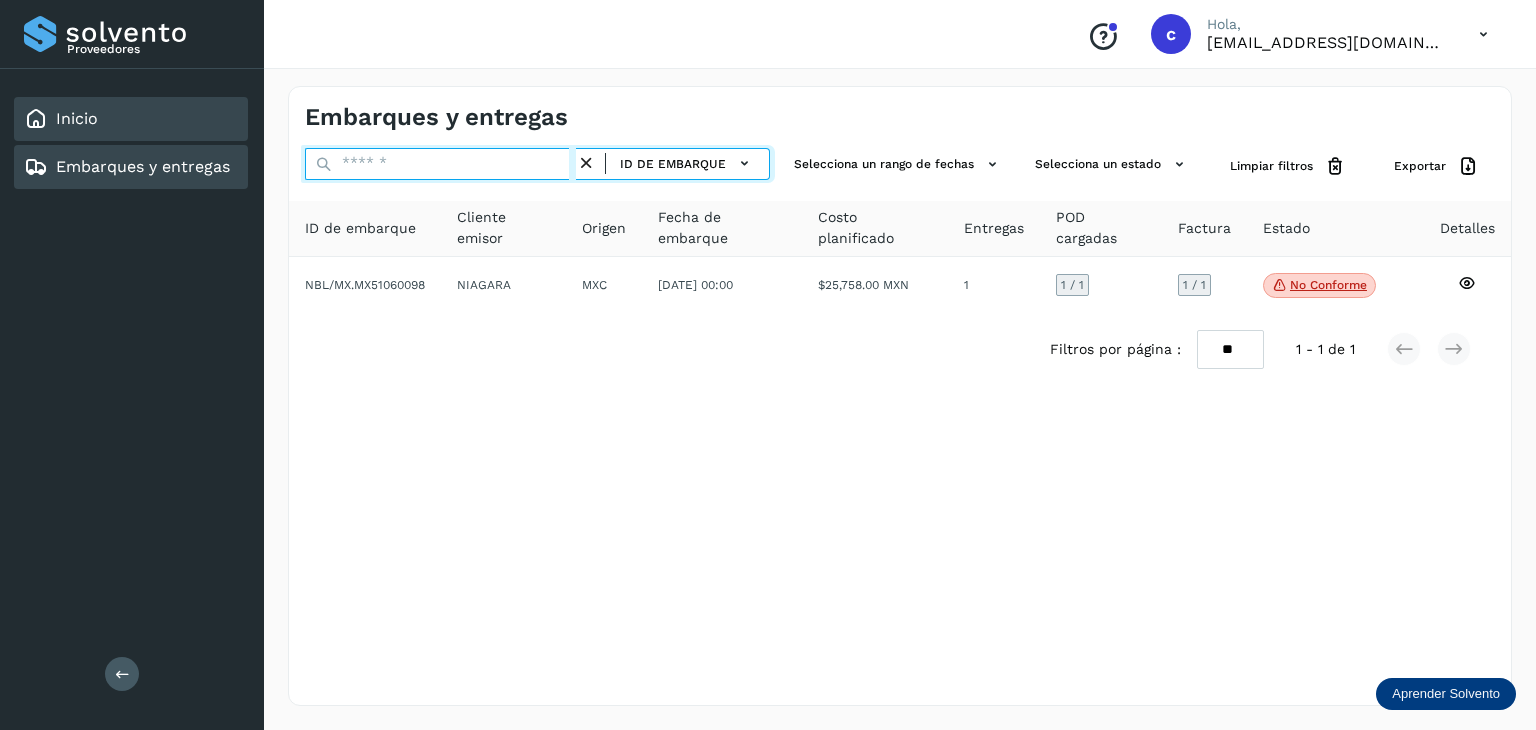 paste on "********" 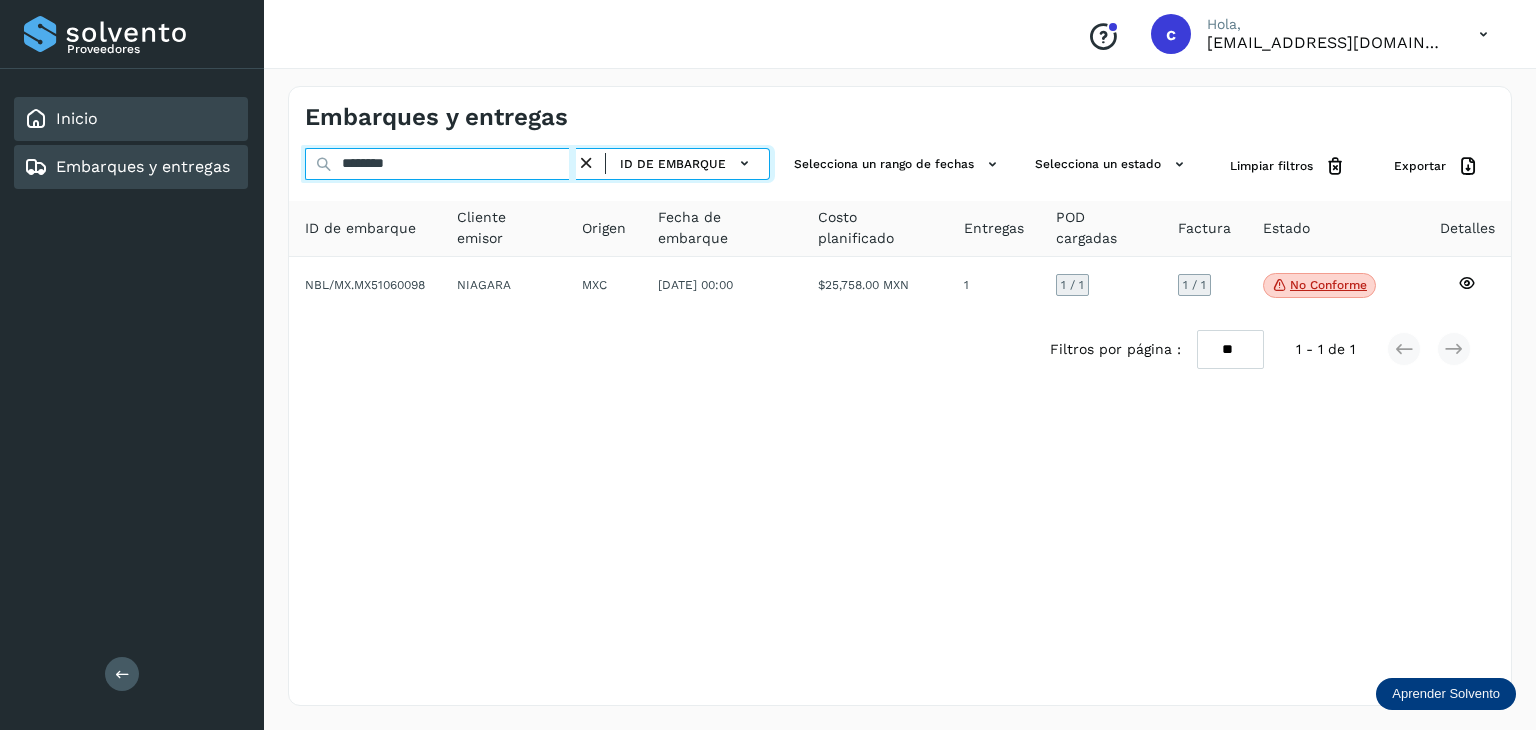 type on "********" 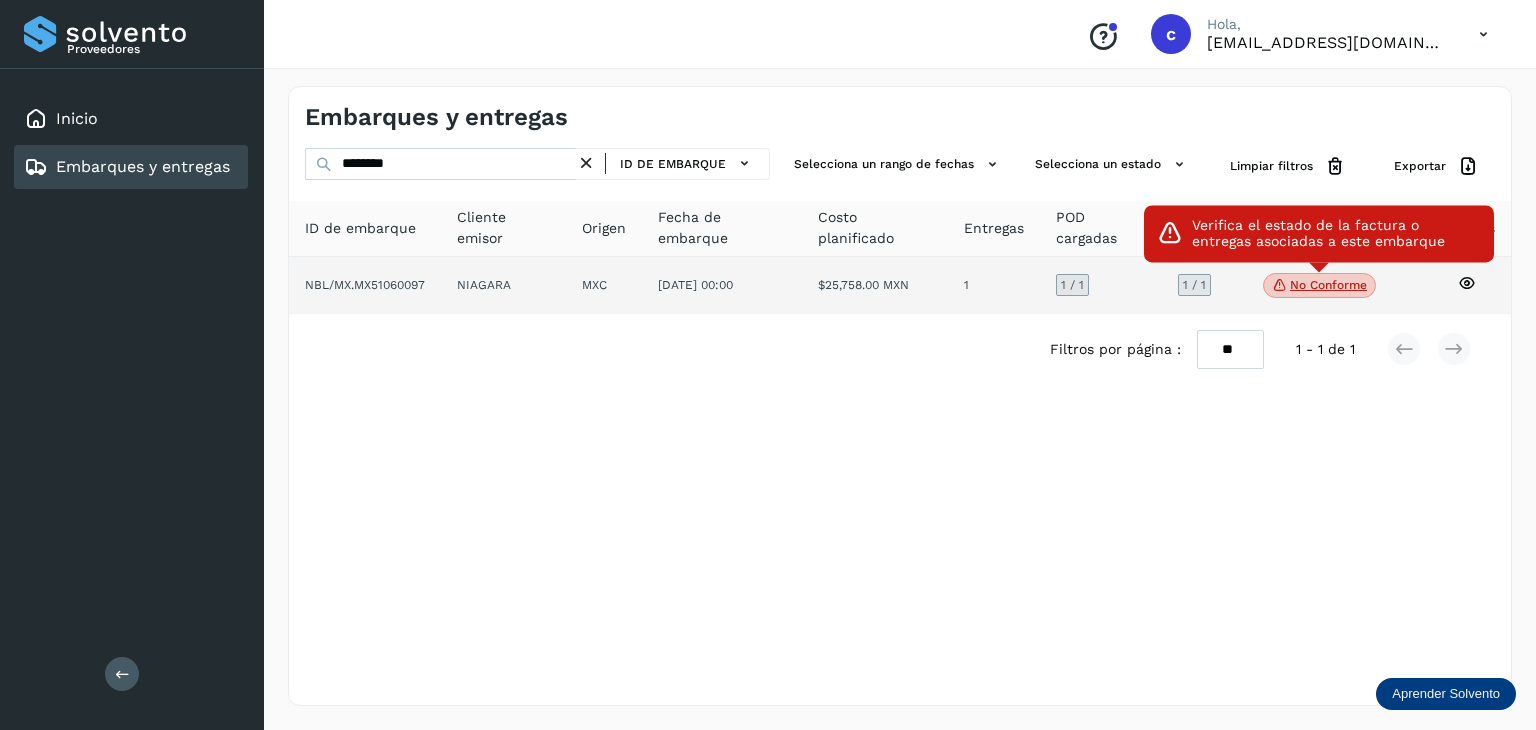 click on "No conforme" 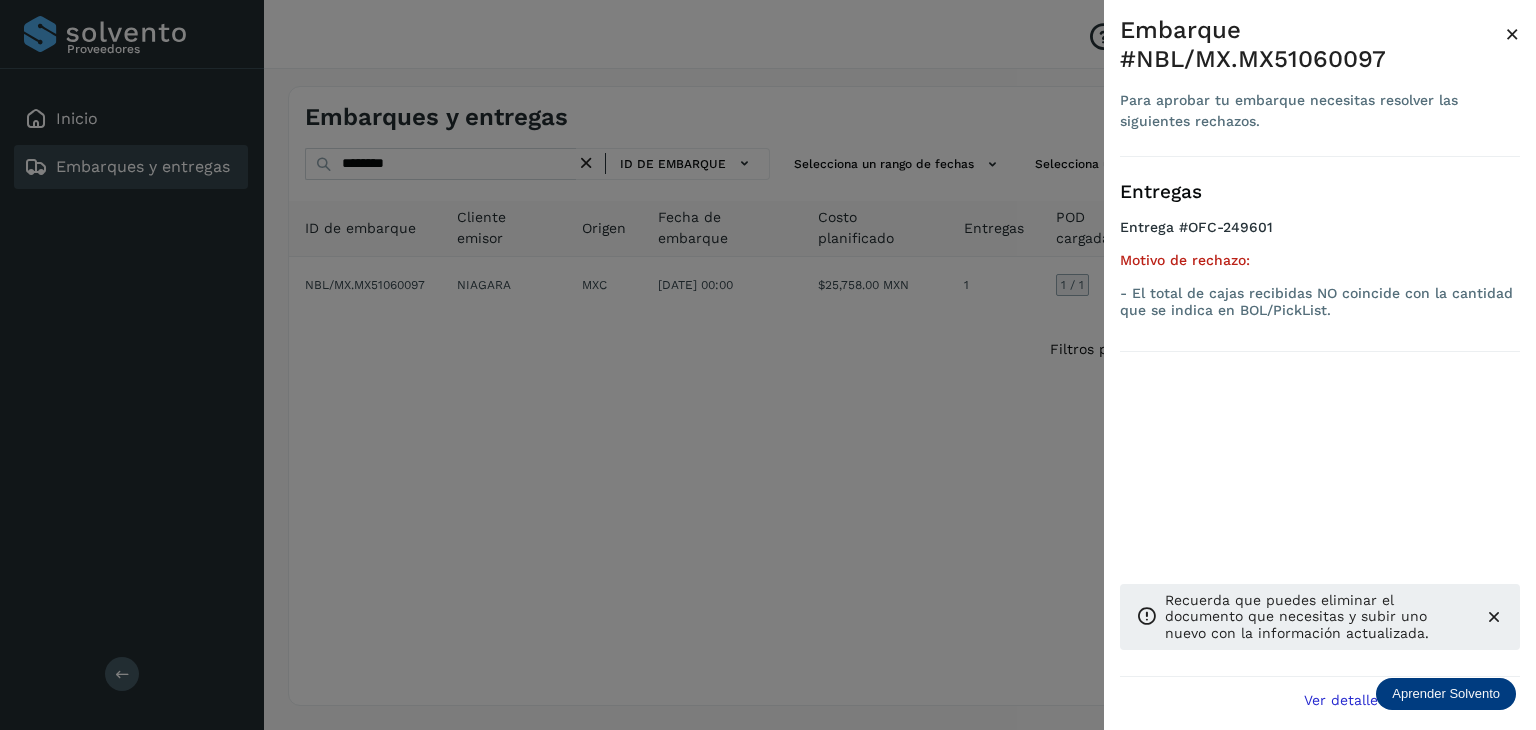 drag, startPoint x: 964, startPoint y: 360, endPoint x: 1081, endPoint y: 361, distance: 117.00427 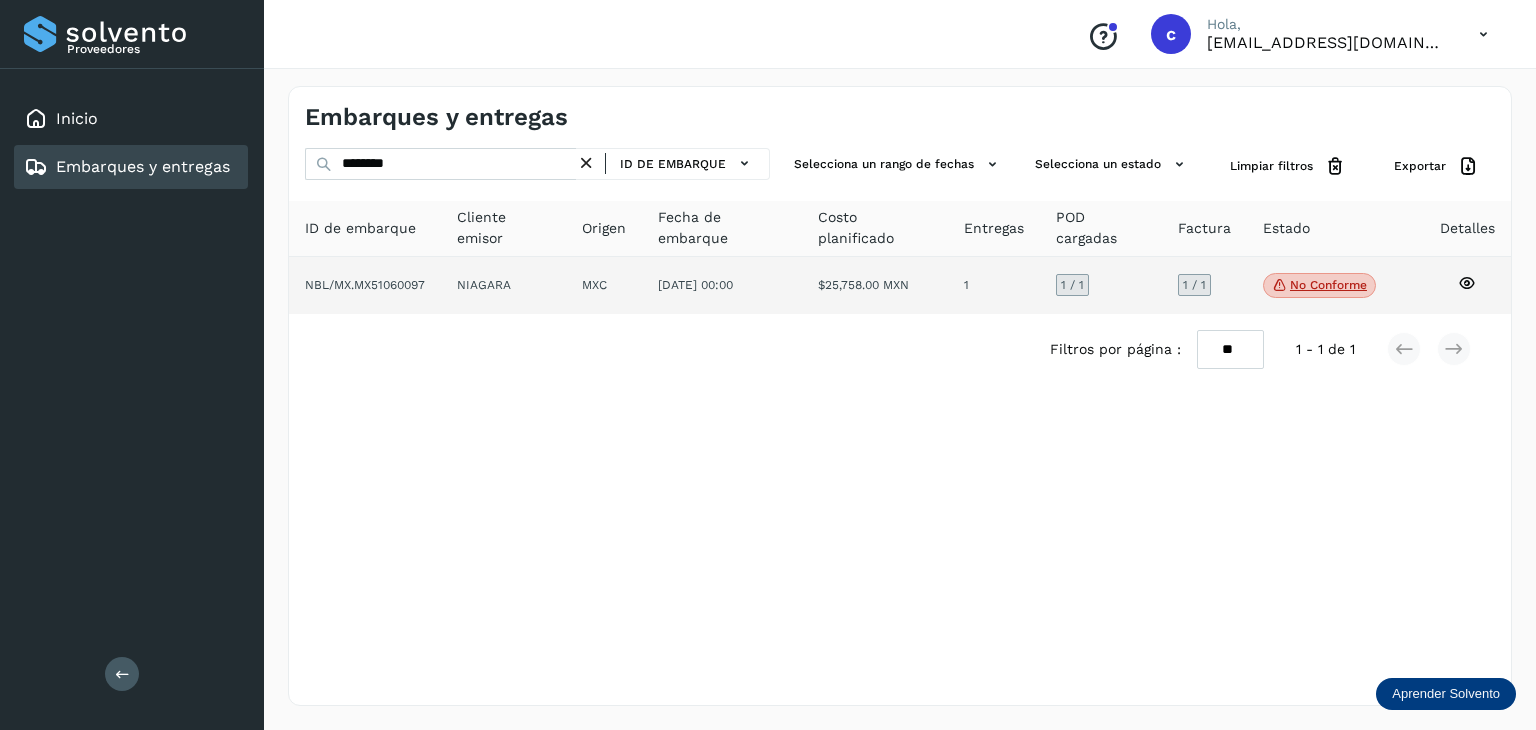 click 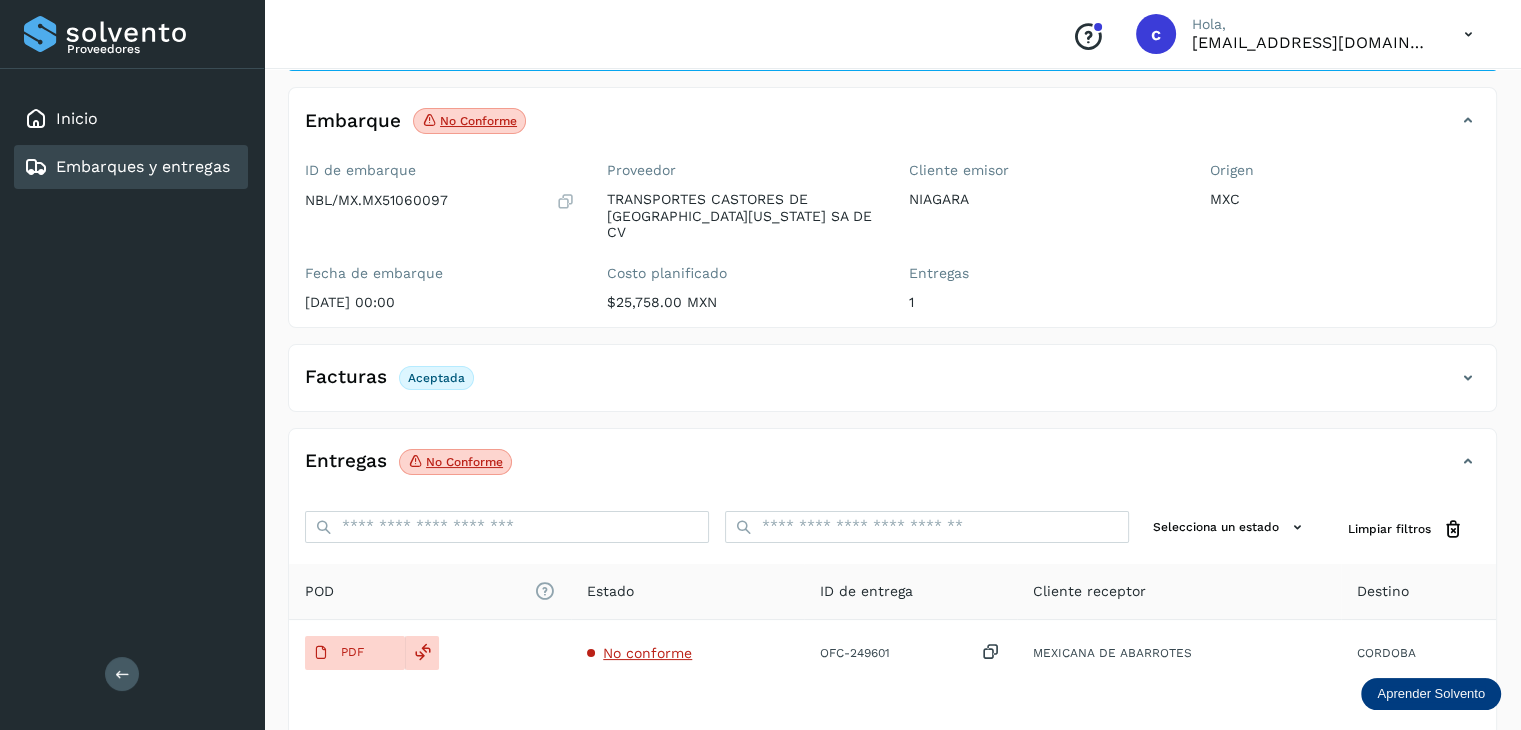scroll, scrollTop: 200, scrollLeft: 0, axis: vertical 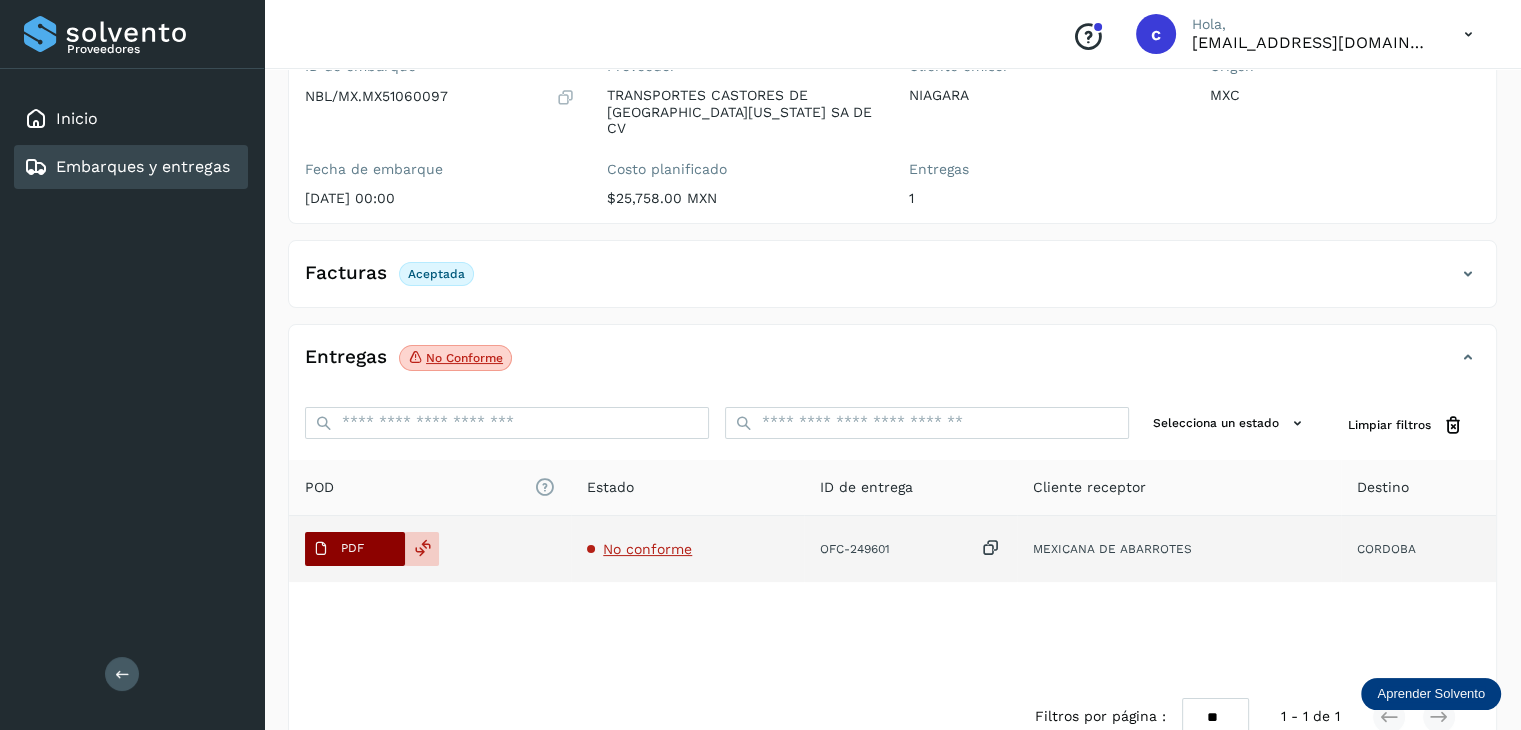 click on "PDF" at bounding box center [355, 549] 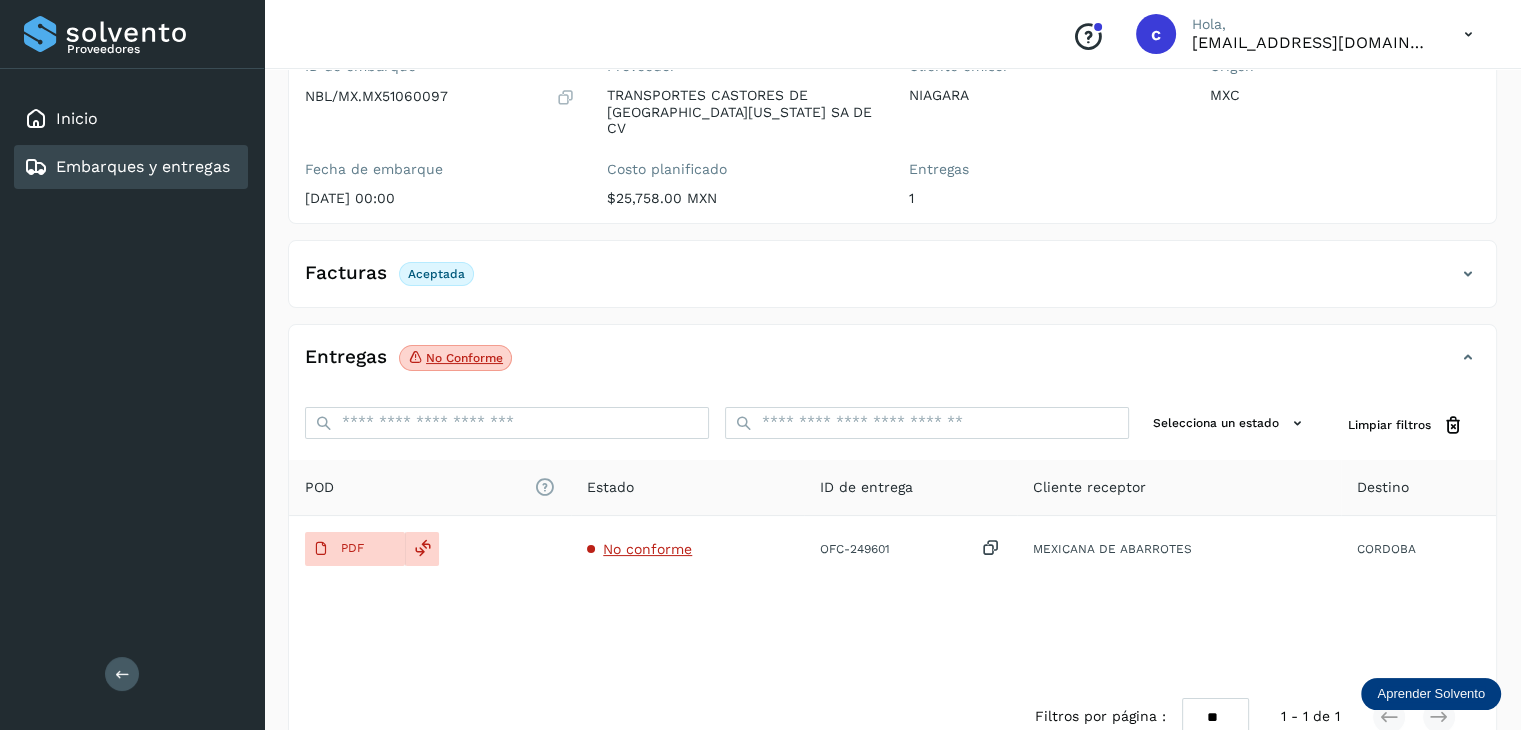 click on "Embarques y entregas" at bounding box center [143, 166] 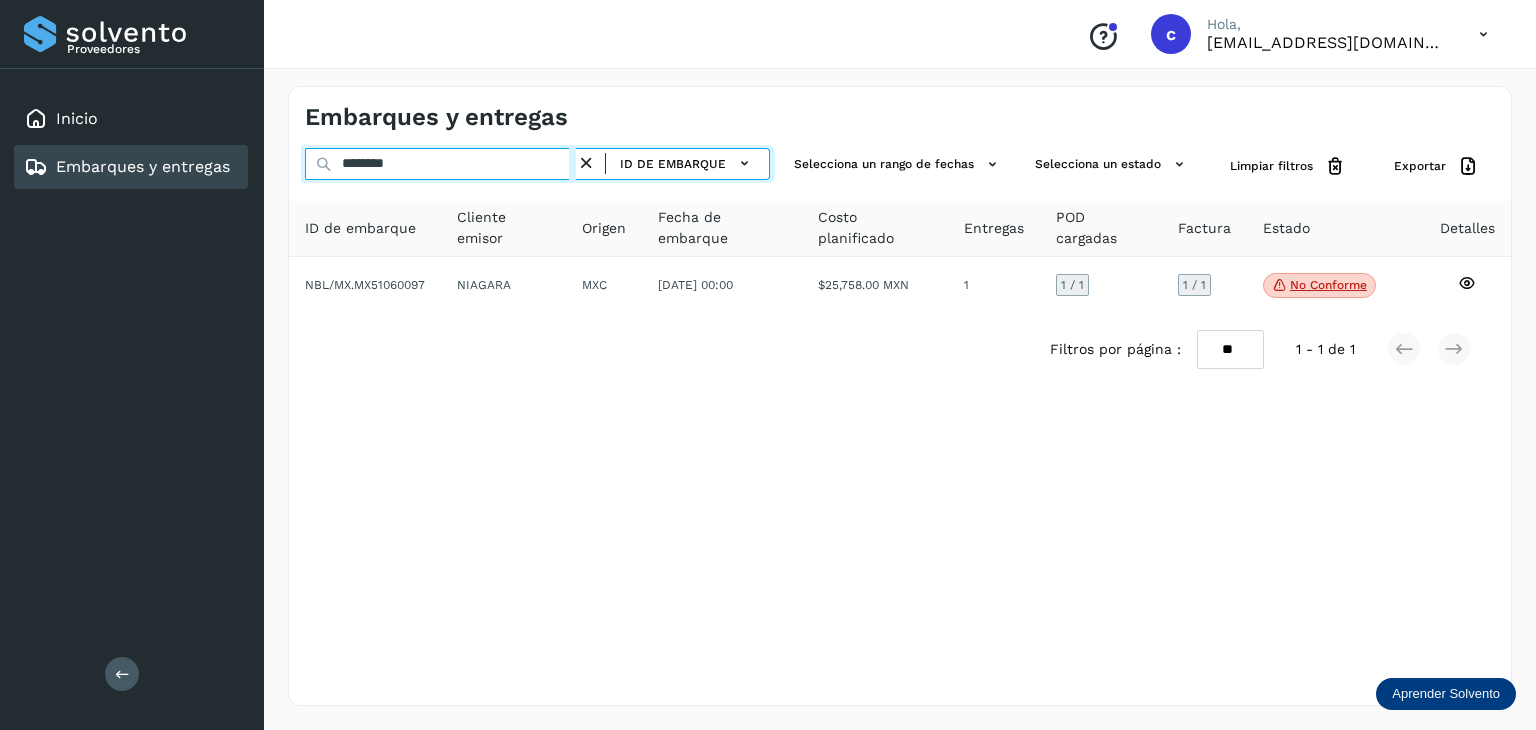 drag, startPoint x: 376, startPoint y: 159, endPoint x: 305, endPoint y: 161, distance: 71.02816 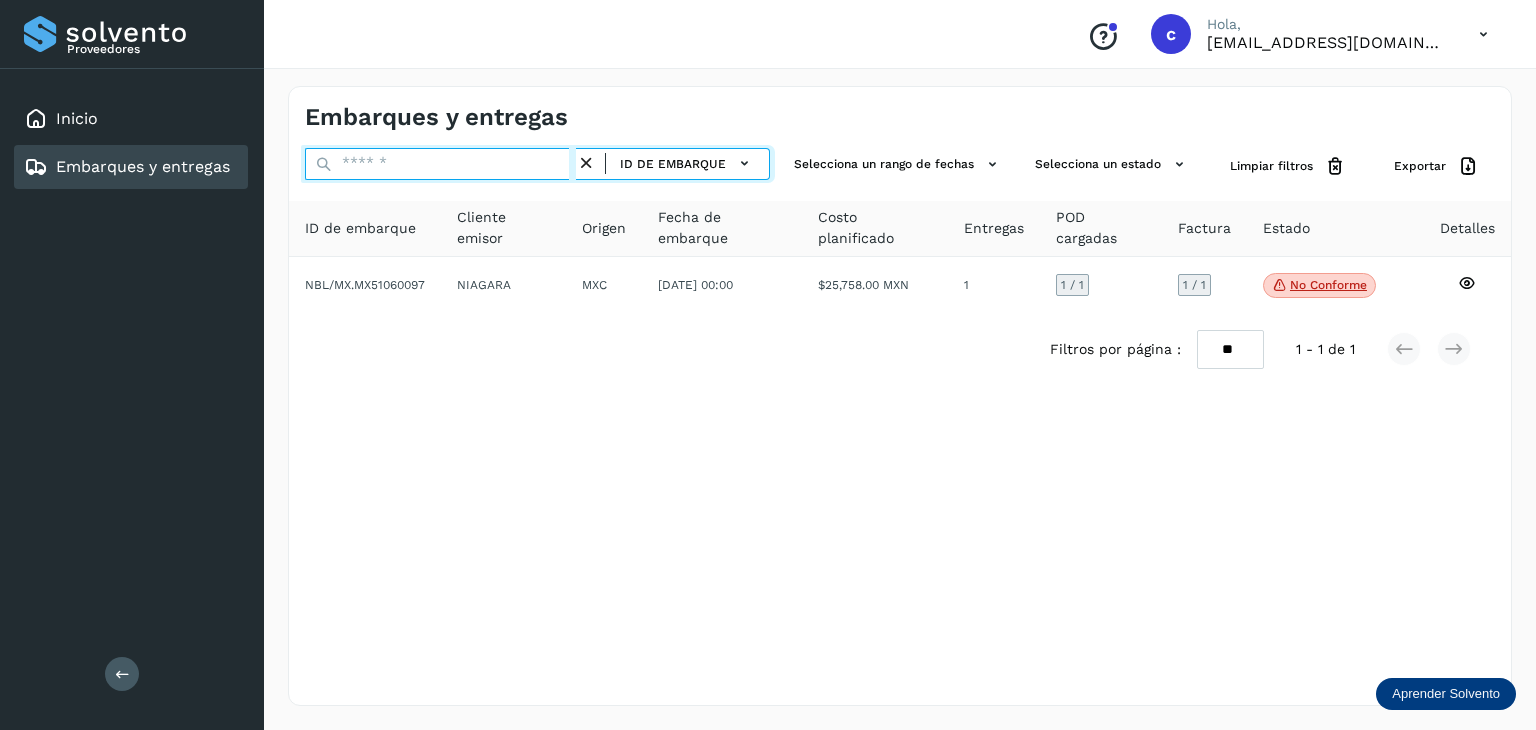 paste on "********" 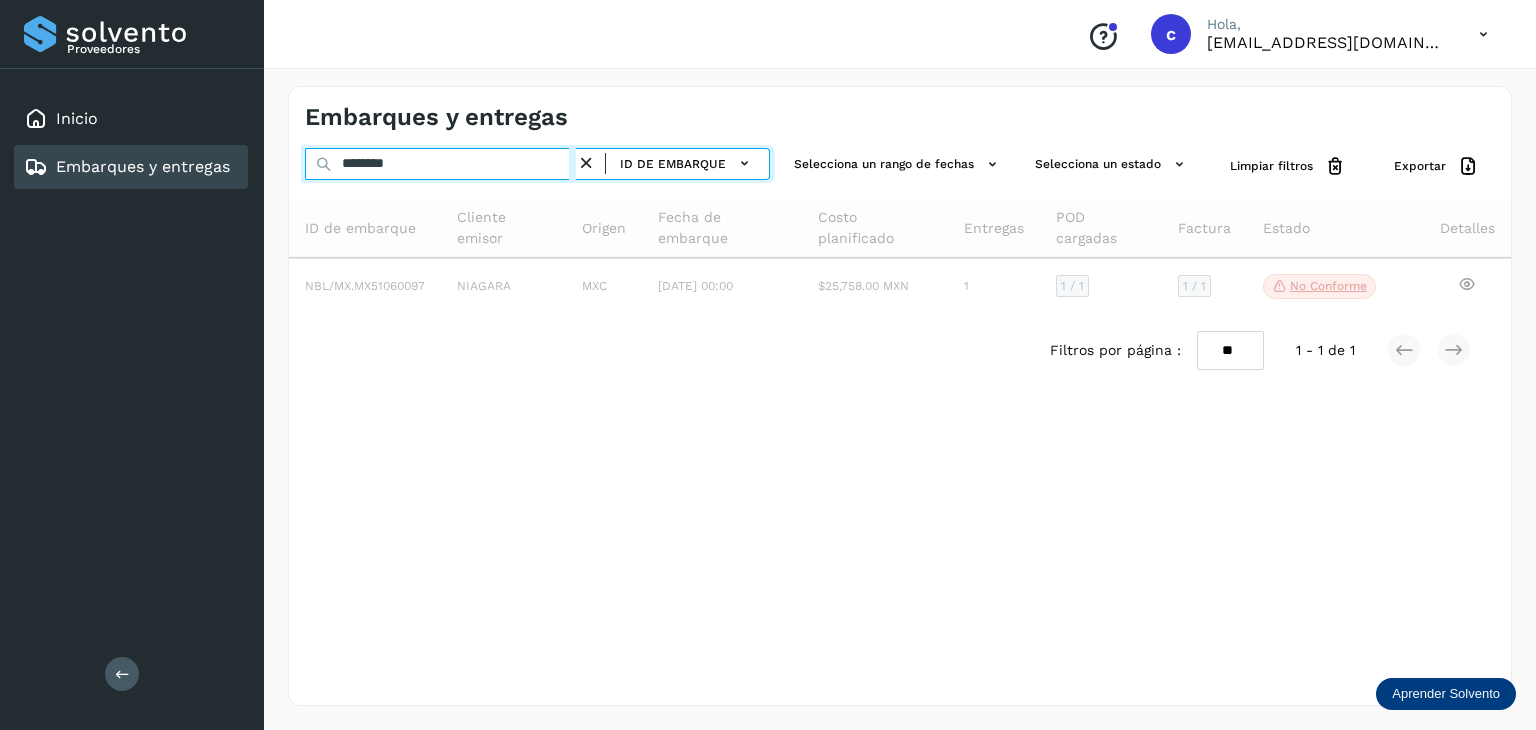 type on "********" 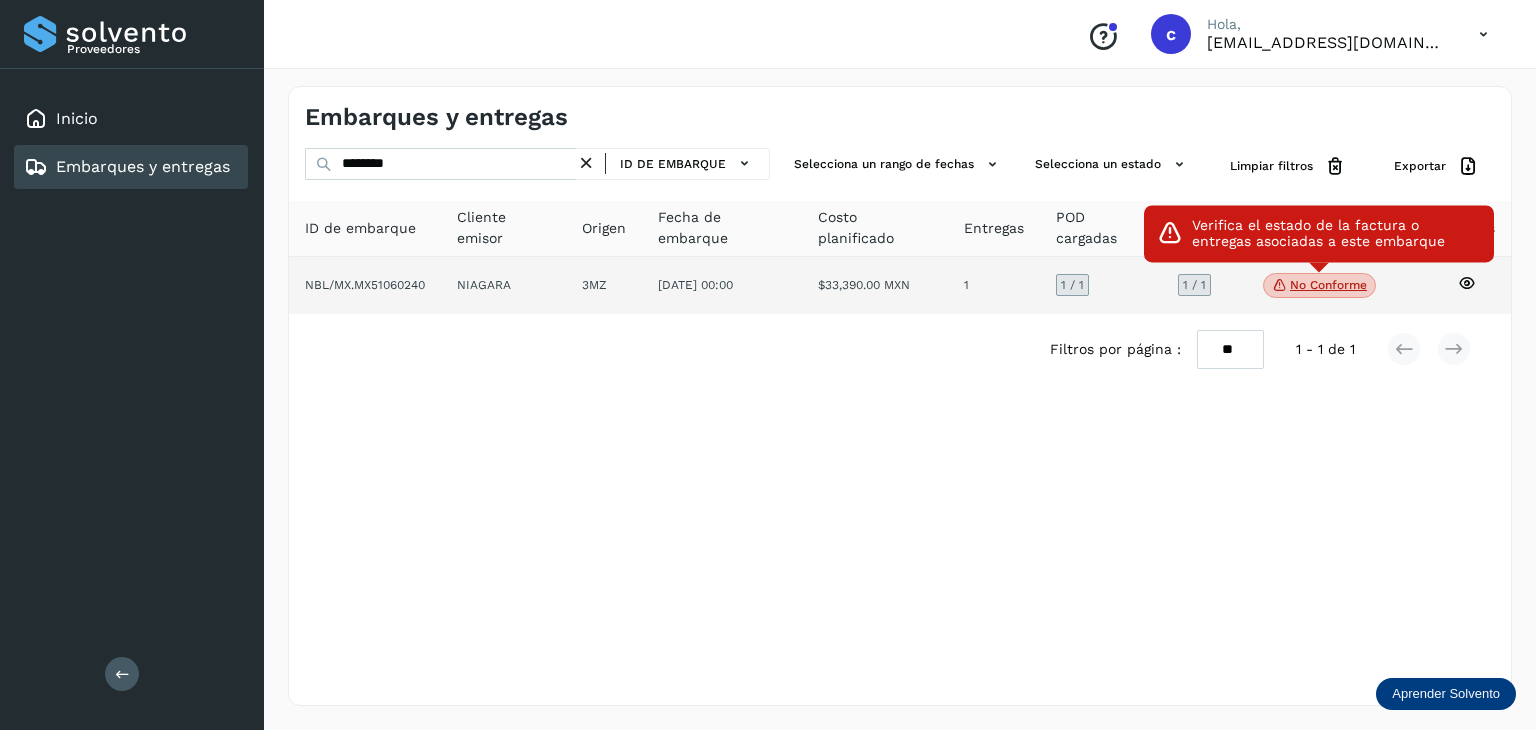 click on "No conforme" 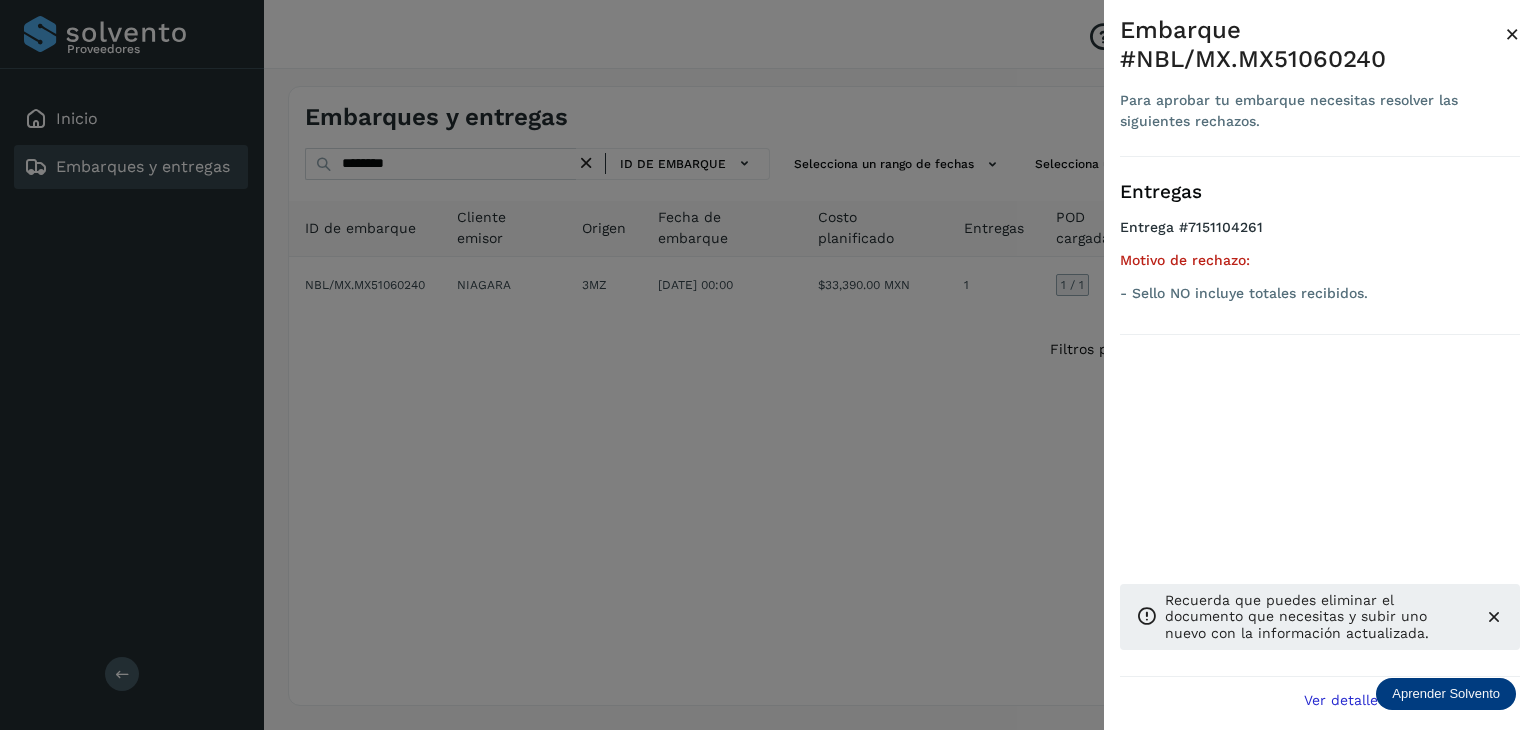 click at bounding box center (768, 365) 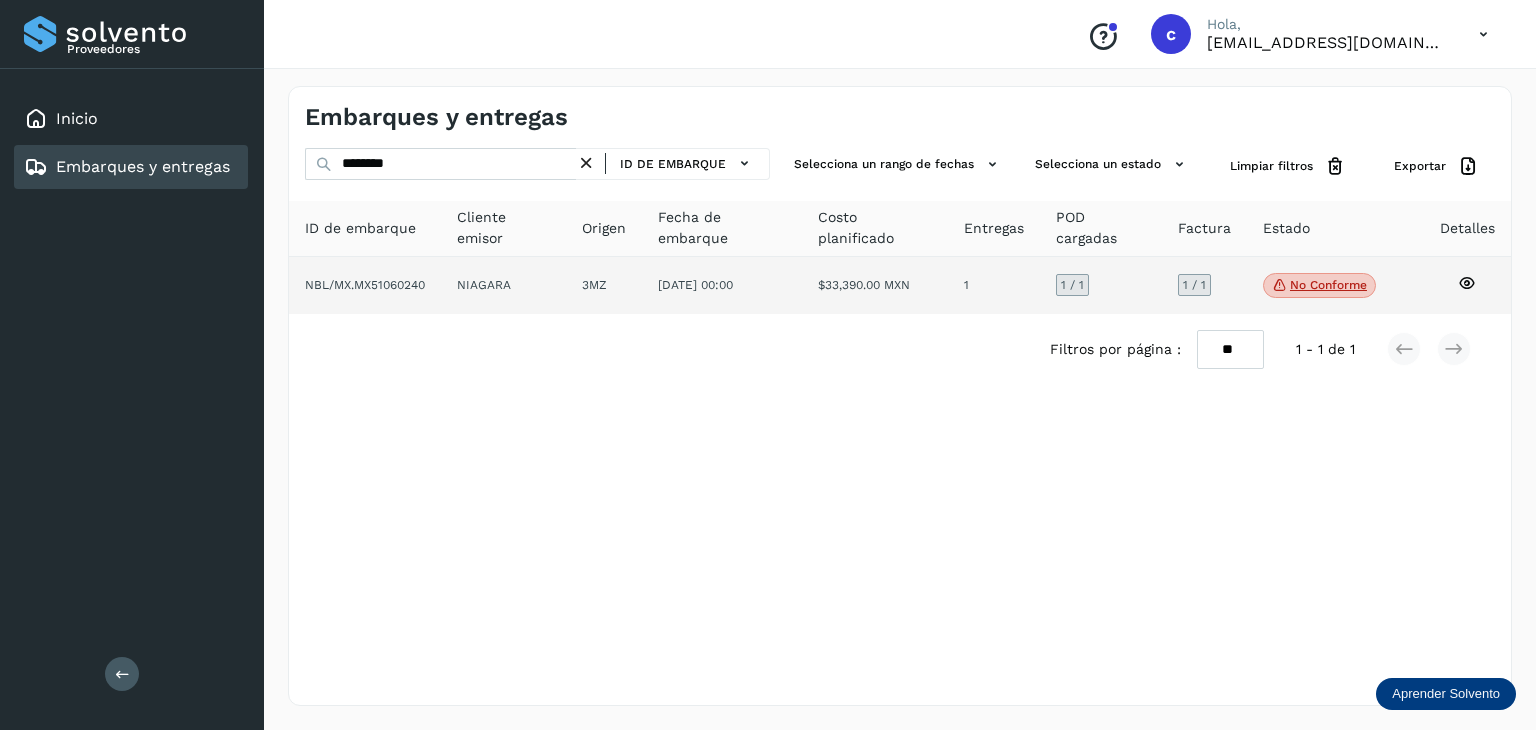 click 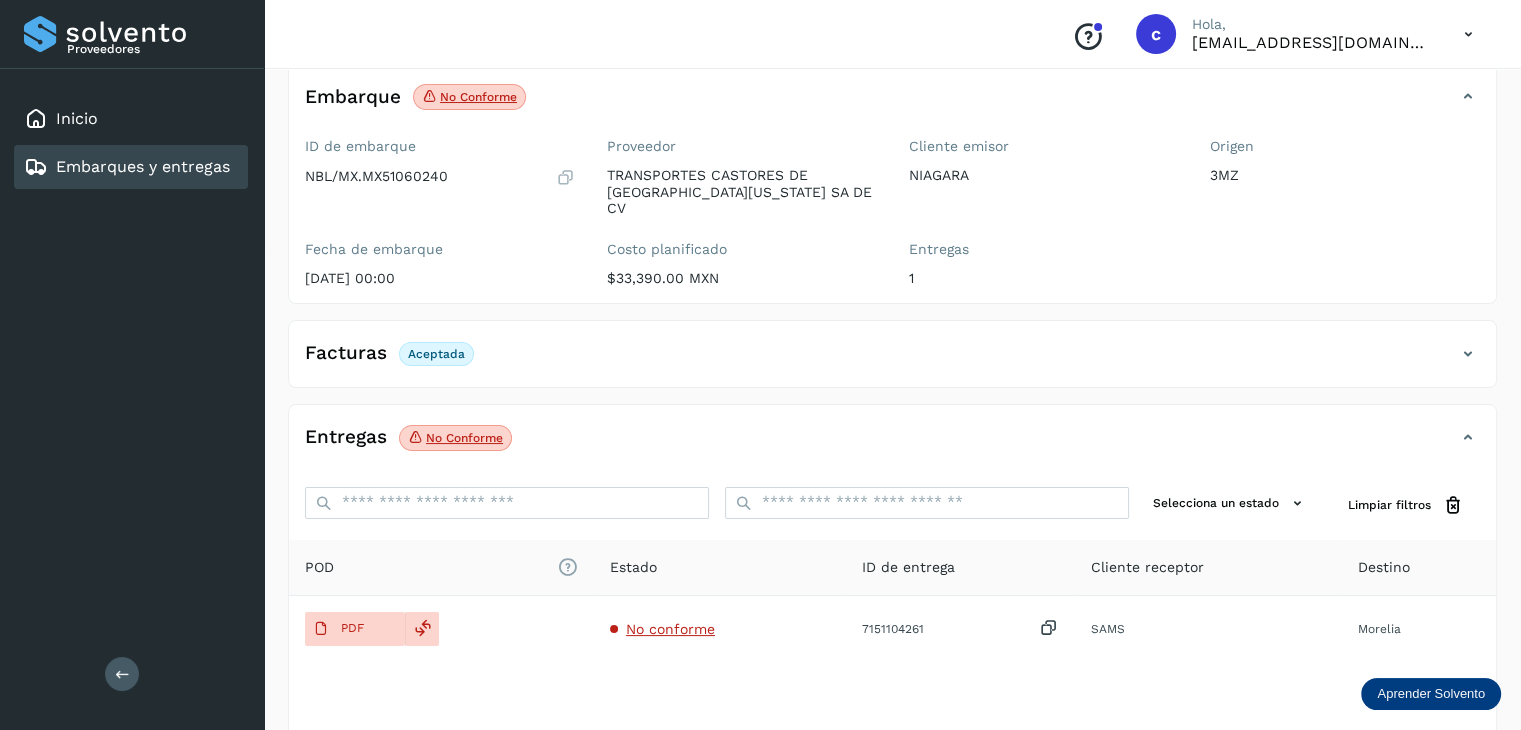 scroll, scrollTop: 229, scrollLeft: 0, axis: vertical 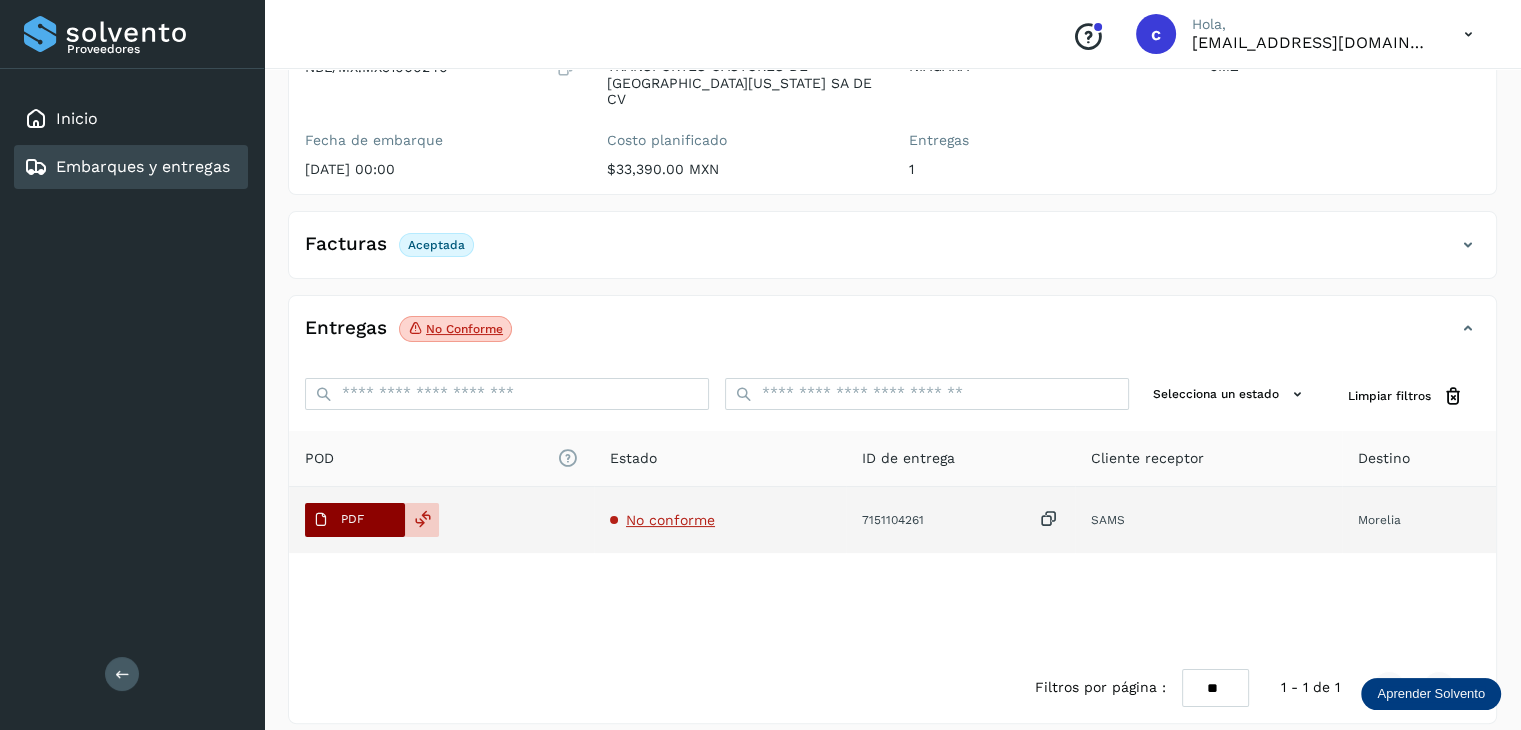 click on "PDF" at bounding box center (338, 520) 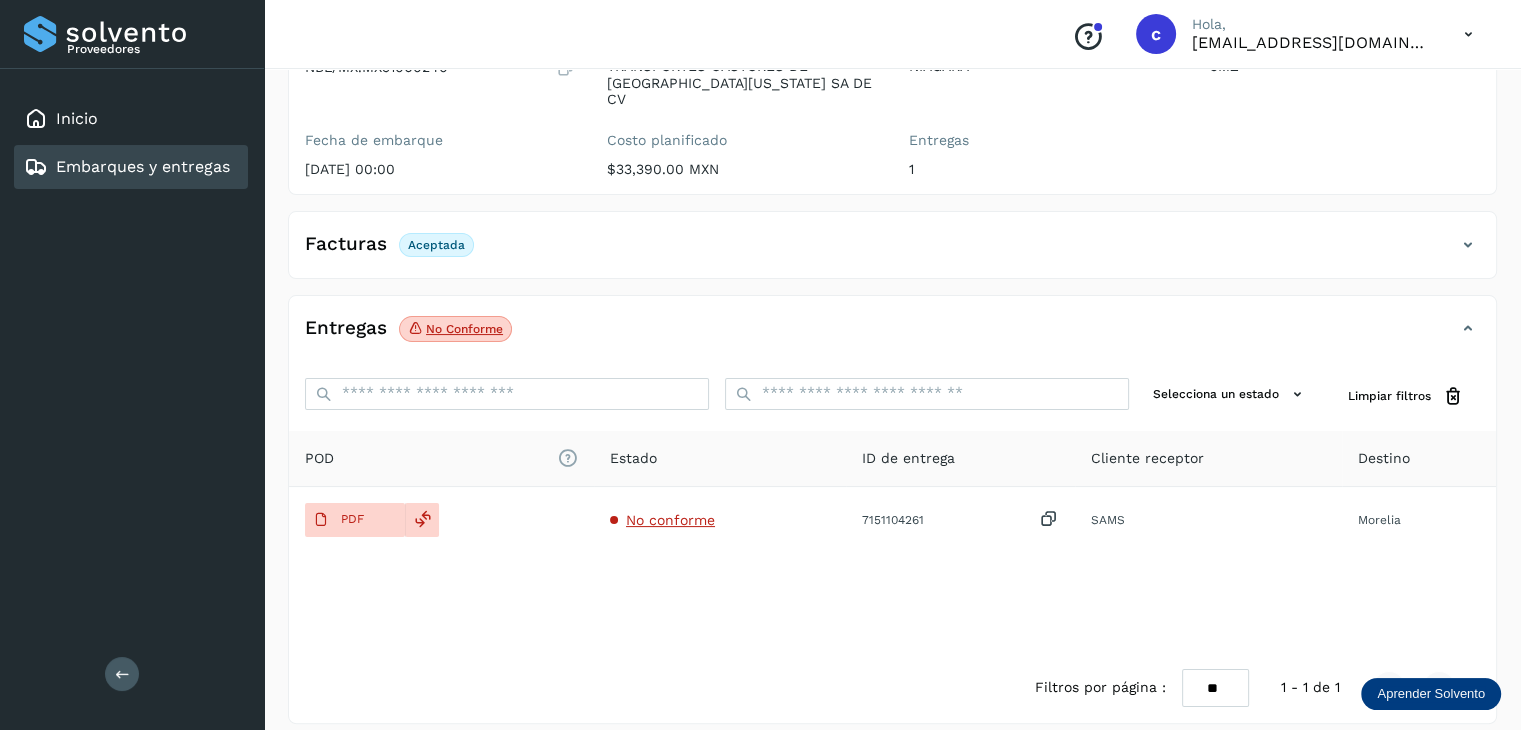 type 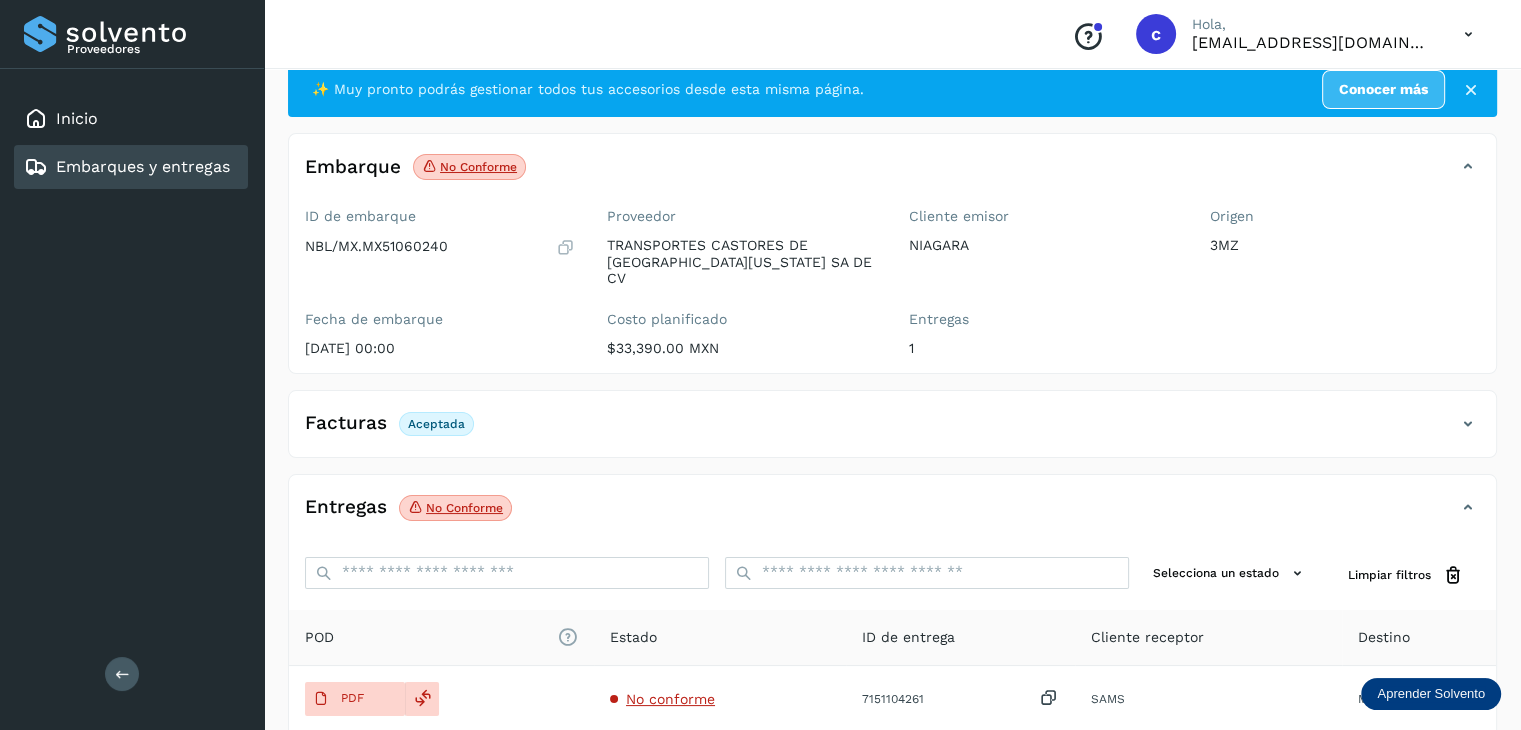 scroll, scrollTop: 29, scrollLeft: 0, axis: vertical 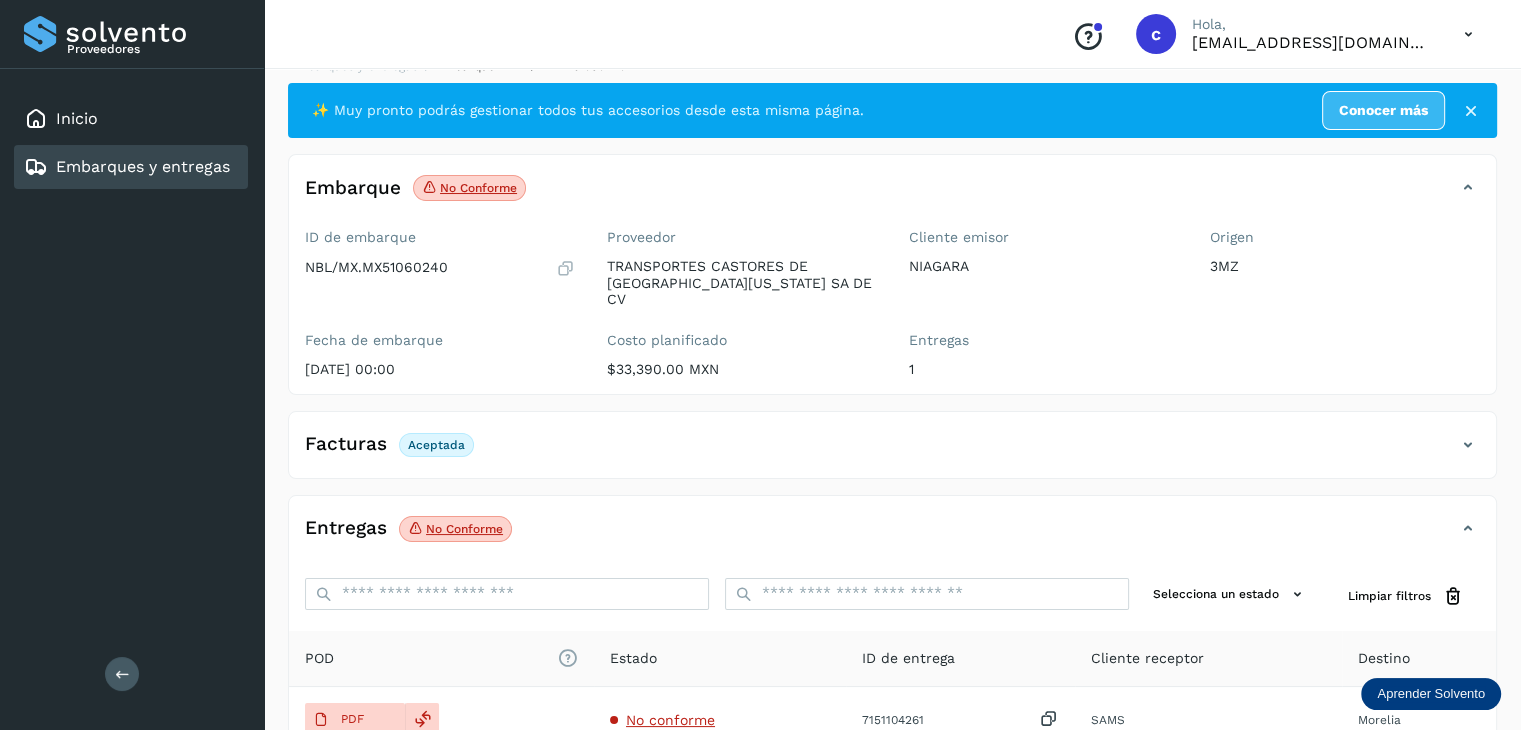 click on "Embarques y entregas" 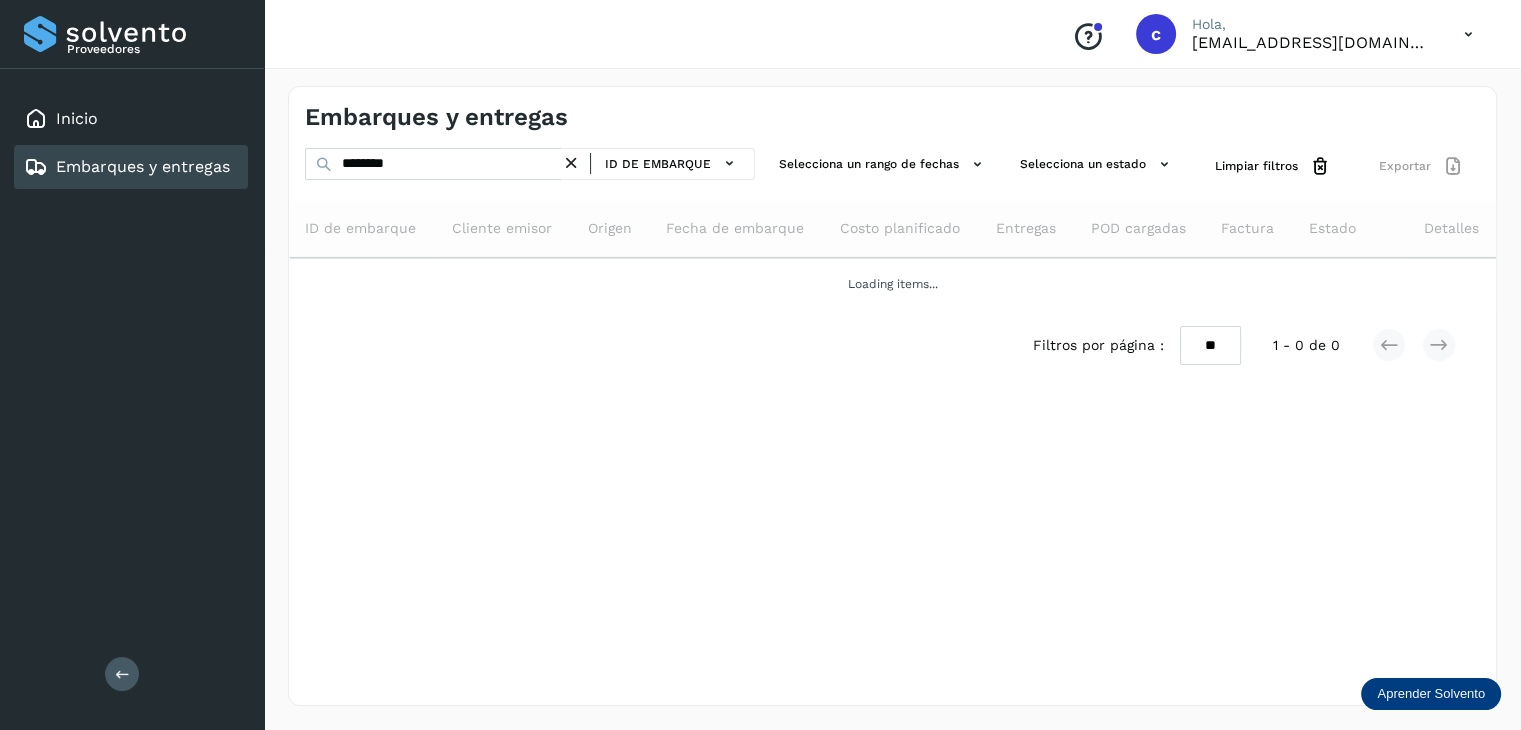 scroll, scrollTop: 0, scrollLeft: 0, axis: both 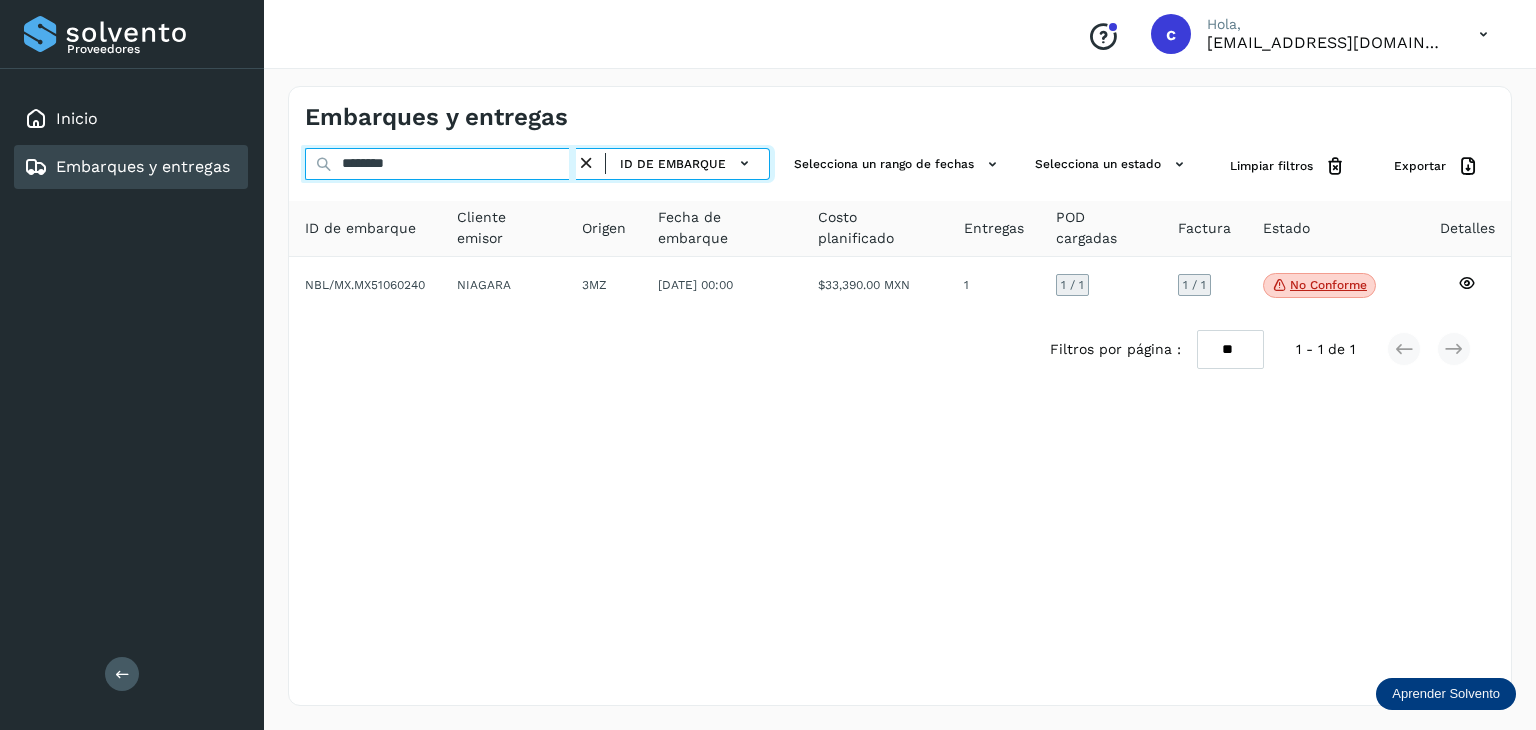 drag, startPoint x: 389, startPoint y: 176, endPoint x: 312, endPoint y: 173, distance: 77.05842 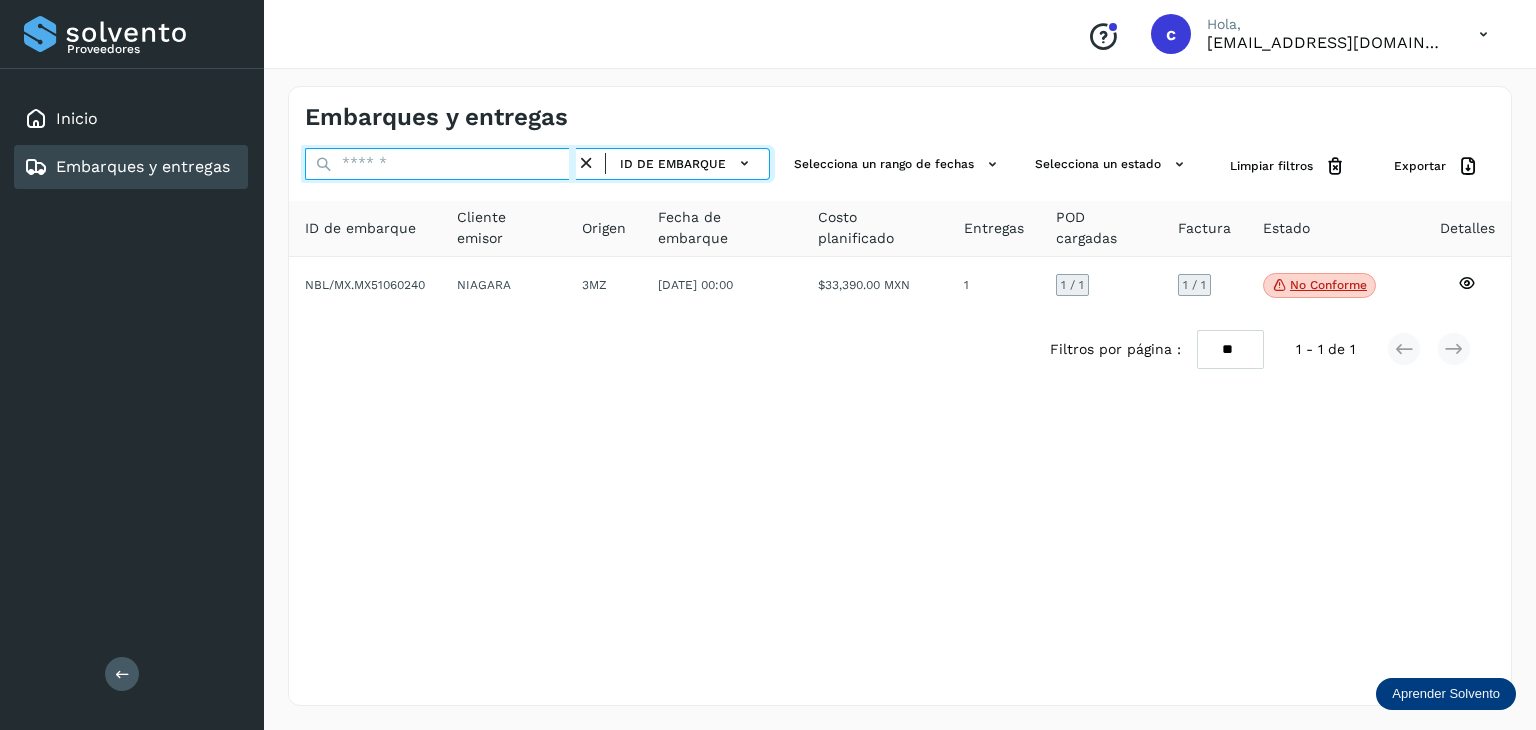 paste on "**********" 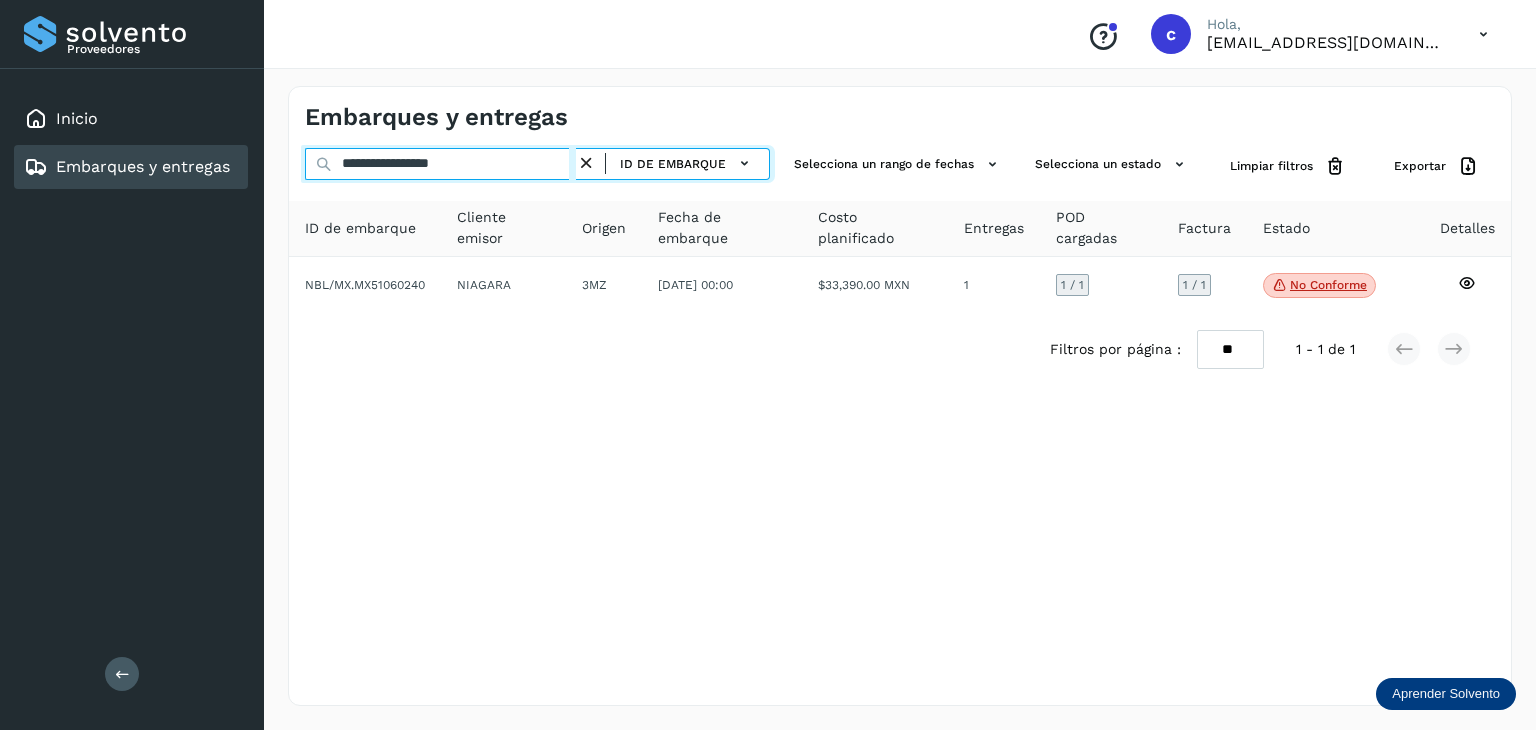 type on "**********" 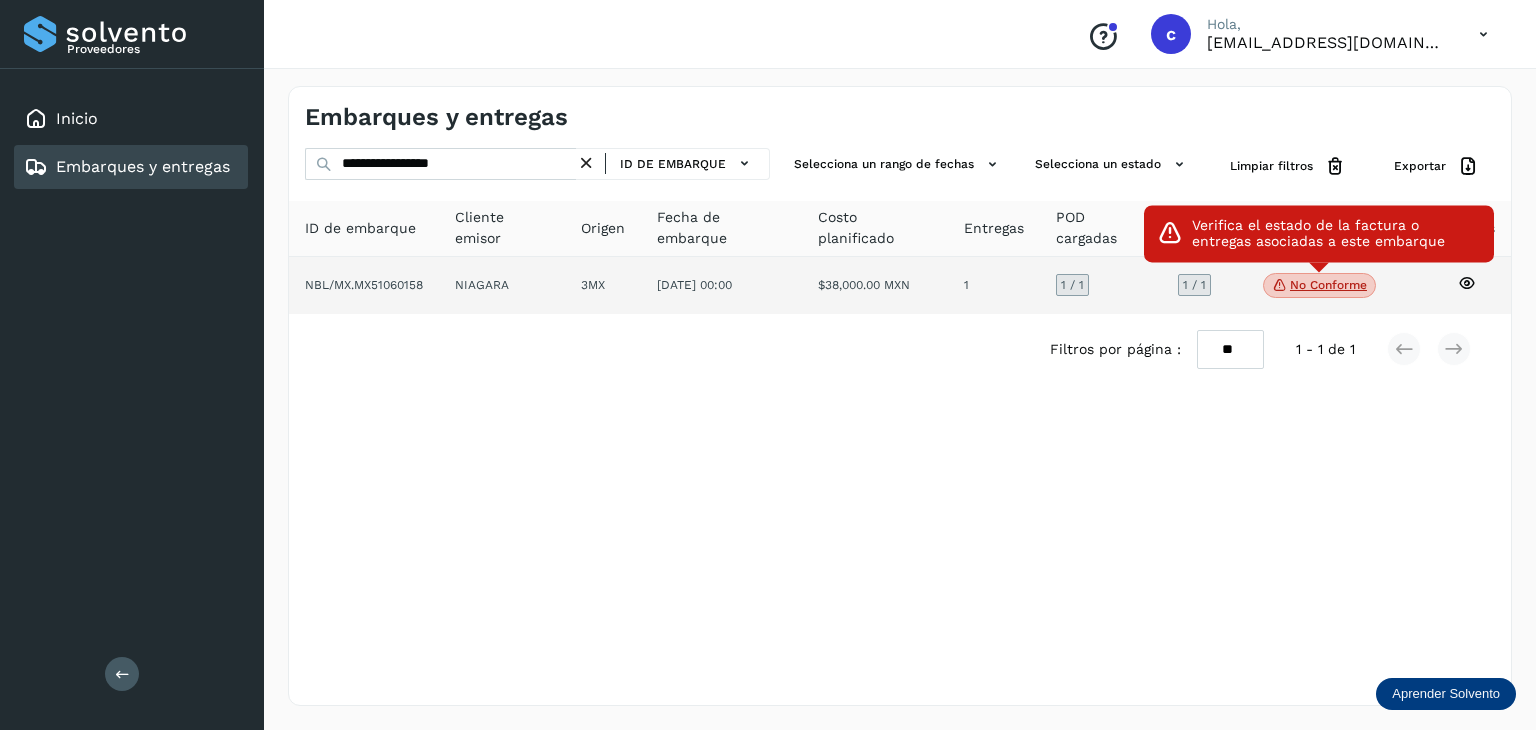 click on "No conforme" 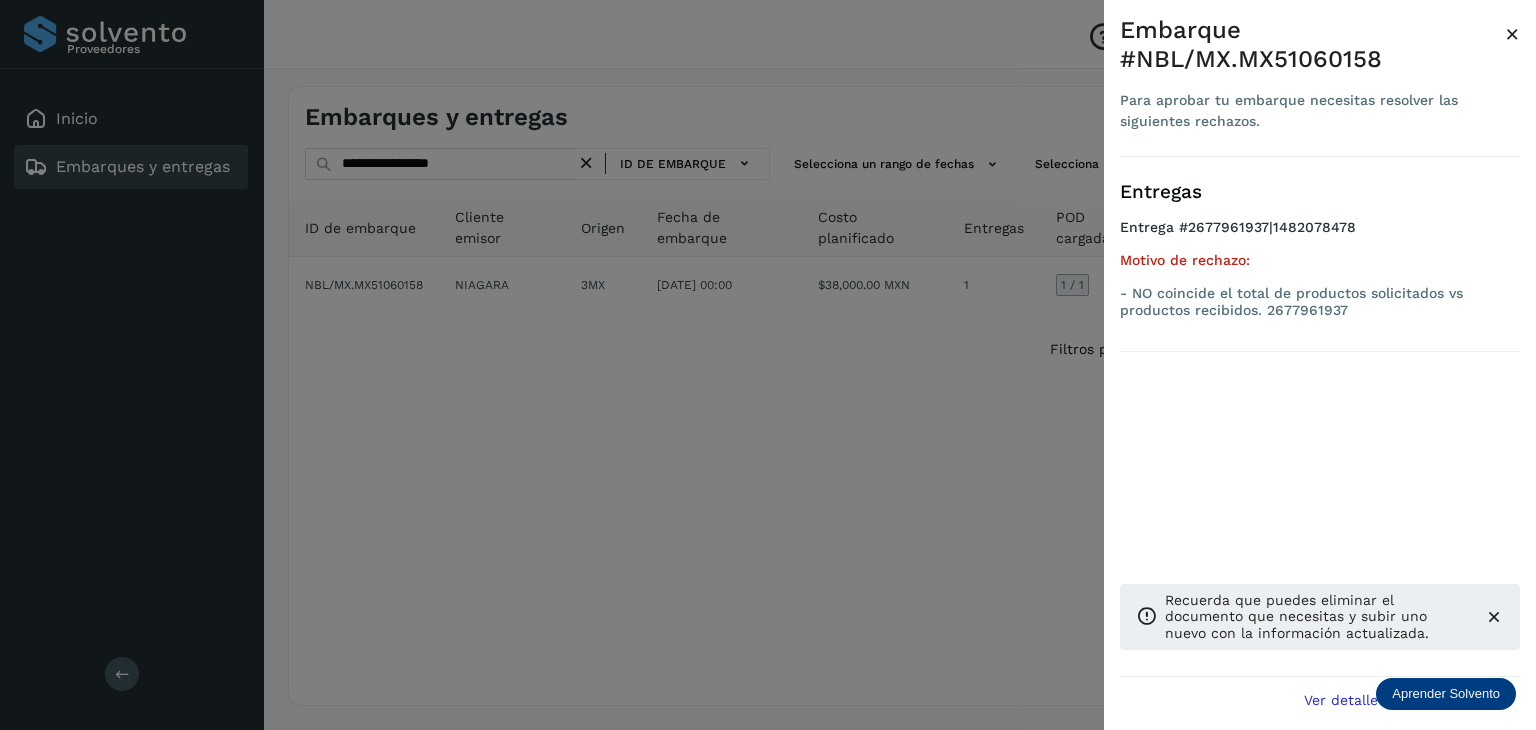 click at bounding box center (768, 365) 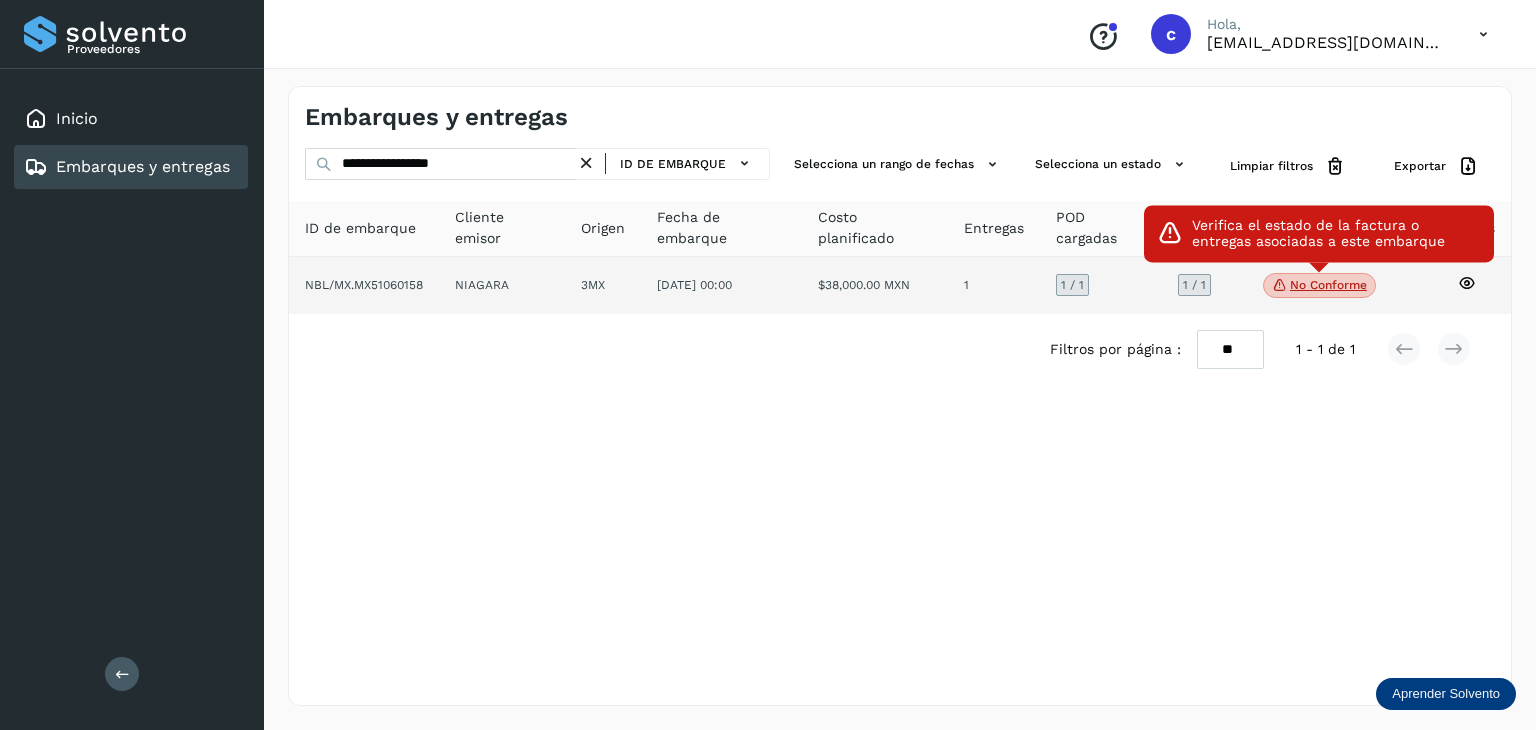 click on "No conforme" 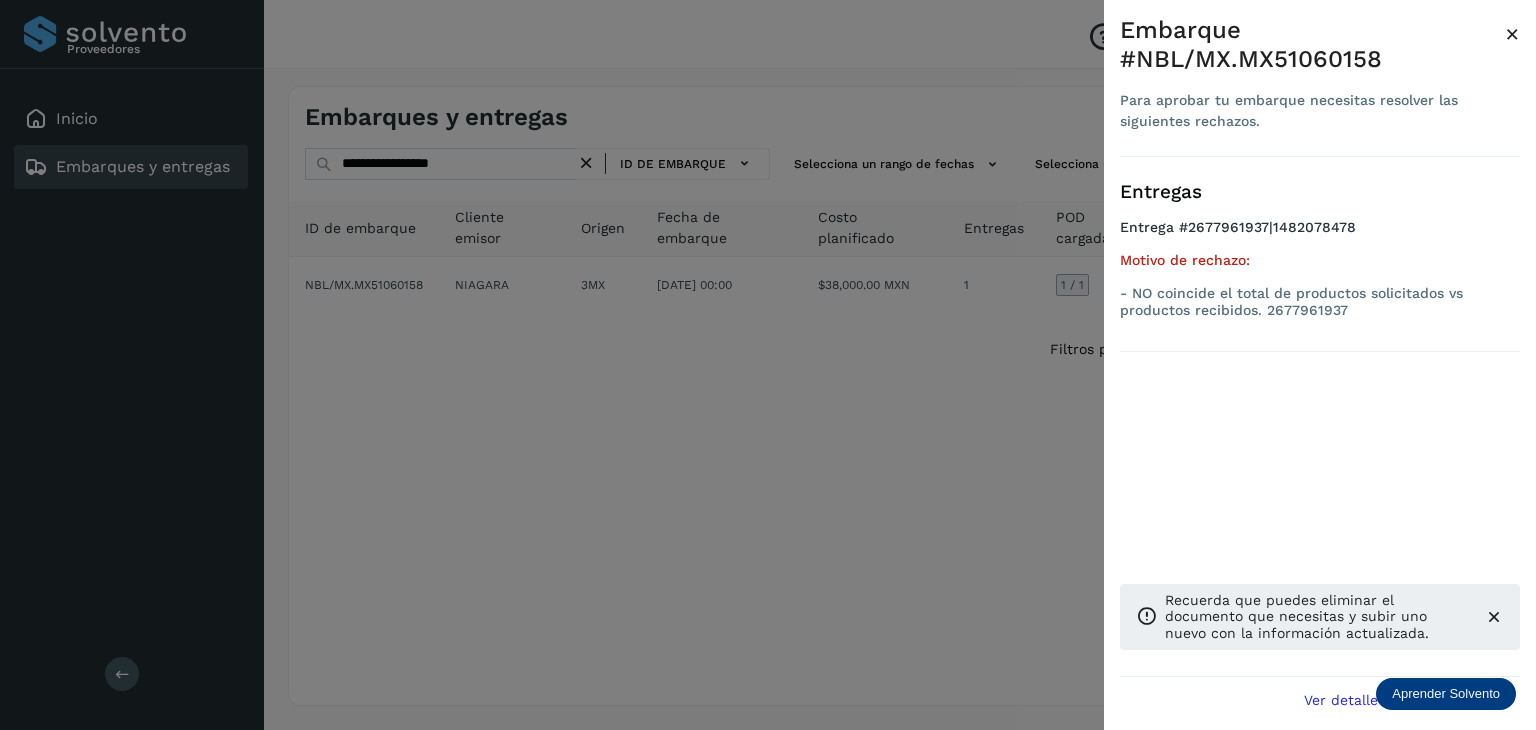 click on "Entregas Entrega #2677961937|1482078478 Motivo de rechazo: - NO coincide el total de productos solicitados vs productos recibidos. 2677961937" at bounding box center (1320, 254) 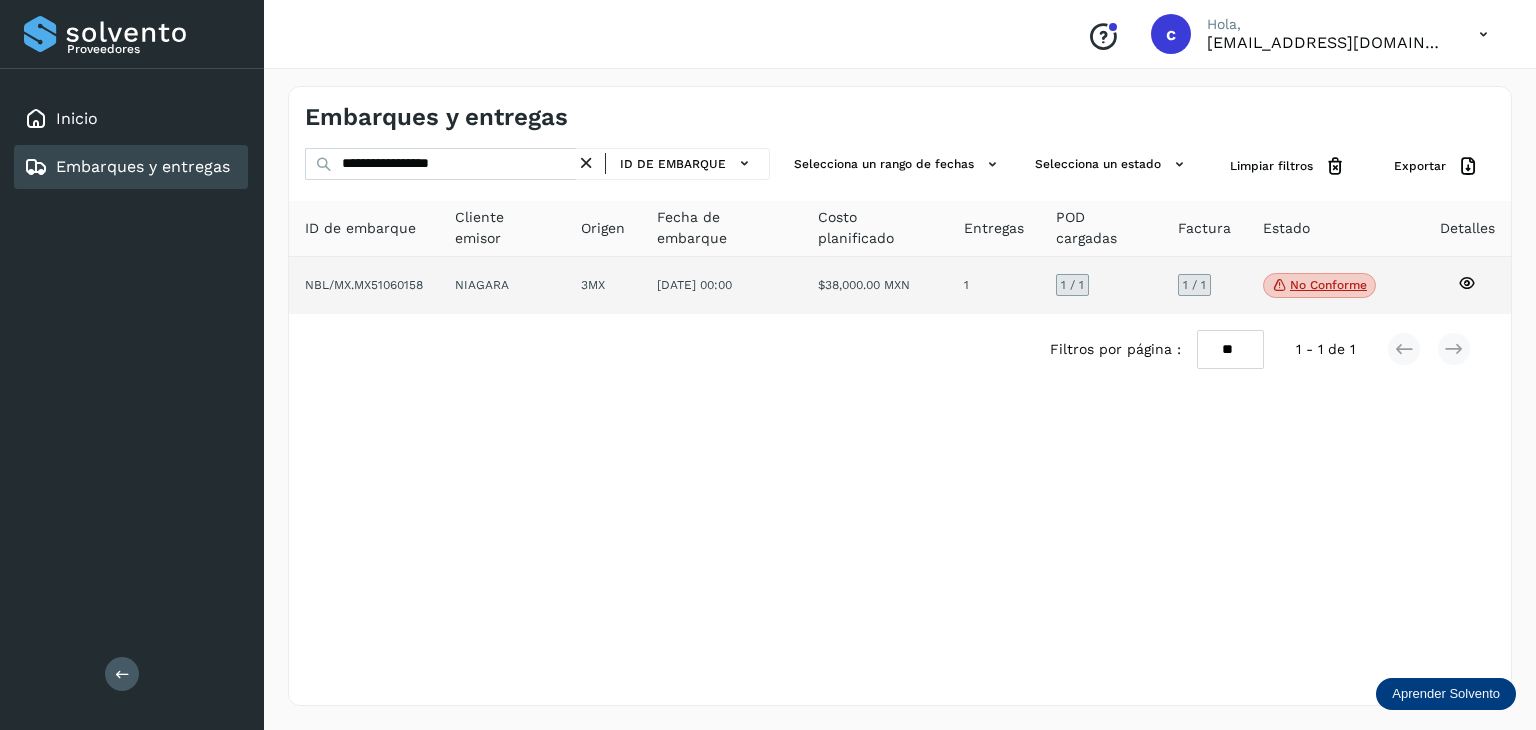 click 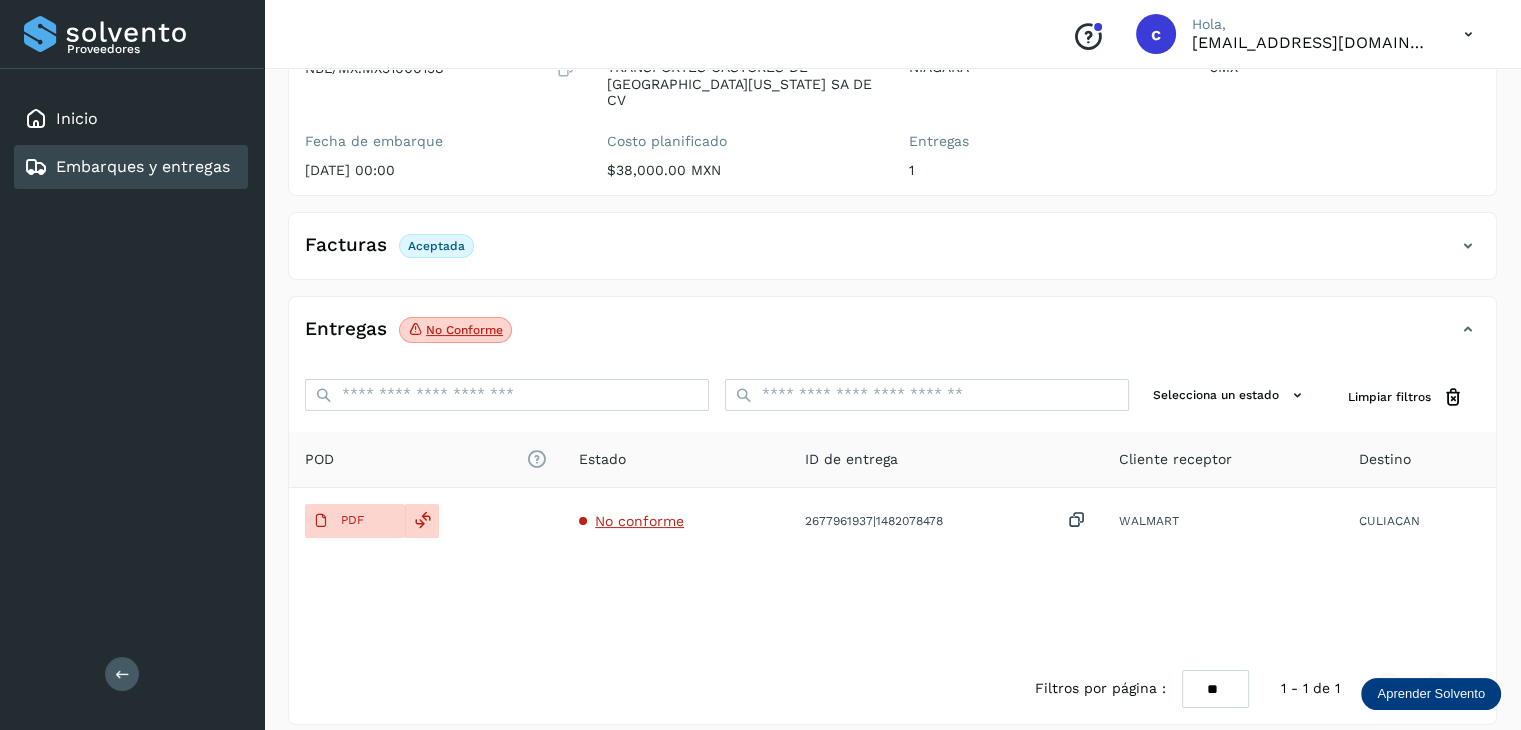 scroll, scrollTop: 229, scrollLeft: 0, axis: vertical 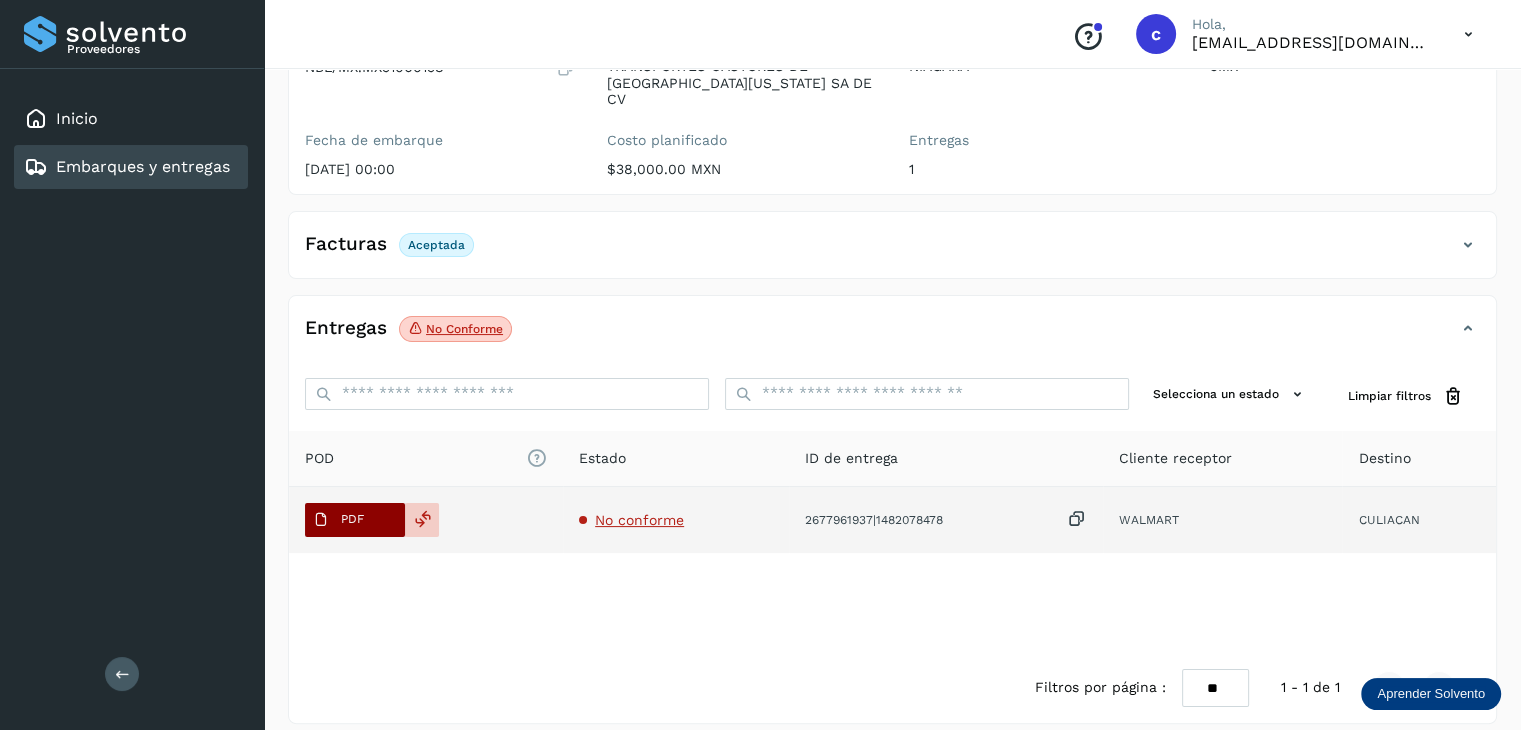 click on "PDF" at bounding box center (355, 520) 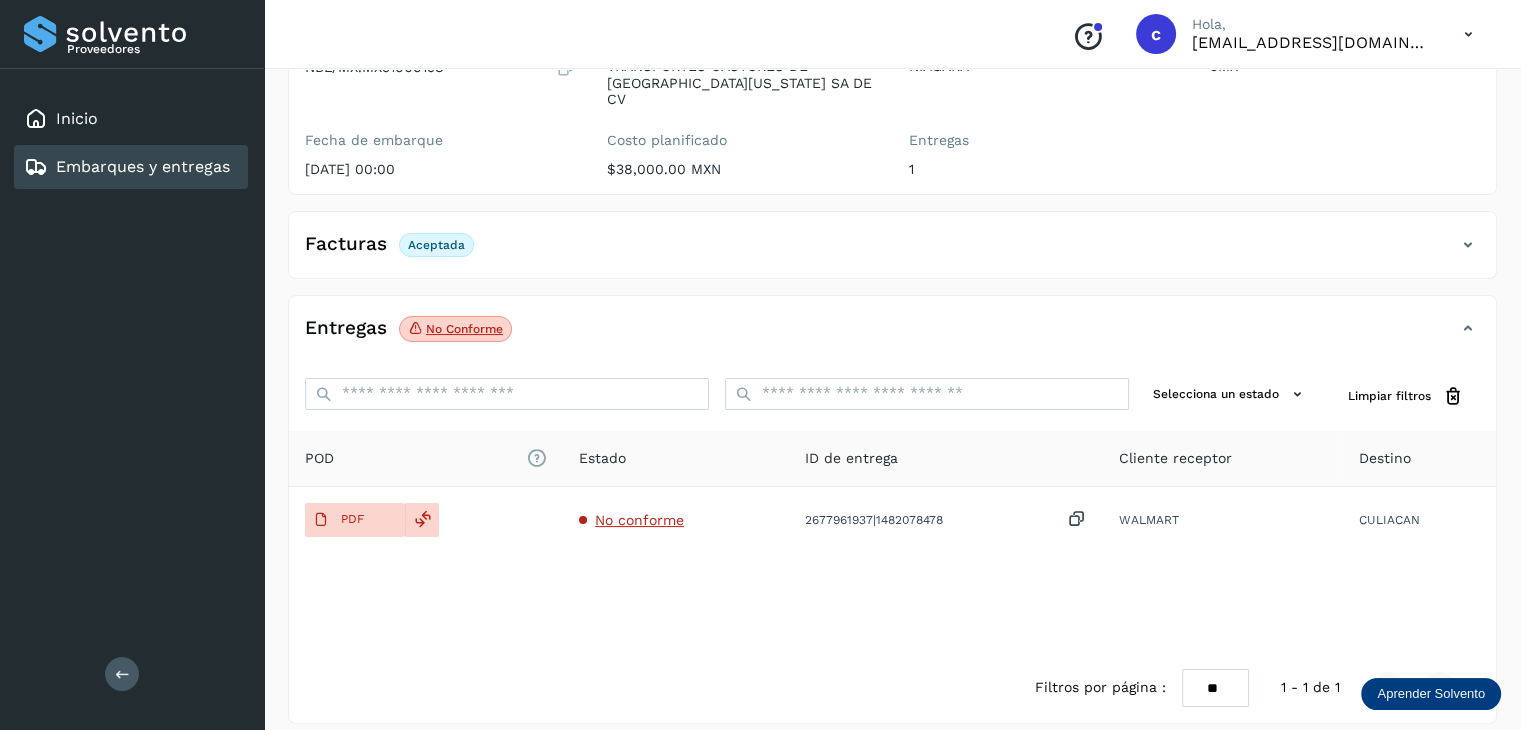 click on "Embarques y entregas" at bounding box center (143, 166) 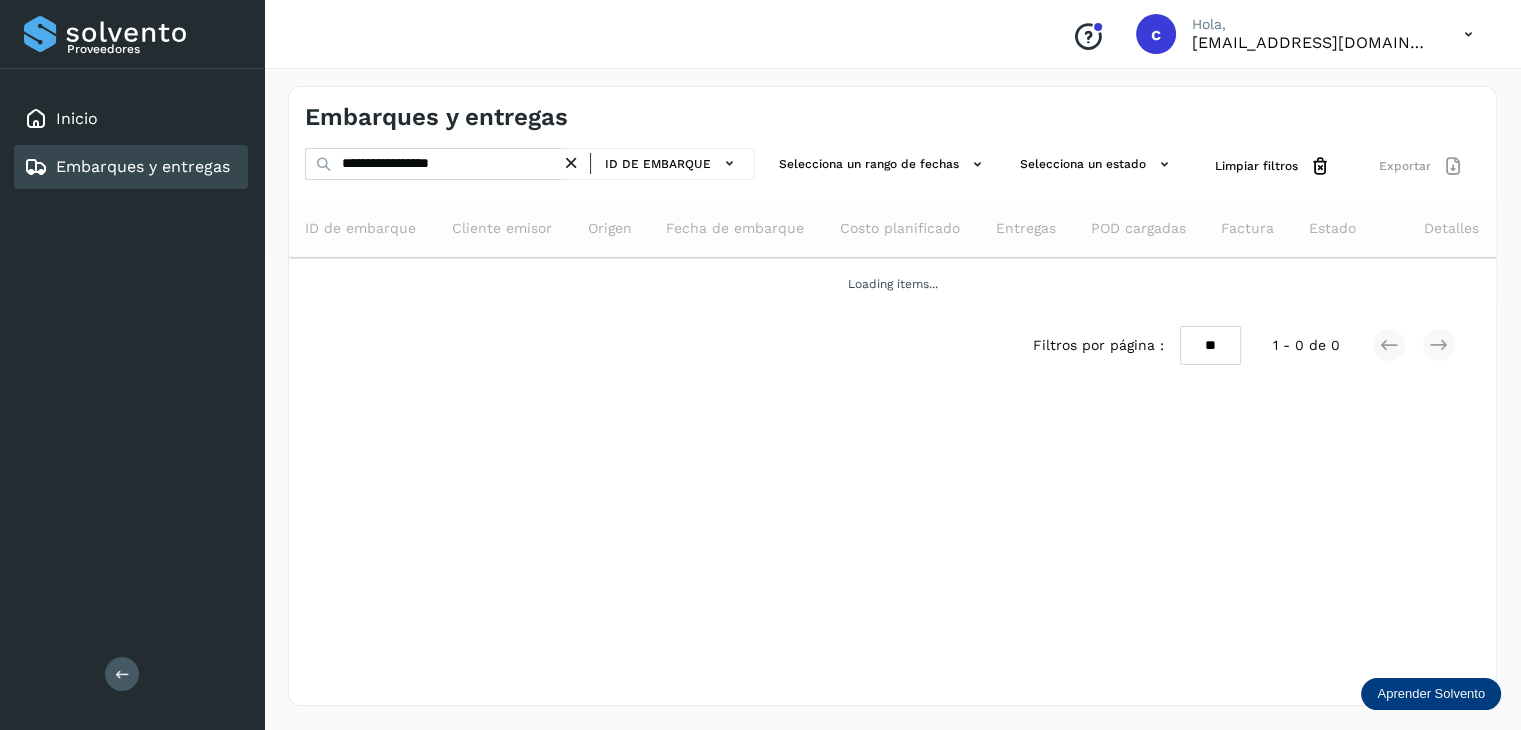 scroll, scrollTop: 0, scrollLeft: 0, axis: both 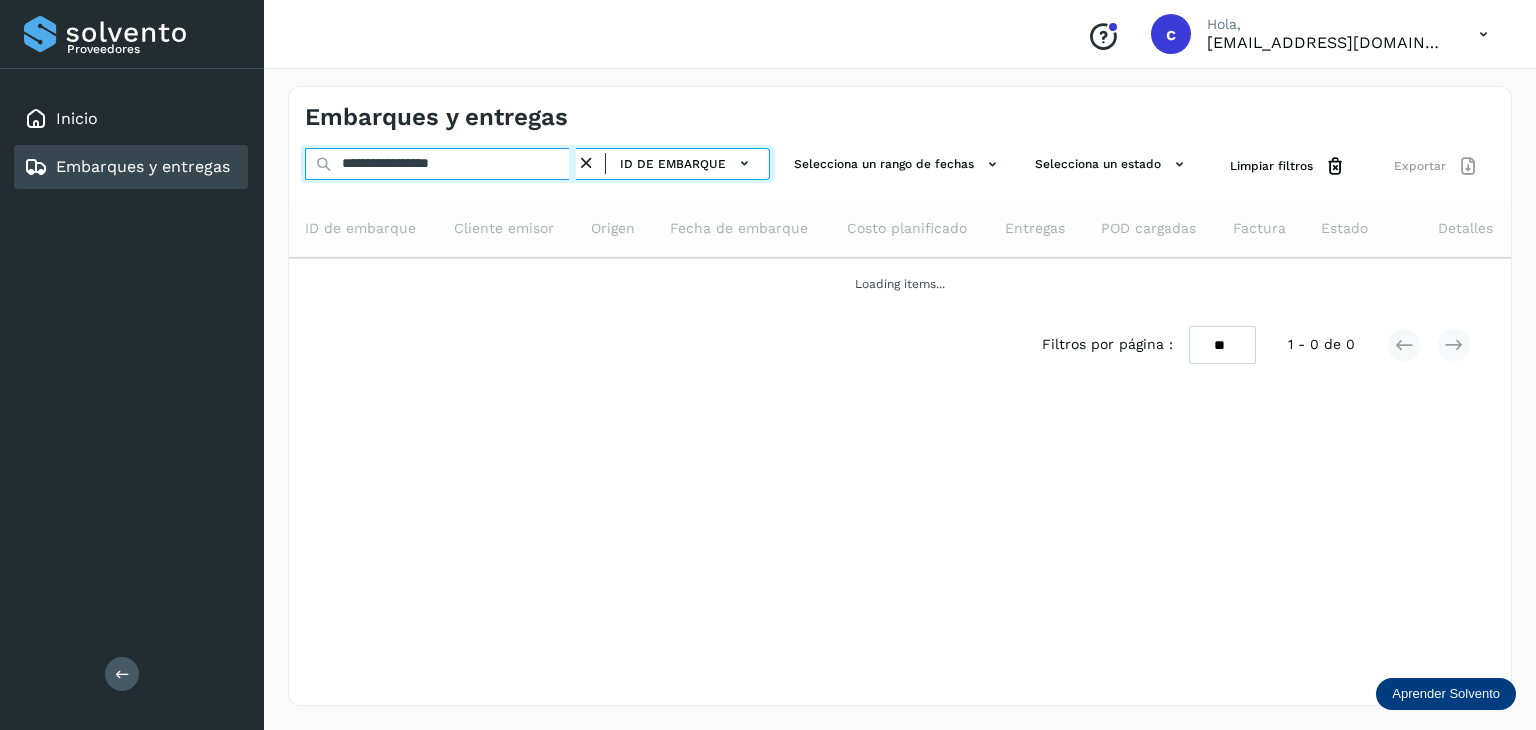 drag, startPoint x: 492, startPoint y: 161, endPoint x: 312, endPoint y: 157, distance: 180.04443 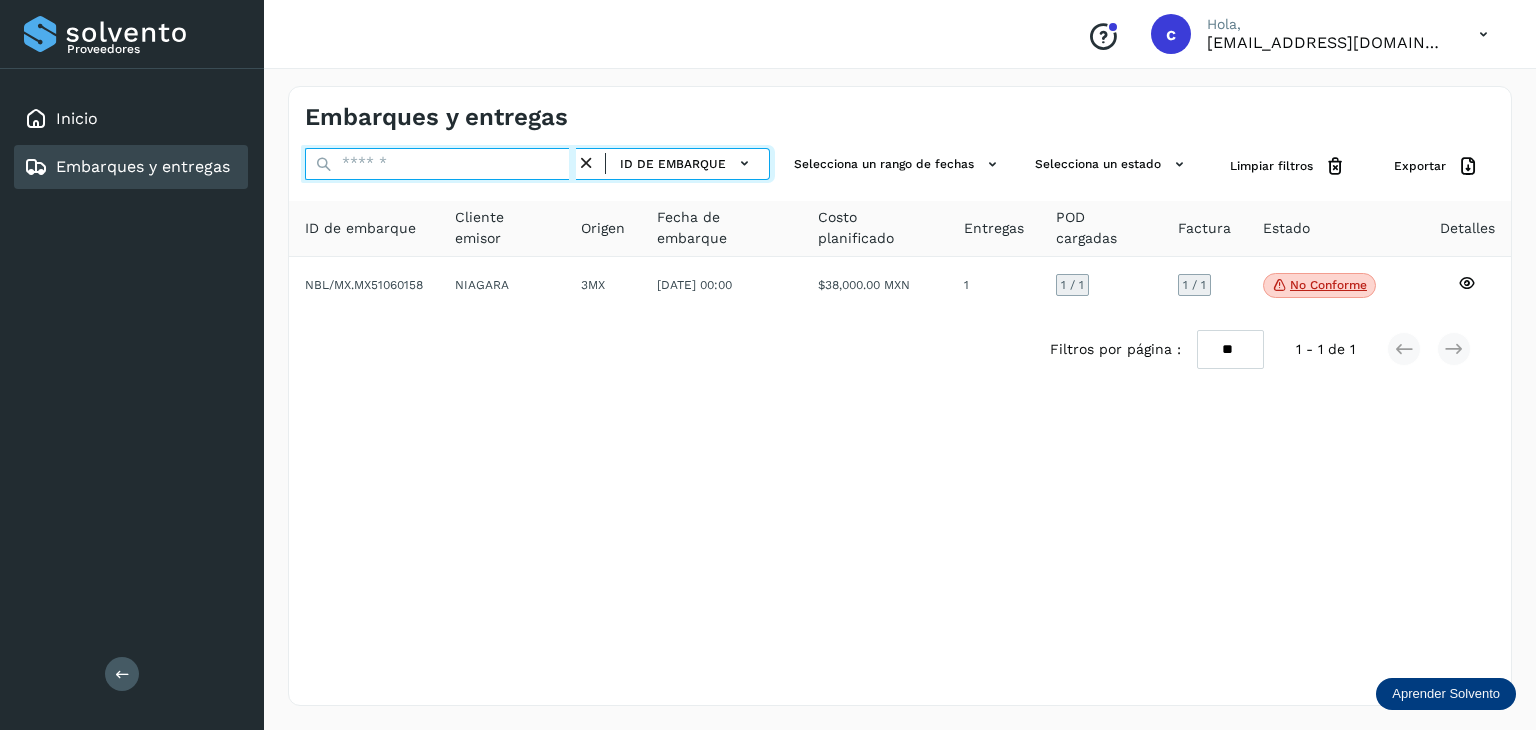 paste on "********" 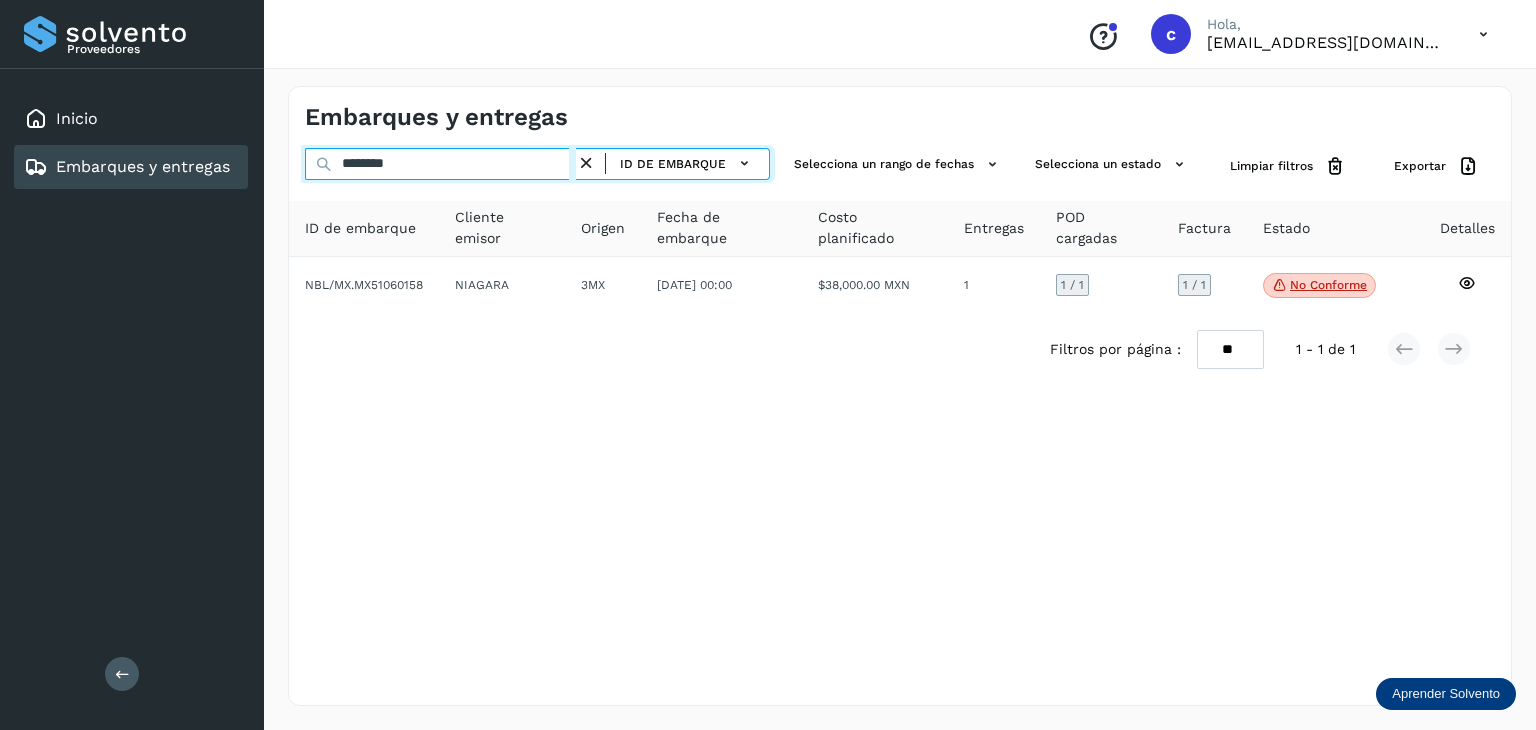 type on "********" 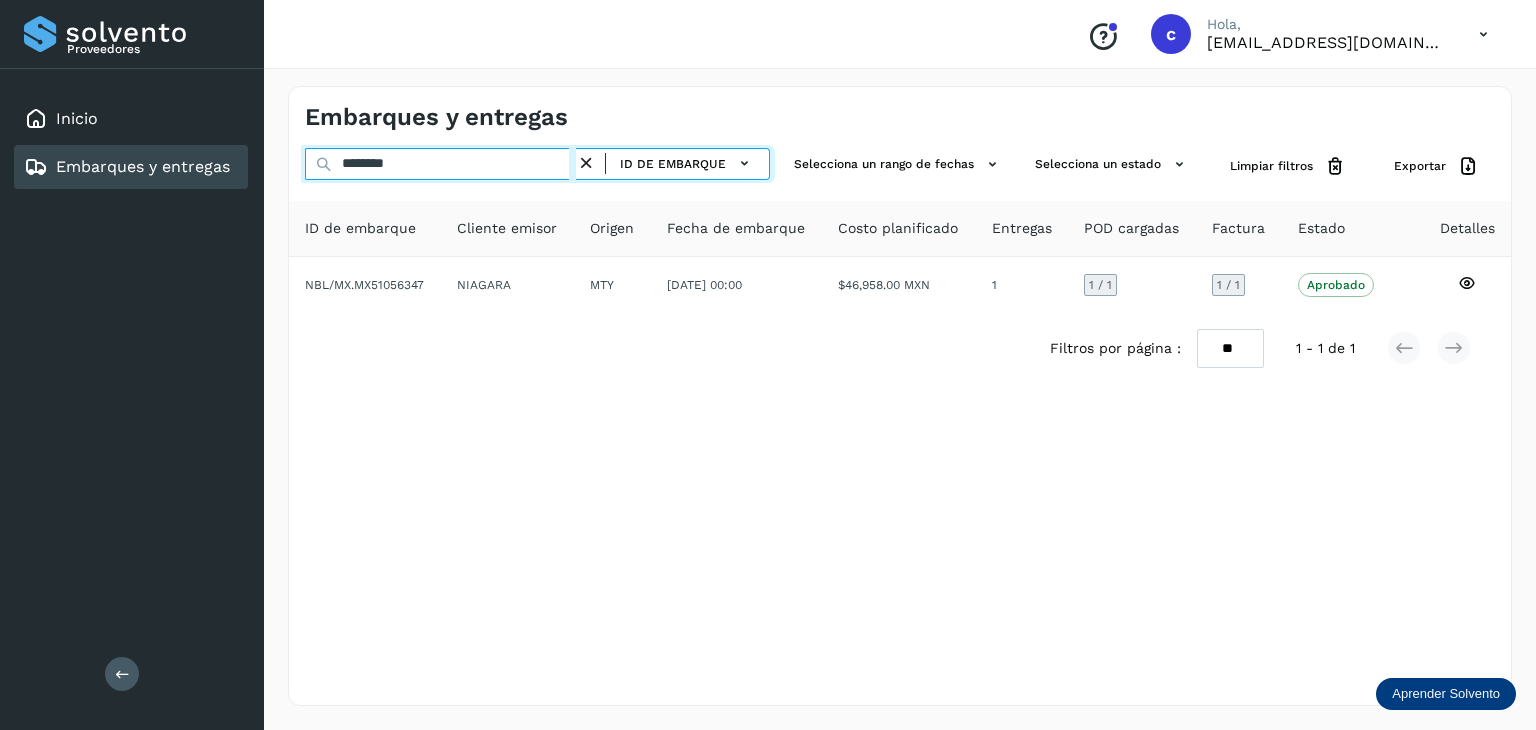 drag, startPoint x: 335, startPoint y: 169, endPoint x: 212, endPoint y: 165, distance: 123.065025 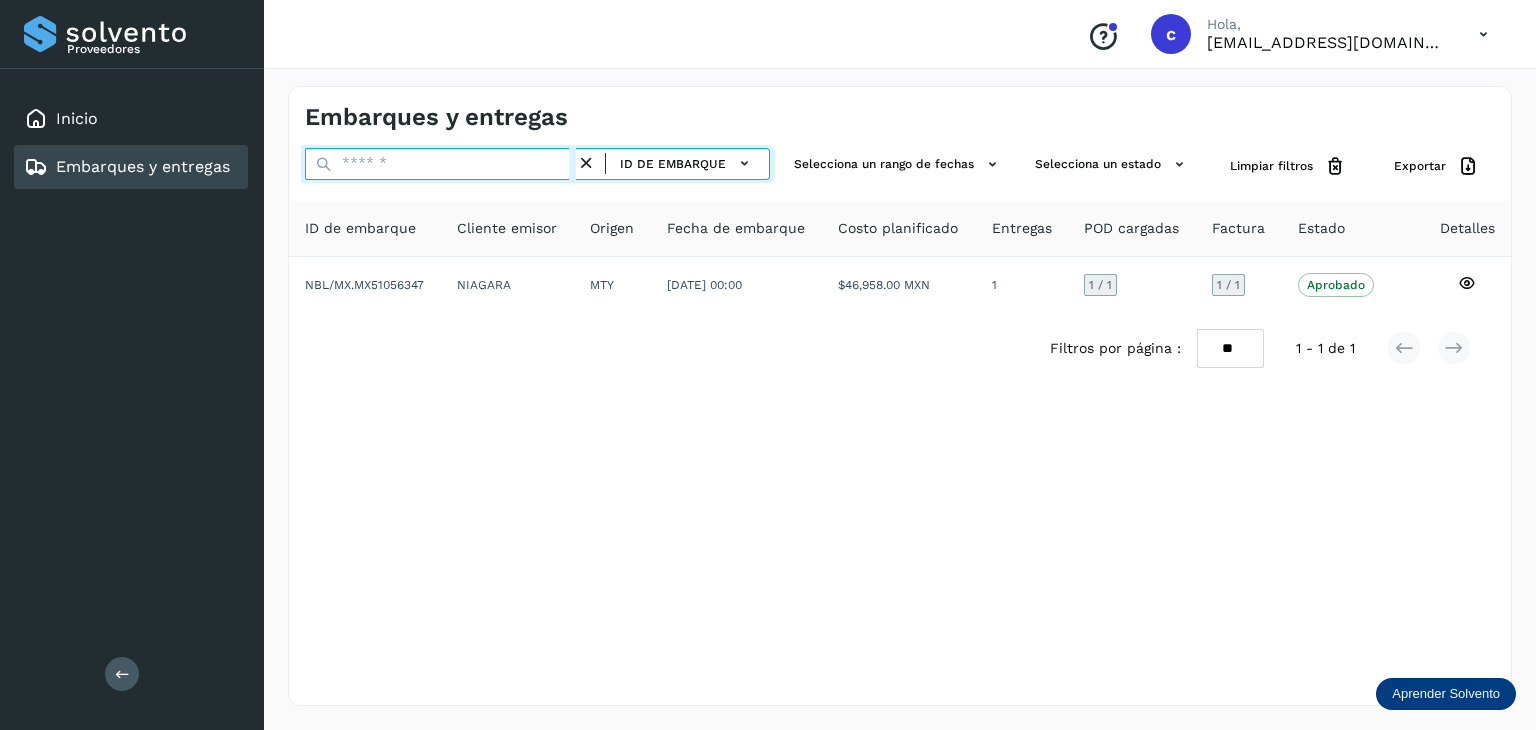 paste on "********" 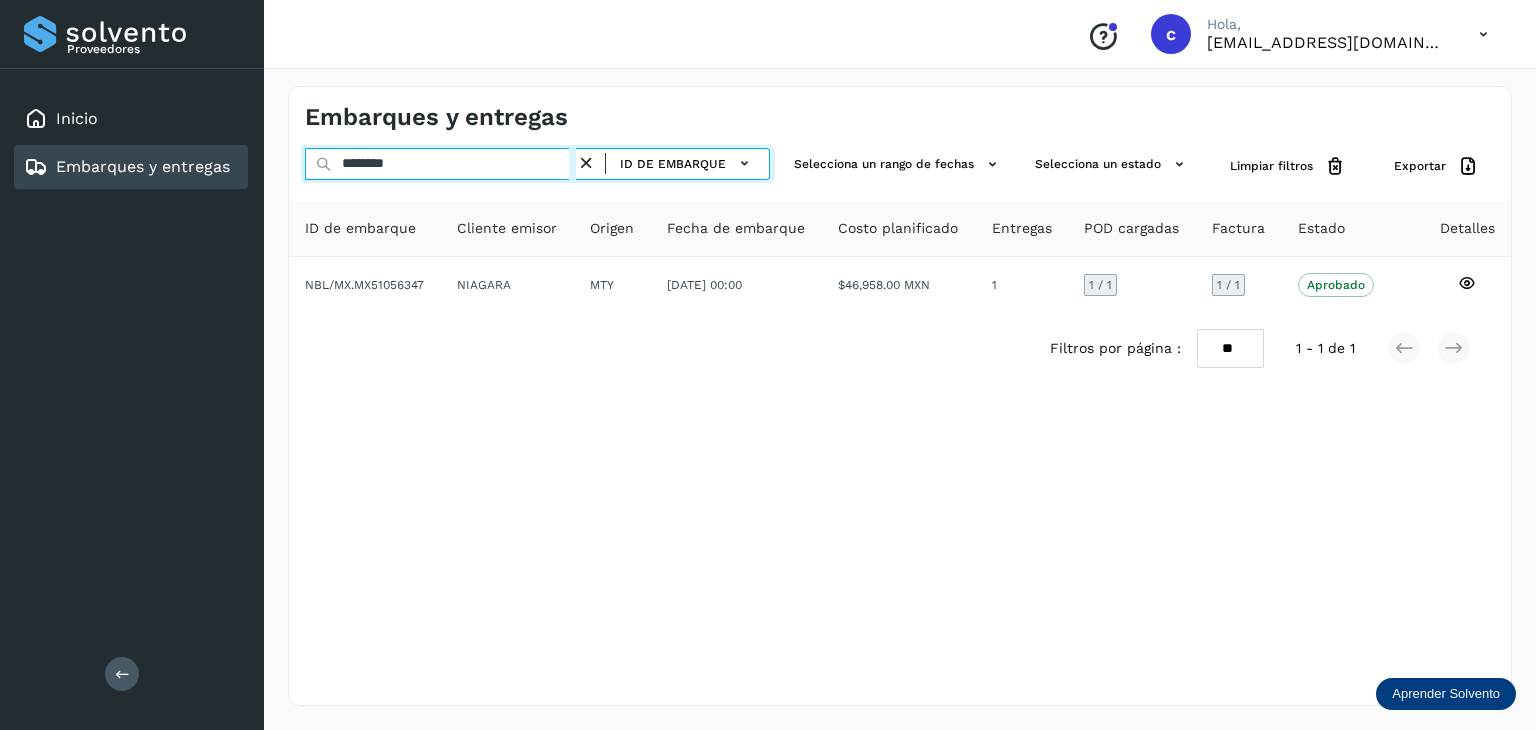 type on "********" 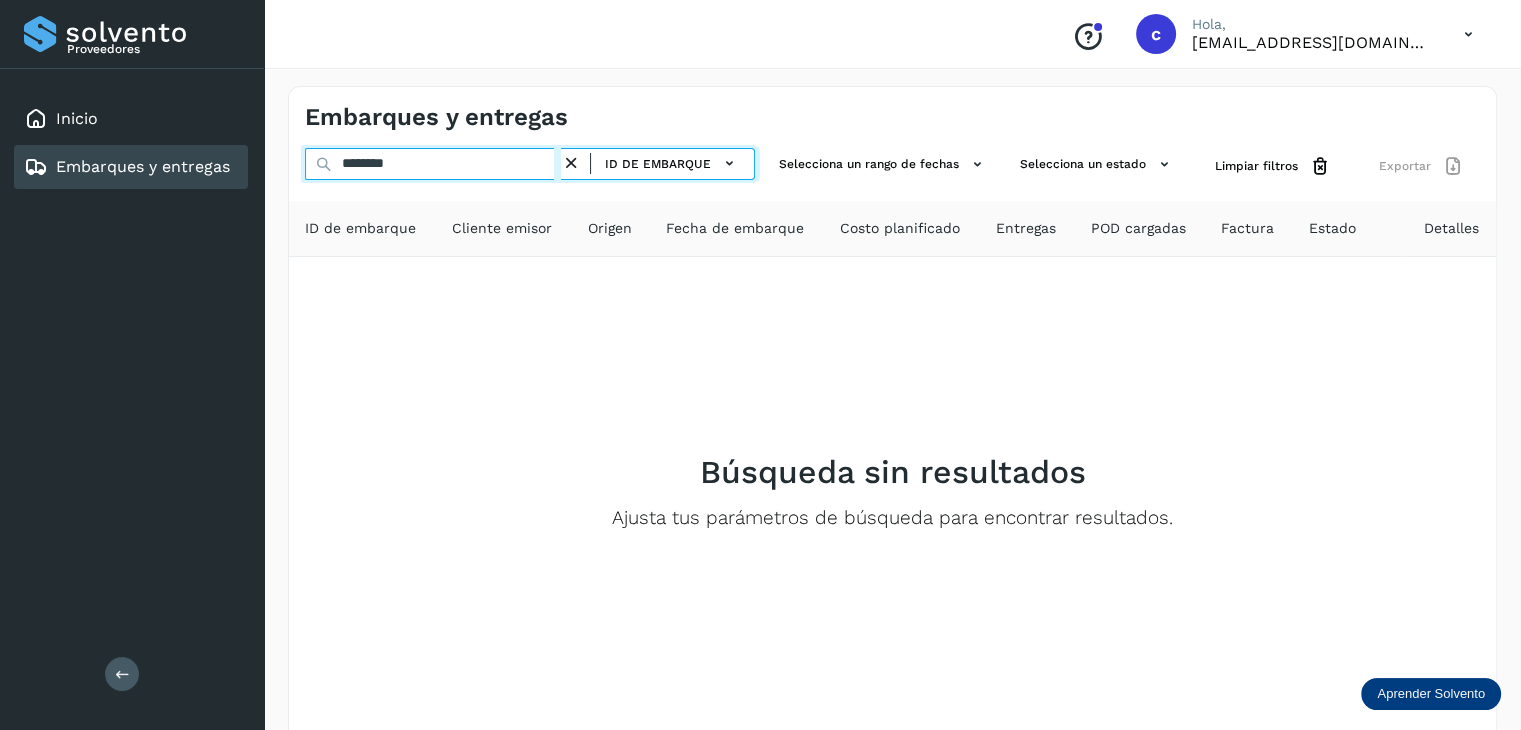 click on "********" at bounding box center (433, 164) 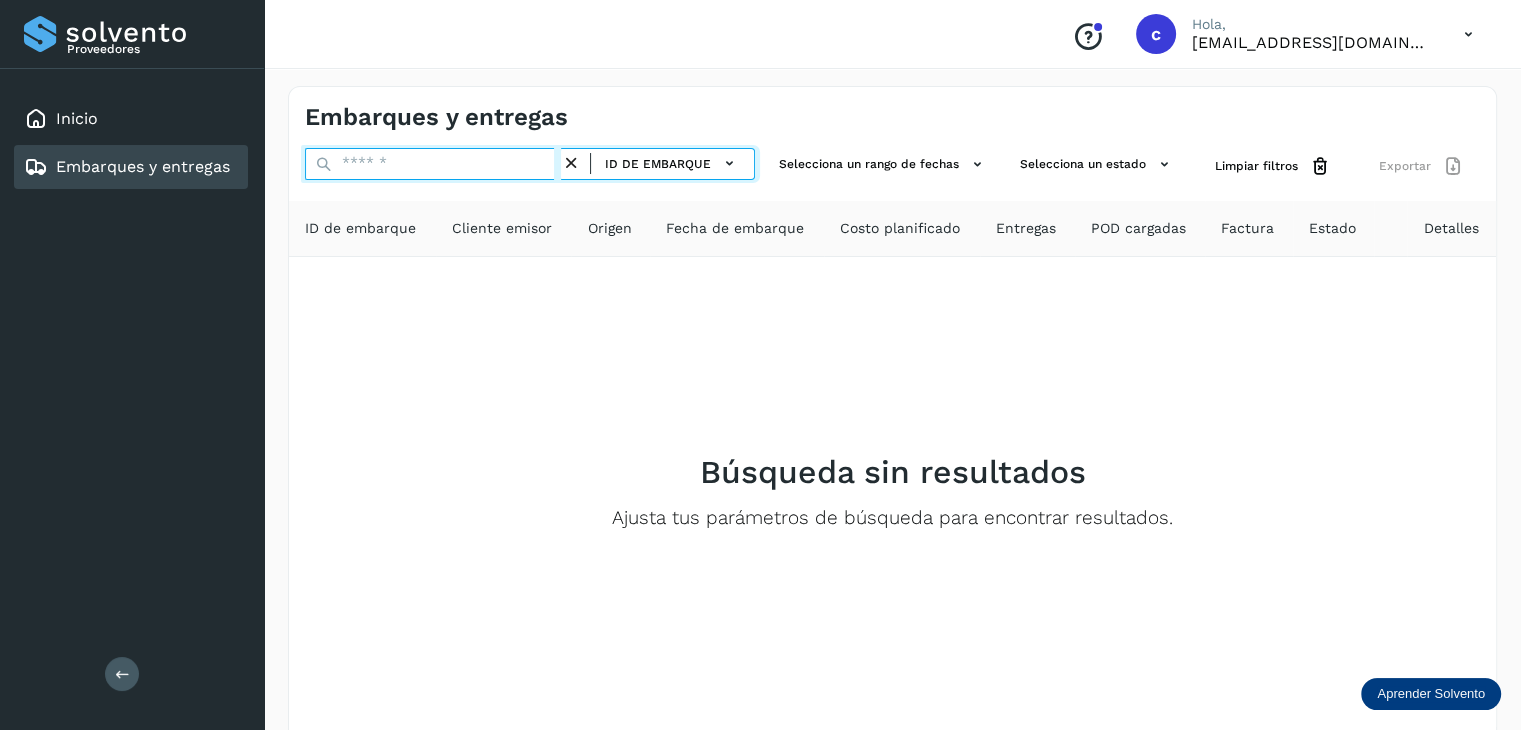 paste on "*******" 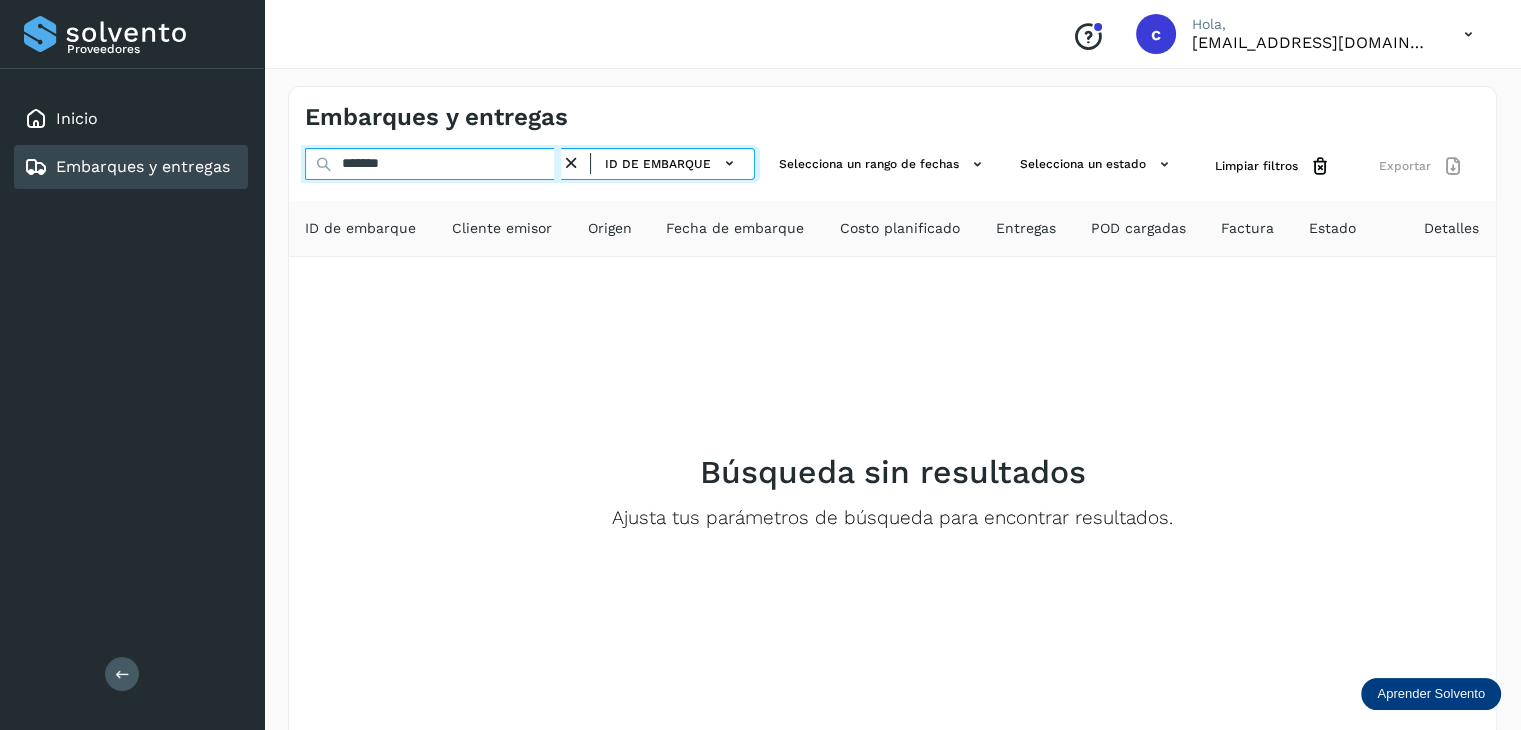 type on "*******" 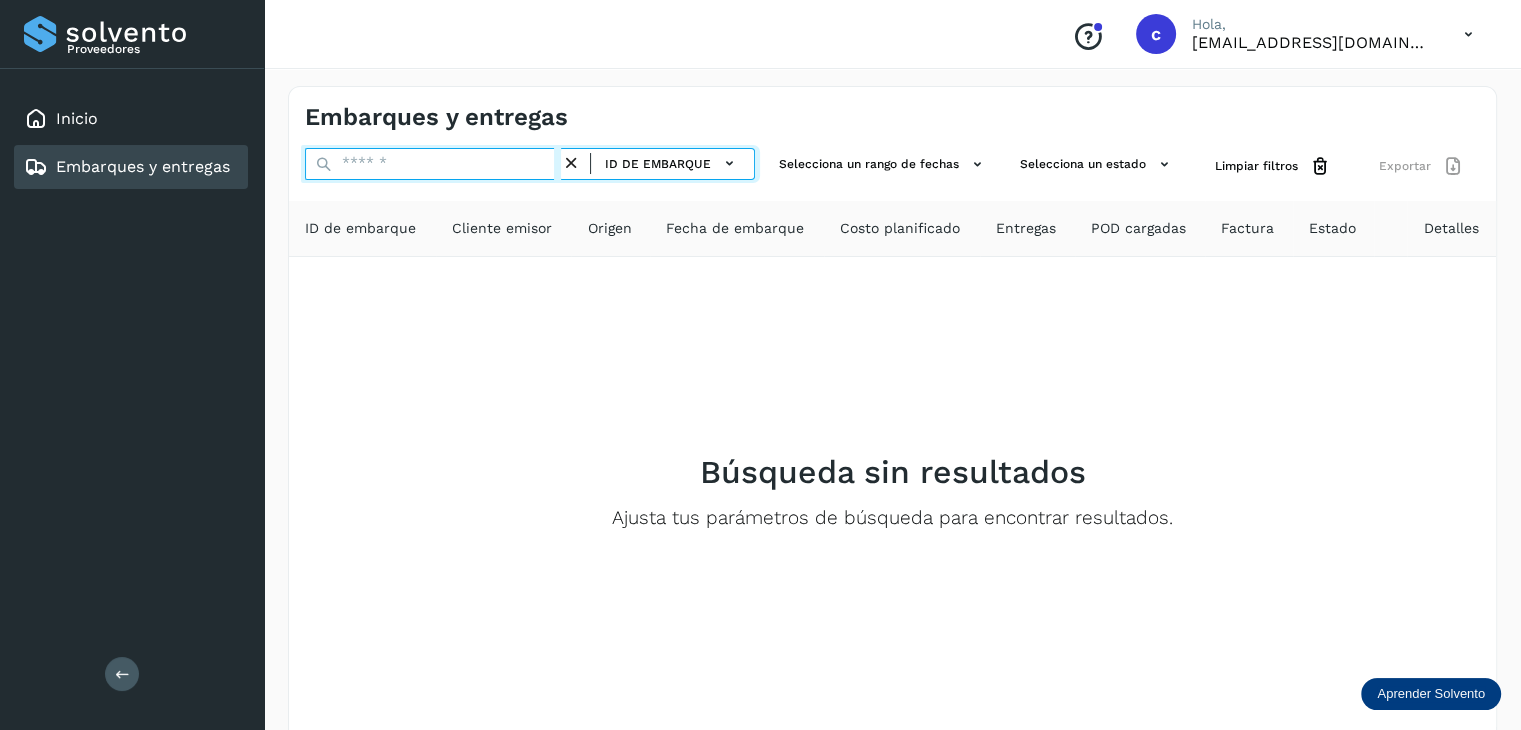 paste on "********" 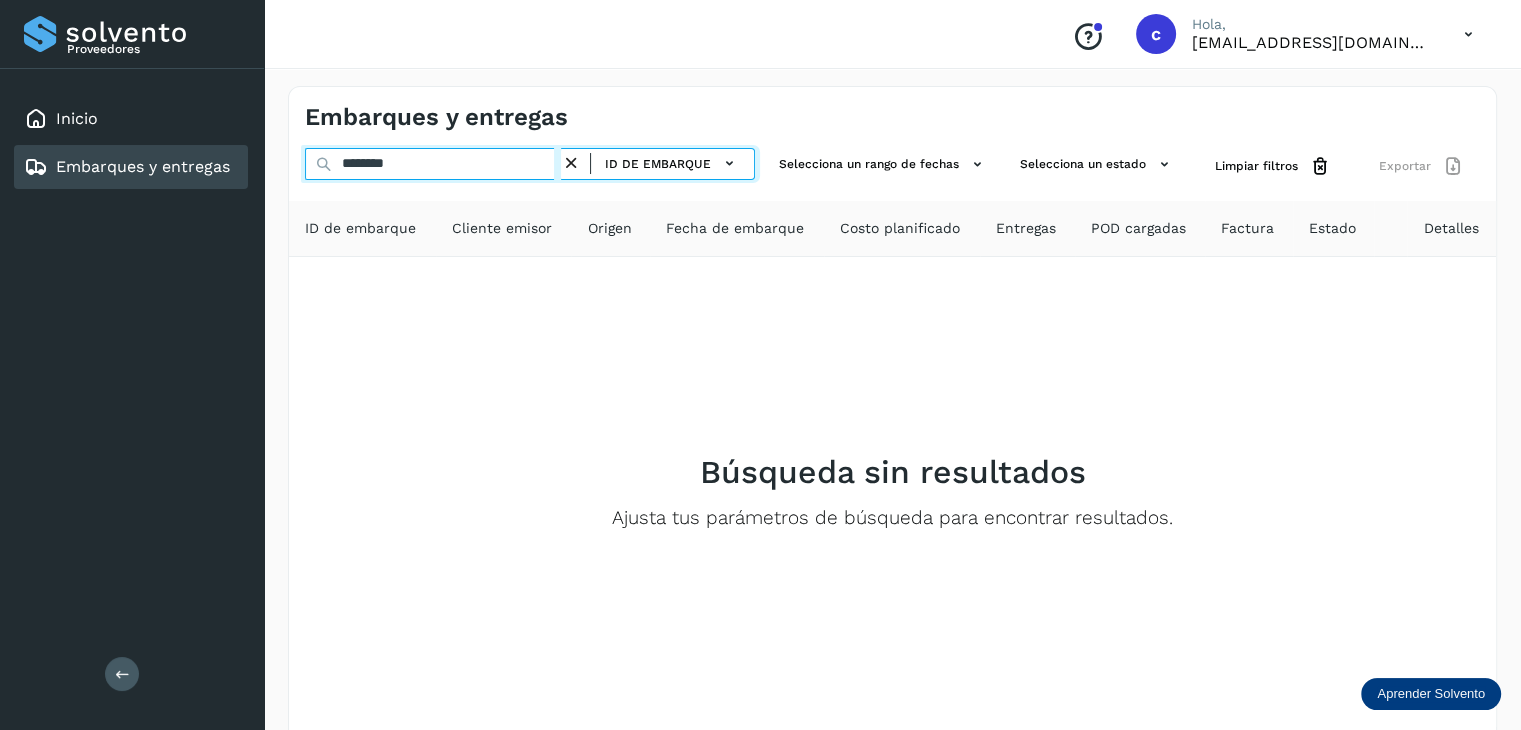 type on "********" 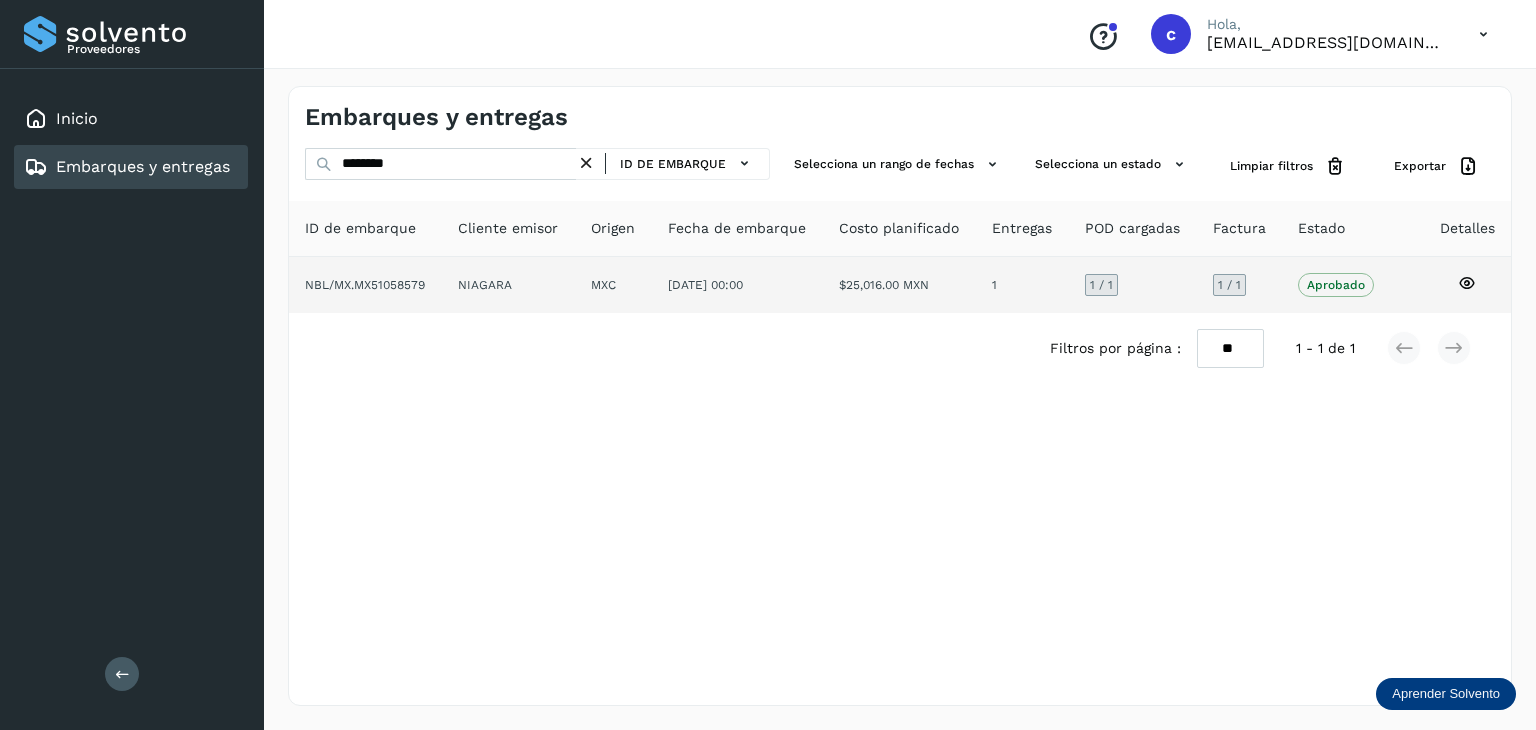 click 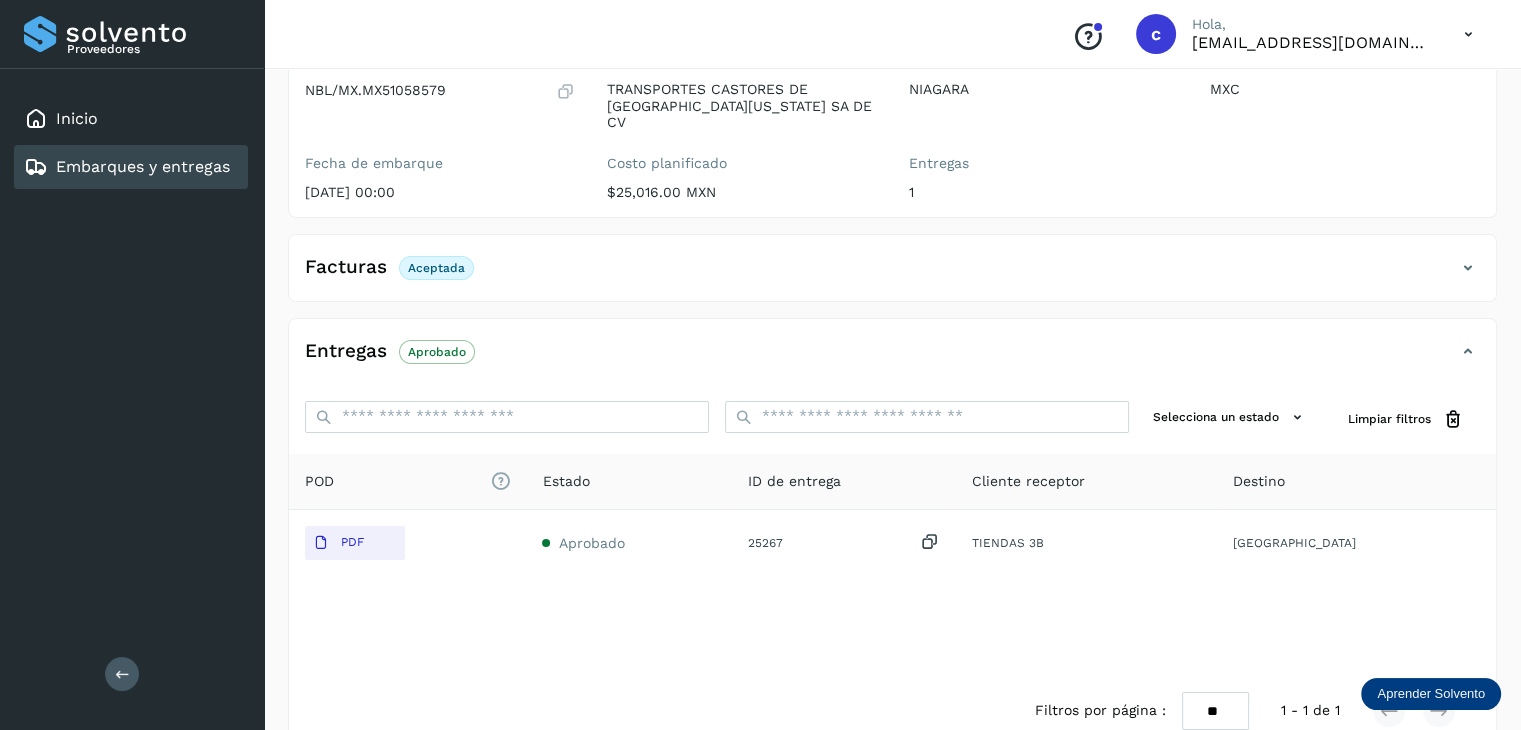 scroll, scrollTop: 229, scrollLeft: 0, axis: vertical 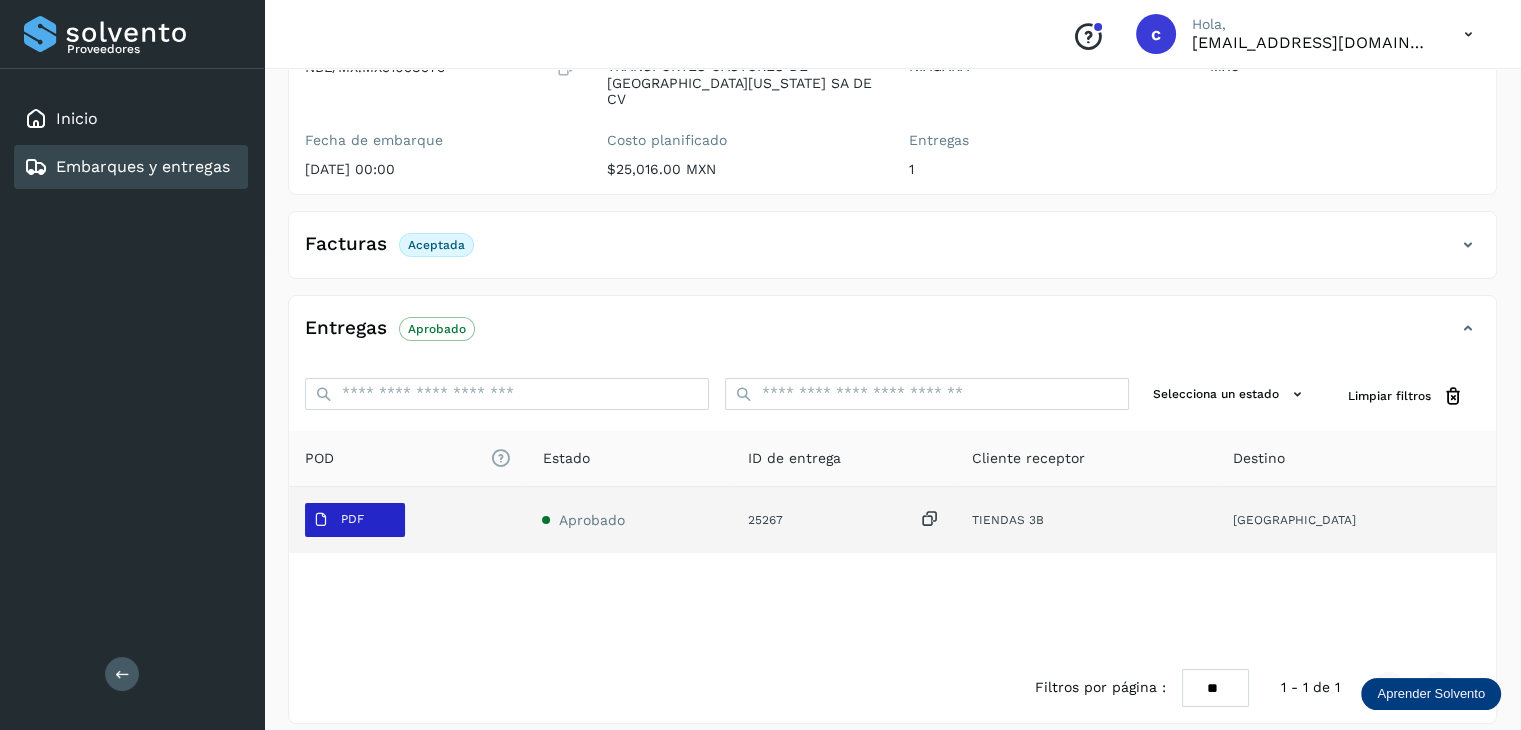 click on "PDF" at bounding box center [355, 520] 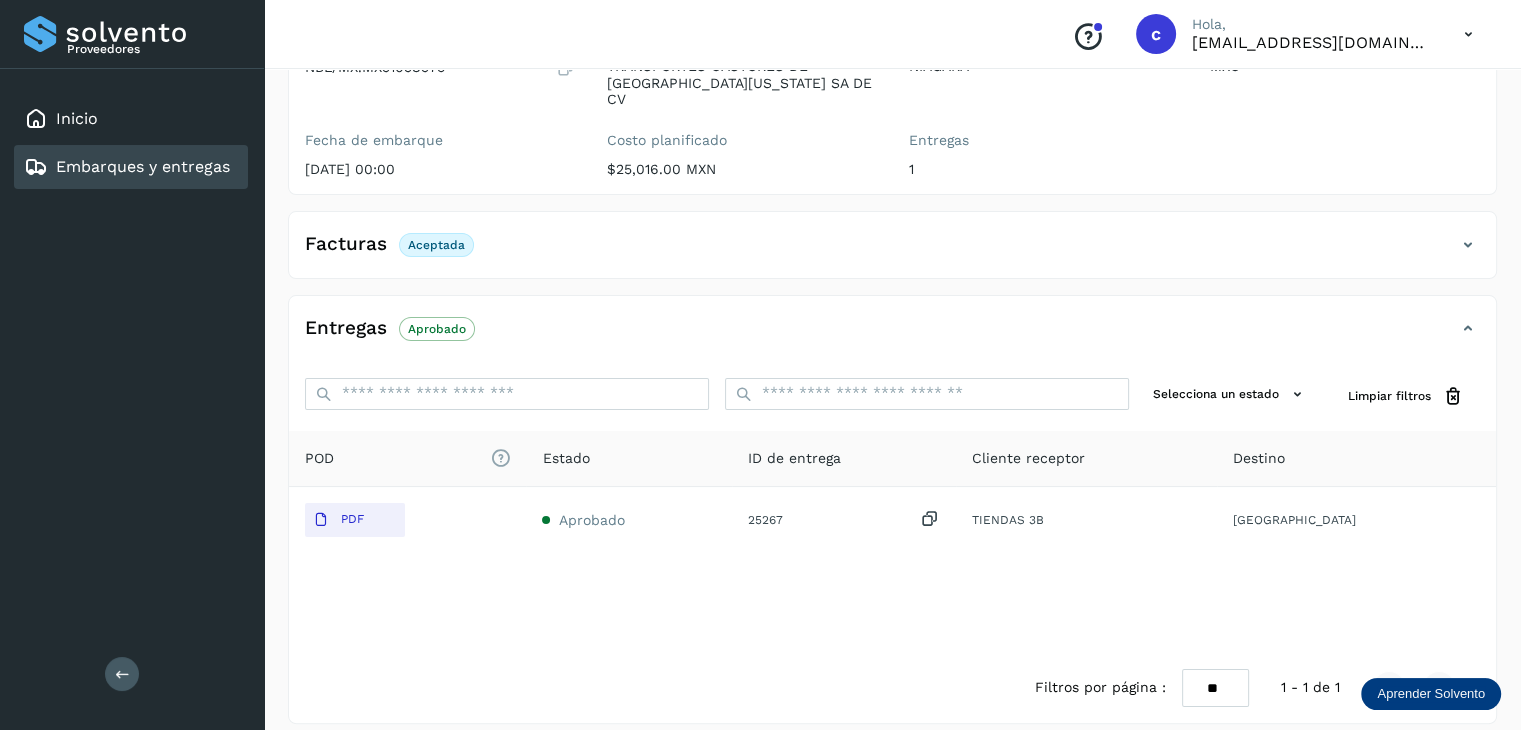click on "Embarques y entregas" at bounding box center (143, 166) 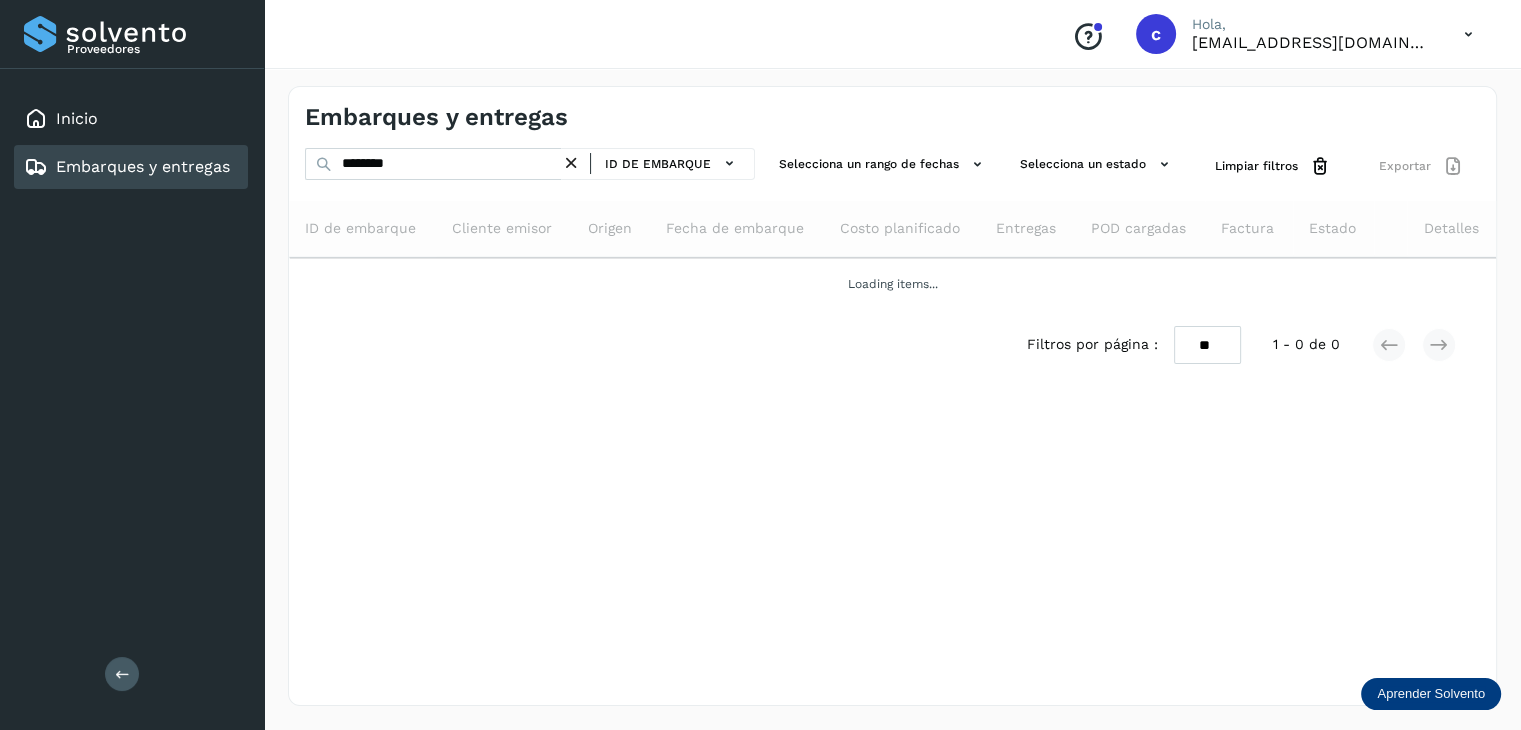 scroll, scrollTop: 0, scrollLeft: 0, axis: both 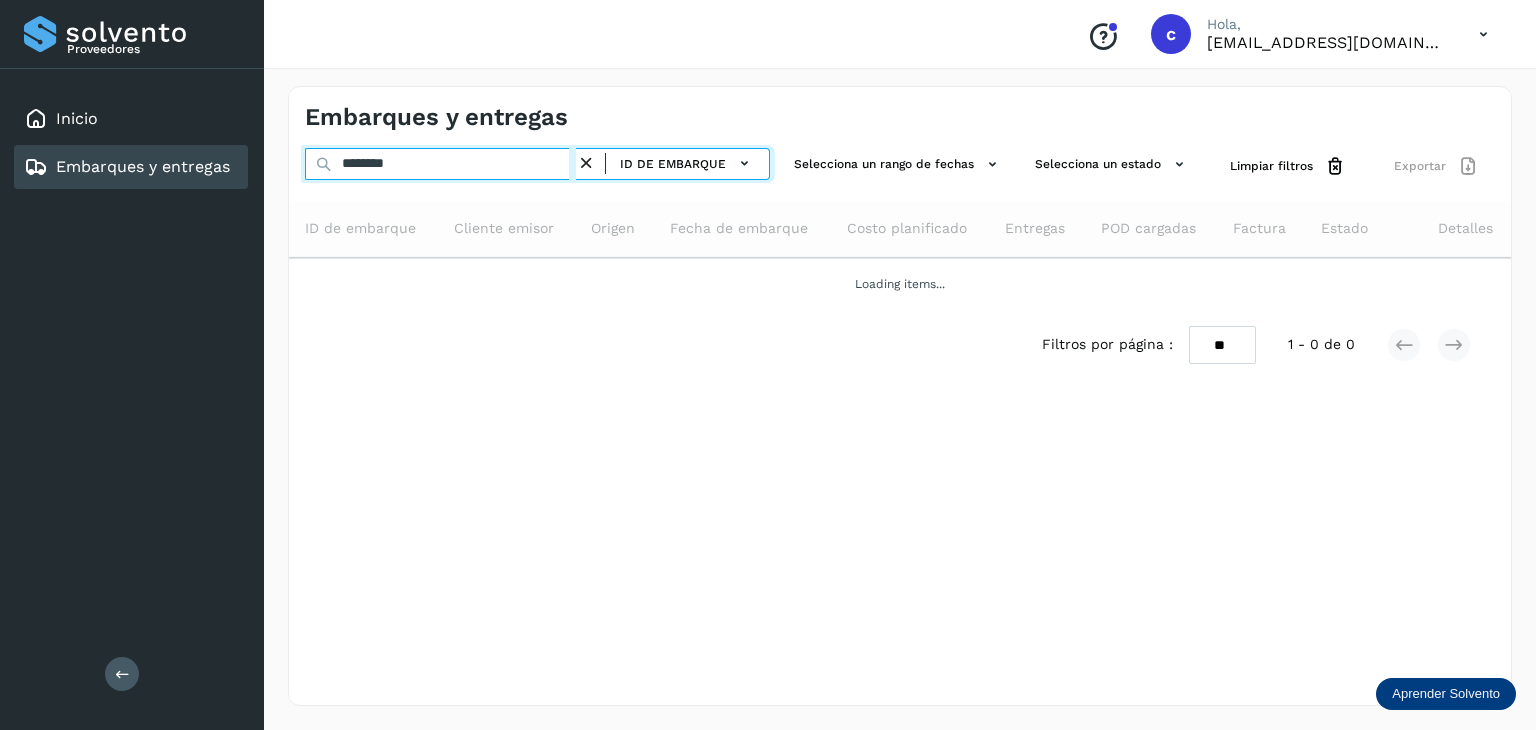 drag, startPoint x: 411, startPoint y: 167, endPoint x: 327, endPoint y: 171, distance: 84.095184 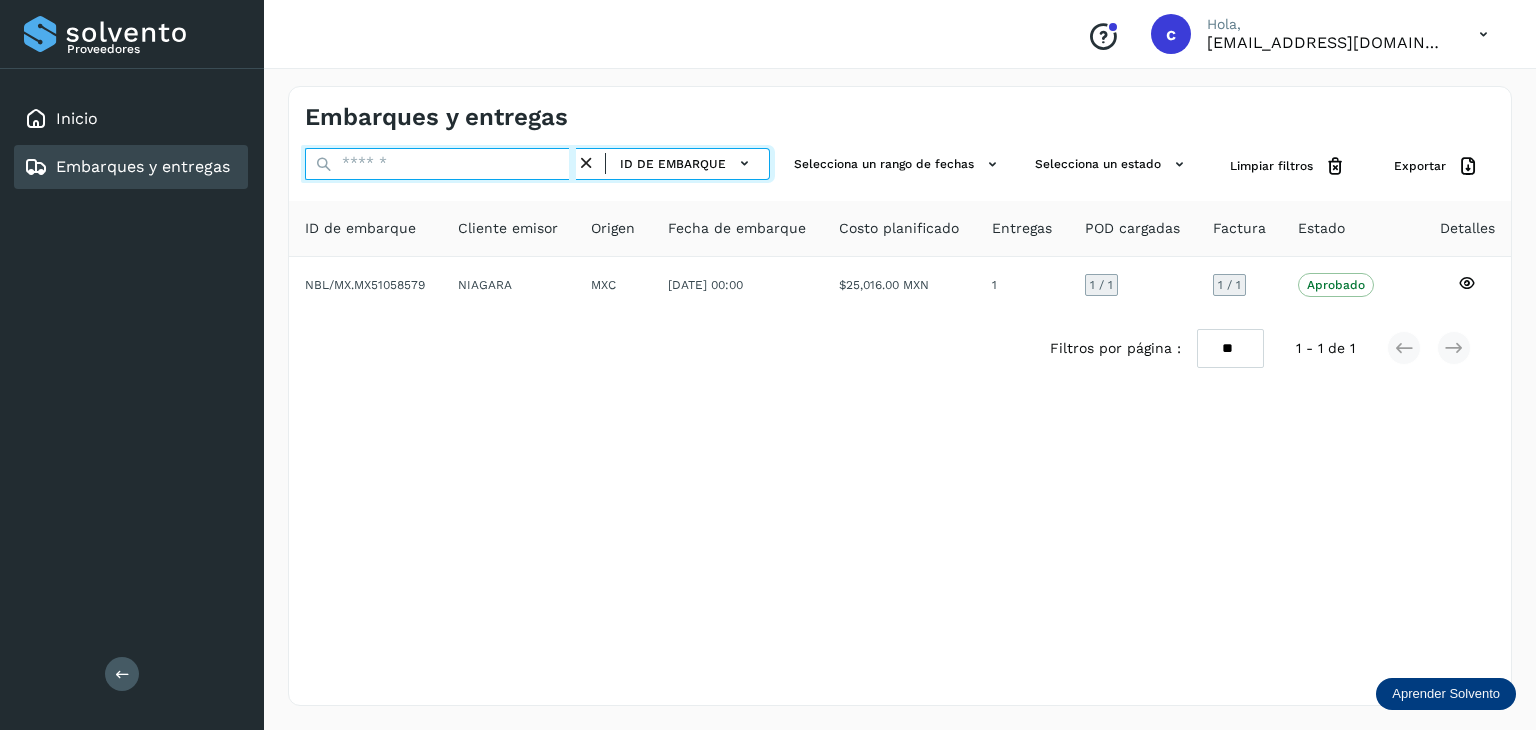 paste on "********" 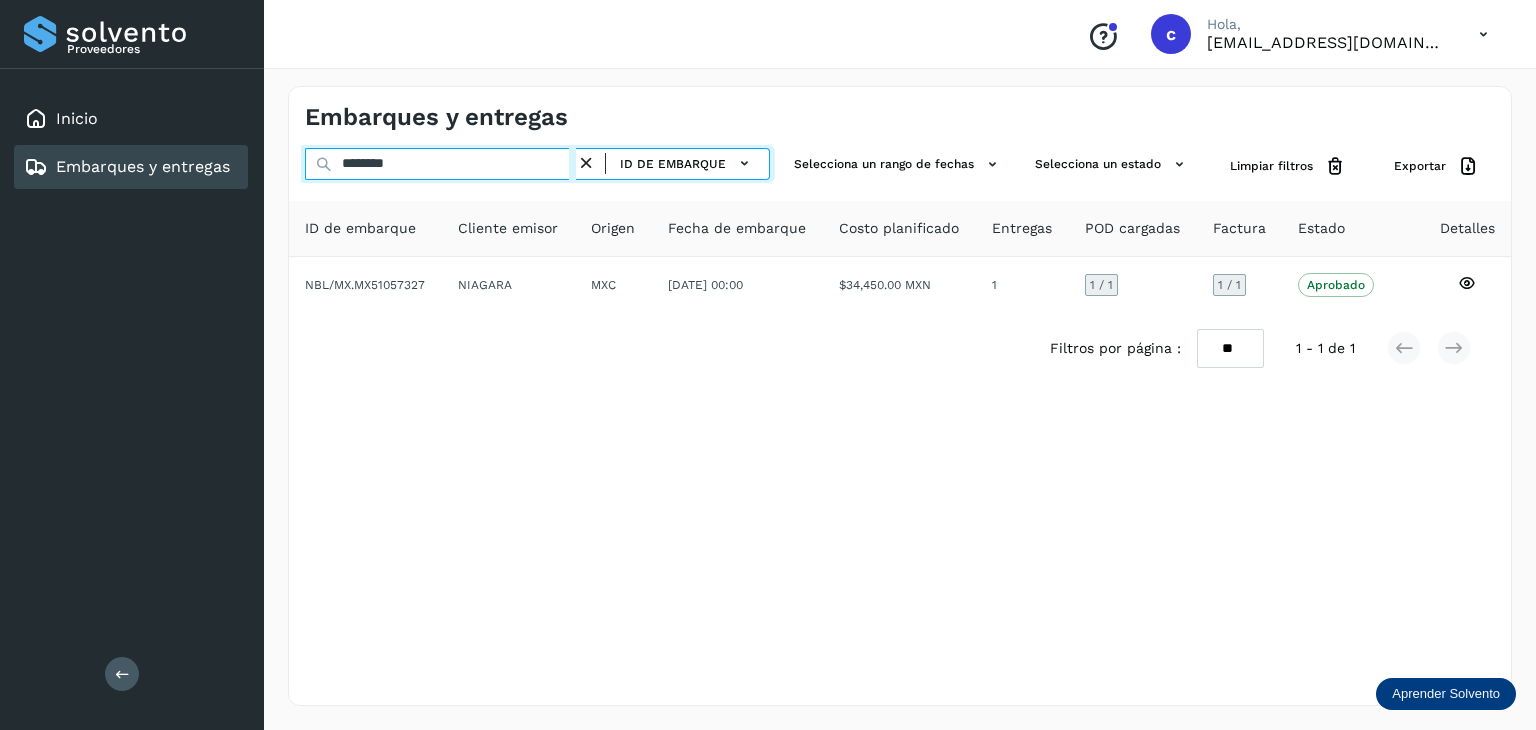 drag, startPoint x: 399, startPoint y: 162, endPoint x: 237, endPoint y: 157, distance: 162.07715 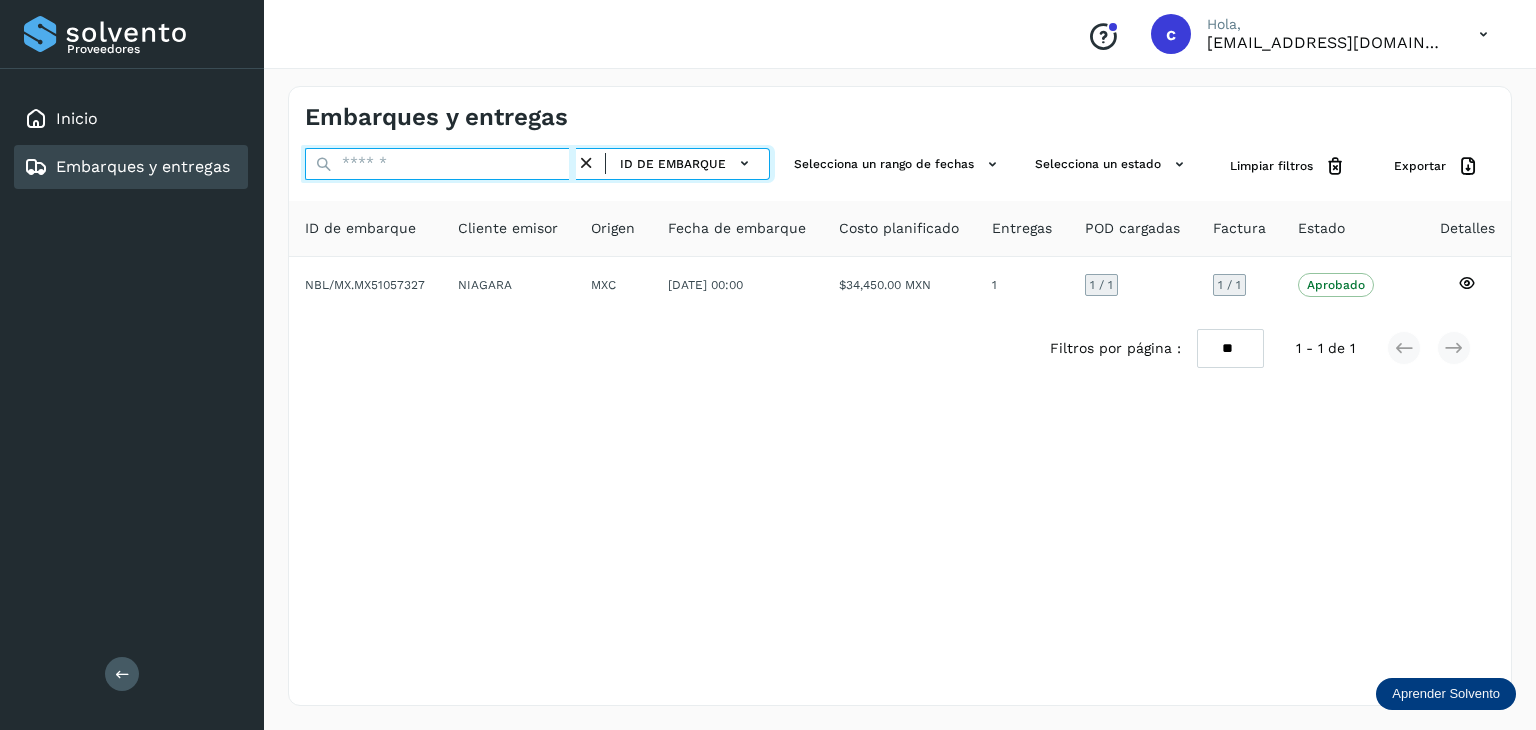 paste on "********" 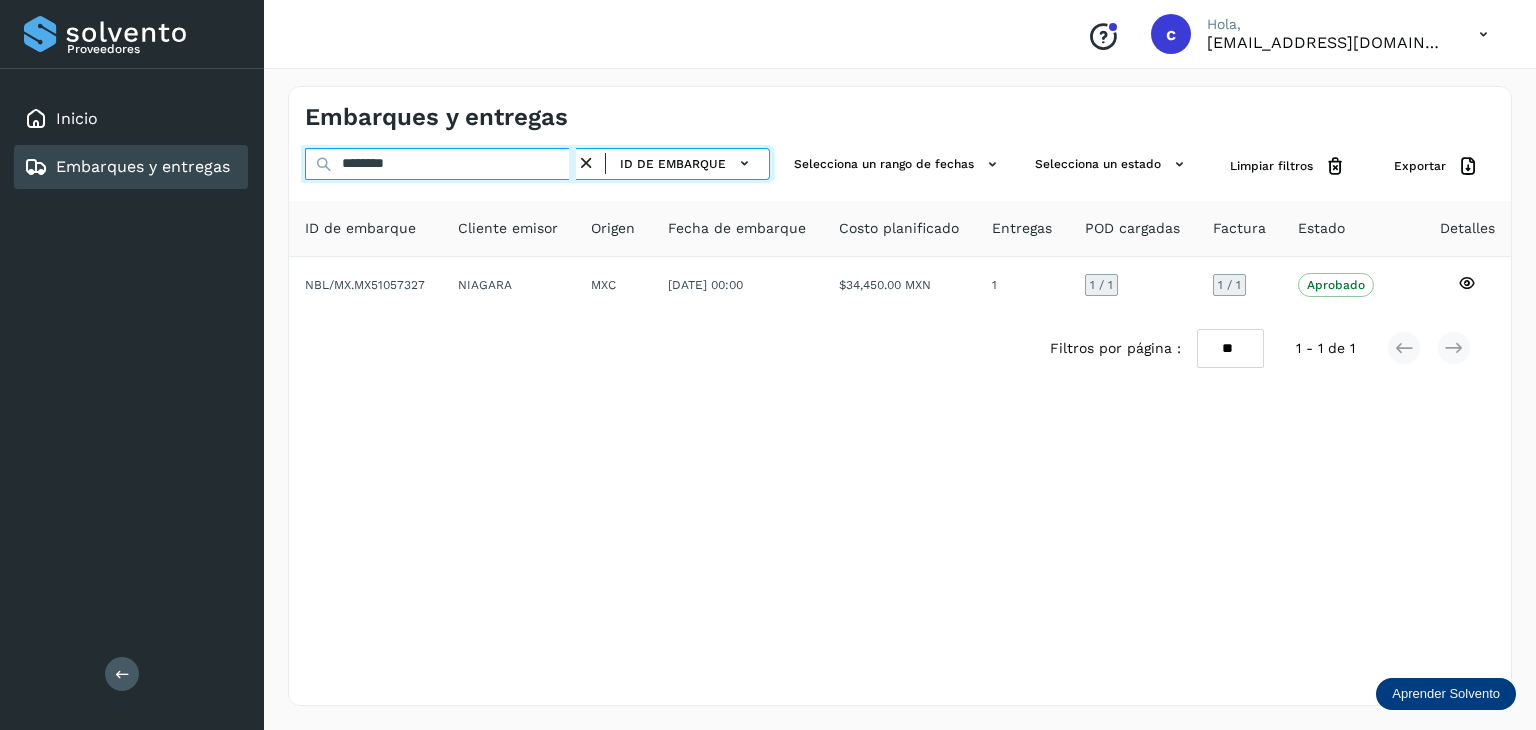 type on "********" 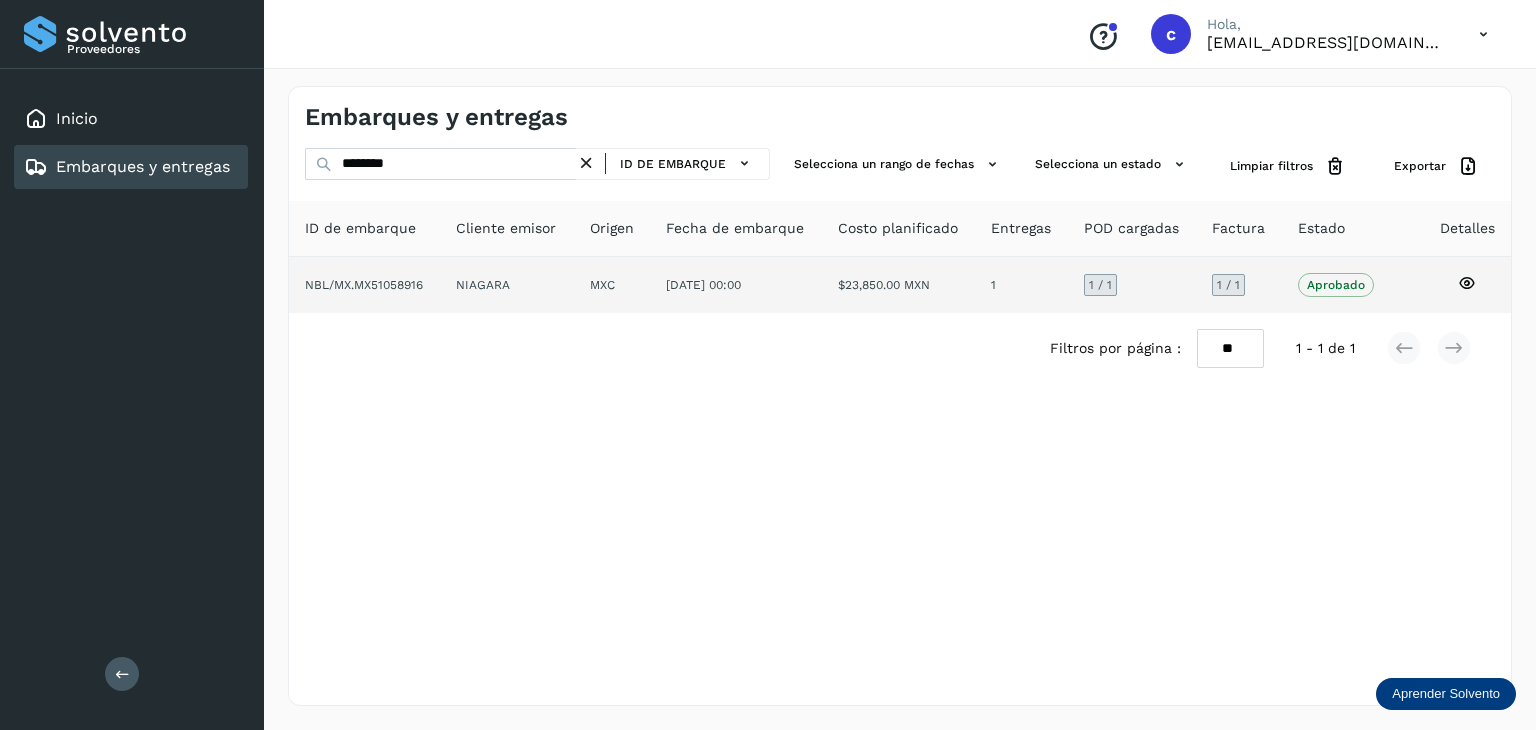 click 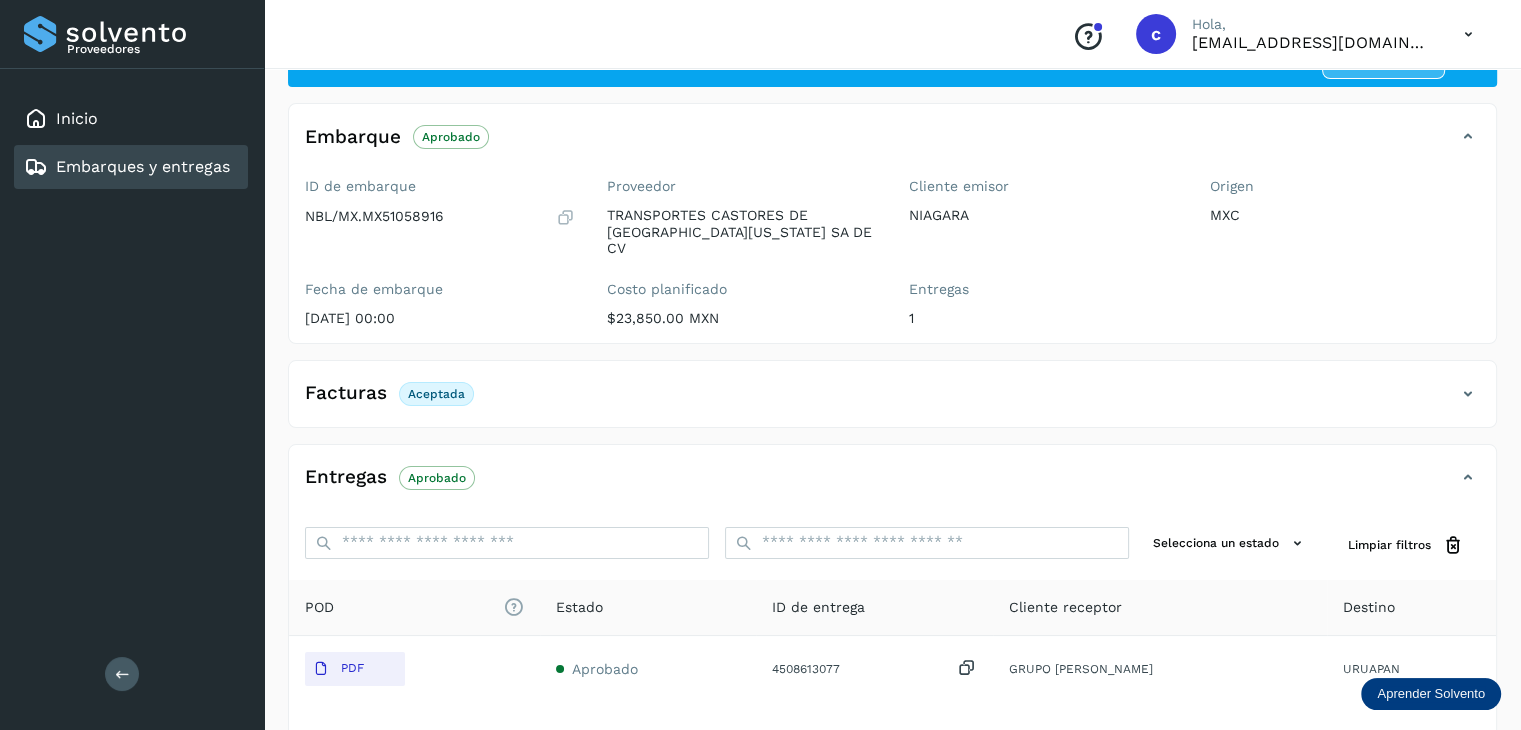 scroll, scrollTop: 200, scrollLeft: 0, axis: vertical 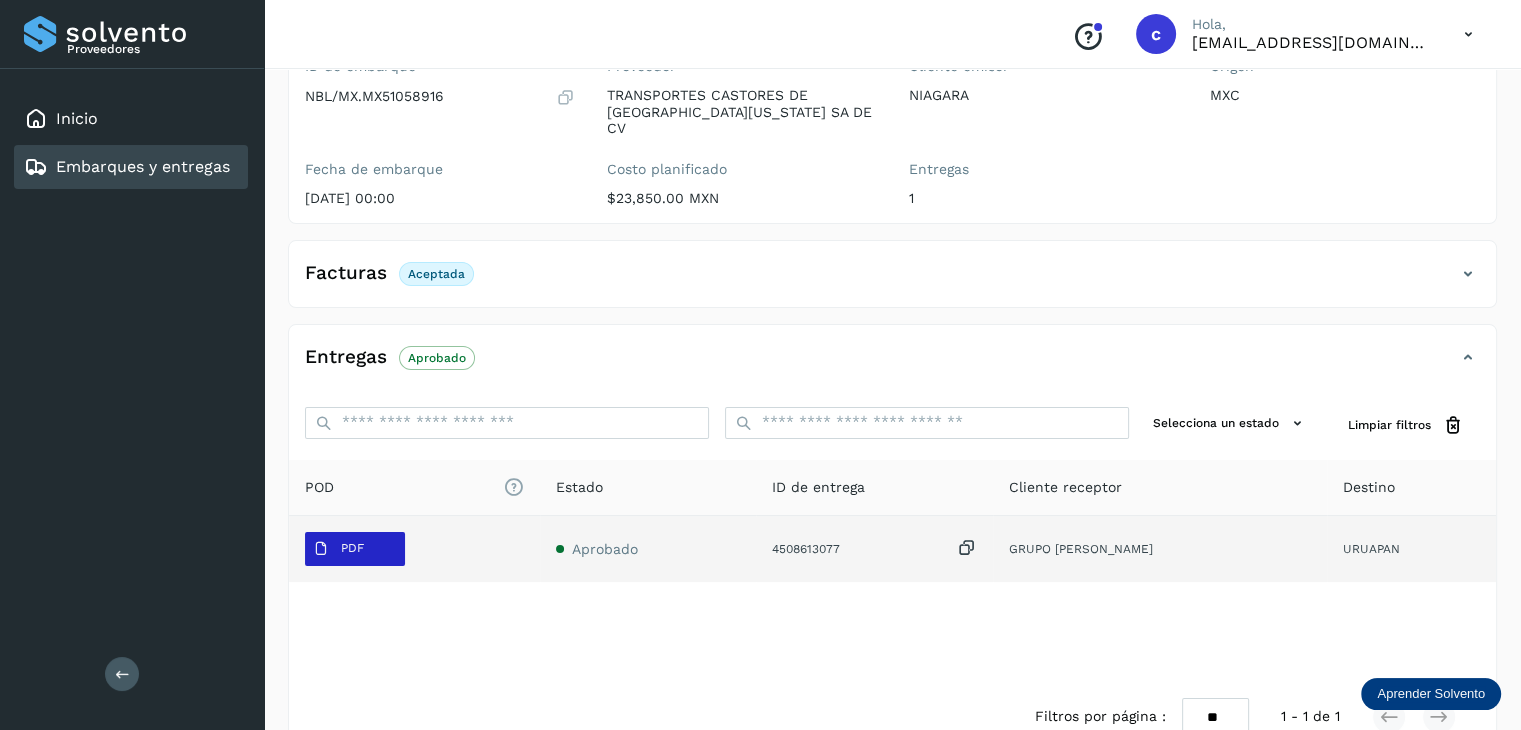 click on "PDF" at bounding box center [338, 549] 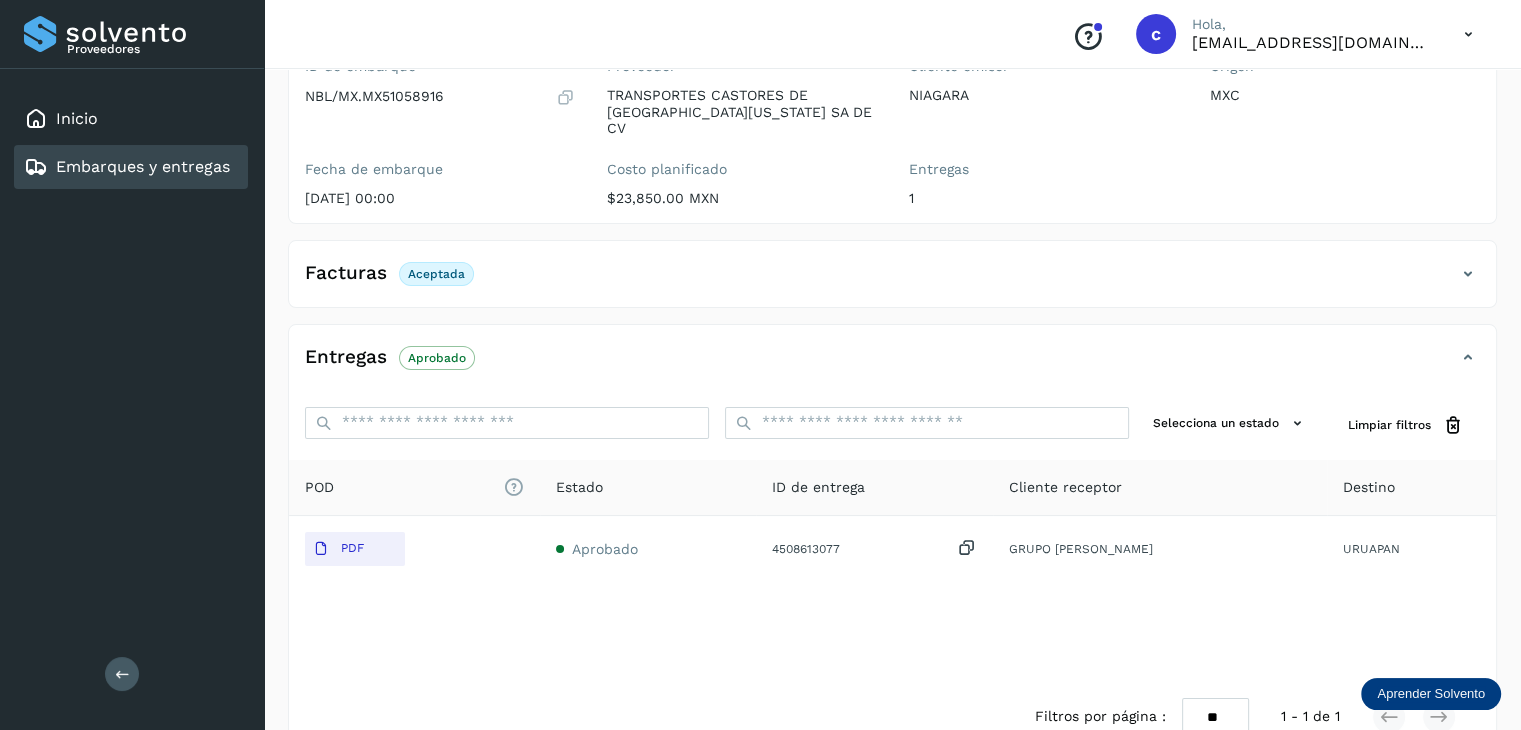type 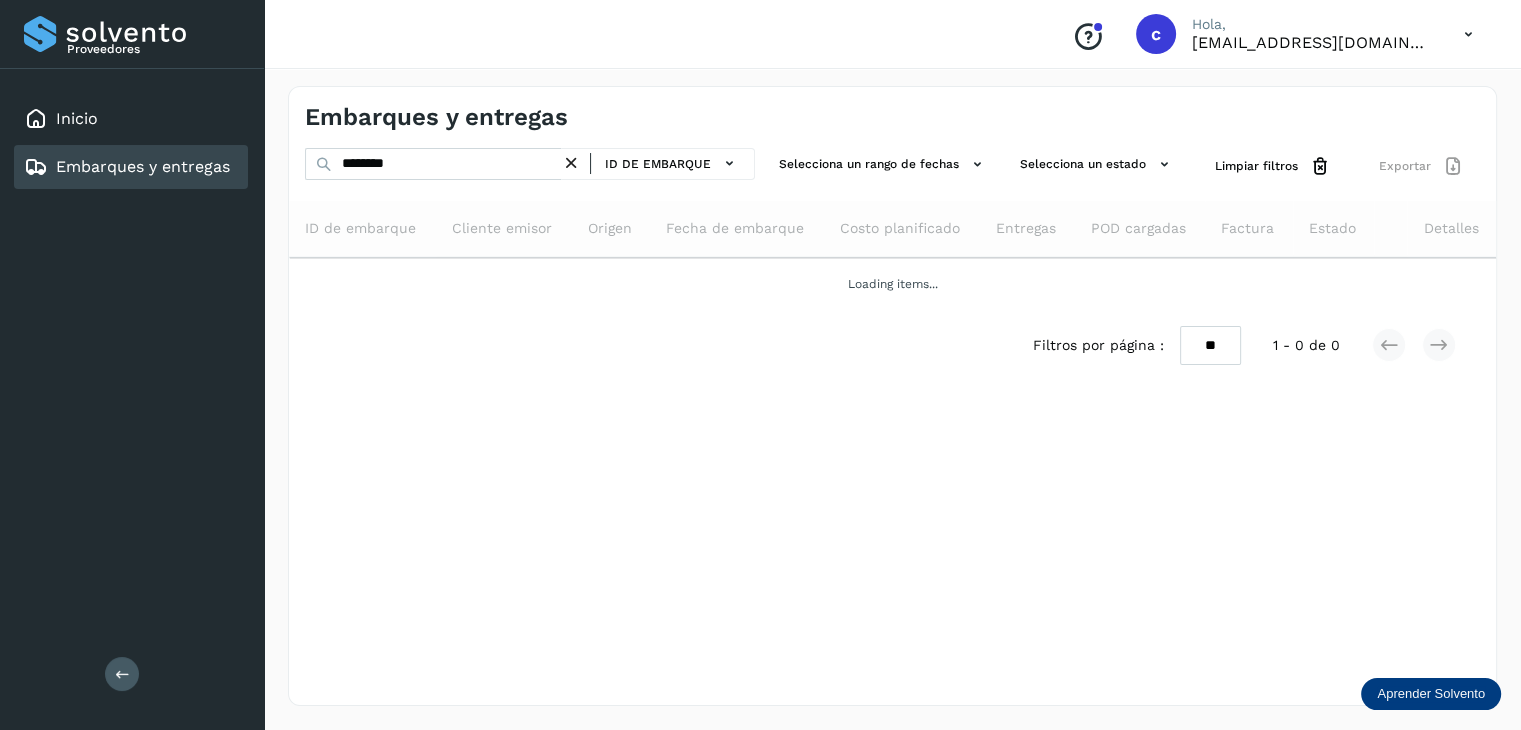 scroll, scrollTop: 0, scrollLeft: 0, axis: both 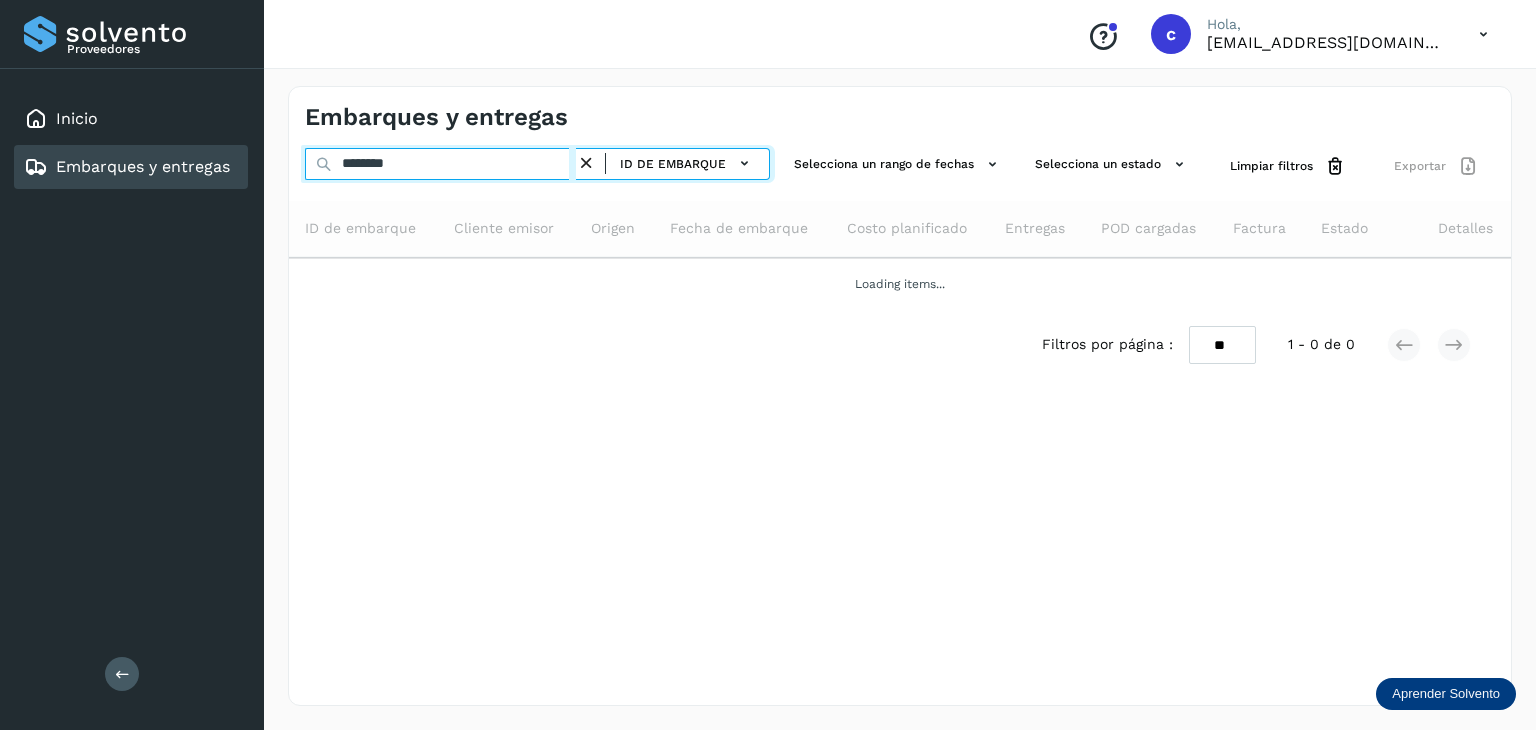 drag, startPoint x: 344, startPoint y: 169, endPoint x: 261, endPoint y: 149, distance: 85.37564 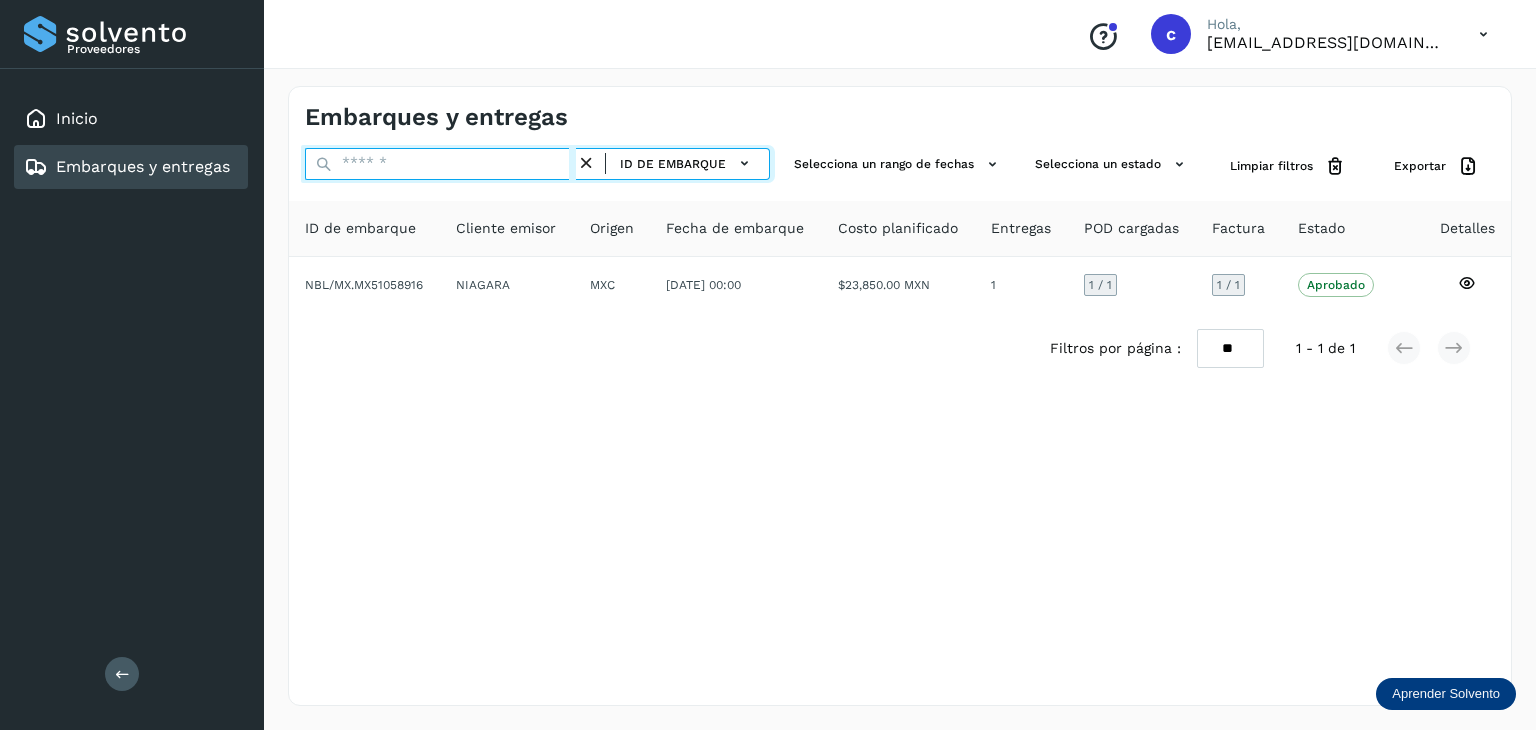paste on "********" 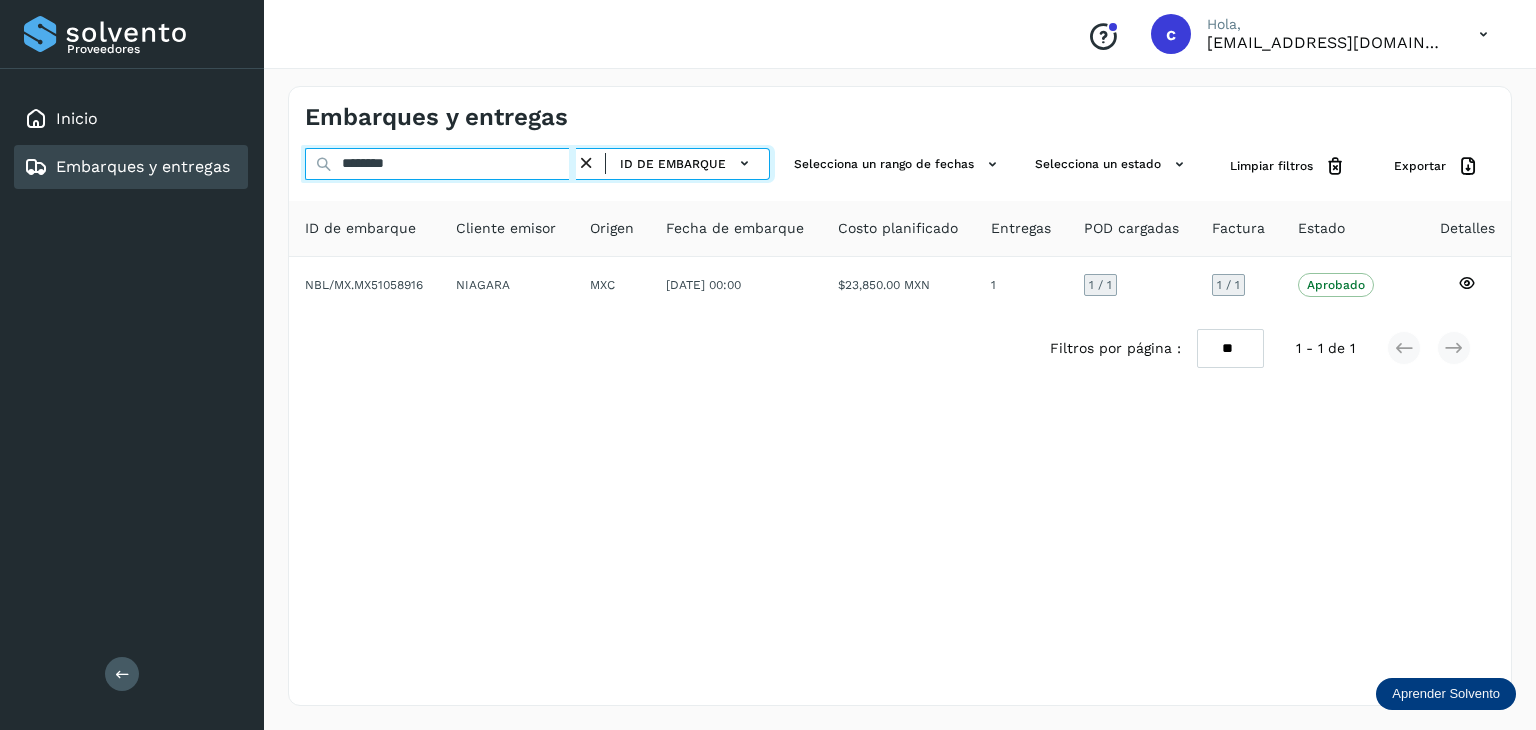 type on "********" 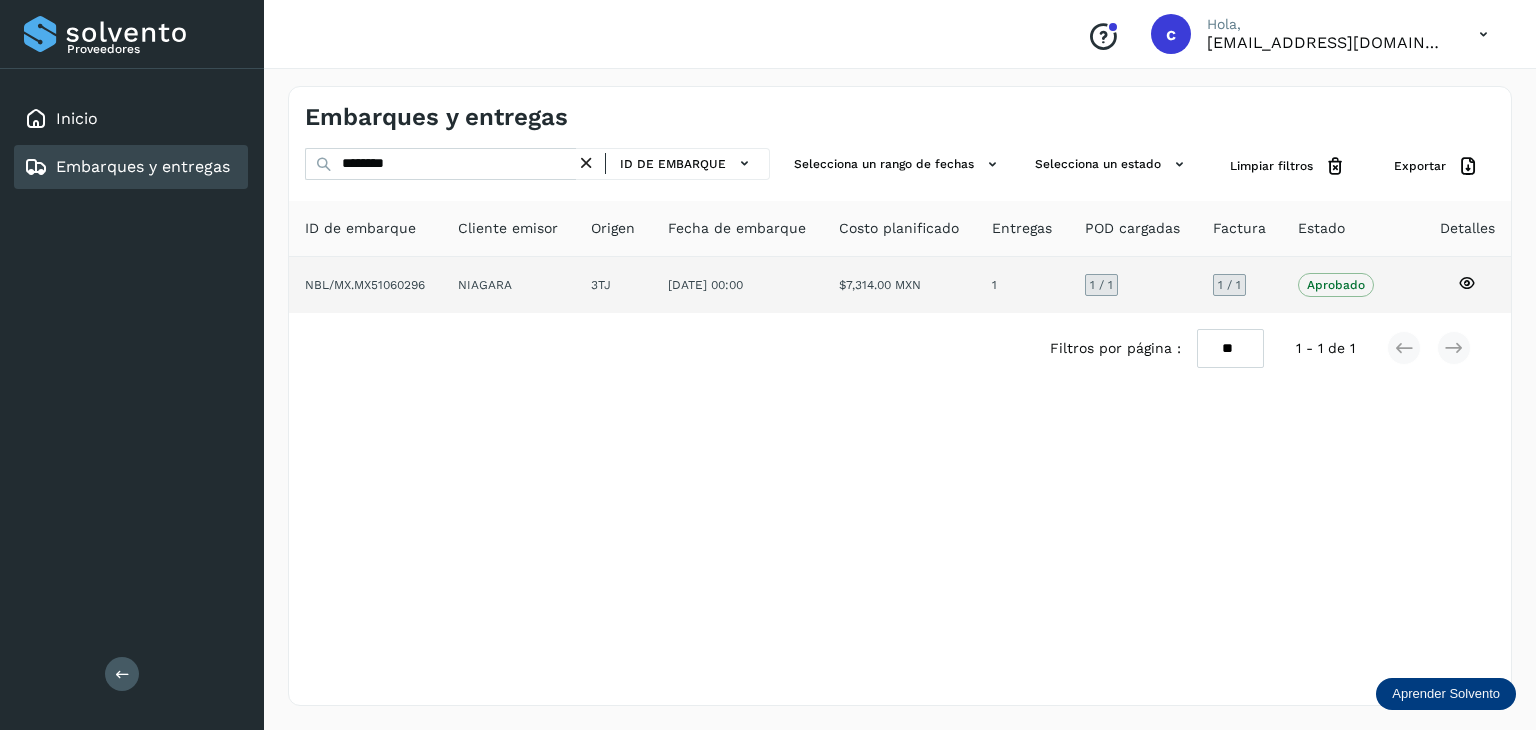 click 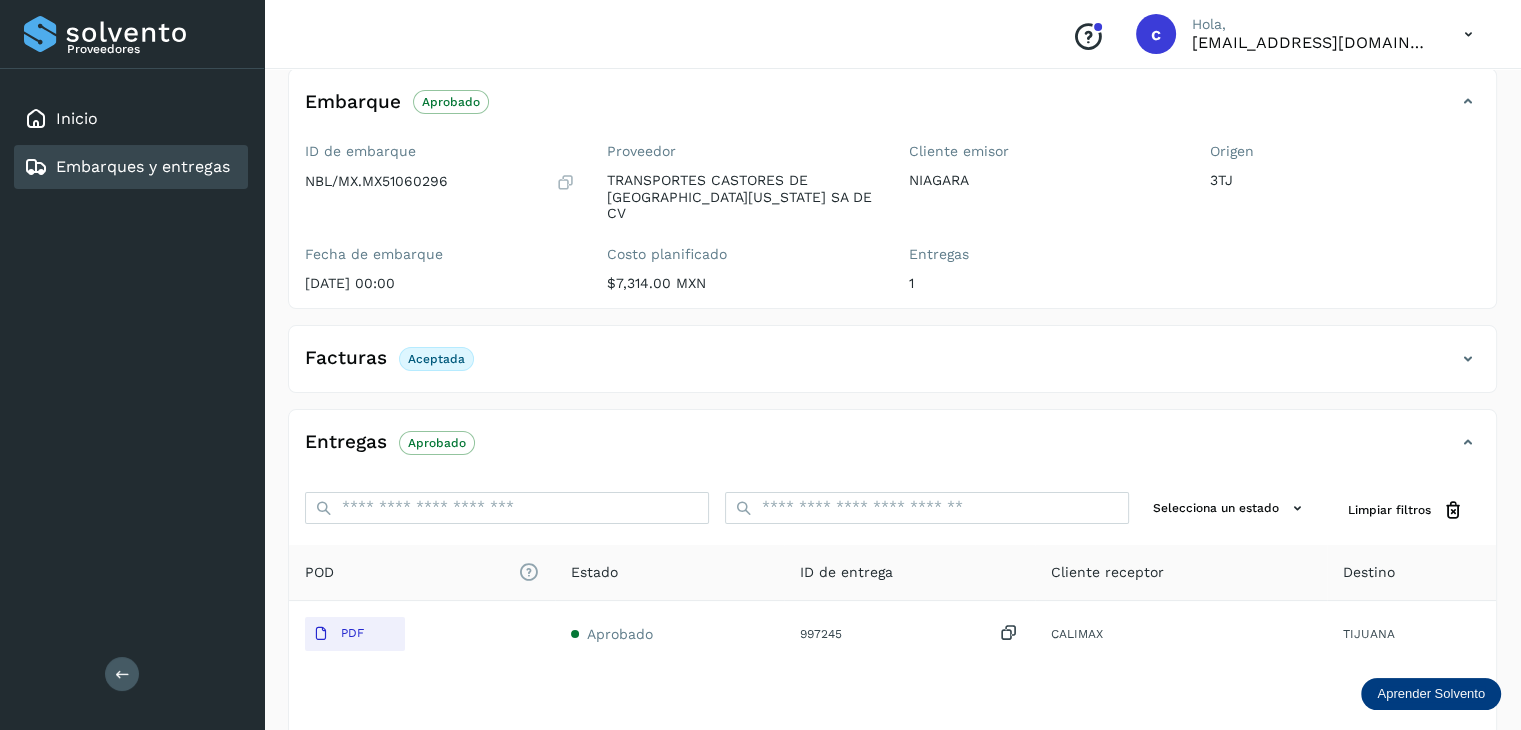 scroll, scrollTop: 200, scrollLeft: 0, axis: vertical 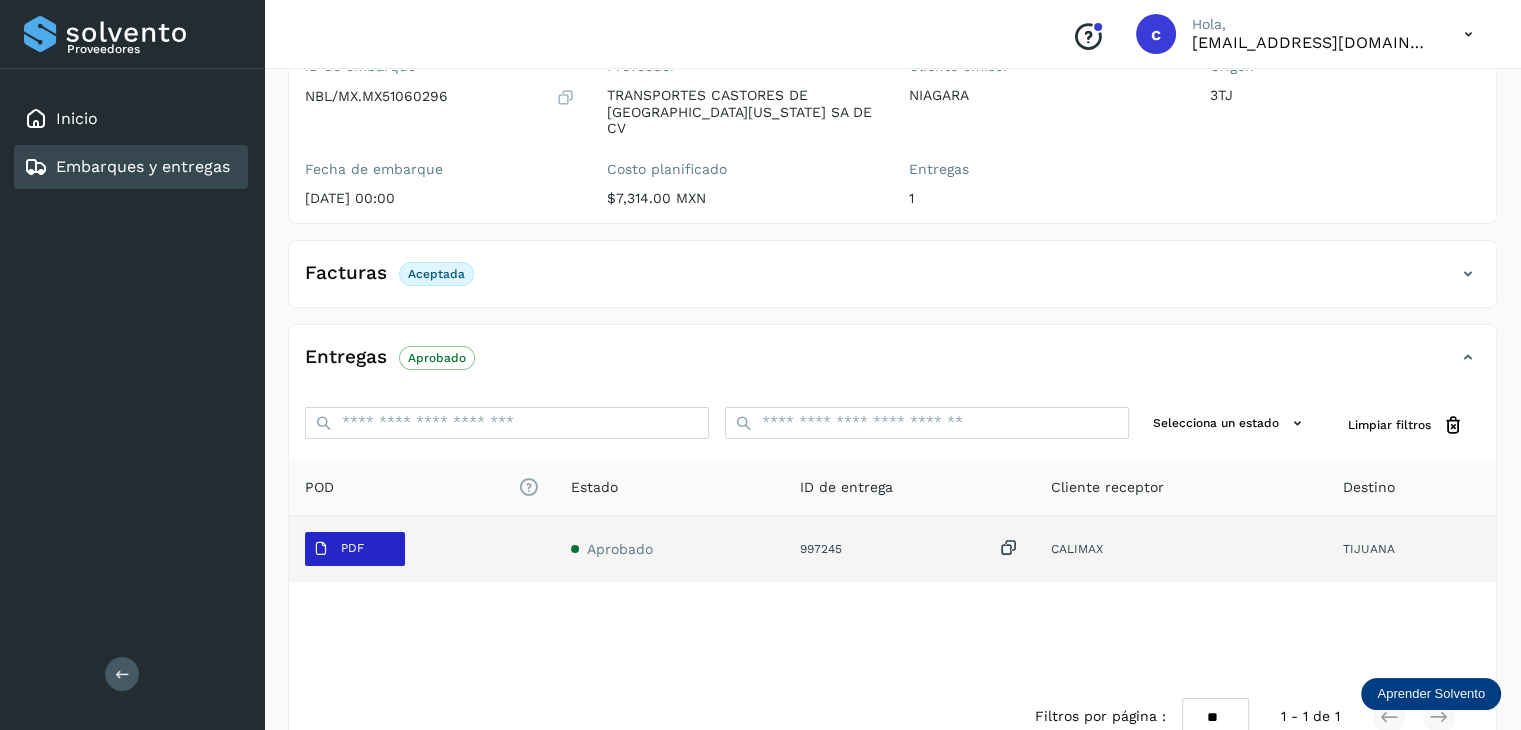 click on "PDF" at bounding box center [352, 548] 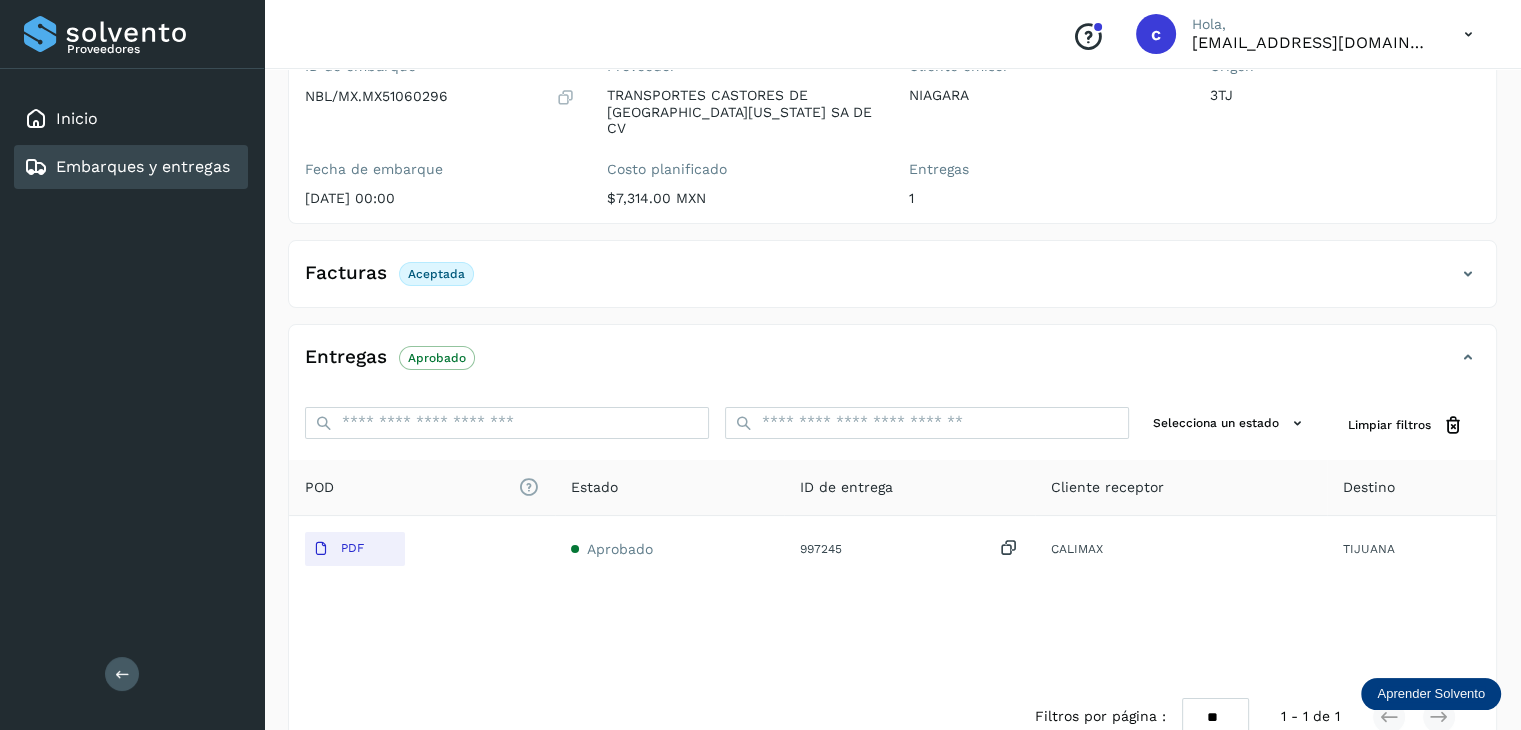 type 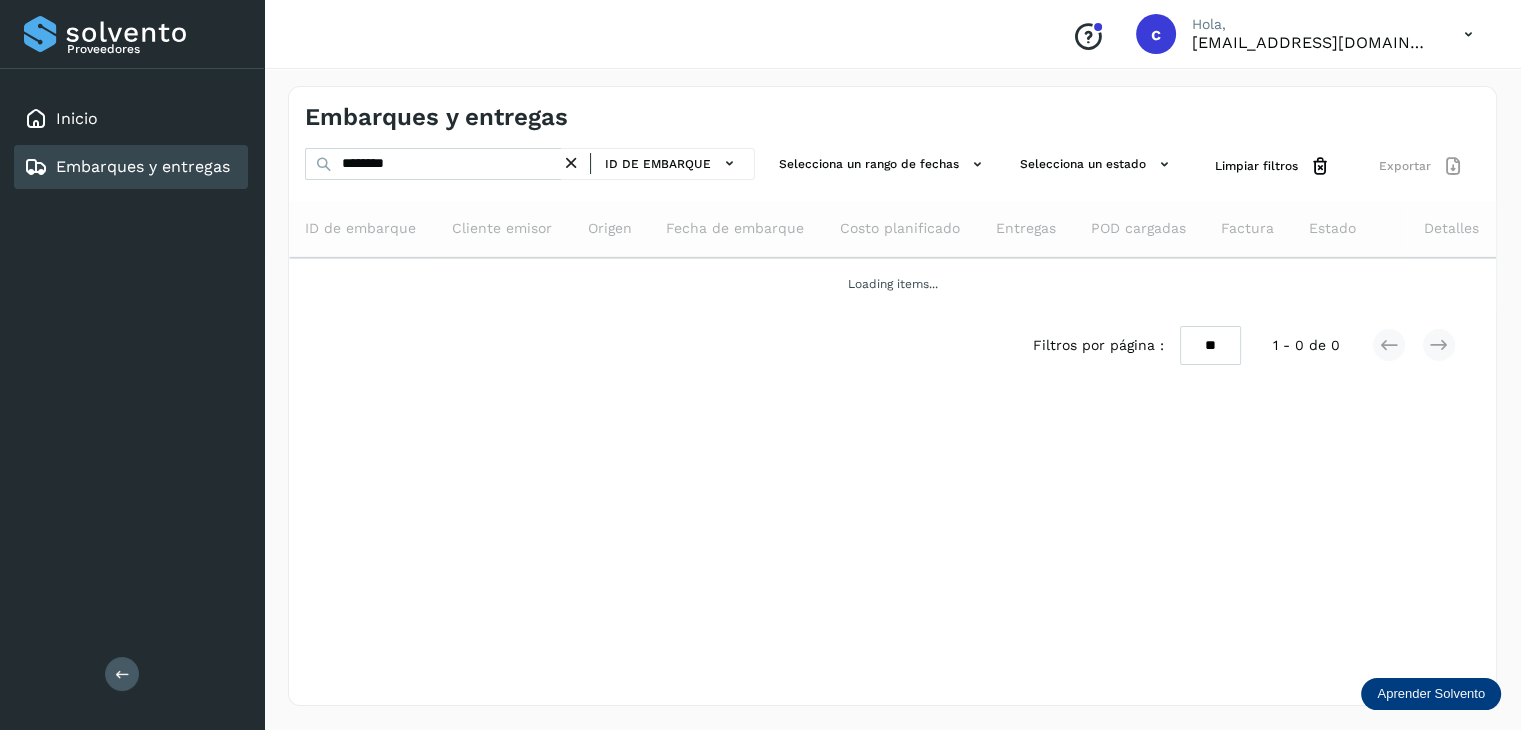 scroll, scrollTop: 0, scrollLeft: 0, axis: both 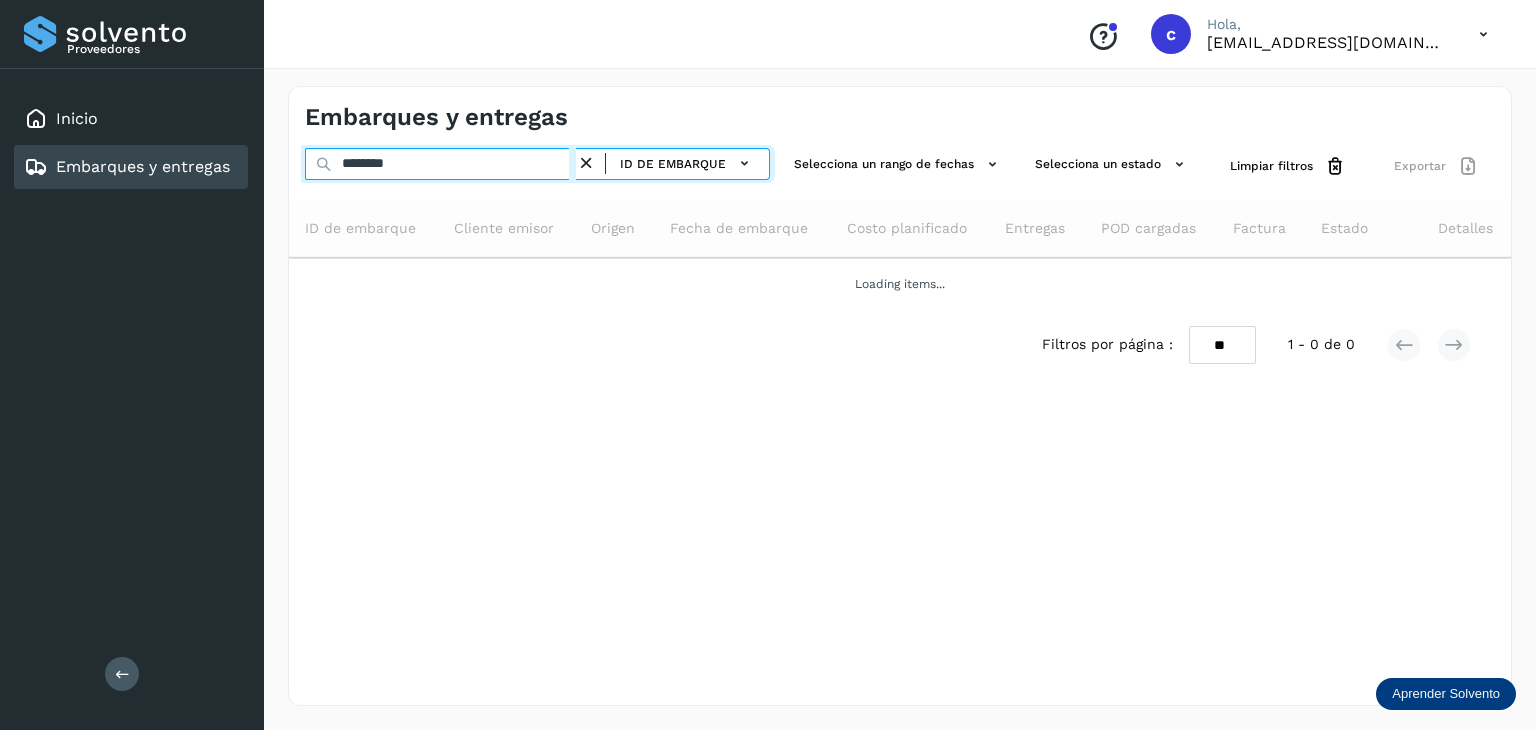 drag, startPoint x: 428, startPoint y: 170, endPoint x: 21, endPoint y: 93, distance: 414.21976 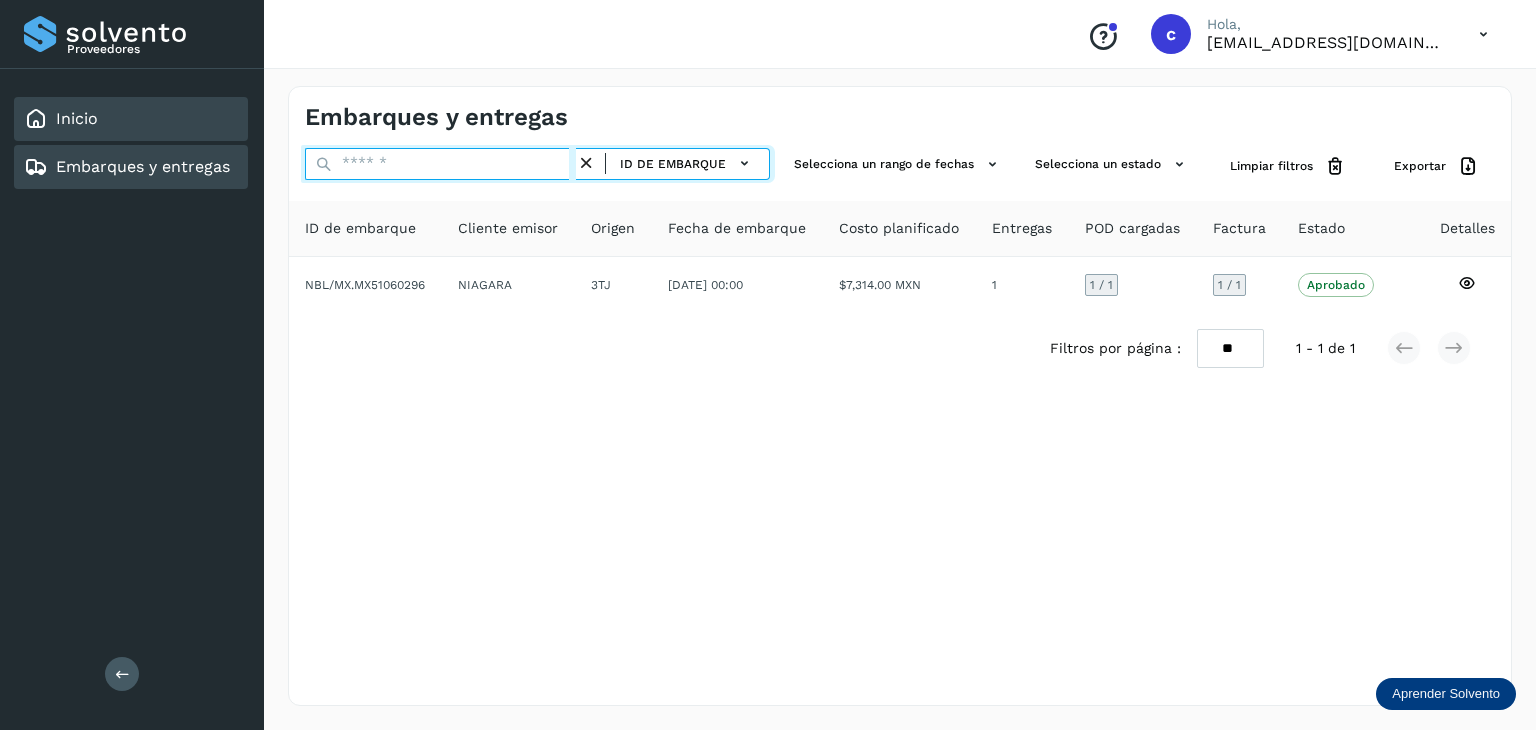 paste on "**********" 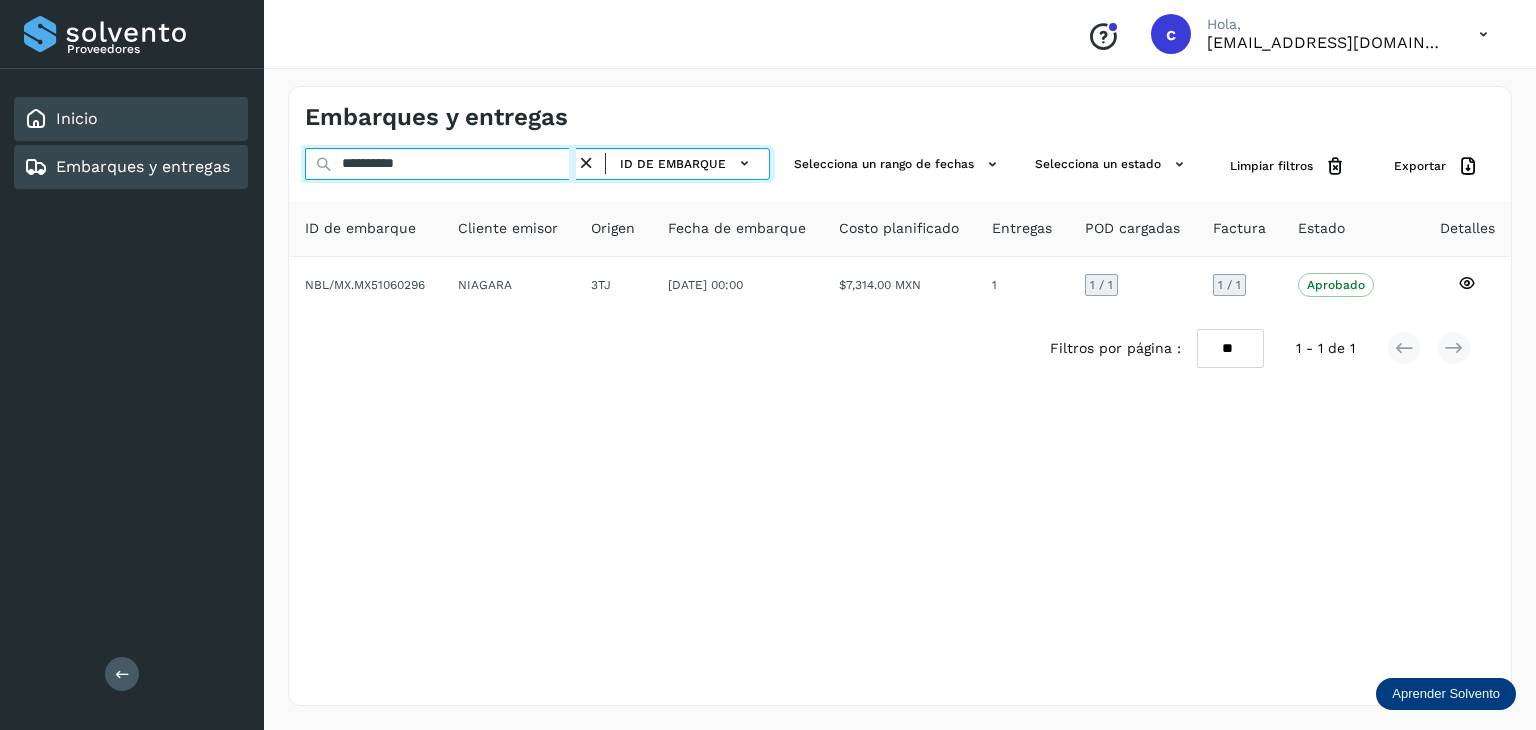 type on "**********" 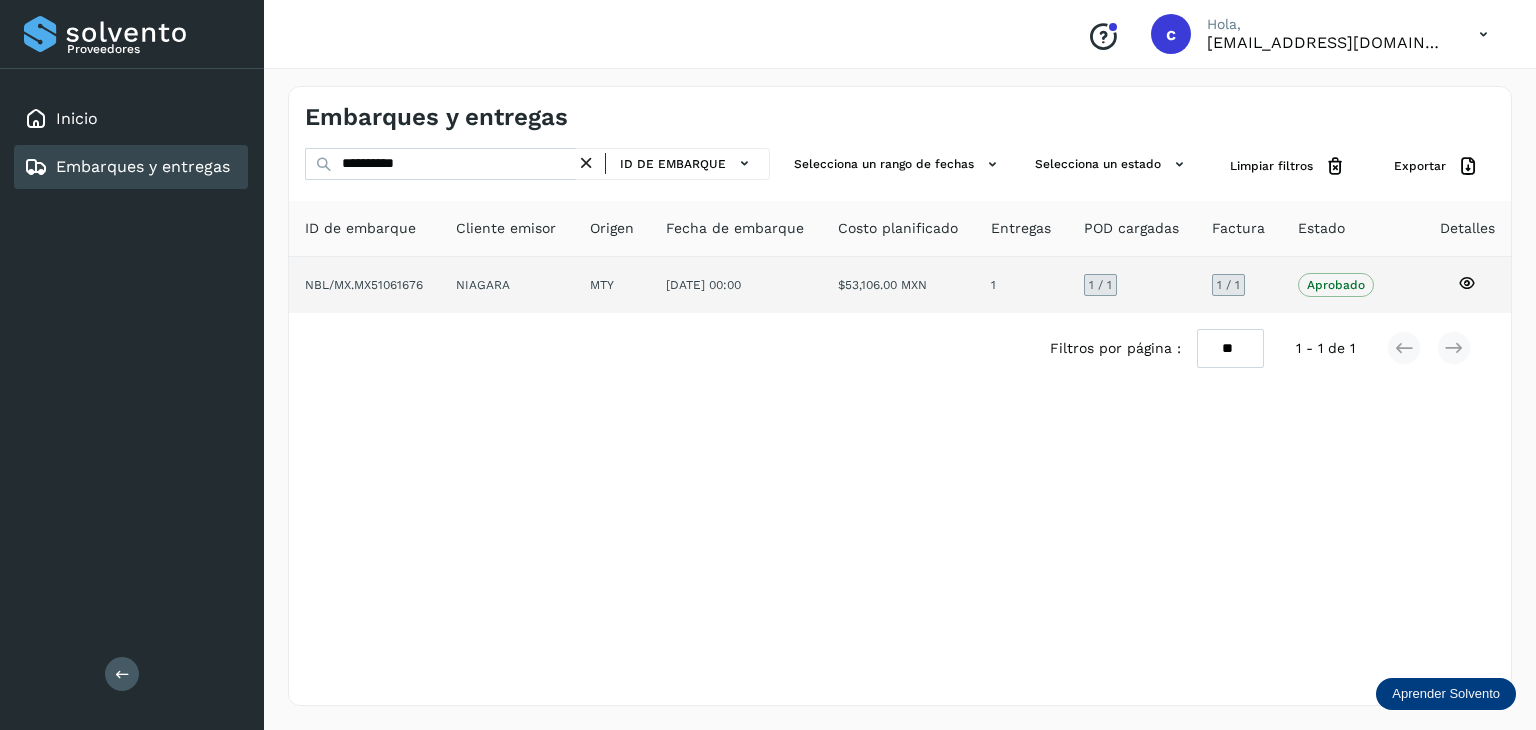click 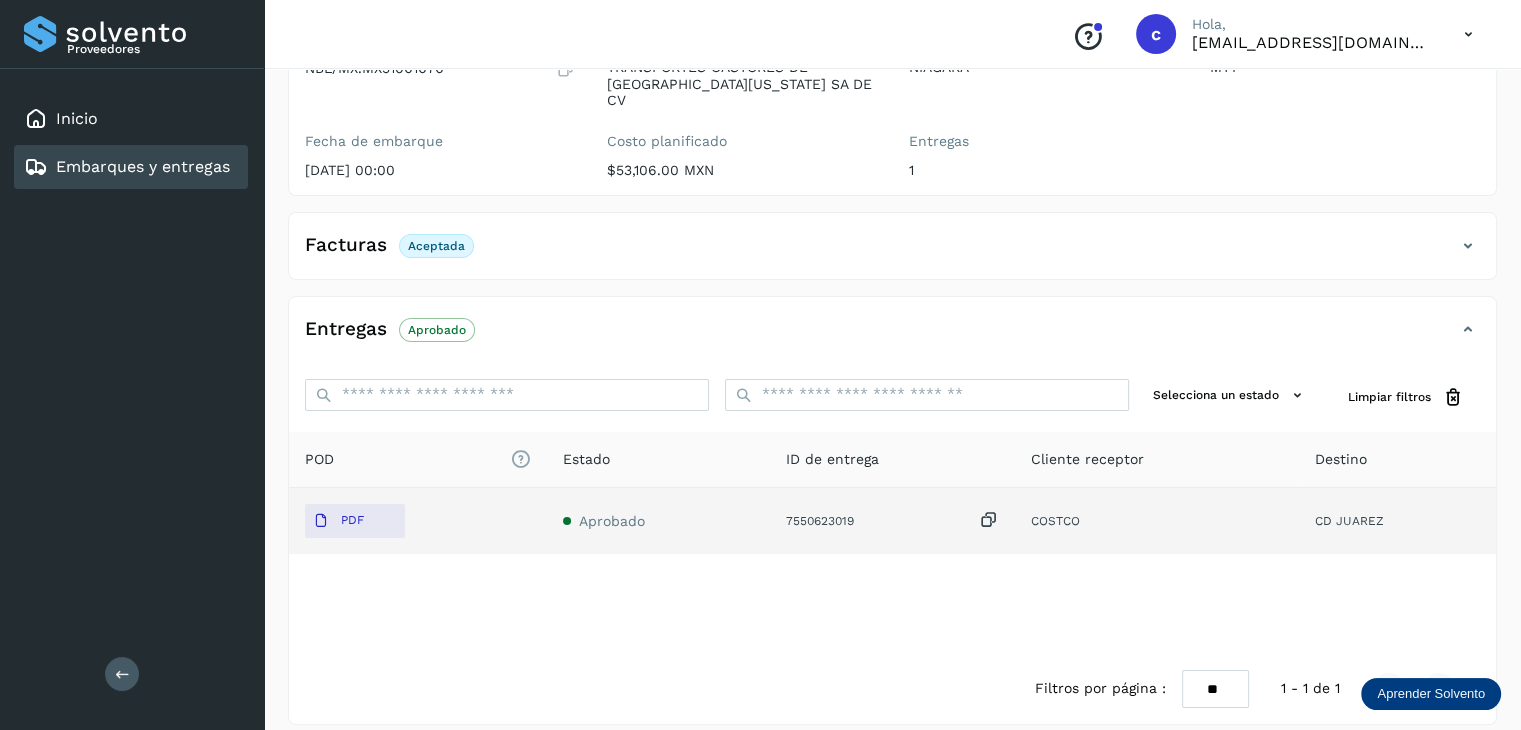 scroll, scrollTop: 229, scrollLeft: 0, axis: vertical 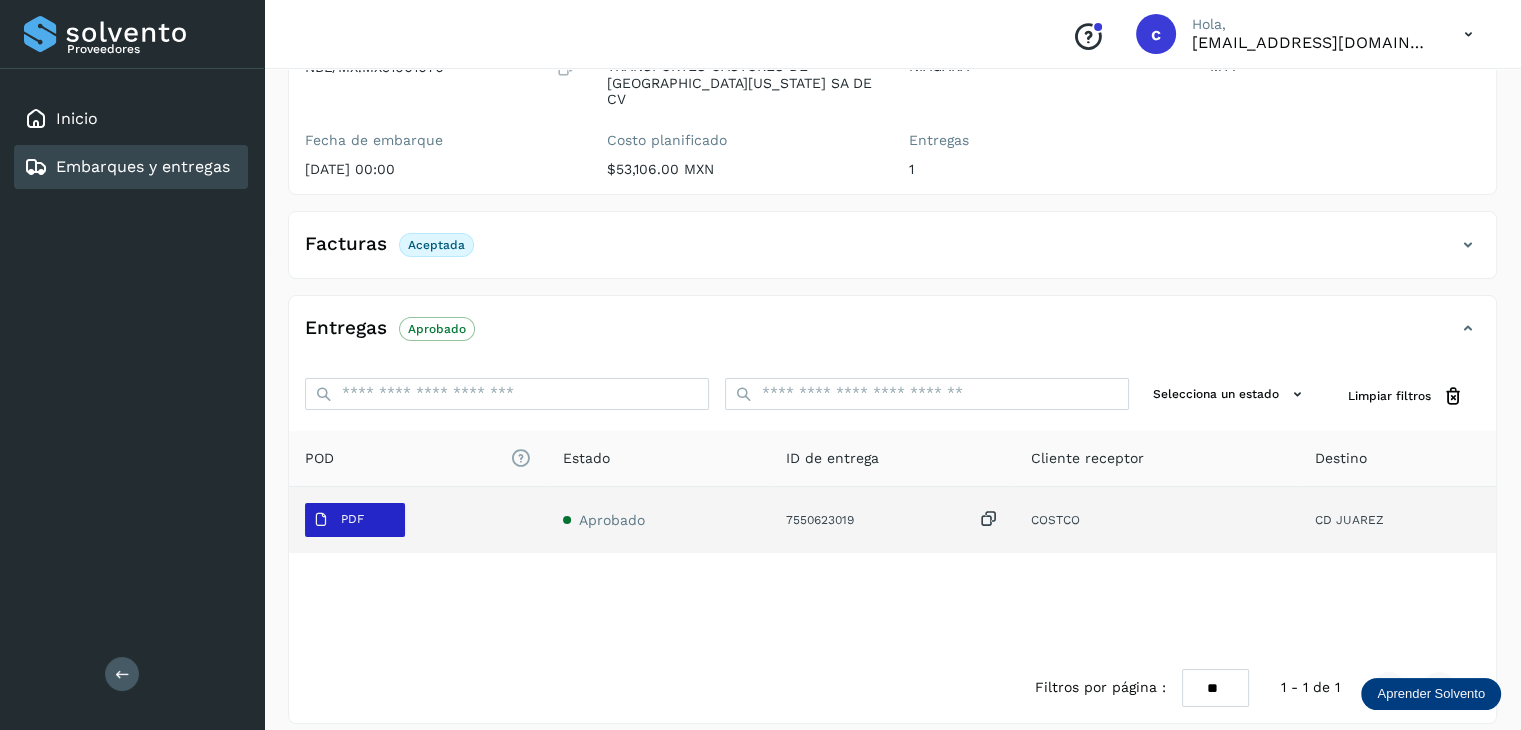click on "PDF" at bounding box center [355, 520] 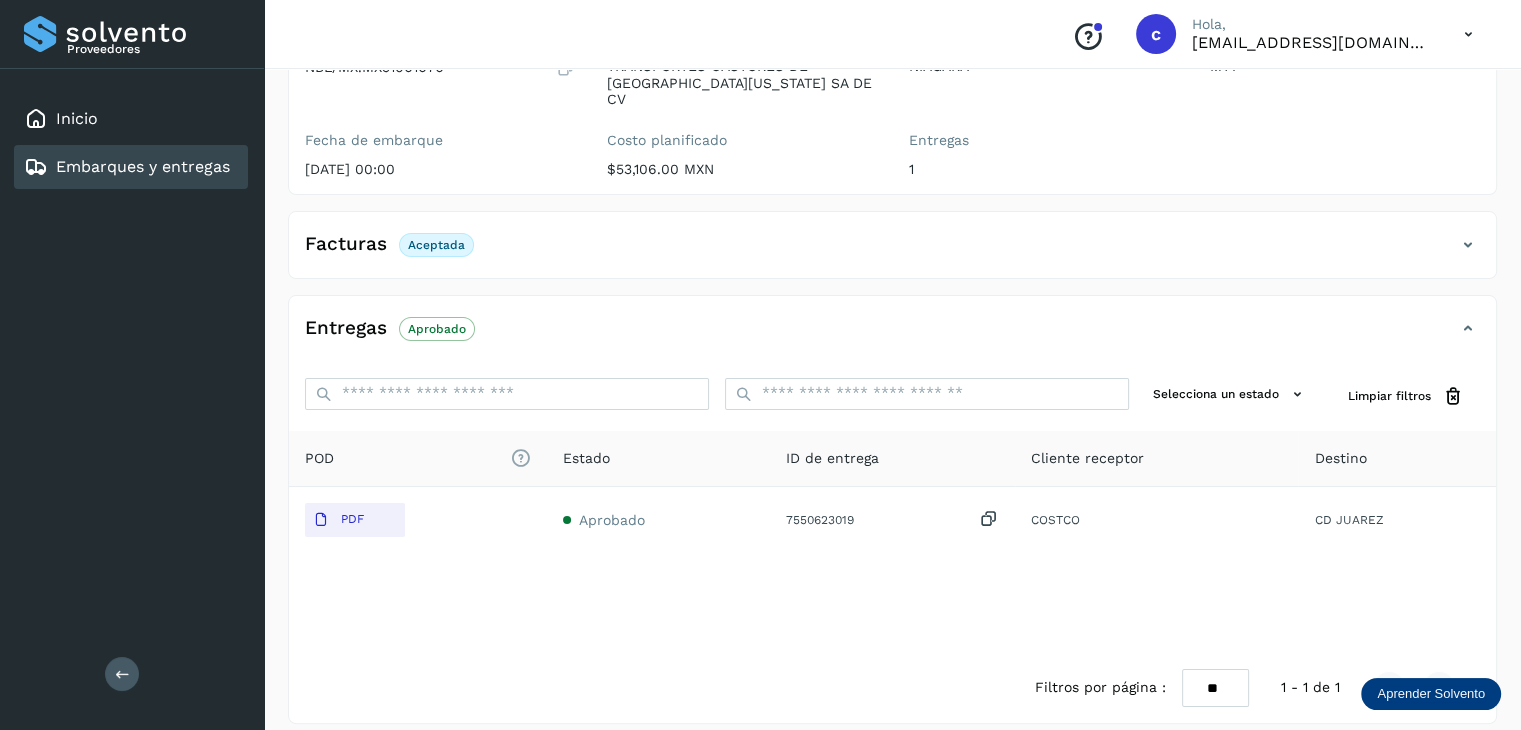 click on "Embarques y entregas" at bounding box center (143, 166) 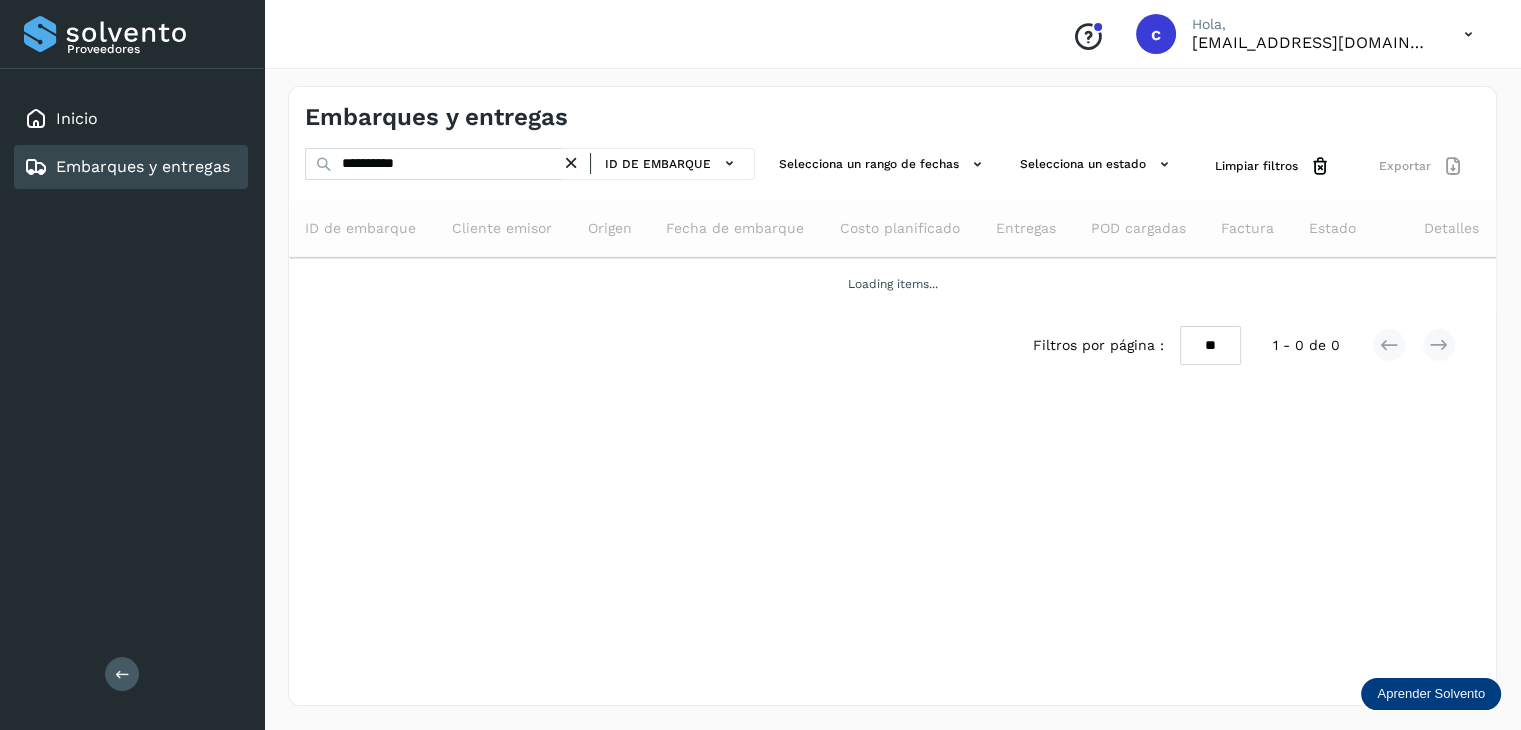 scroll, scrollTop: 0, scrollLeft: 0, axis: both 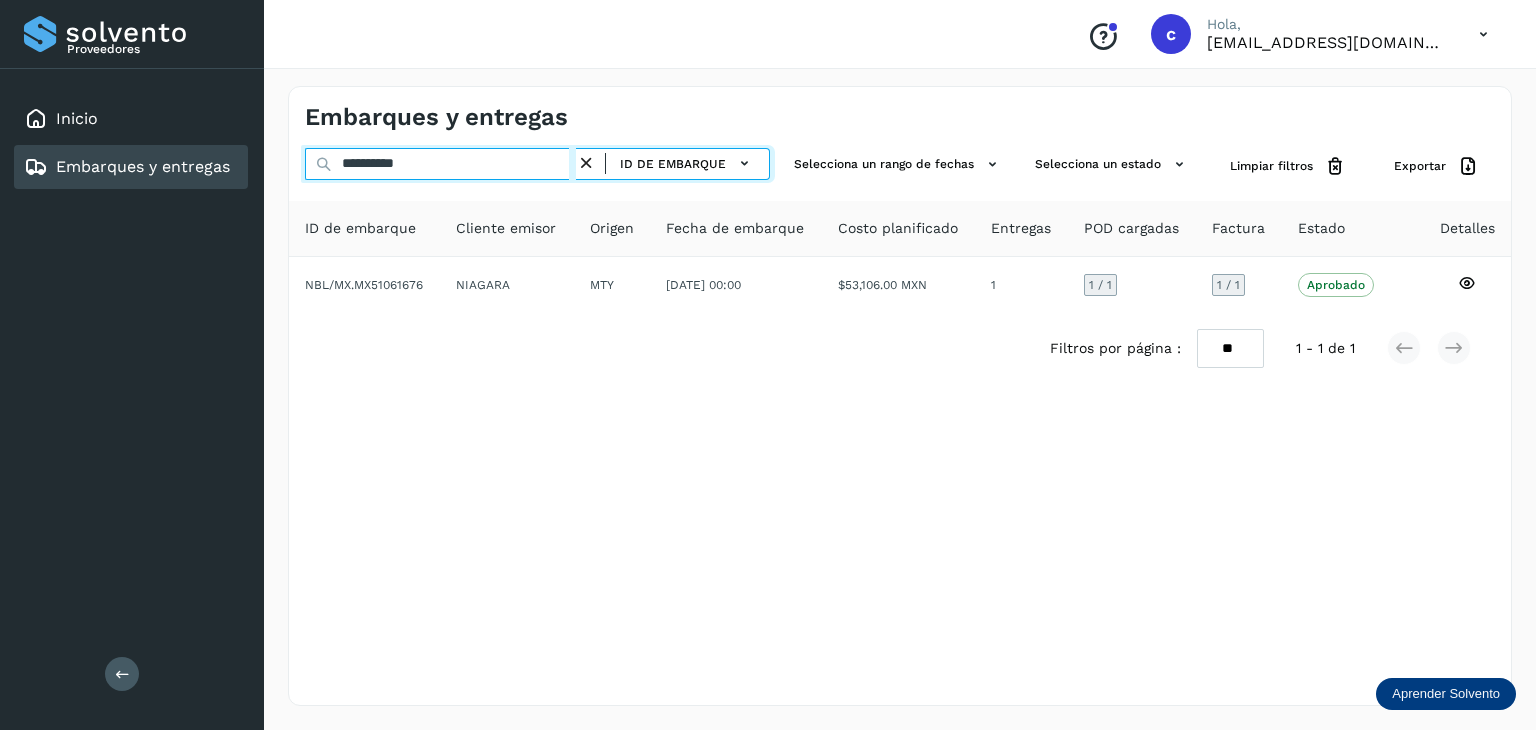 drag, startPoint x: 283, startPoint y: 145, endPoint x: 232, endPoint y: 148, distance: 51.088158 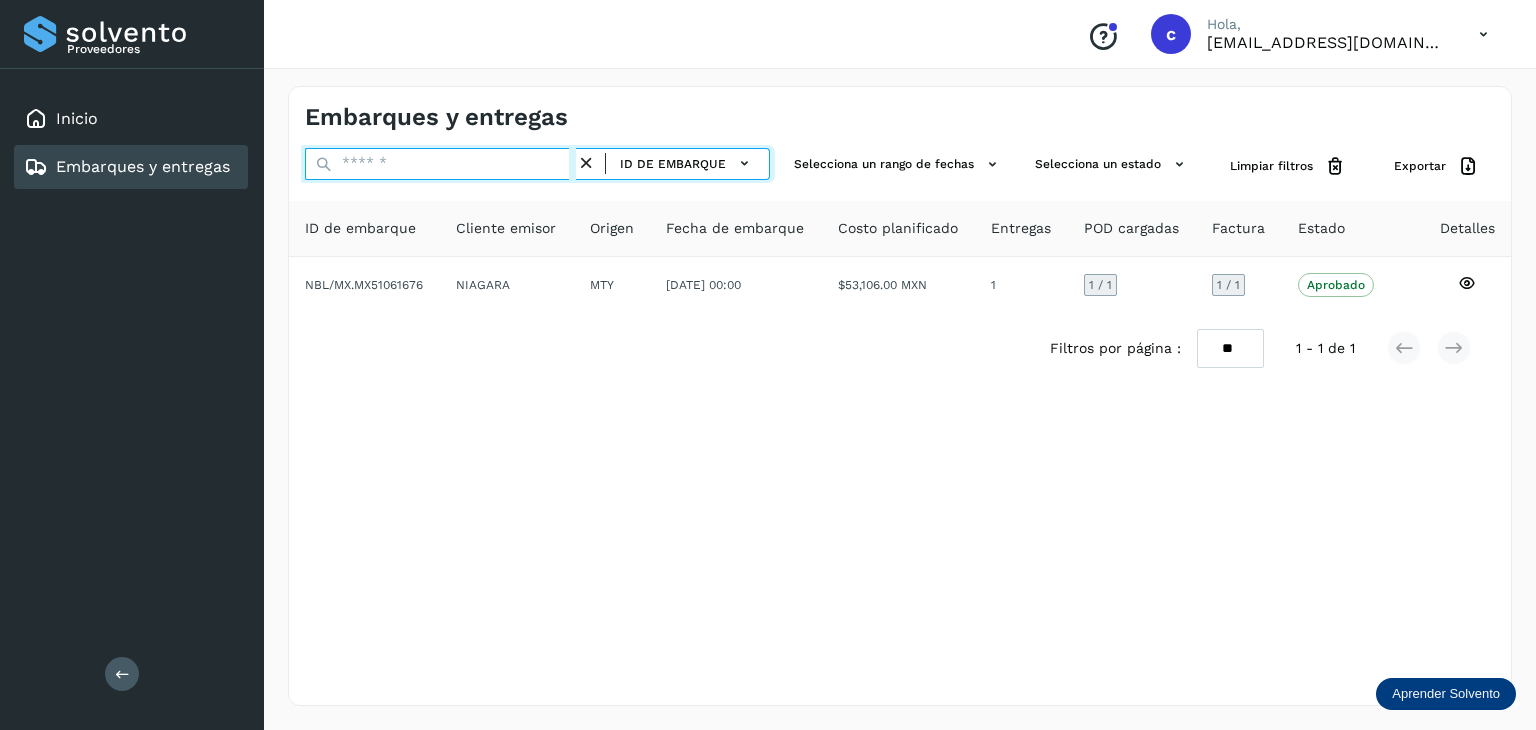 paste on "********" 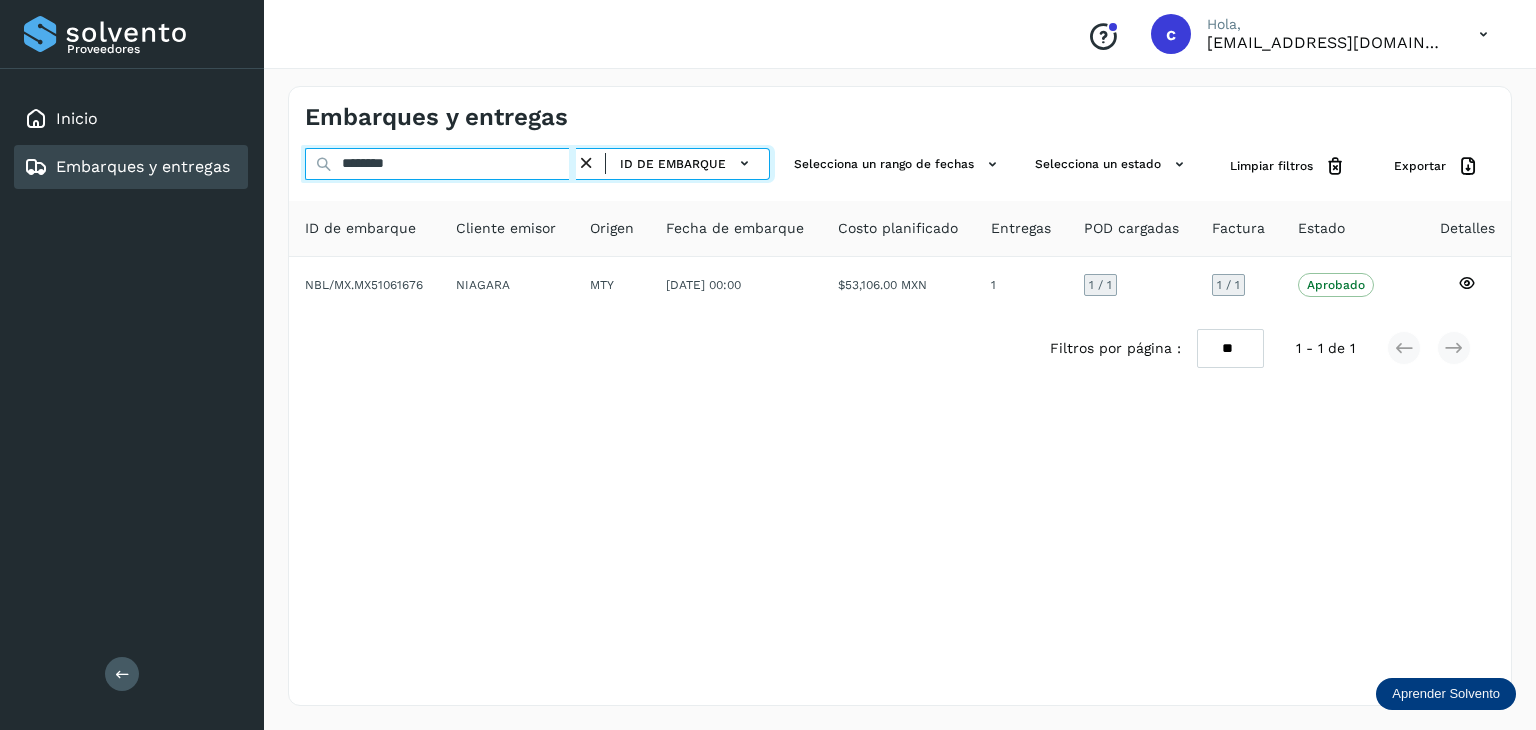 type on "********" 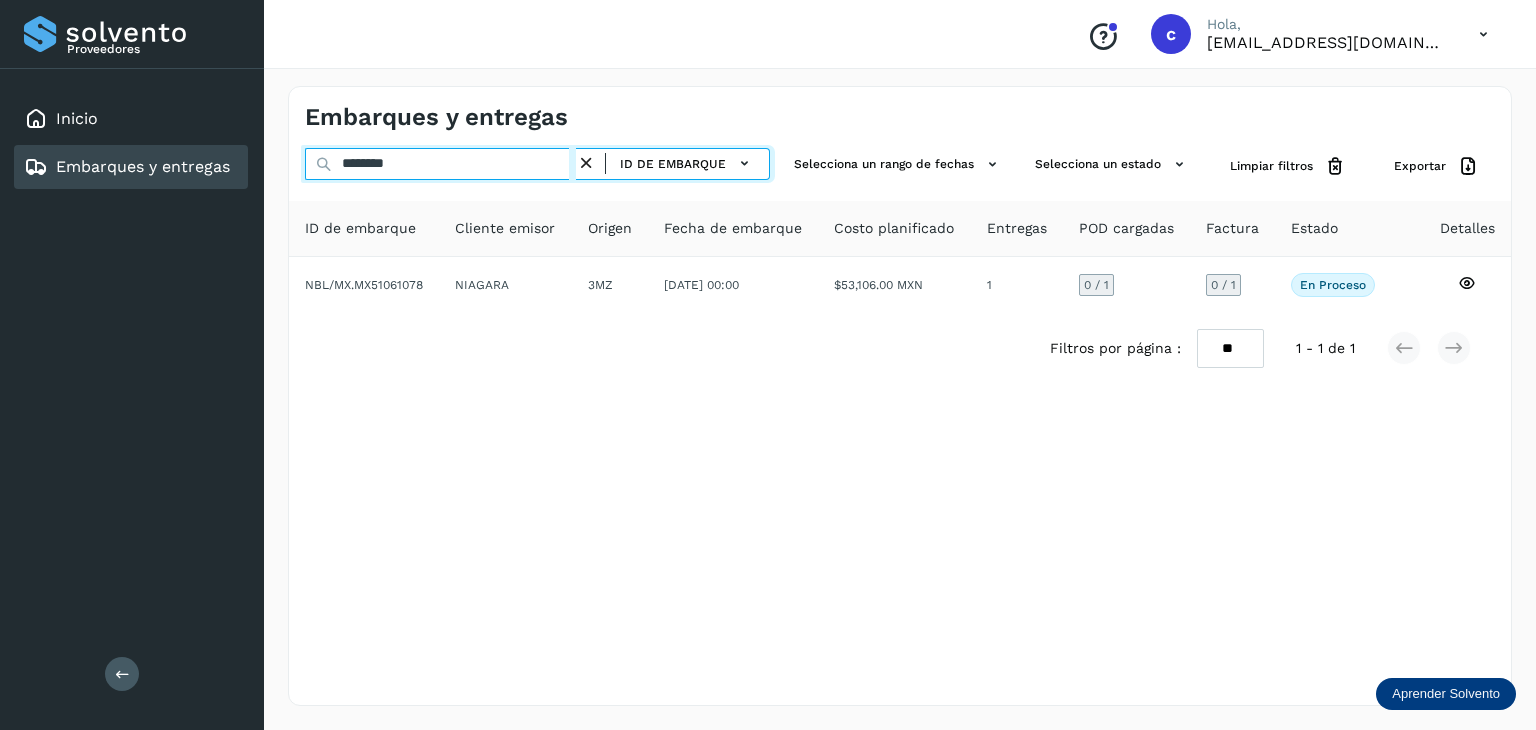 drag, startPoint x: 371, startPoint y: 166, endPoint x: 316, endPoint y: 164, distance: 55.03635 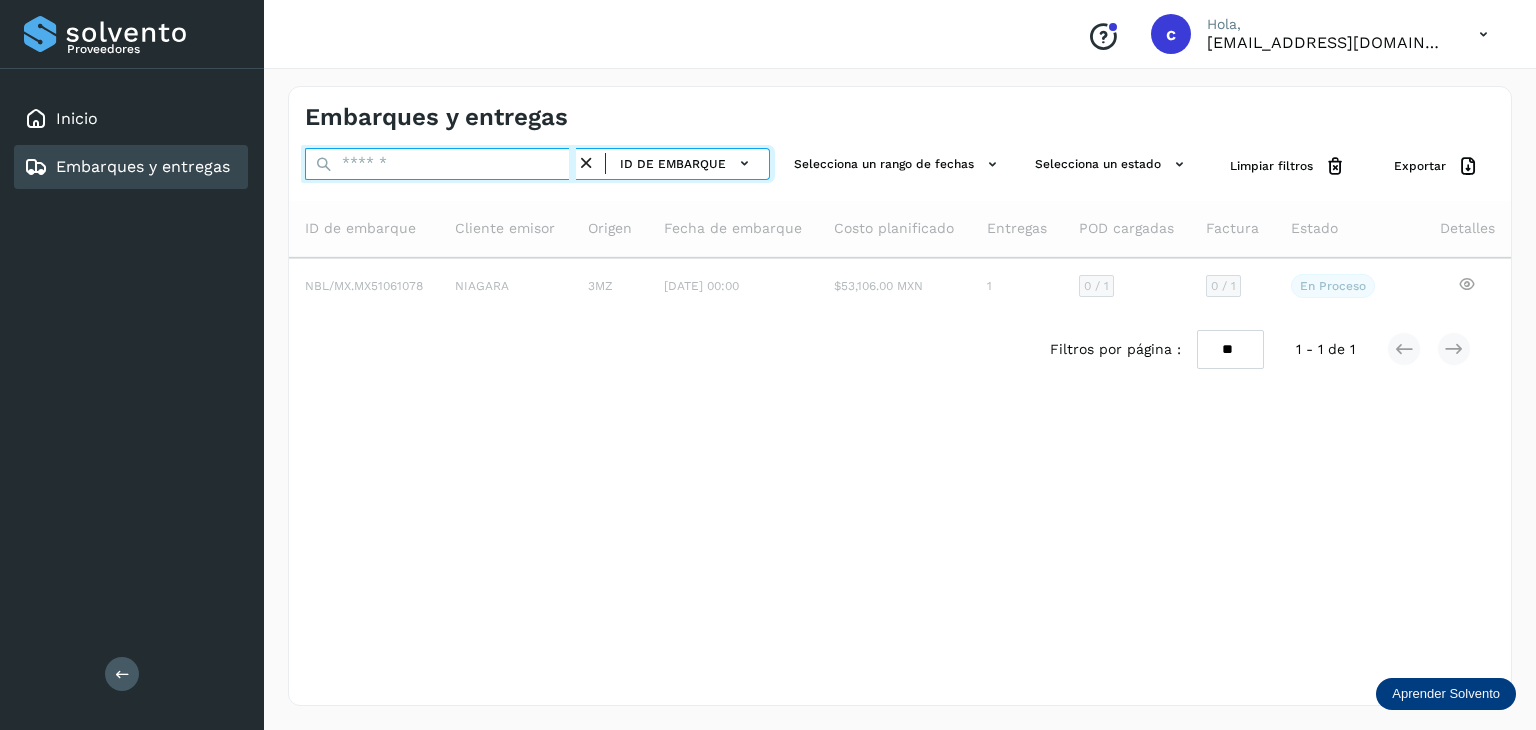 paste on "********" 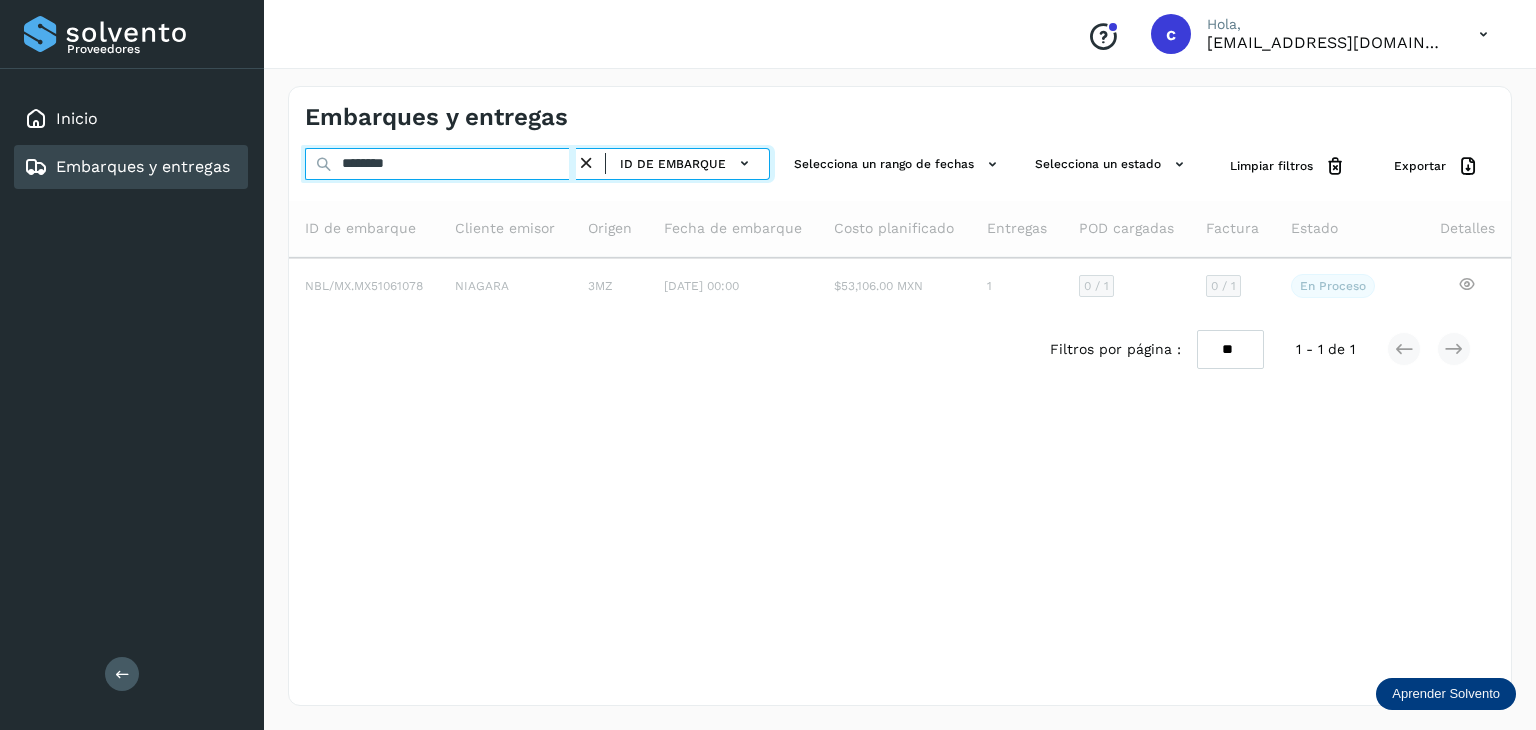 type on "********" 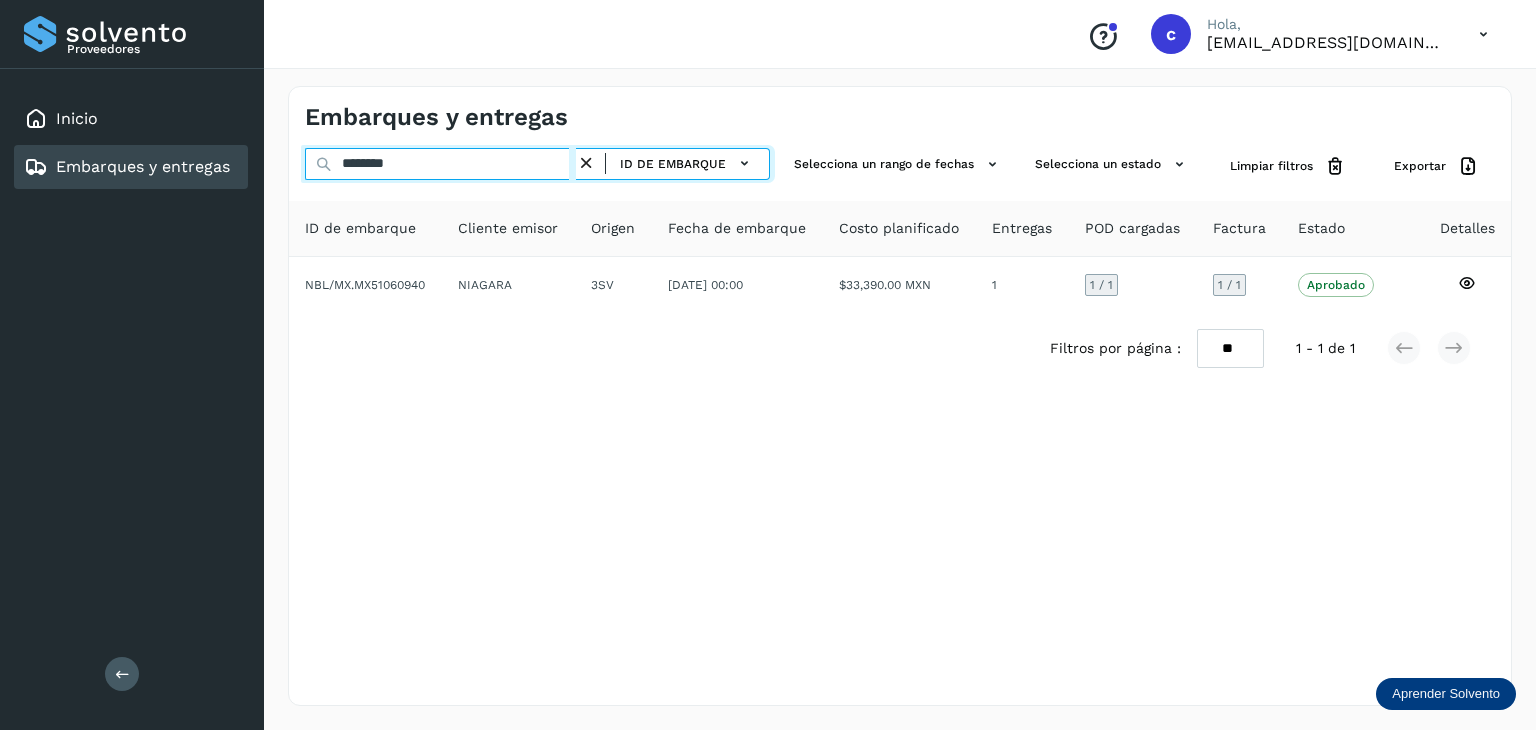 drag, startPoint x: 320, startPoint y: 165, endPoint x: 277, endPoint y: 154, distance: 44.38468 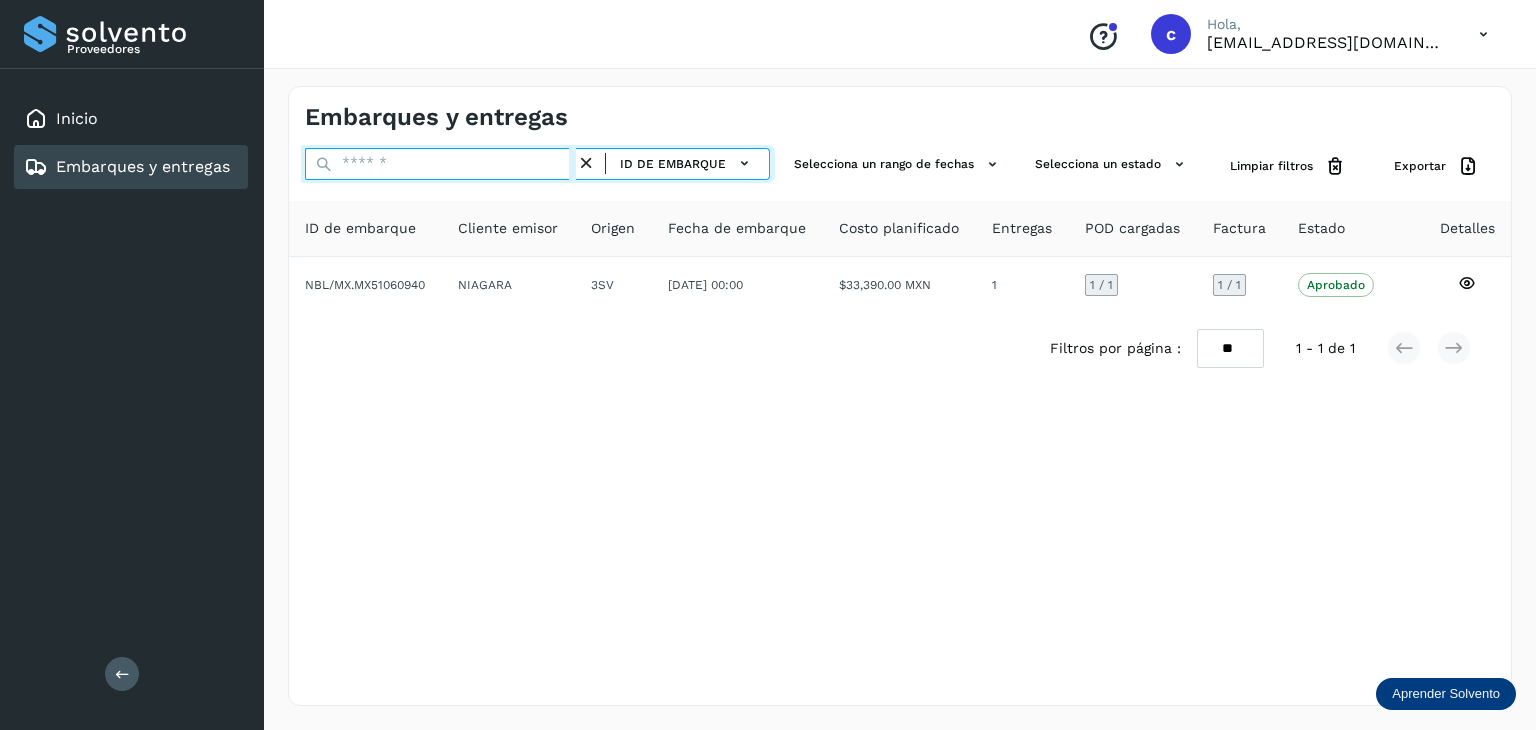 paste on "********" 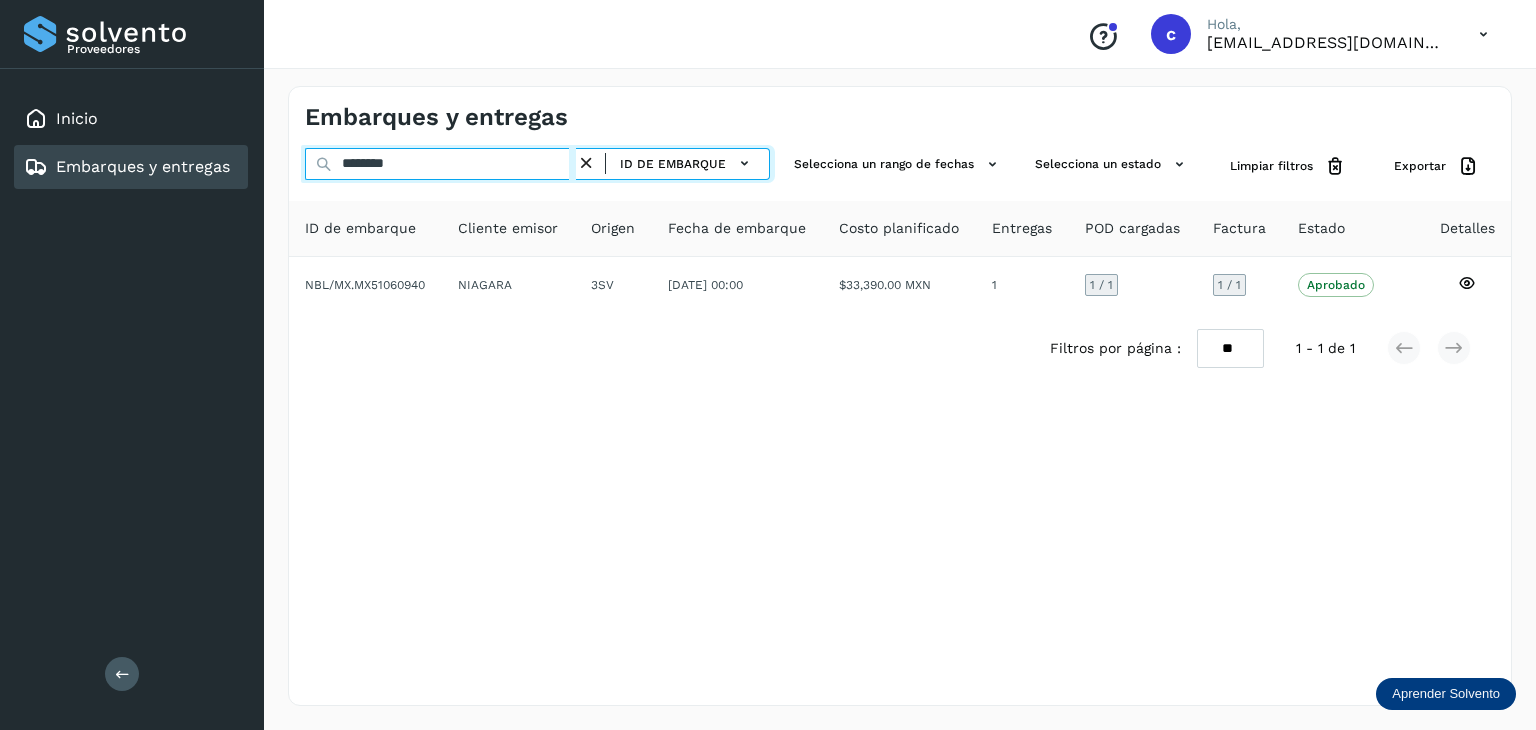 type on "********" 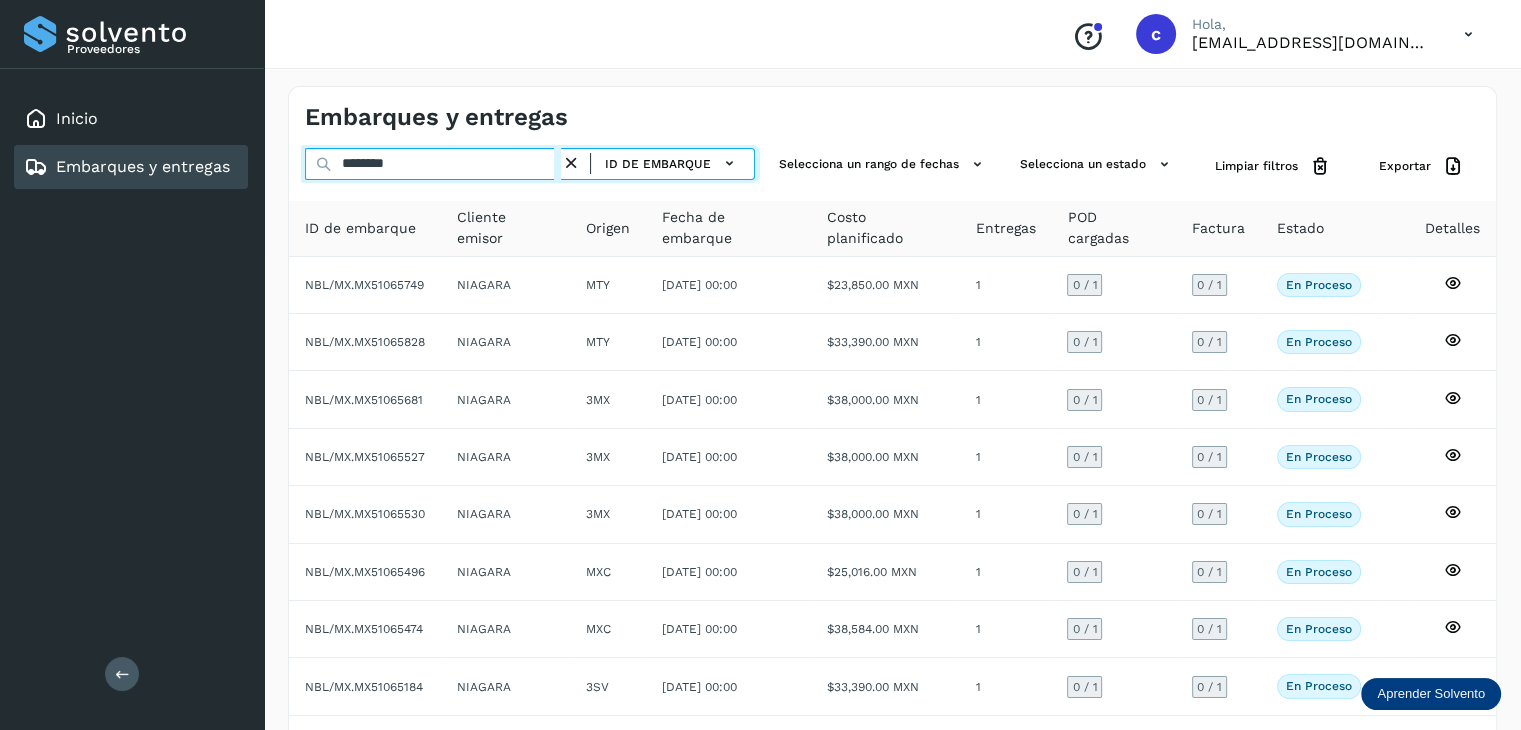 click on "Proveedores Inicio Embarques y entregas Salir
Conoce nuestros beneficios
c Hola, [EMAIL_ADDRESS][DOMAIN_NAME] Embarques y entregas ******** ID de embarque Selecciona un rango de fechas  Selecciona un estado Limpiar filtros Exportar ID de embarque Cliente emisor Origen Fecha de embarque Costo planificado Entregas POD cargadas Factura Estado Detalles NBL/MX.MX51065749 NIAGARA MTY [DATE] 00:00  $23,850.00 MXN  1 0  / 1 0 / 1 En proceso
Verifica el estado de la factura o entregas asociadas a este embarque
NBL/MX.MX51065828 NIAGARA MTY [DATE] 00:00  $33,390.00 MXN  1 0  / 1 0 / 1 En proceso
Verifica el estado de la factura o entregas asociadas a este embarque
NBL/MX.MX51065681 NIAGARA 3MX [DATE] 00:00  $38,000.00 MXN  1 0  / 1 0 / 1 En proceso
NBL/MX.MX51065527 NIAGARA 3MX 1 0  / 1 3MX" 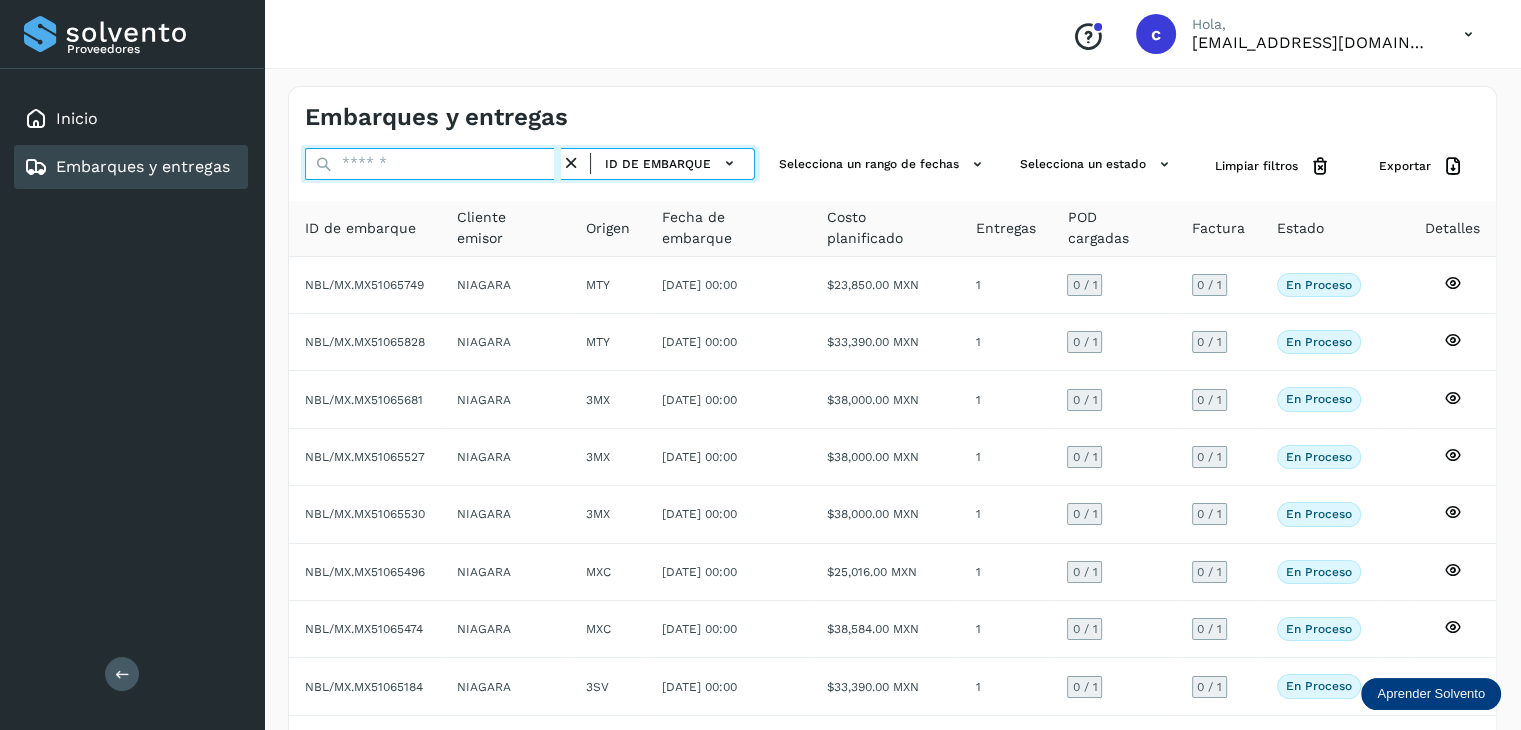 paste on "********" 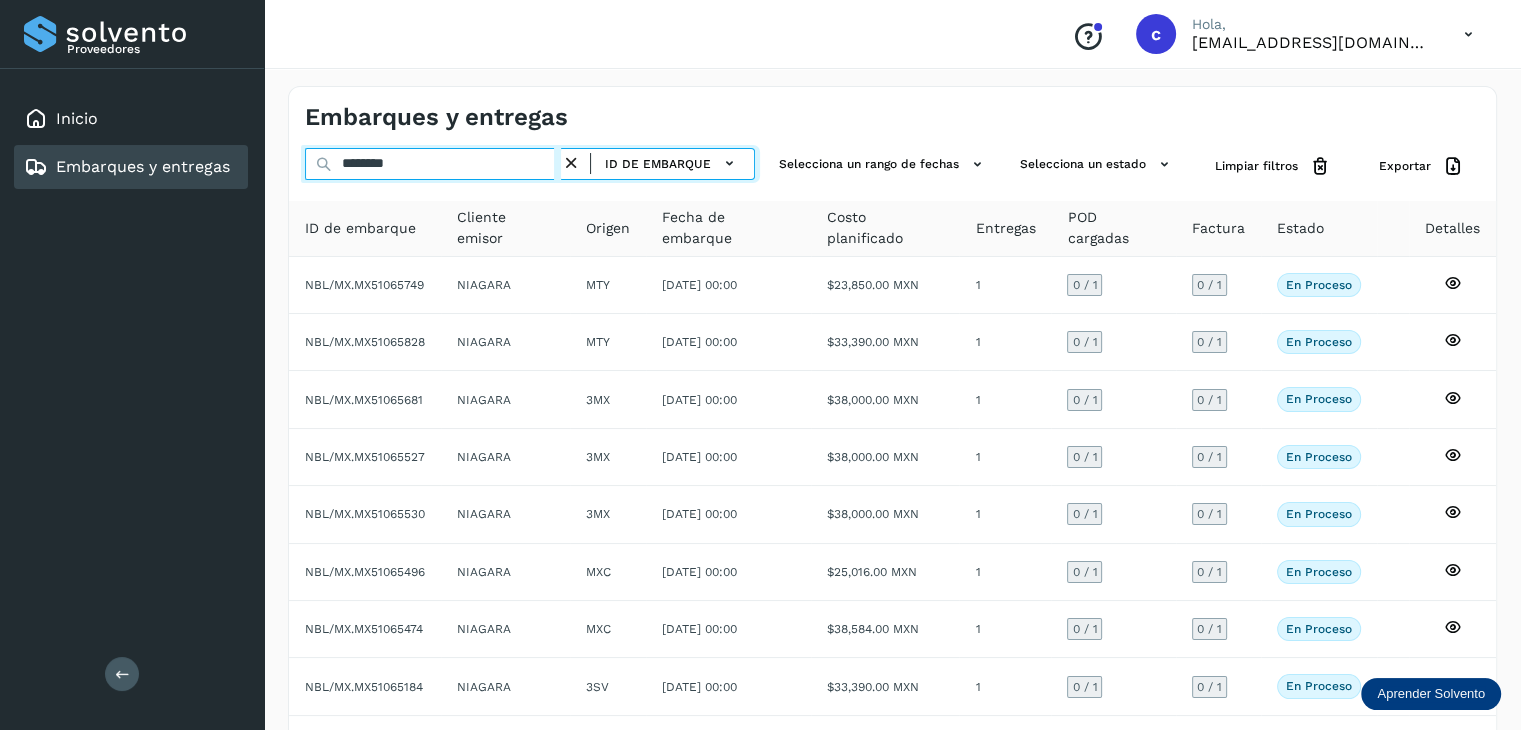 type on "********" 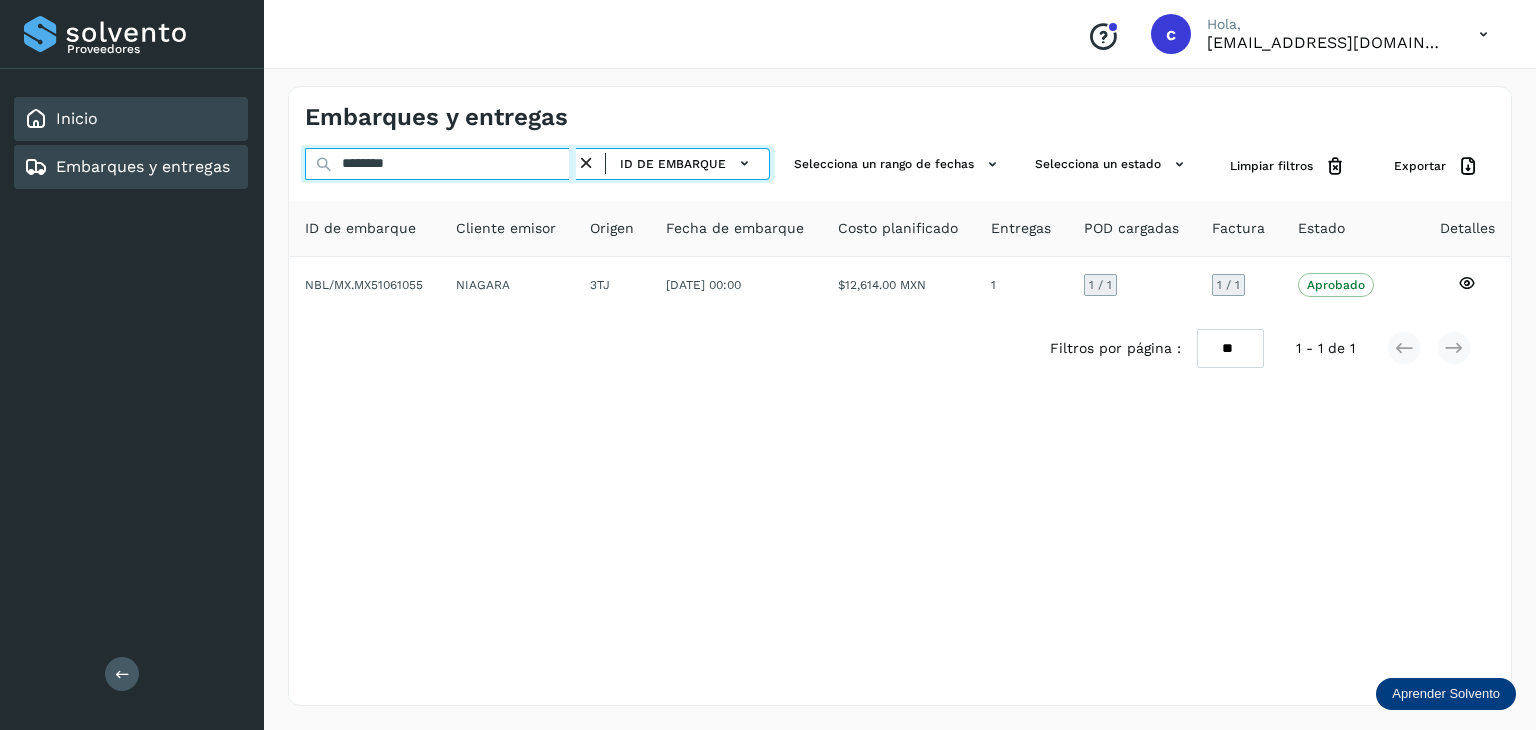 drag, startPoint x: 447, startPoint y: 165, endPoint x: 80, endPoint y: 114, distance: 370.52664 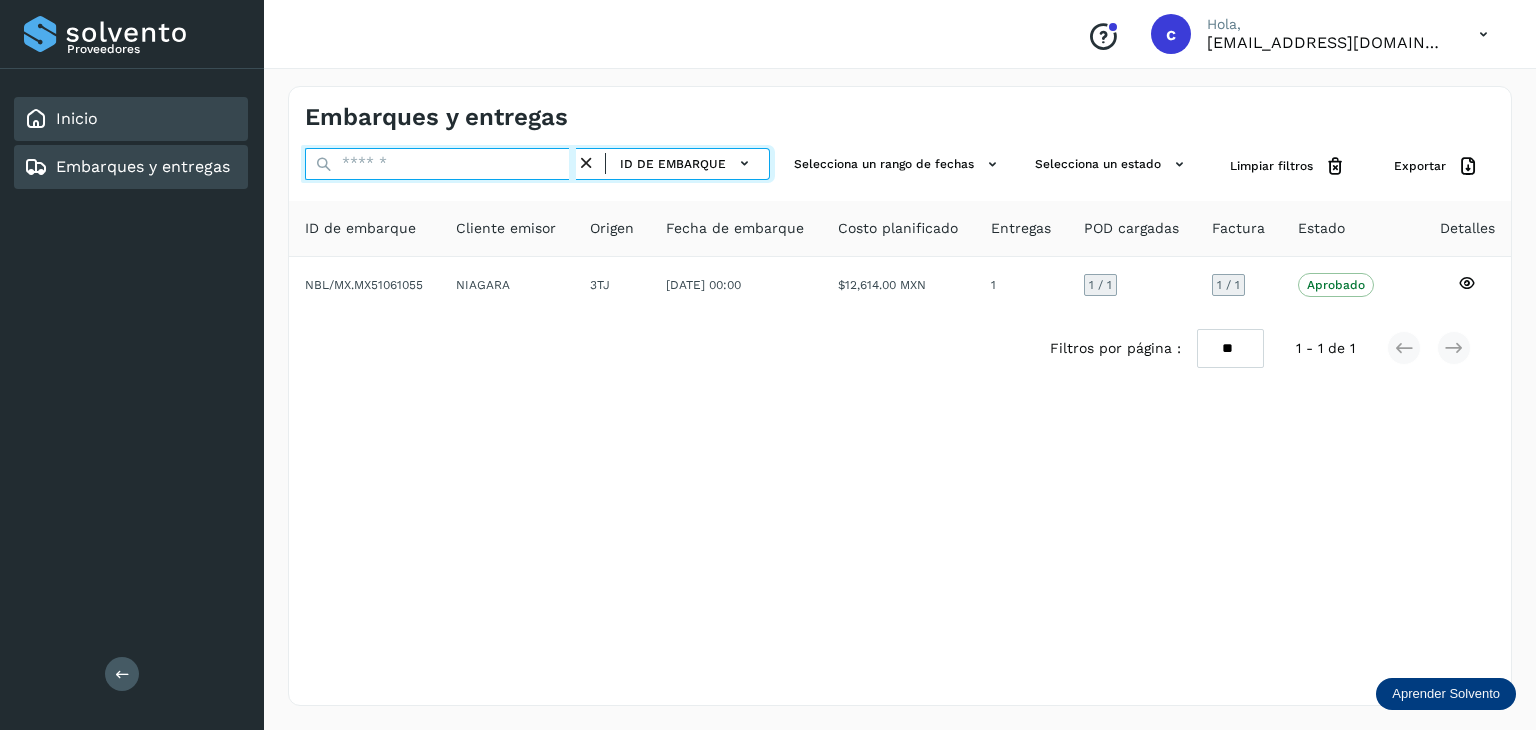paste on "********" 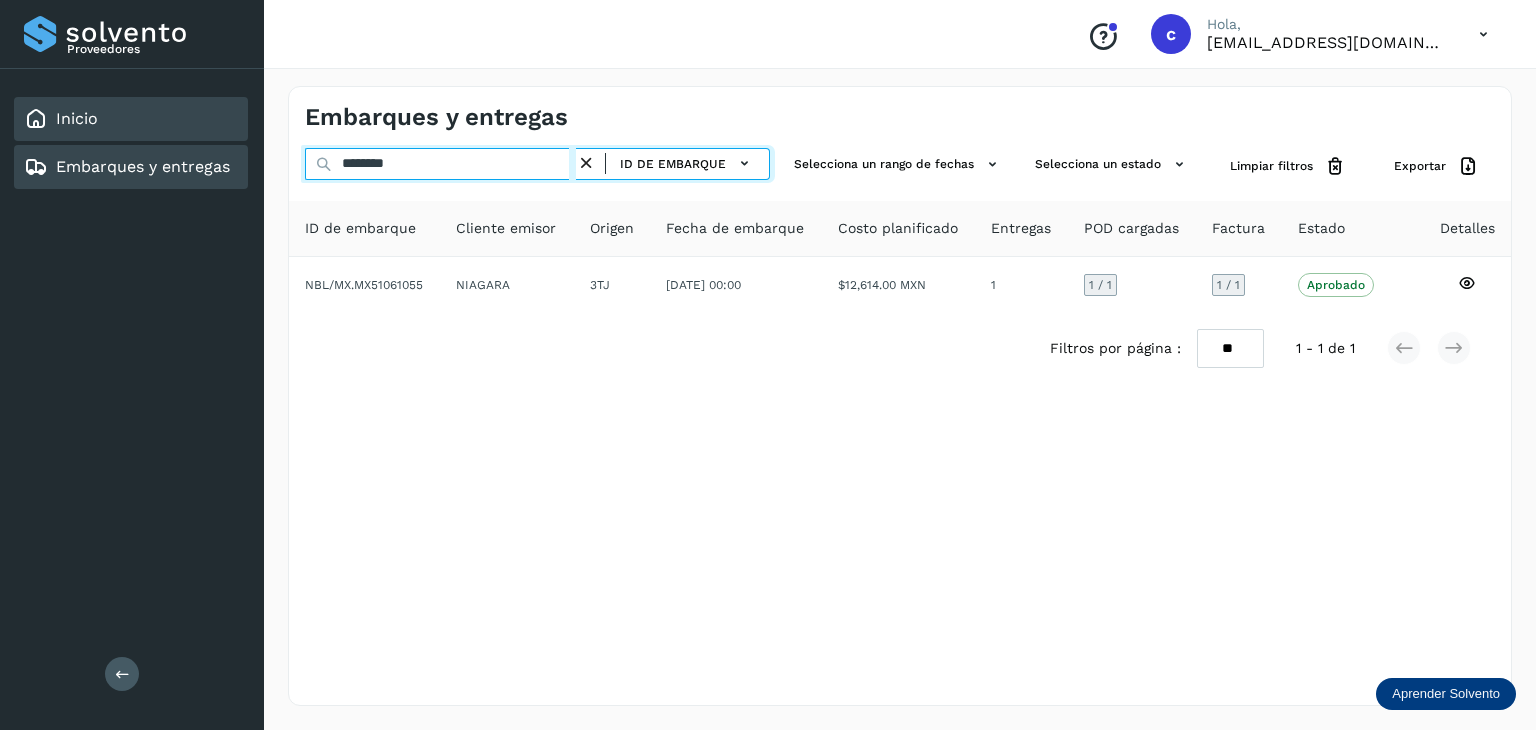 type on "********" 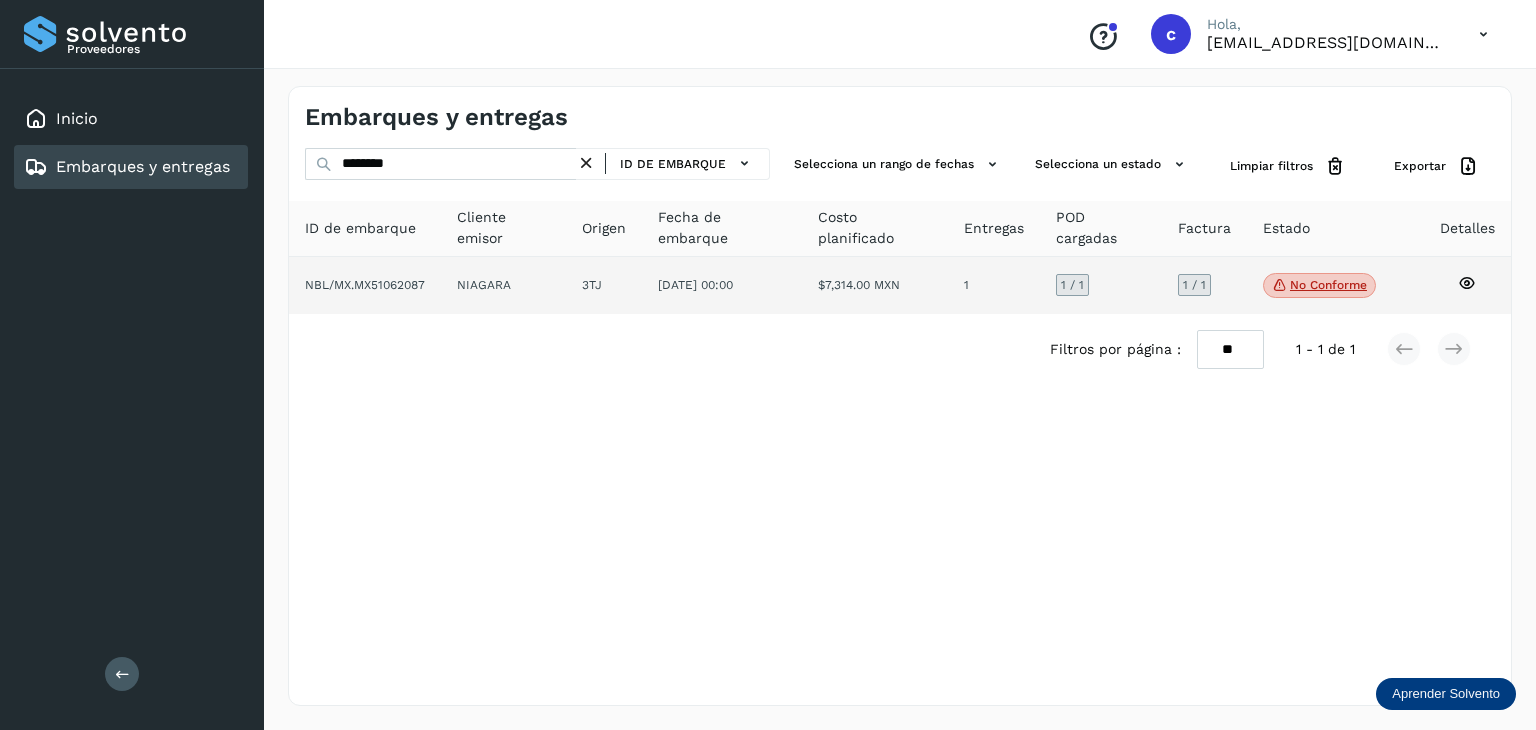 click 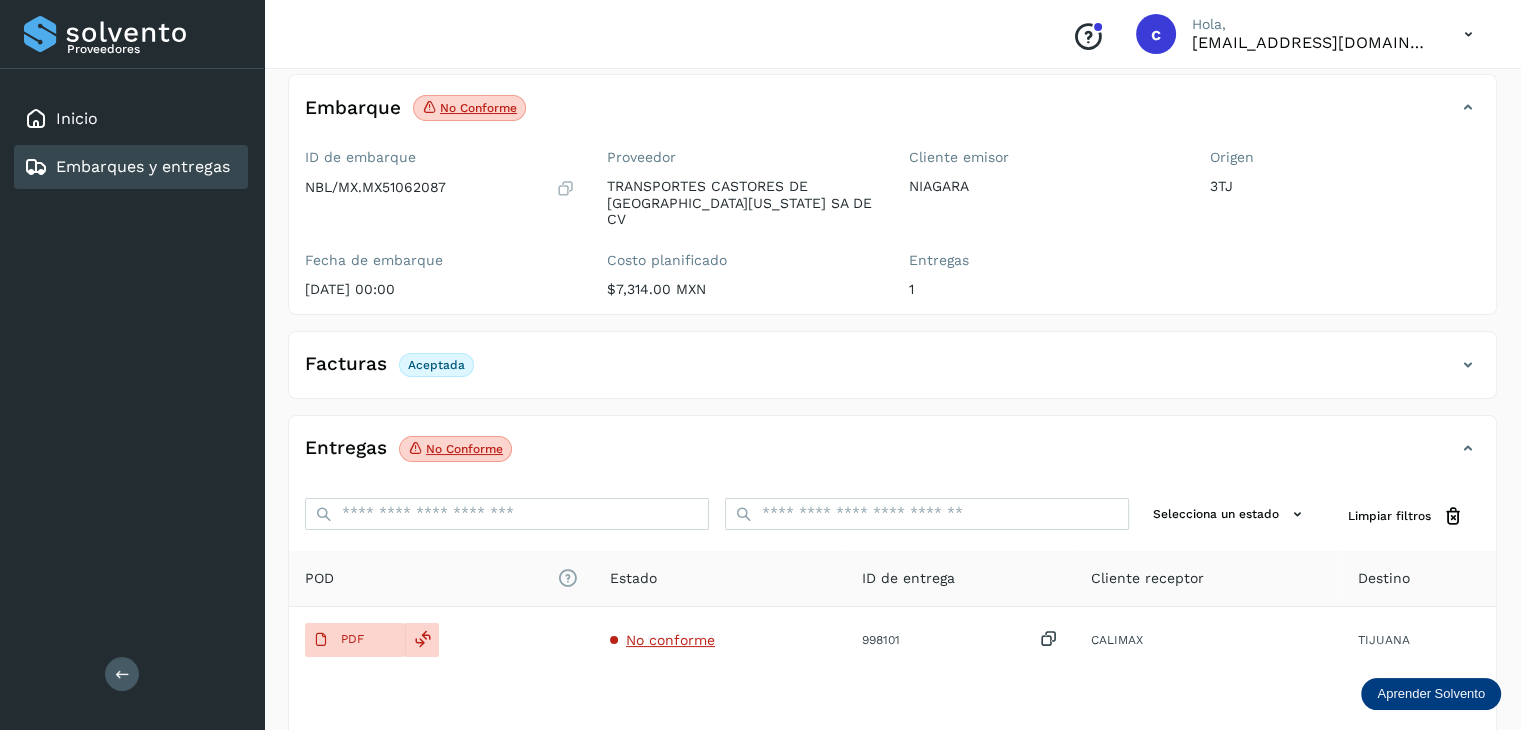 scroll, scrollTop: 200, scrollLeft: 0, axis: vertical 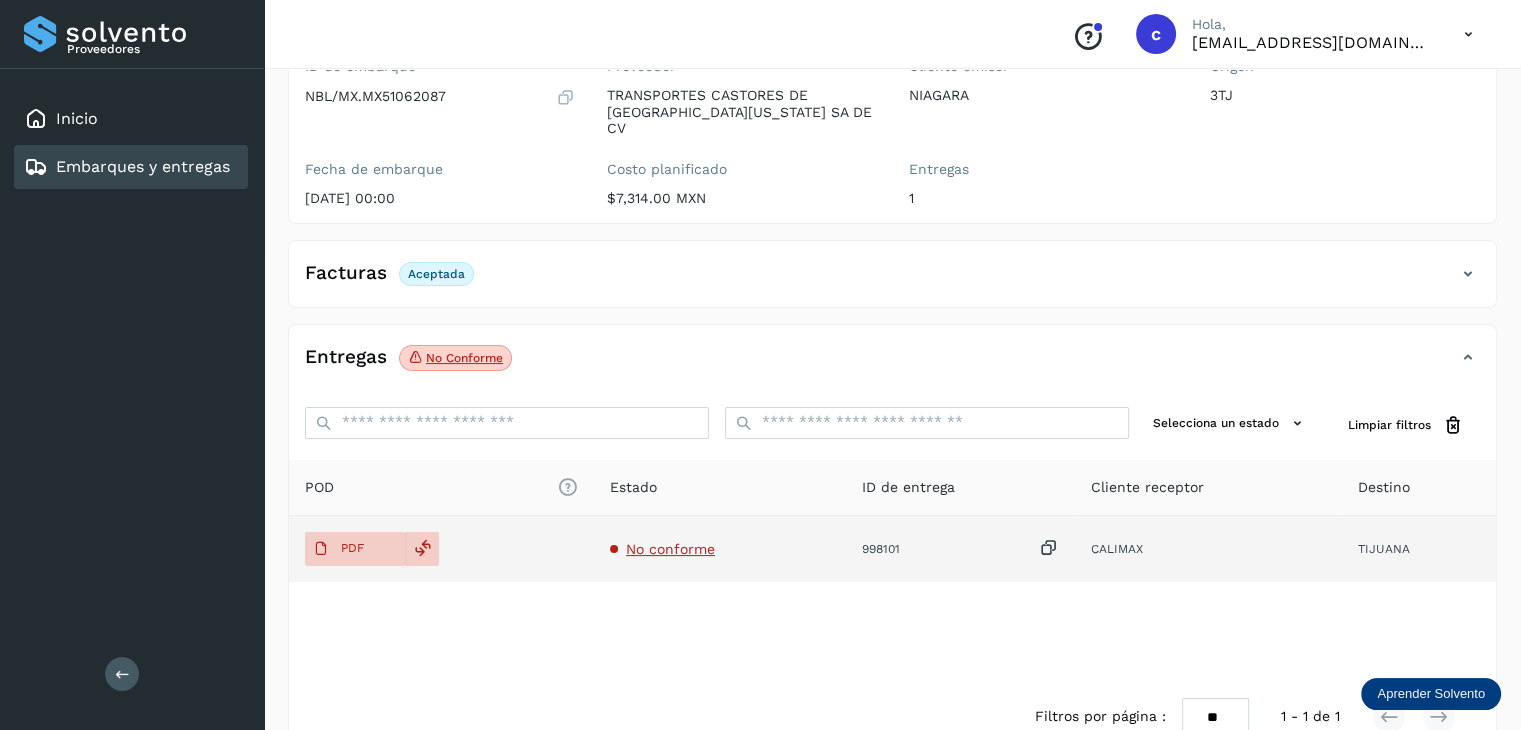 click on "No conforme" at bounding box center [670, 549] 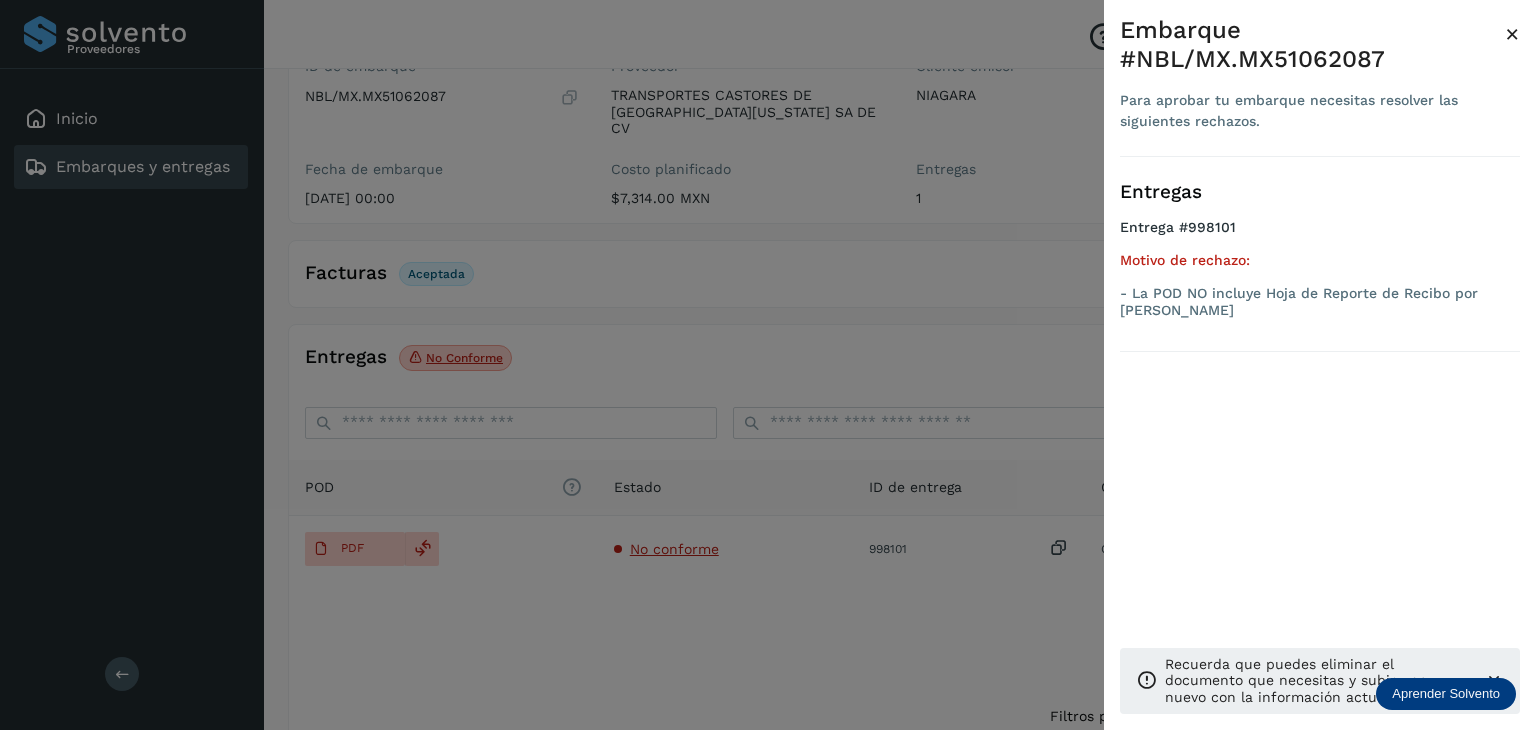 drag, startPoint x: 642, startPoint y: 580, endPoint x: 498, endPoint y: 576, distance: 144.05554 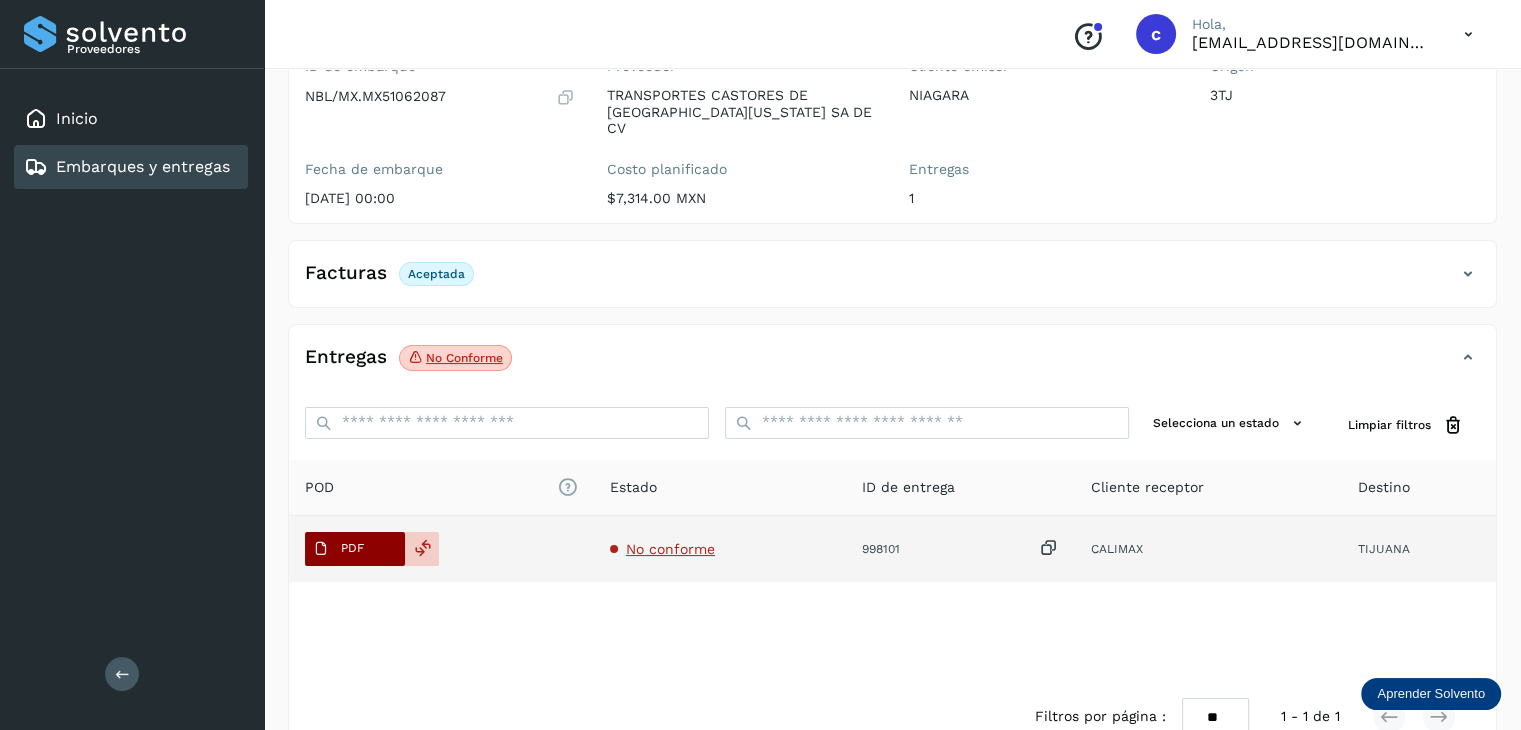click on "PDF" at bounding box center (355, 549) 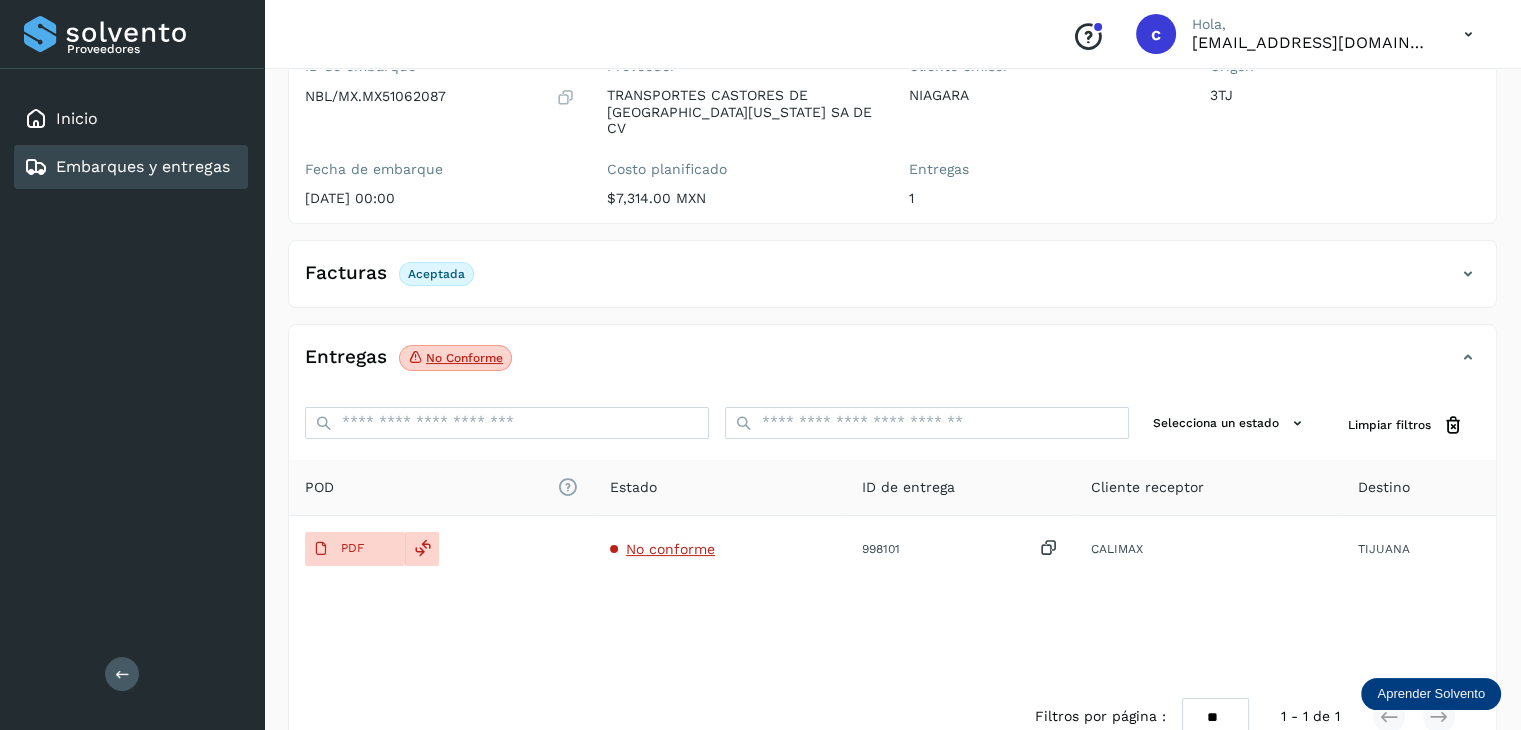 type 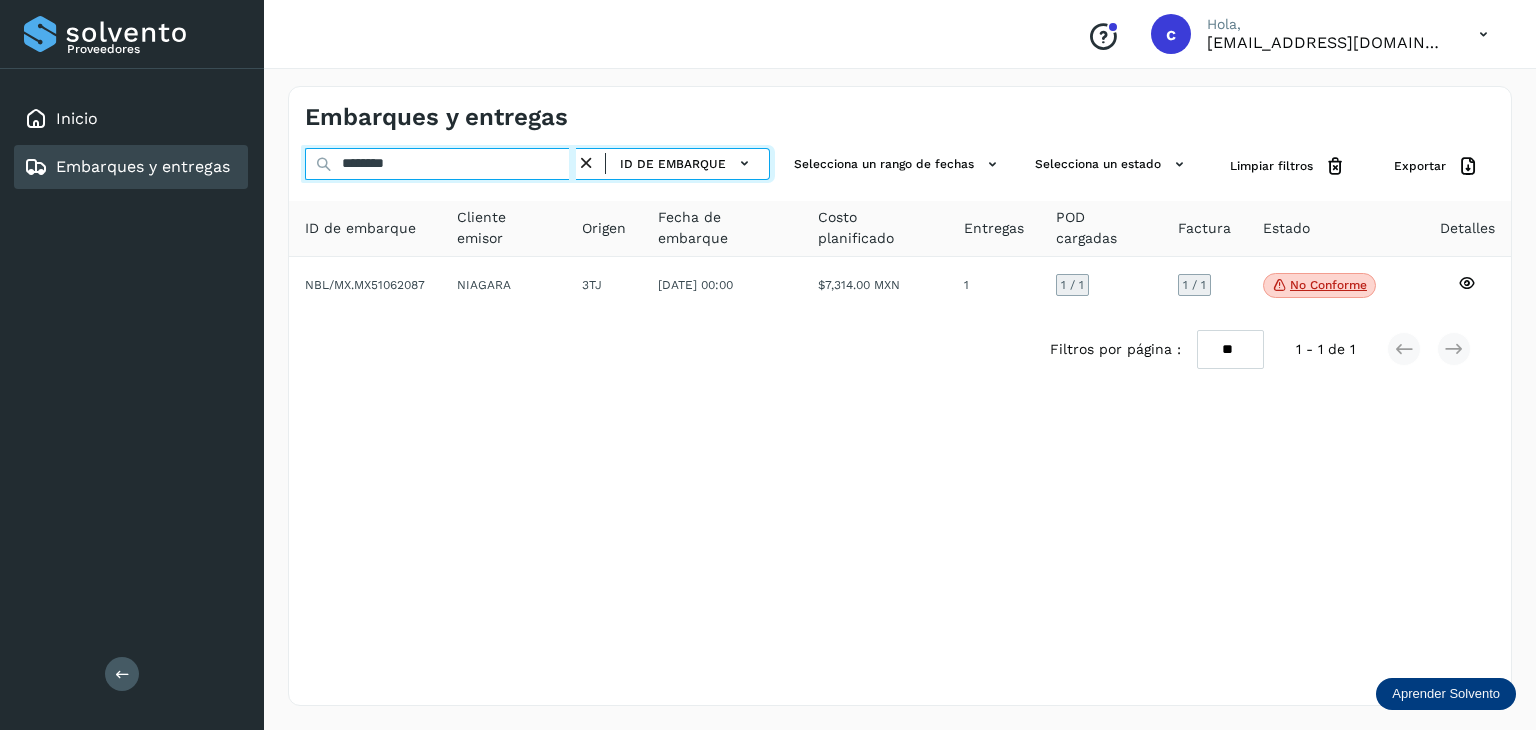 drag, startPoint x: 376, startPoint y: 160, endPoint x: 307, endPoint y: 157, distance: 69.065186 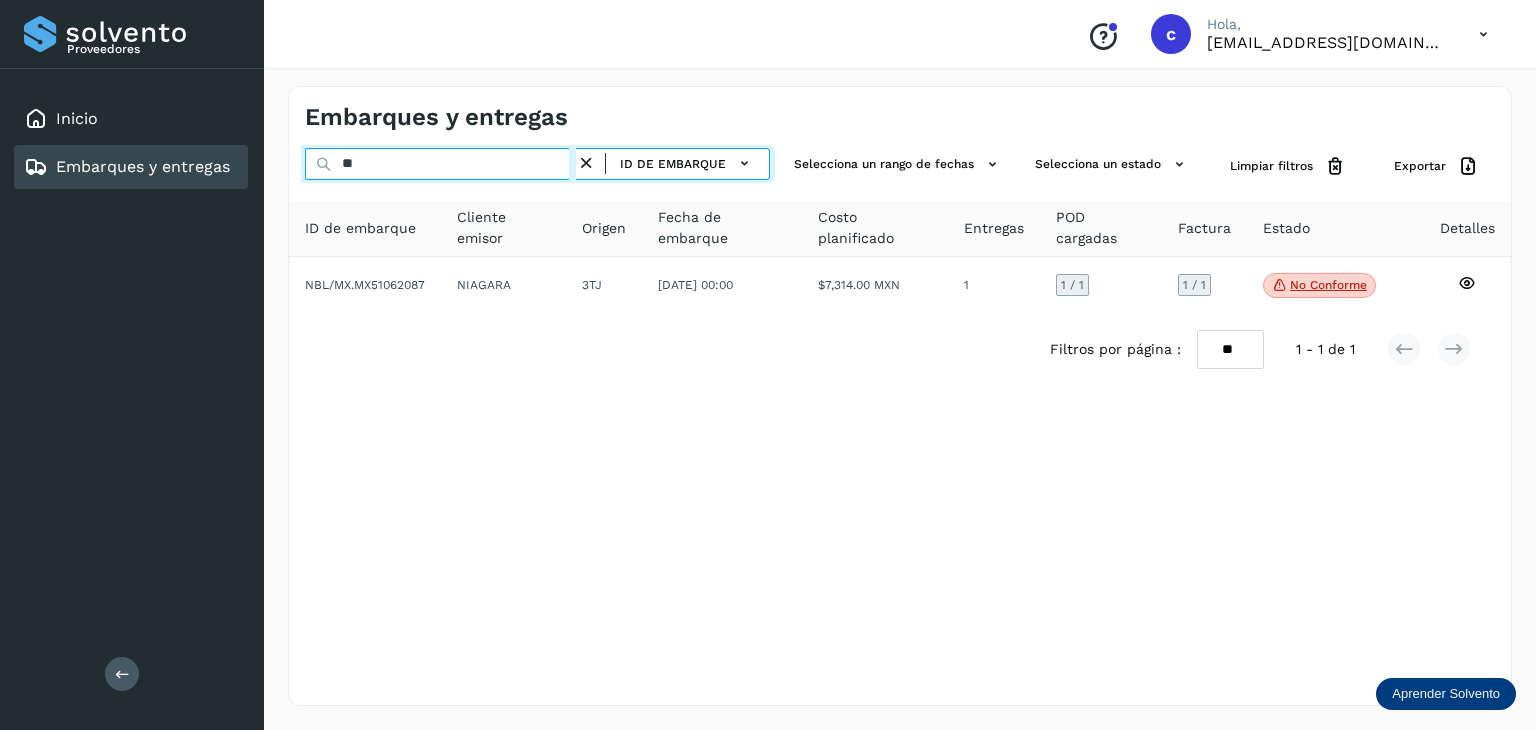 type on "*" 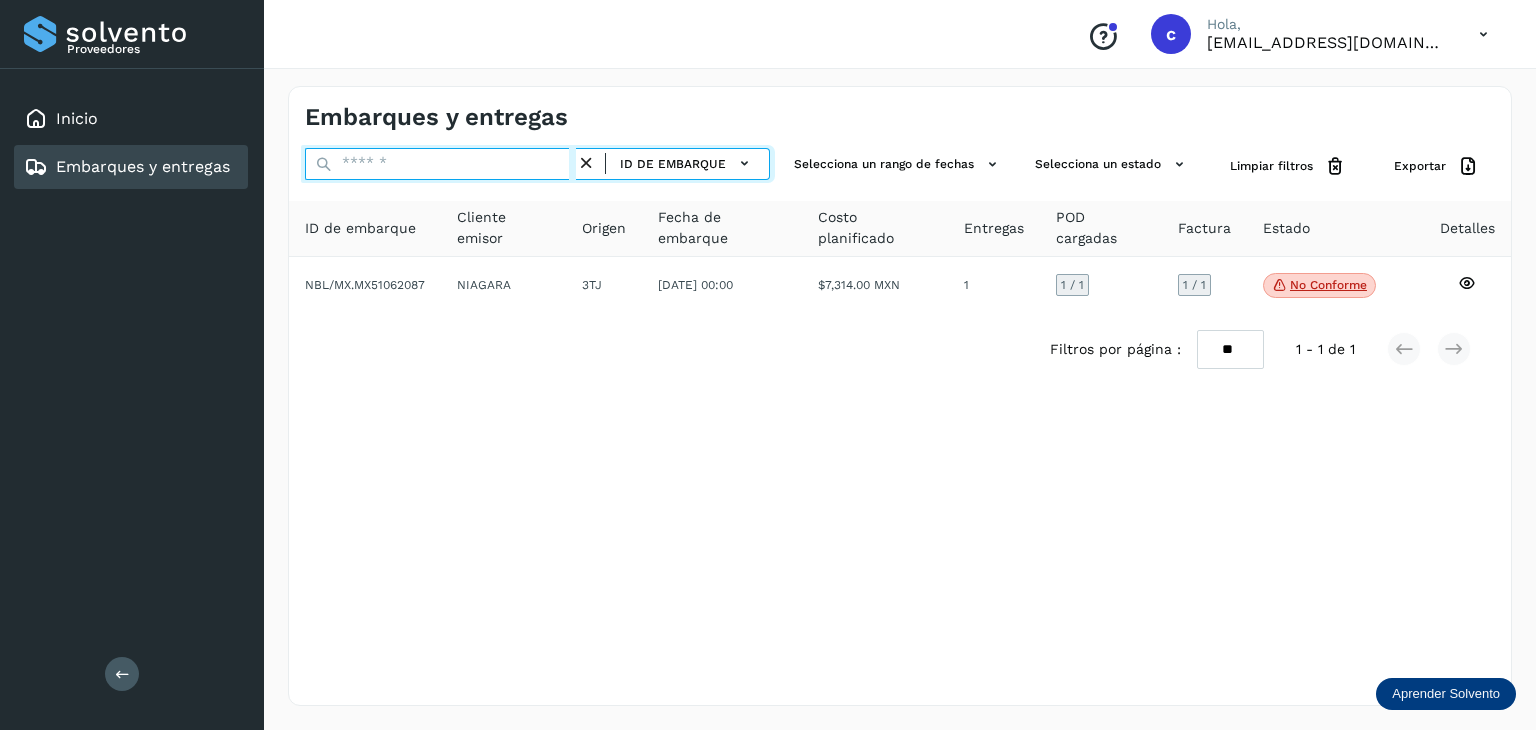 paste on "********" 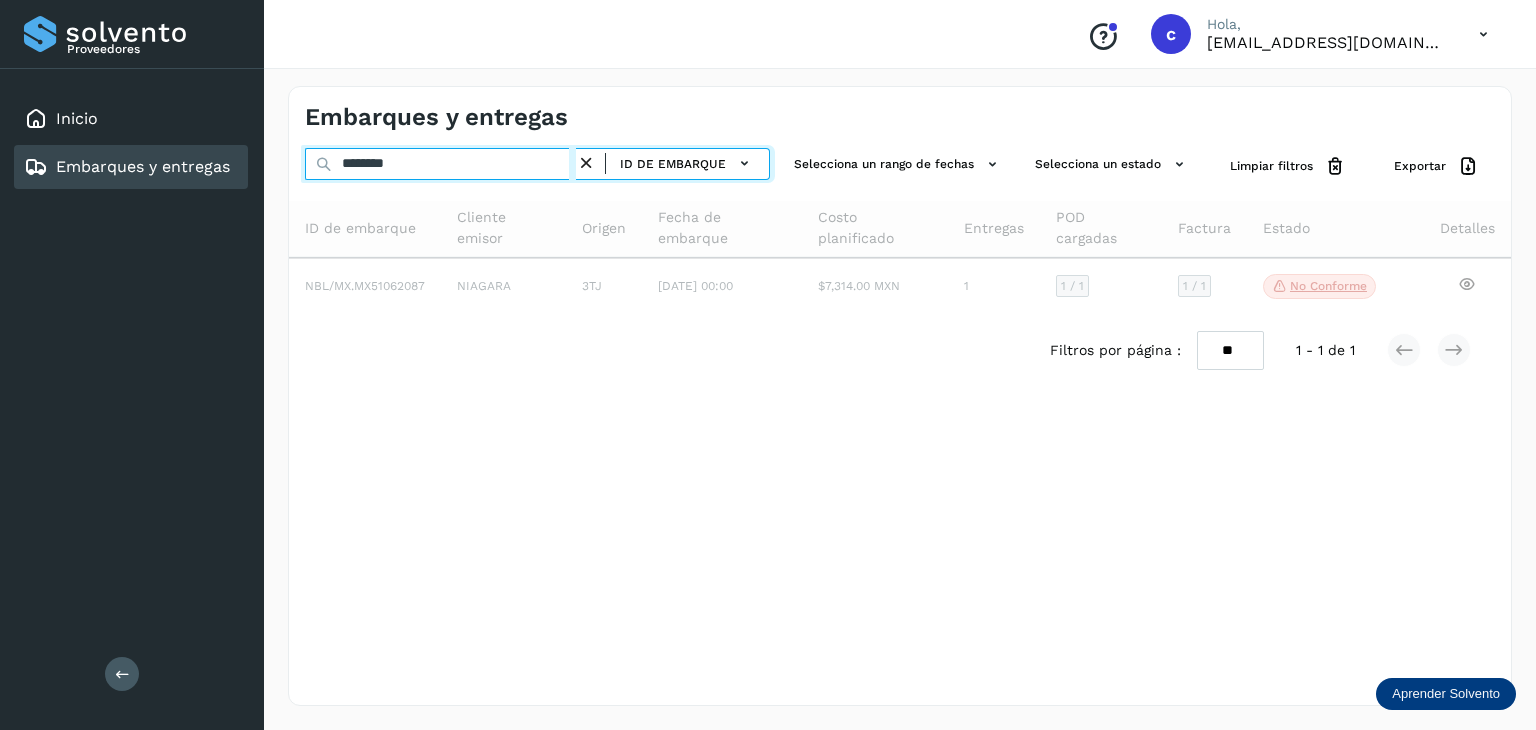 type on "********" 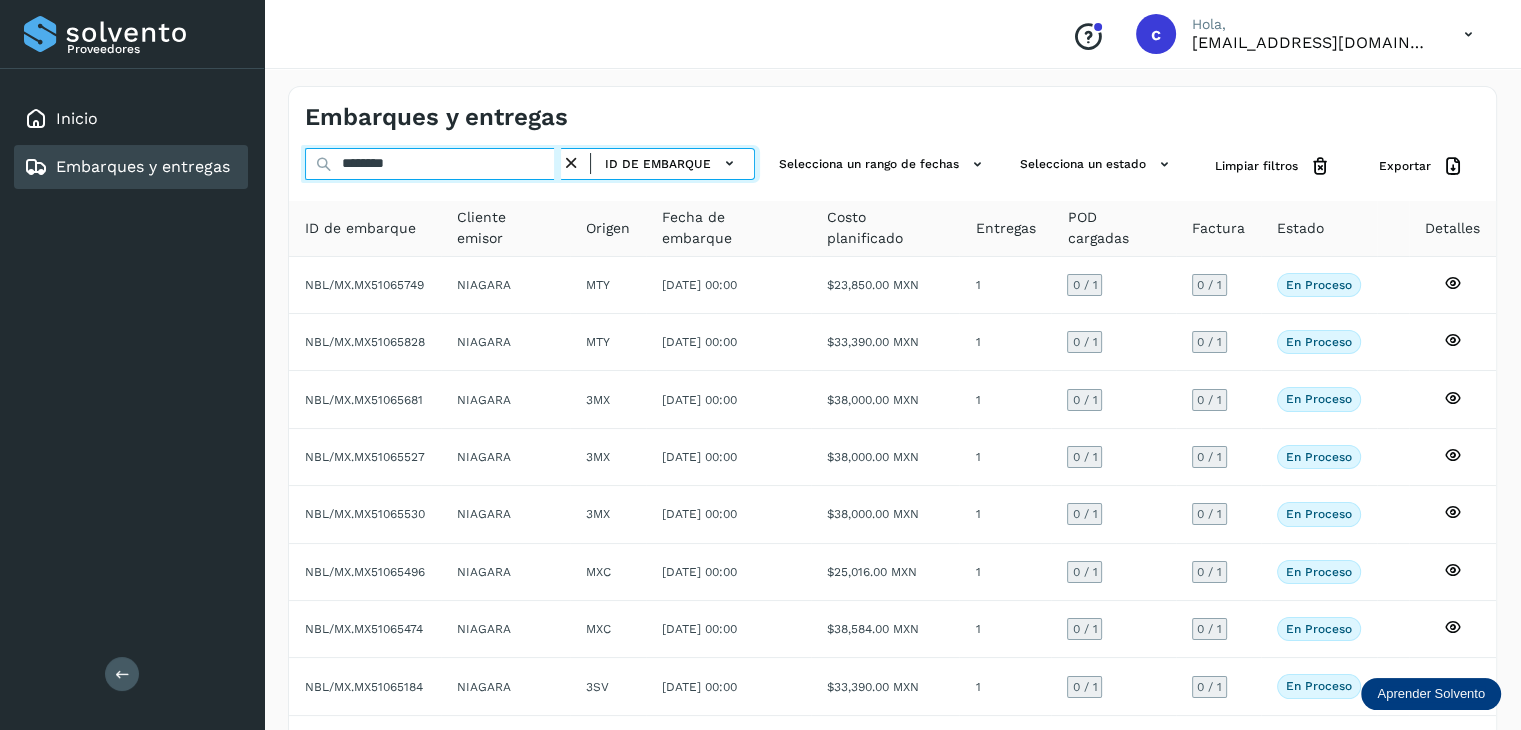 click on "******** ID de embarque Selecciona un rango de fechas  Selecciona un estado Limpiar filtros Exportar" at bounding box center (892, 166) 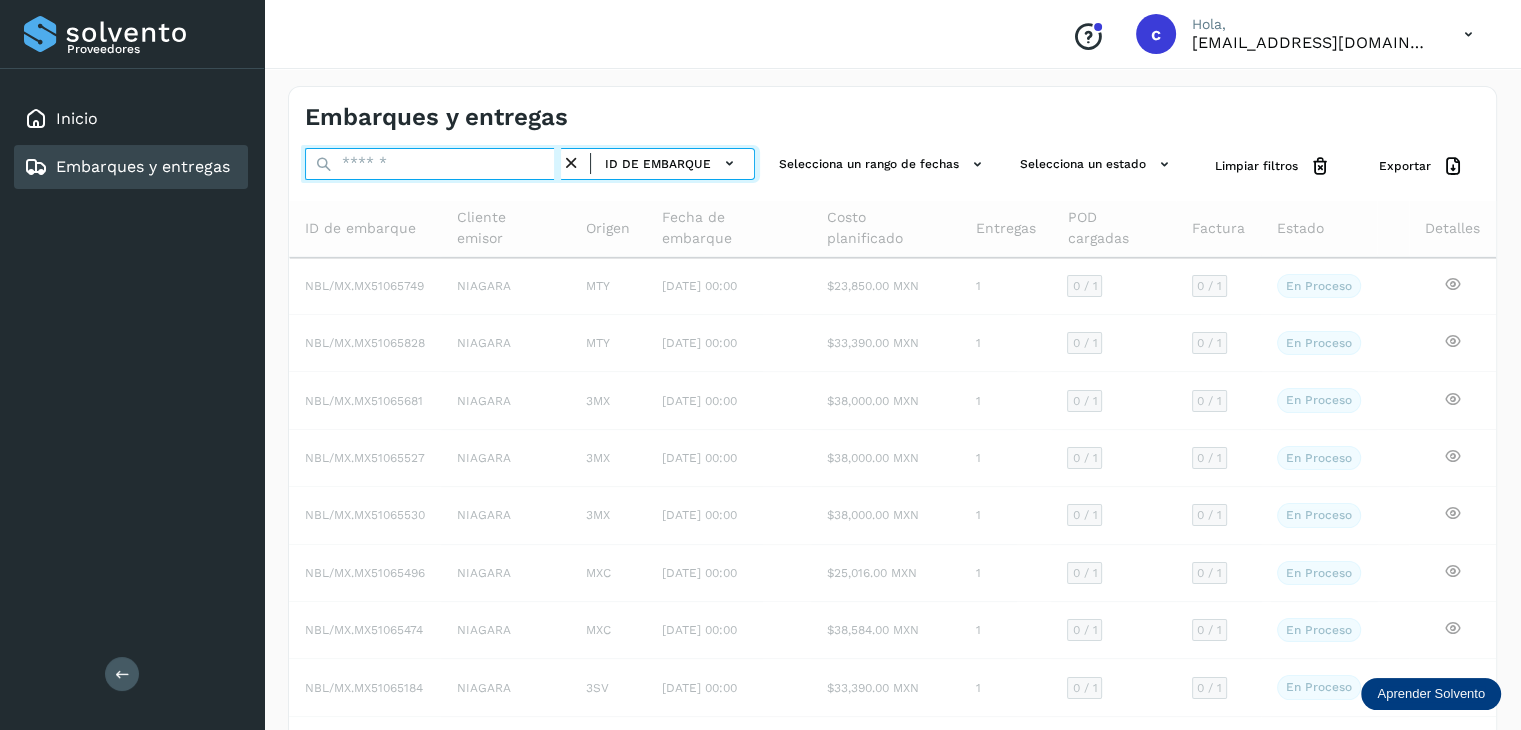 paste on "********" 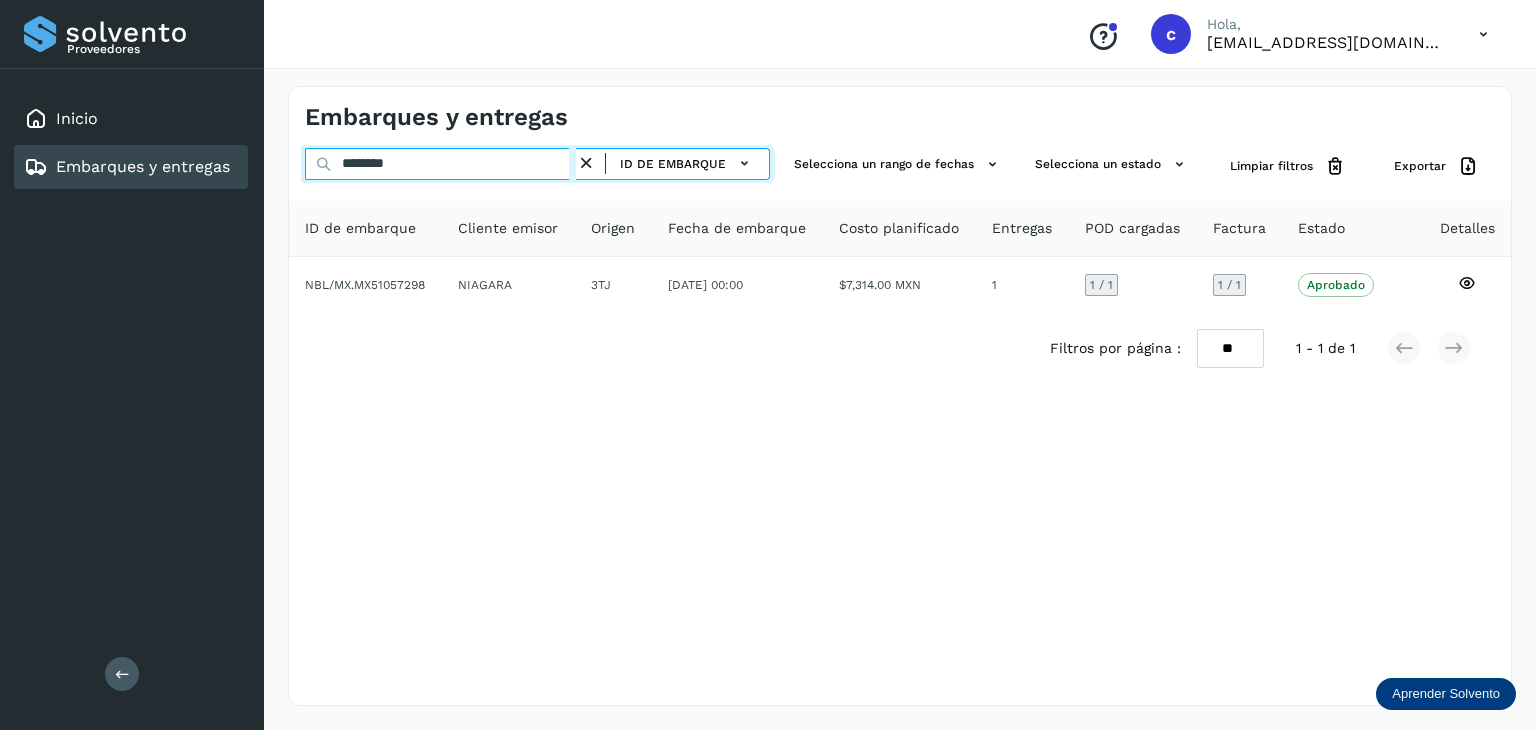 drag, startPoint x: 424, startPoint y: 164, endPoint x: 137, endPoint y: 89, distance: 296.63782 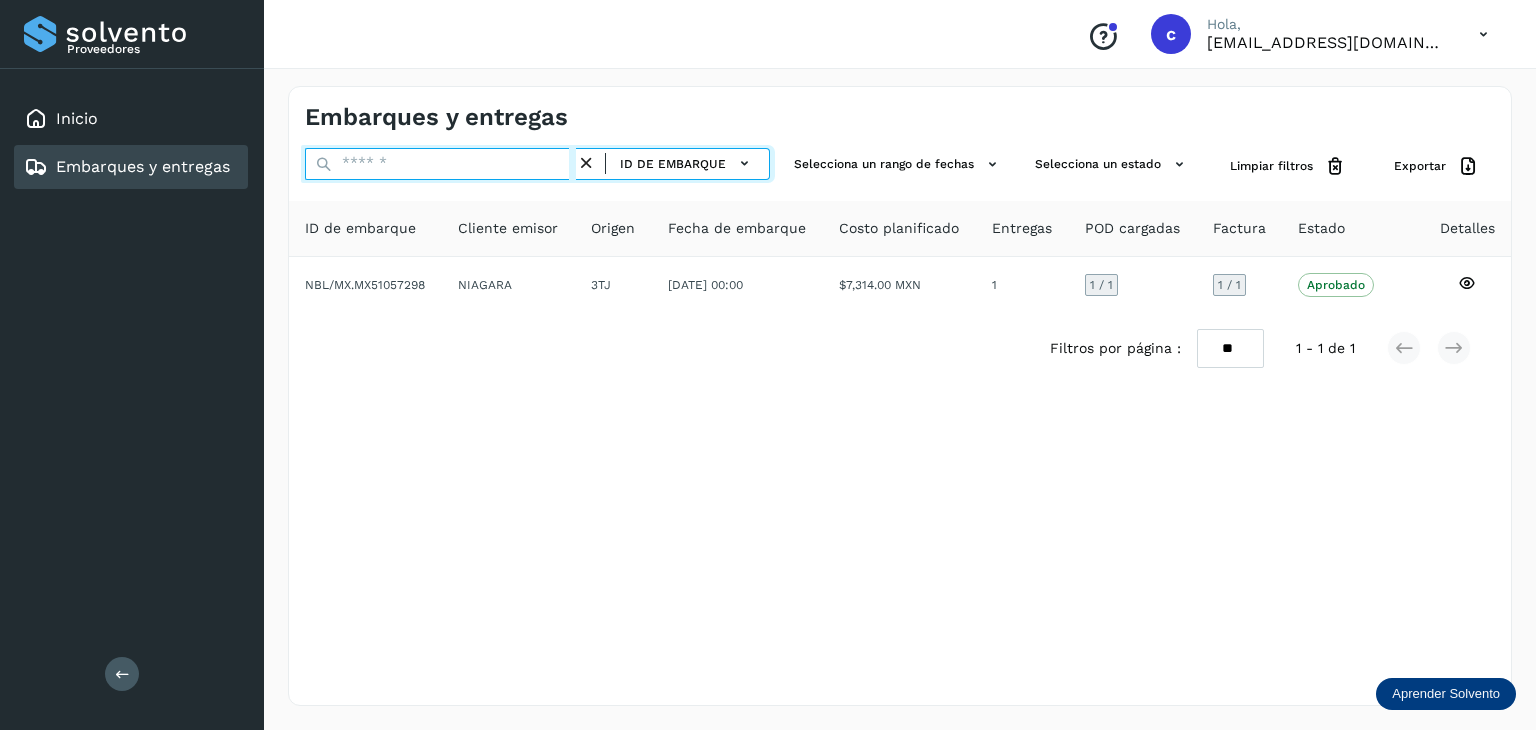 paste on "********" 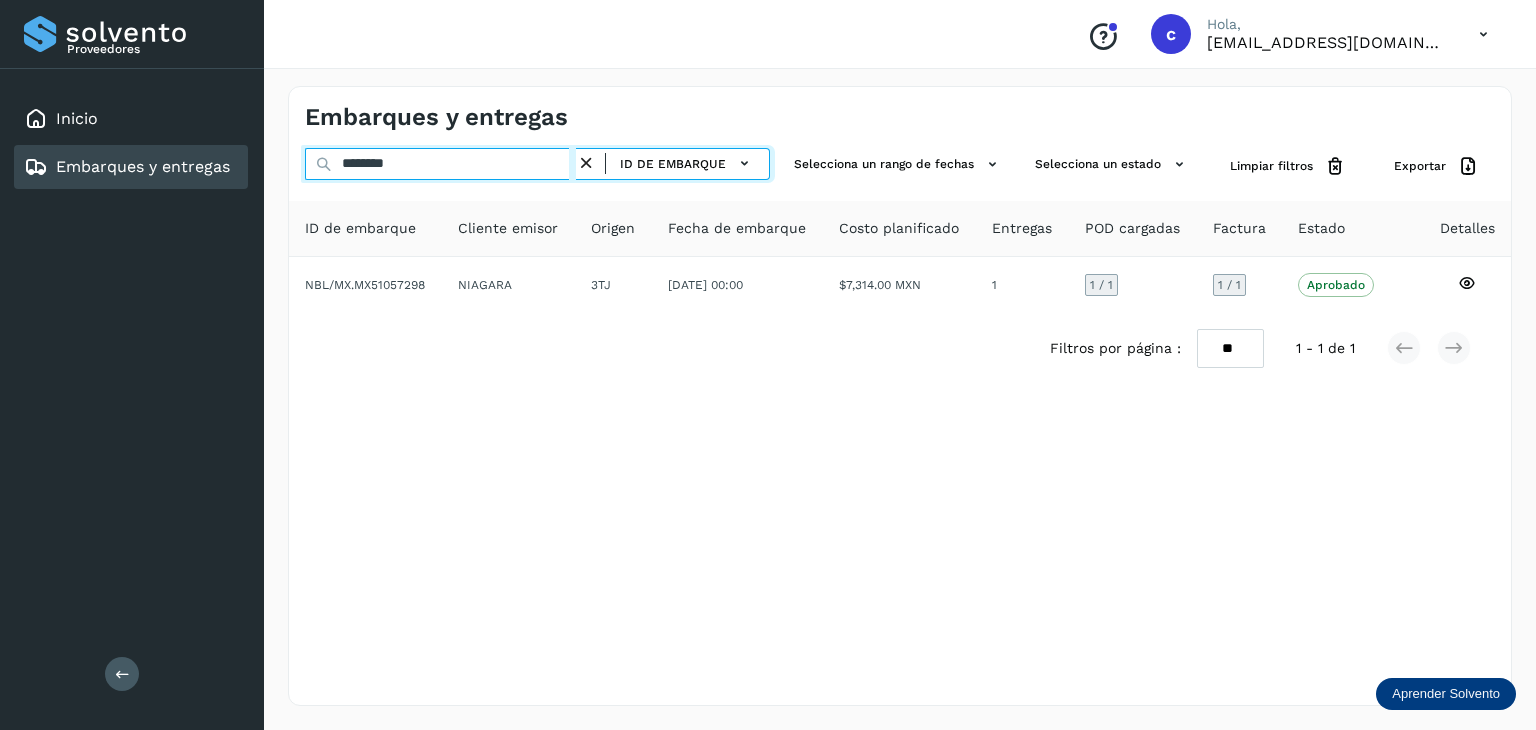 type on "********" 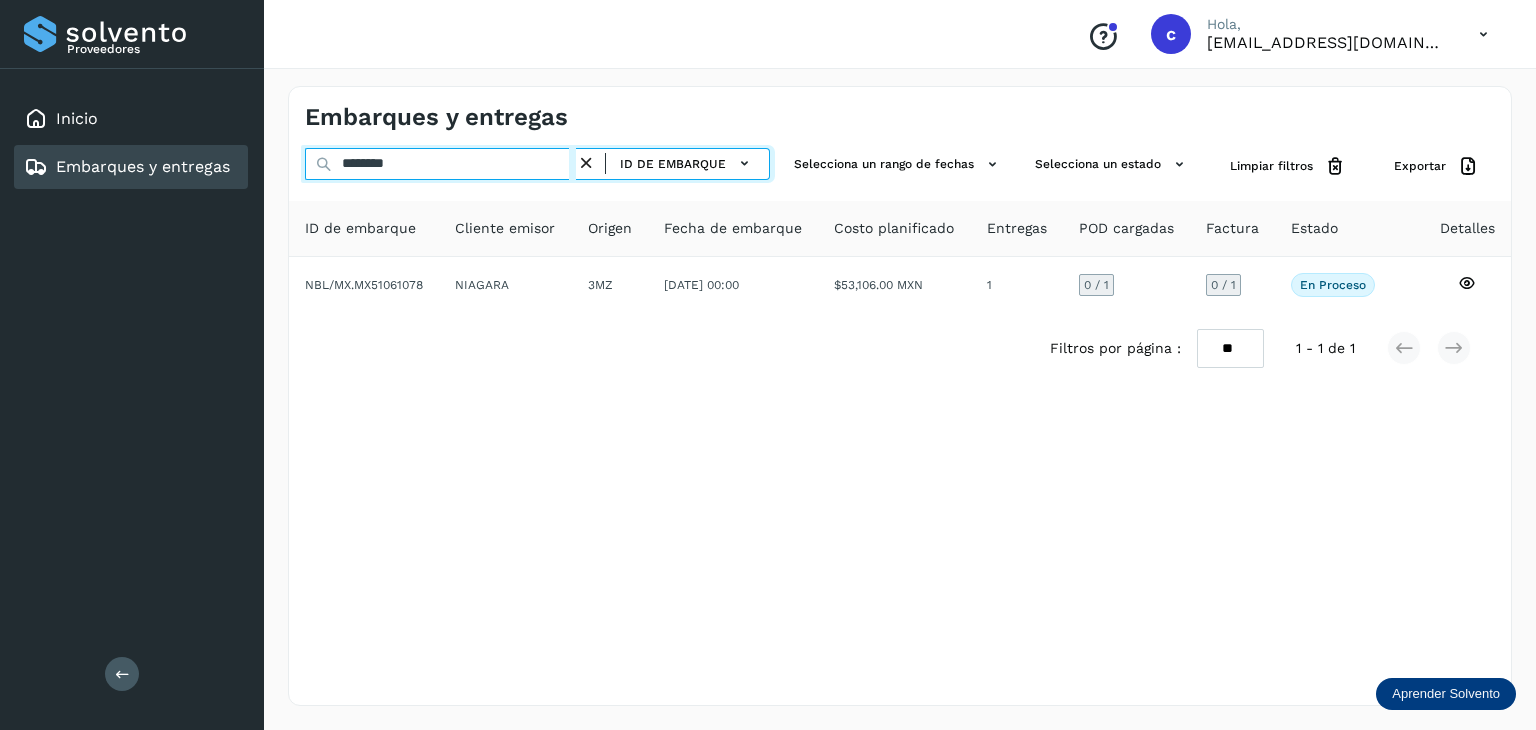 click on "********" at bounding box center [440, 164] 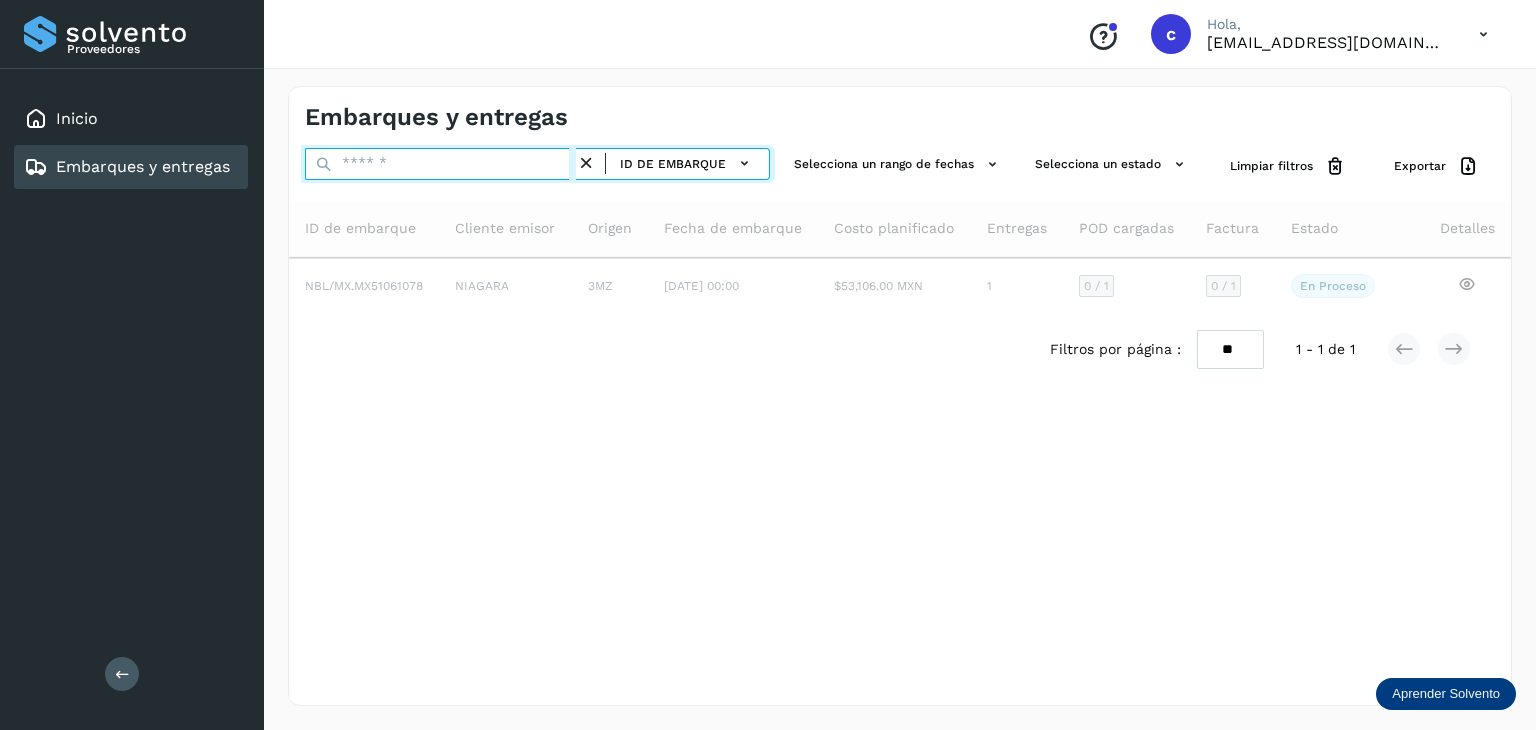 paste on "********" 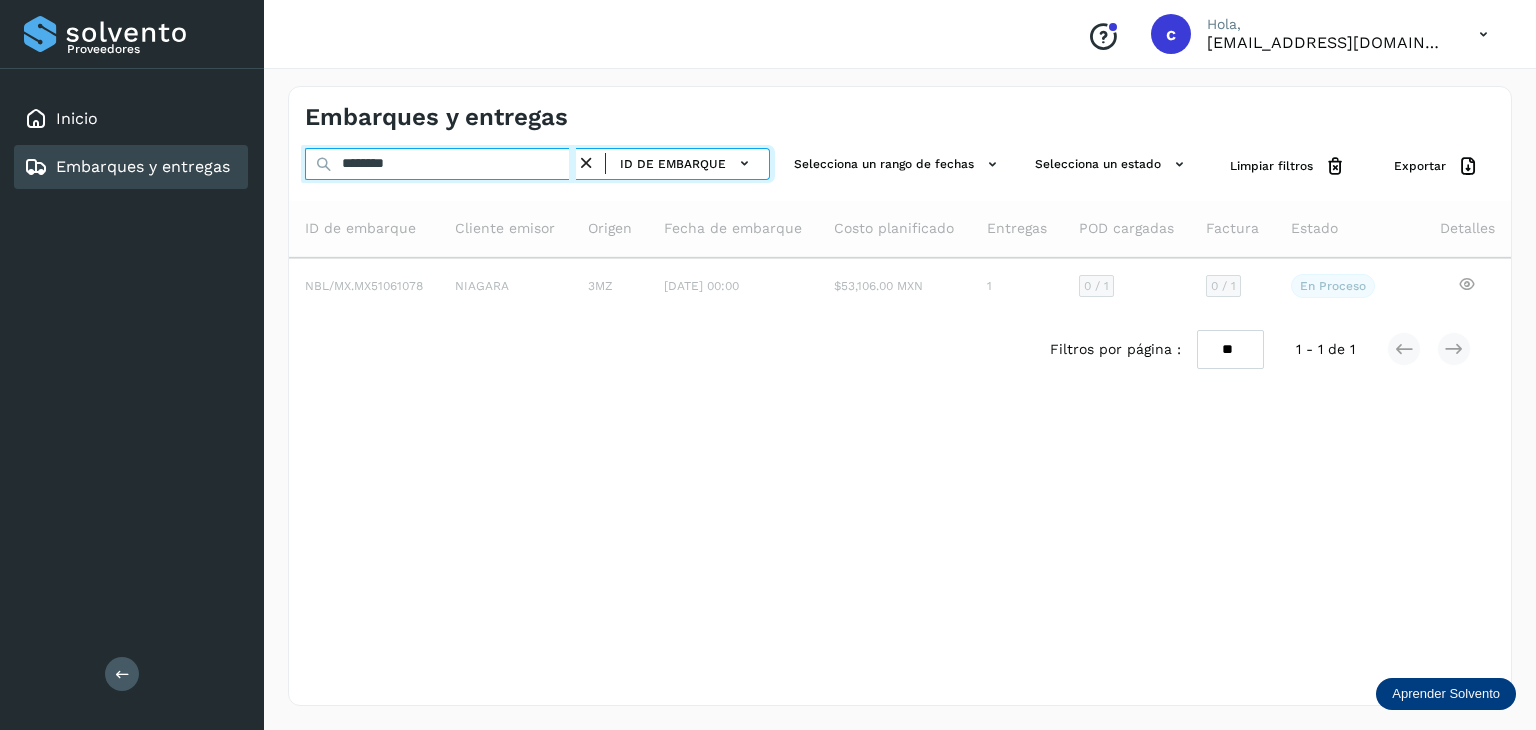 type on "********" 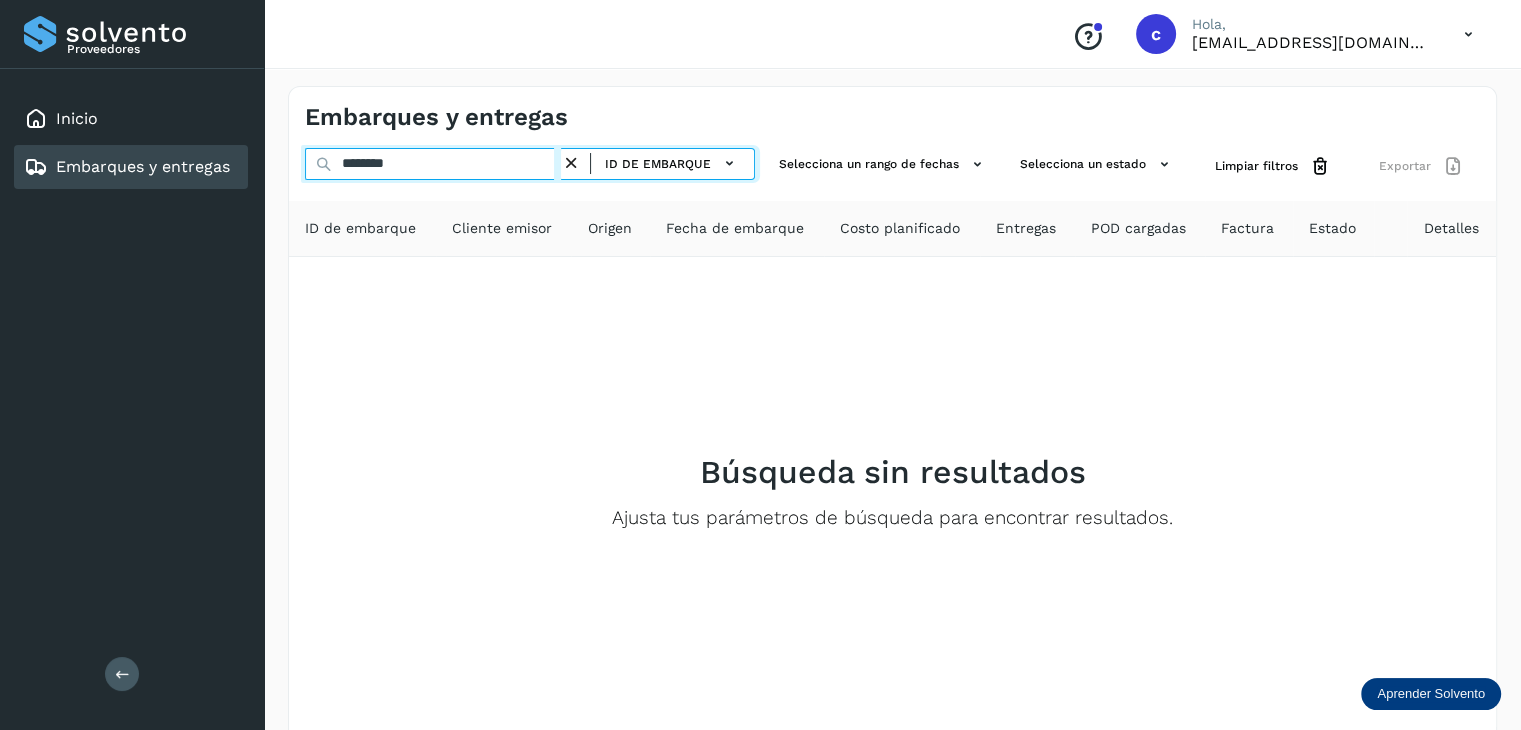 drag, startPoint x: 399, startPoint y: 164, endPoint x: 322, endPoint y: 163, distance: 77.00649 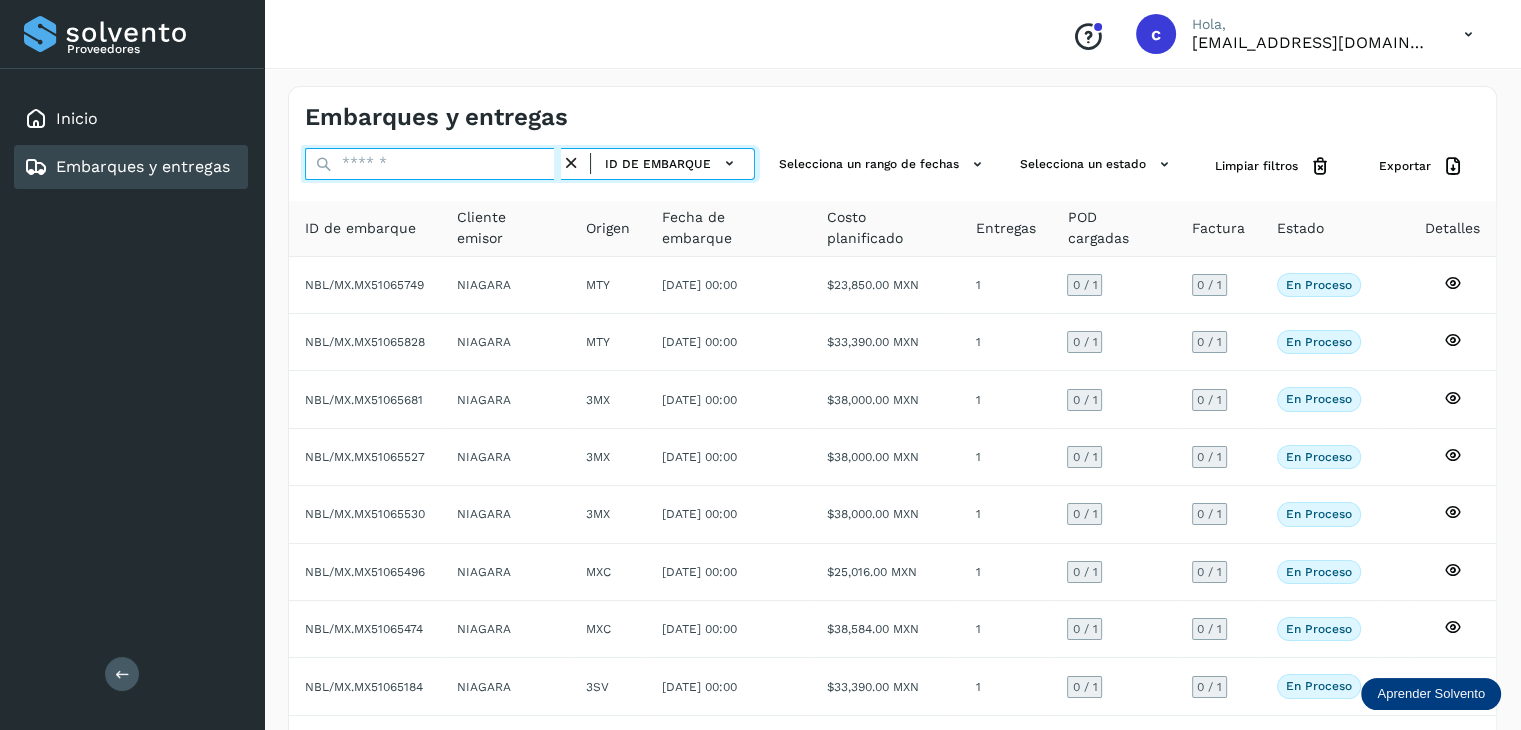 paste on "********" 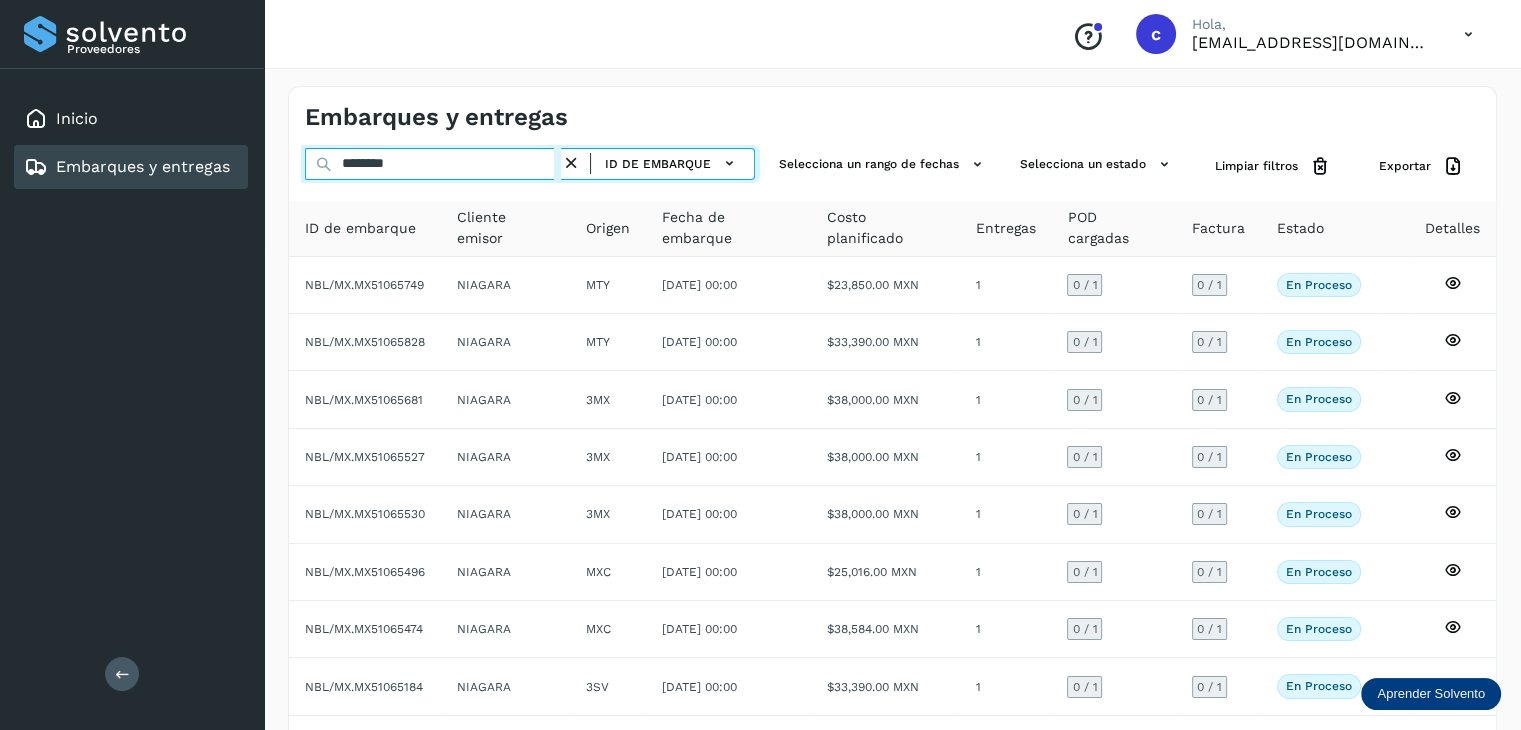 type on "********" 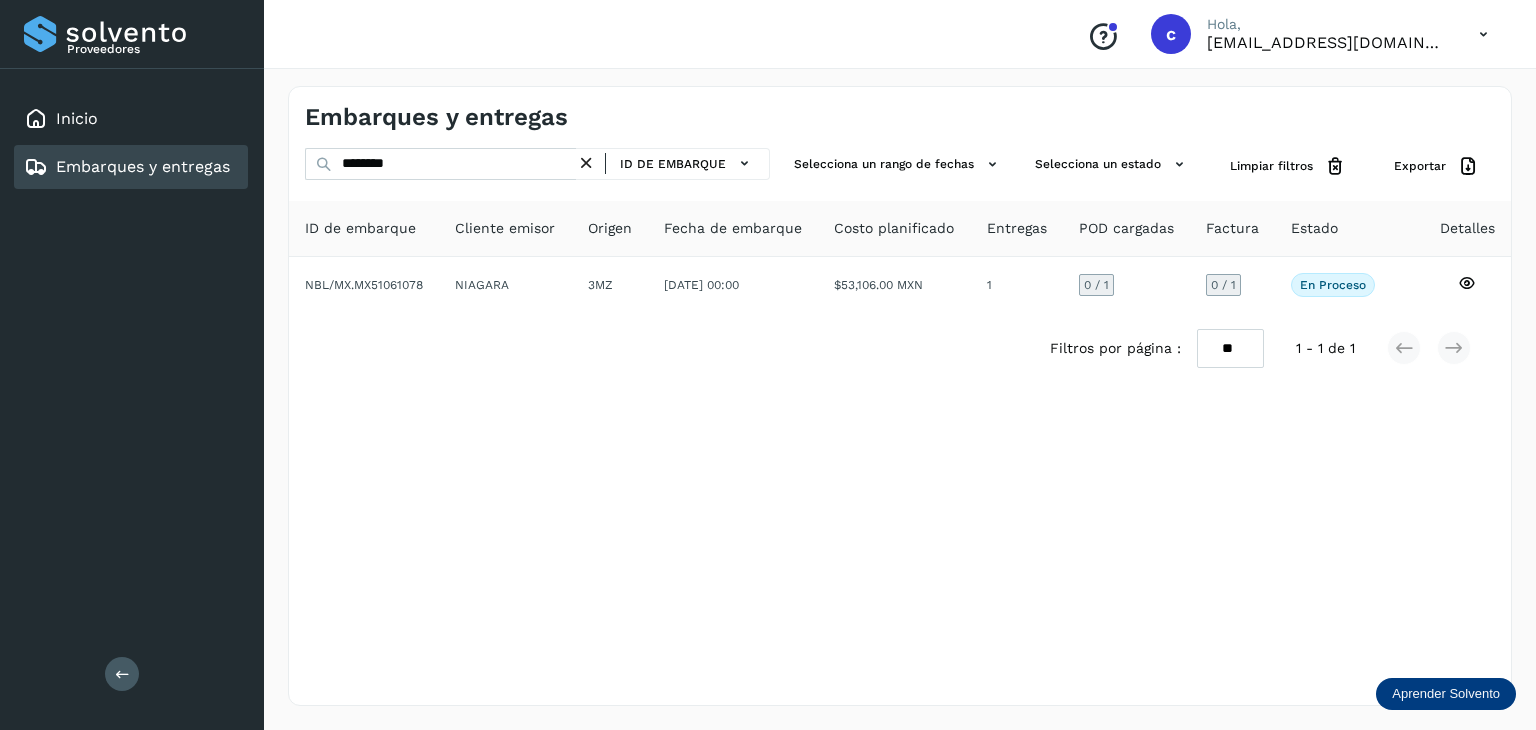click on "Embarques y entregas" at bounding box center [127, 167] 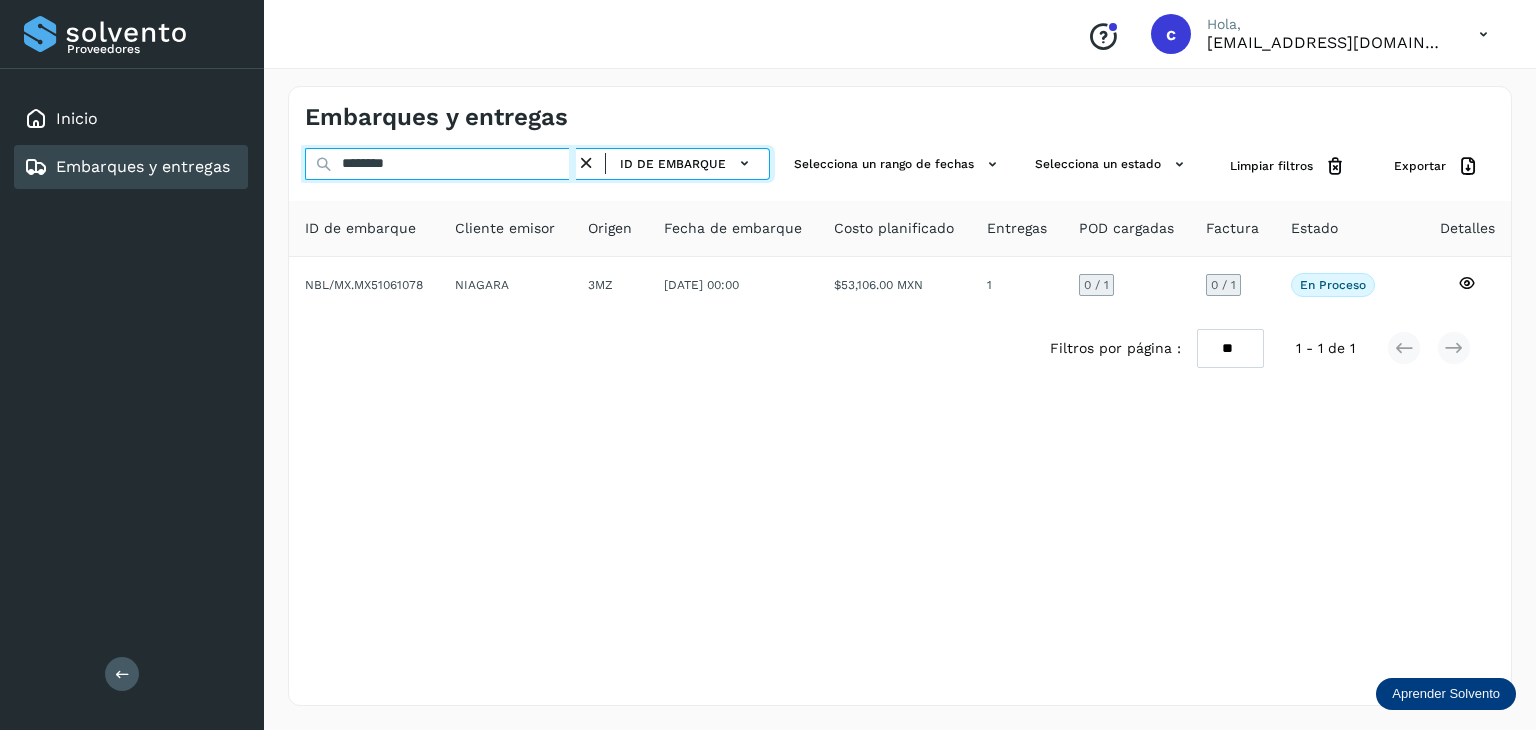 drag, startPoint x: 407, startPoint y: 163, endPoint x: 277, endPoint y: 165, distance: 130.01538 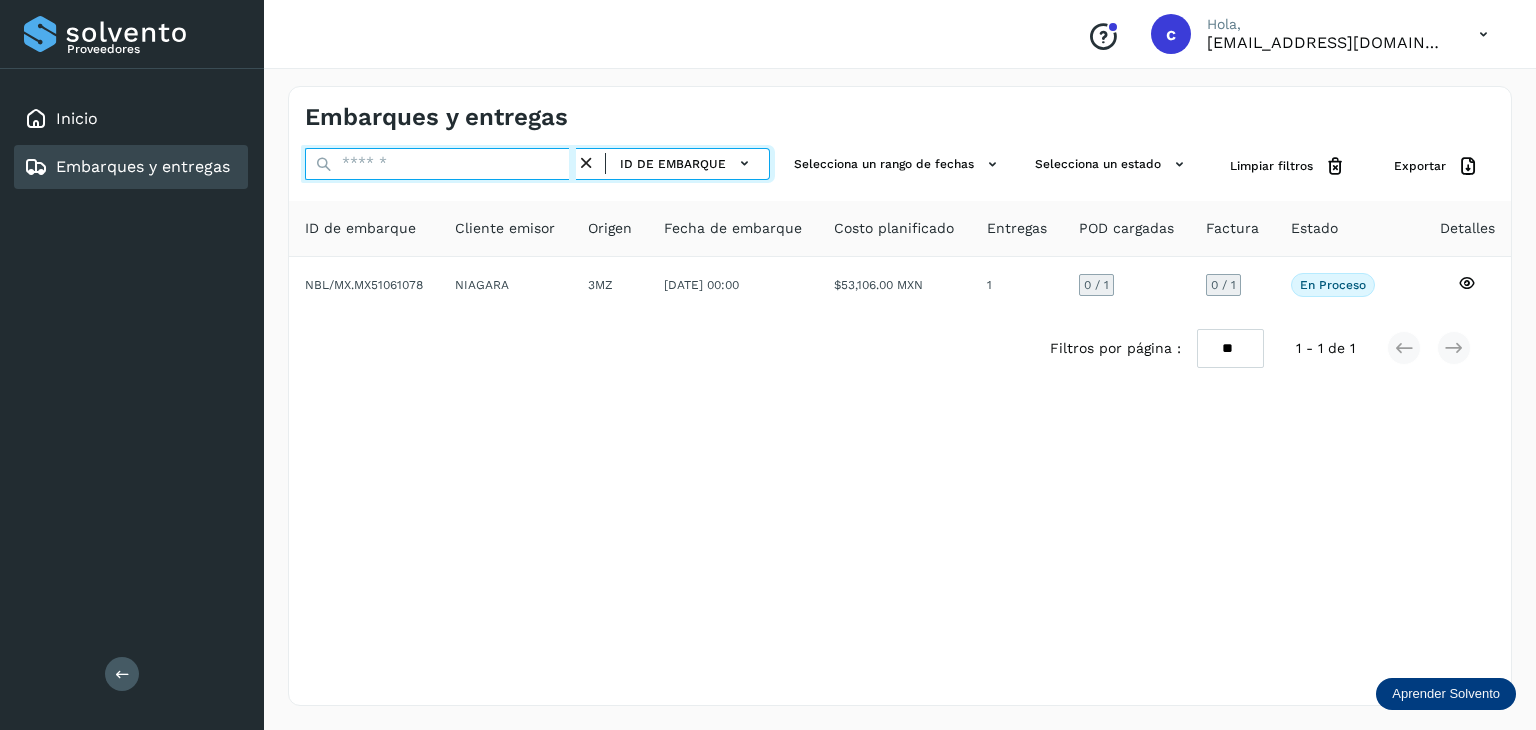 paste on "********" 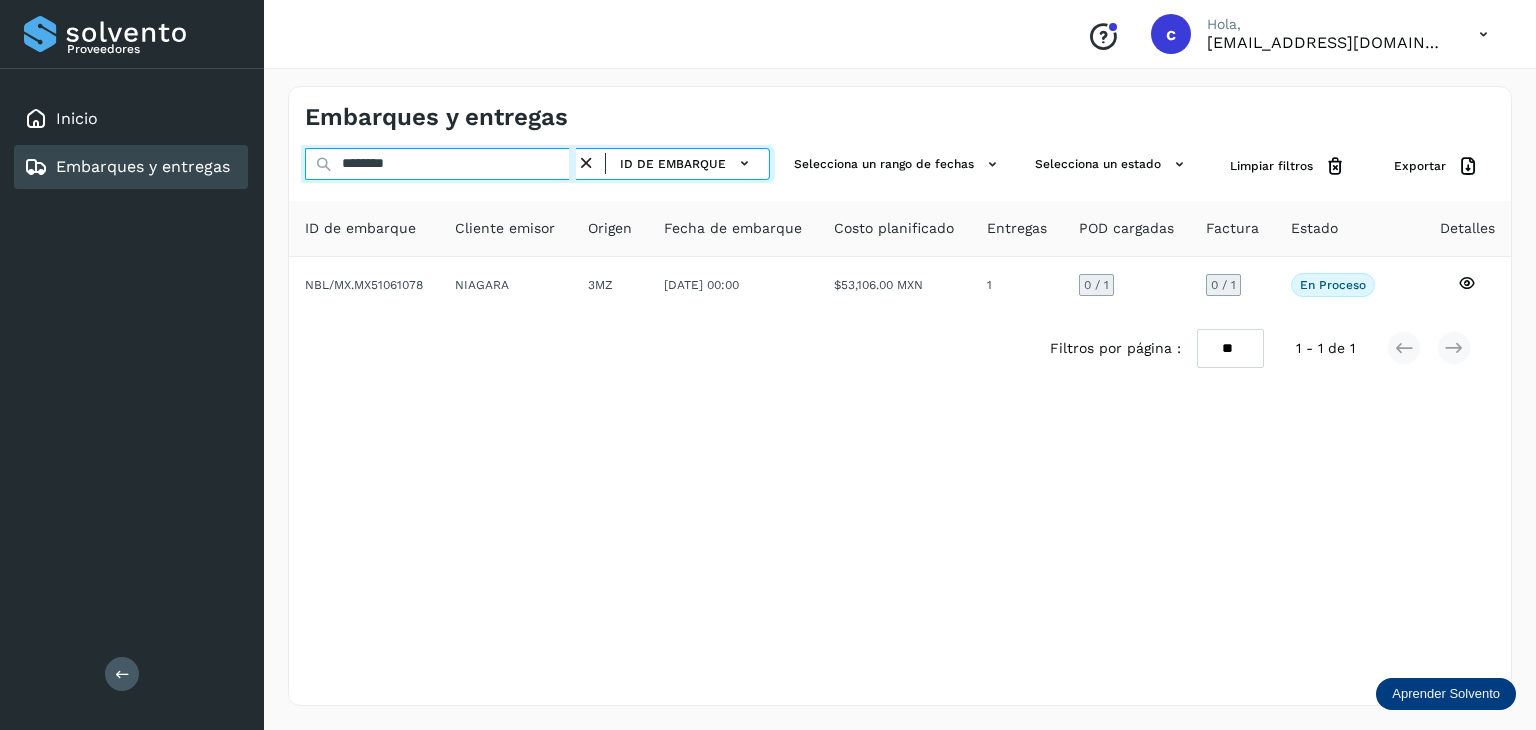 type on "********" 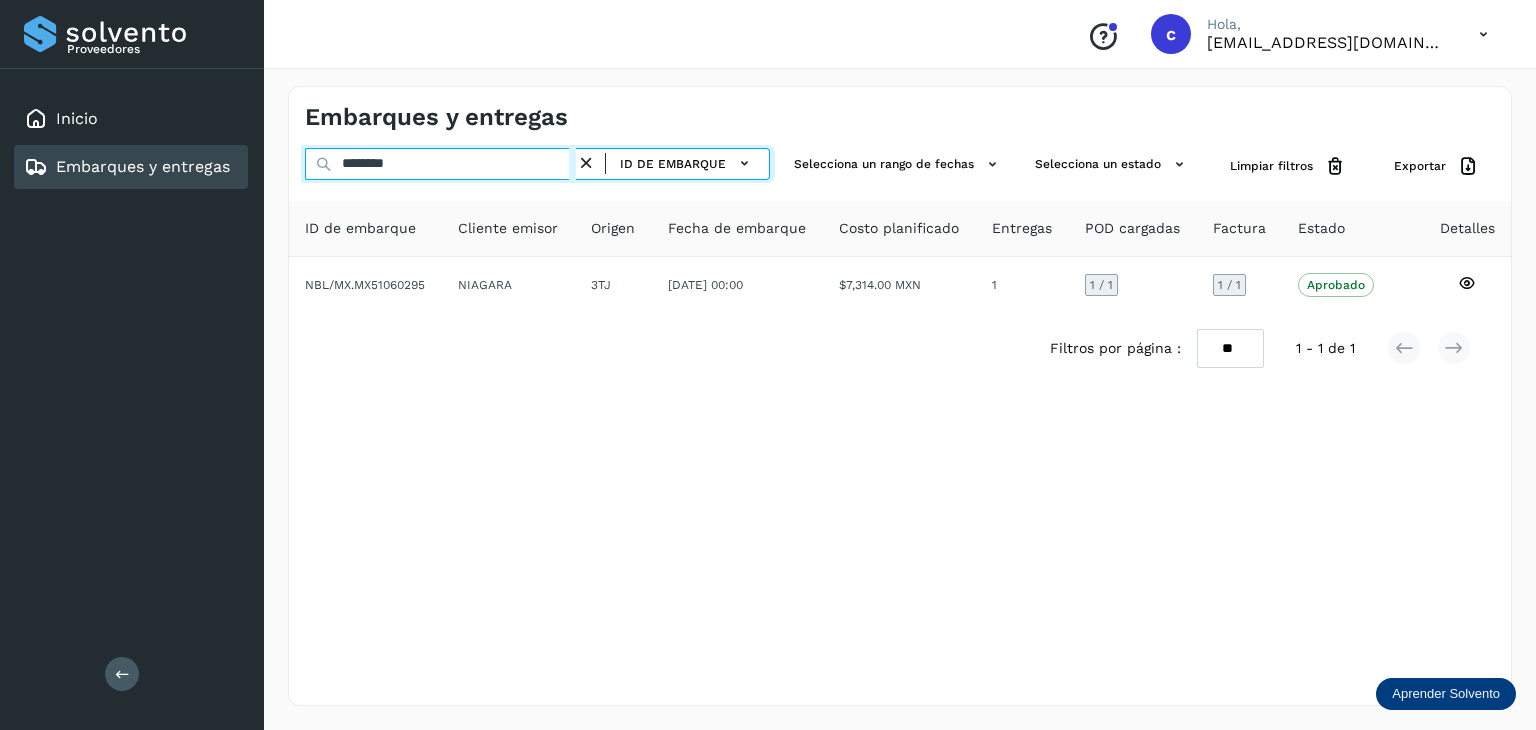 drag, startPoint x: 433, startPoint y: 161, endPoint x: 211, endPoint y: 179, distance: 222.72853 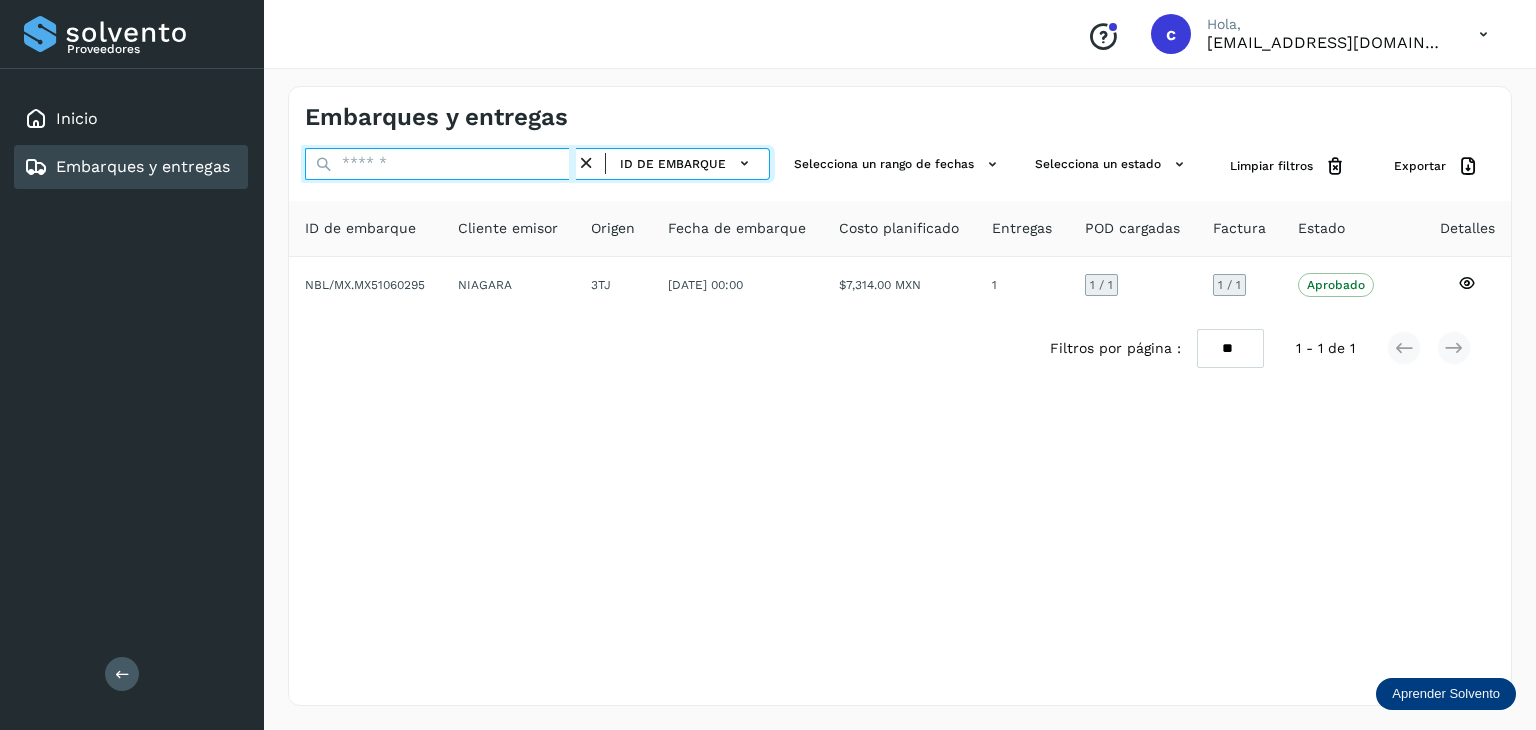 paste on "********" 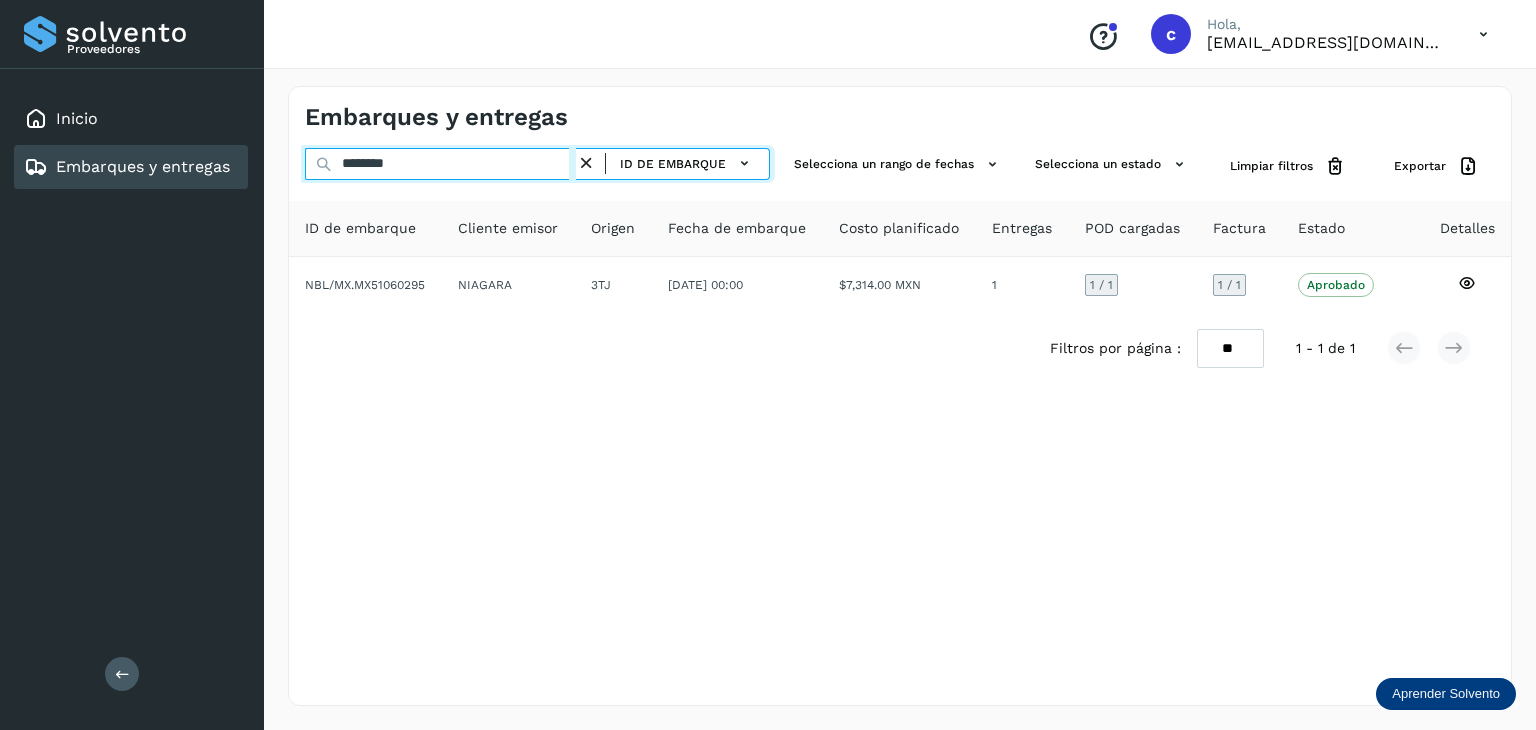 type on "********" 